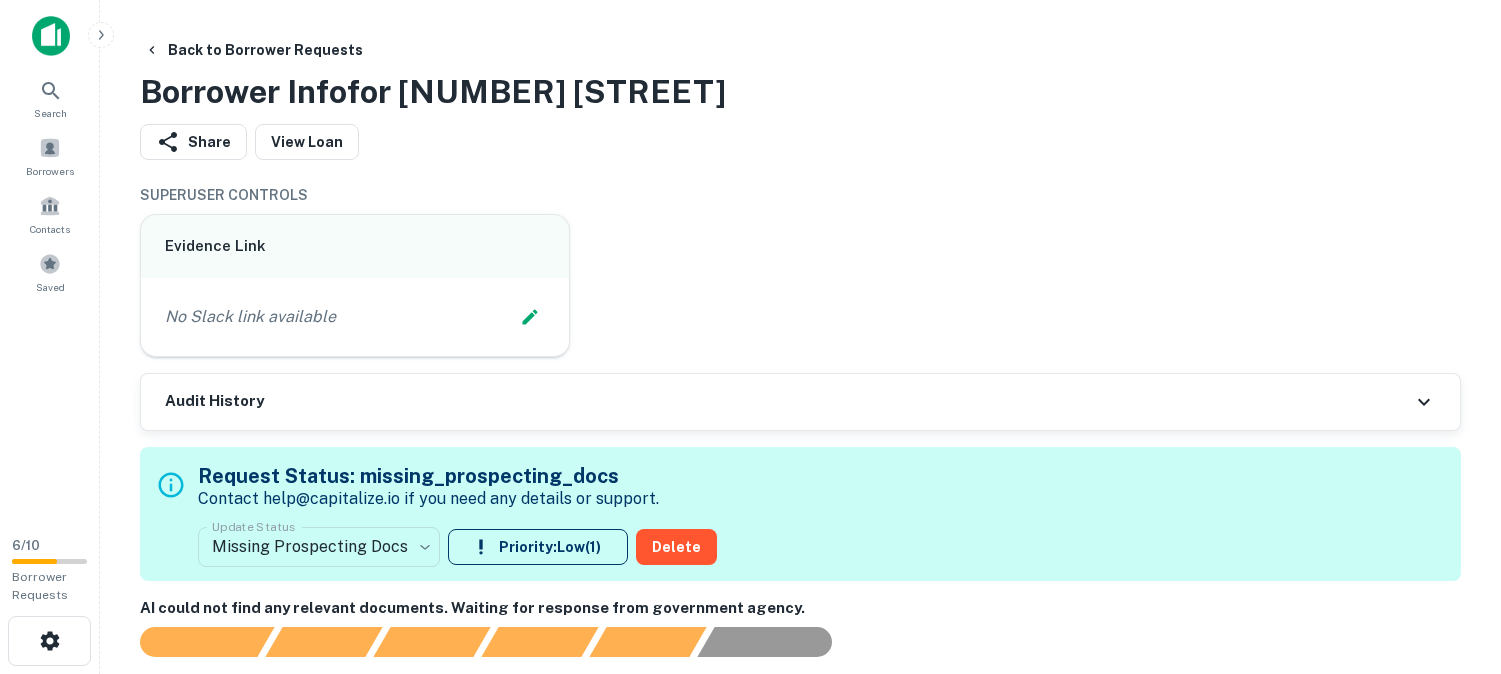 scroll, scrollTop: 0, scrollLeft: 0, axis: both 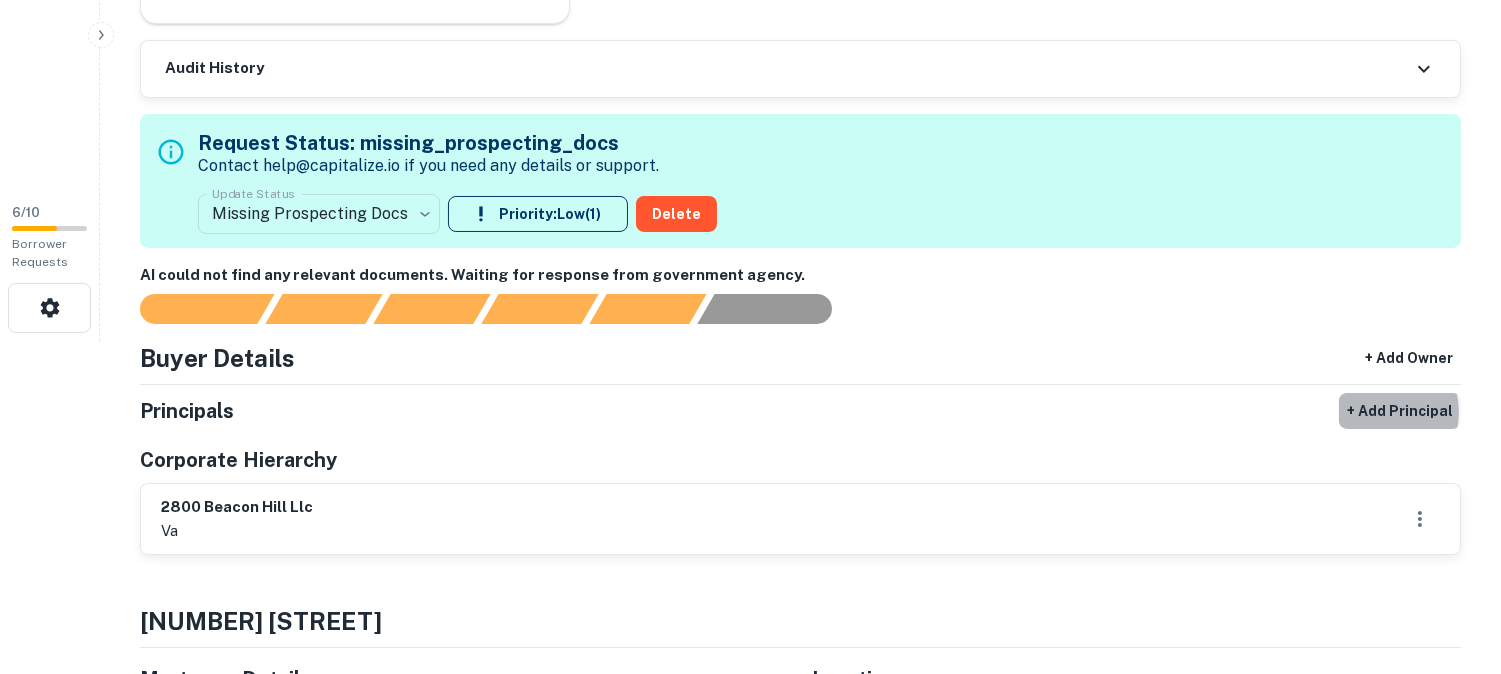 click on "+ Add Principal" at bounding box center [1400, 411] 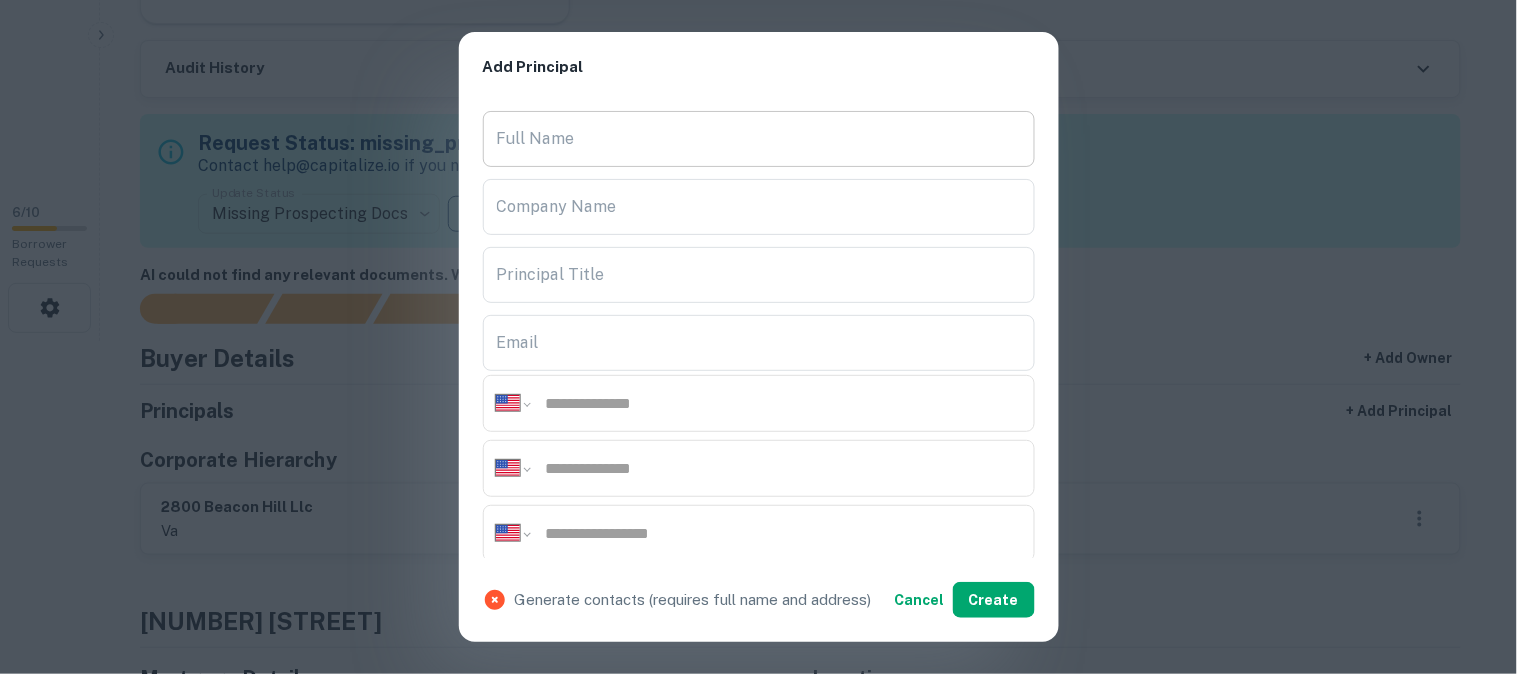 click on "Full Name" at bounding box center (759, 139) 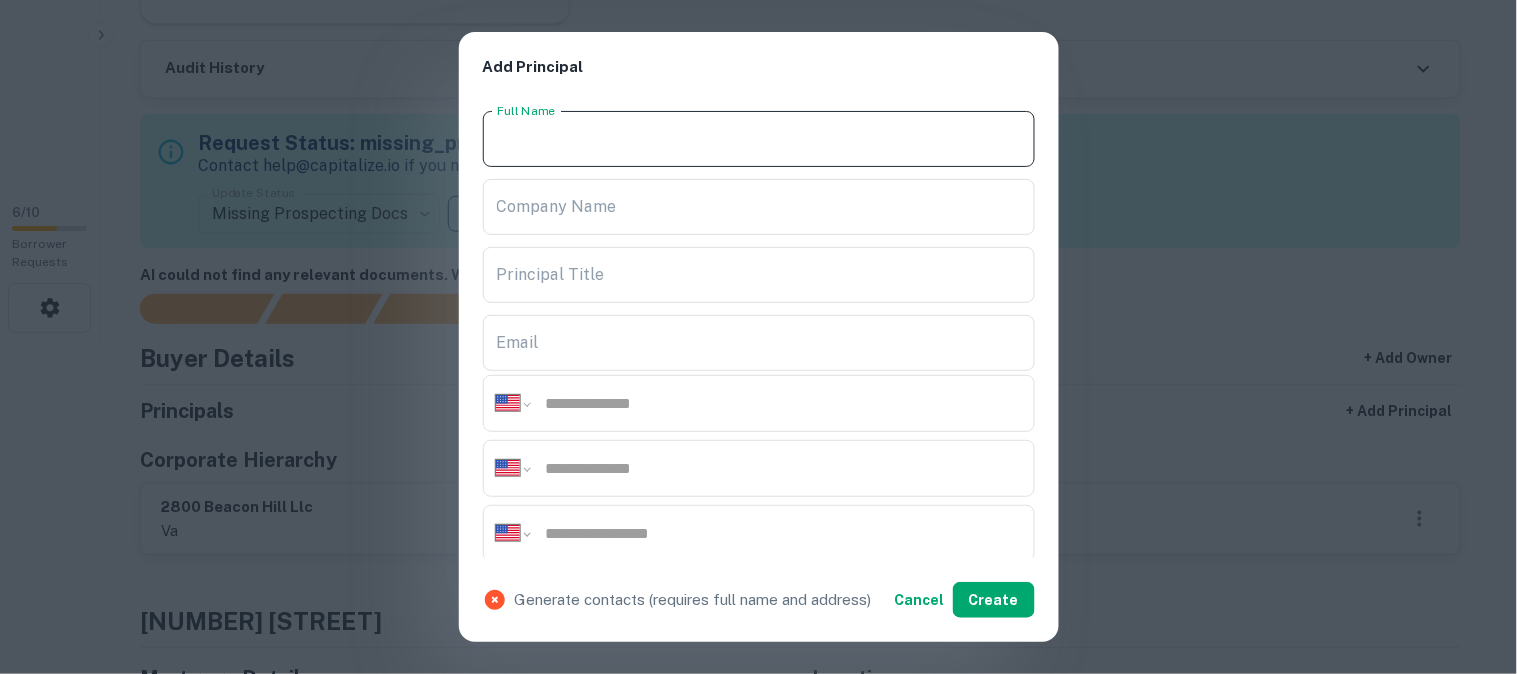 paste on "**********" 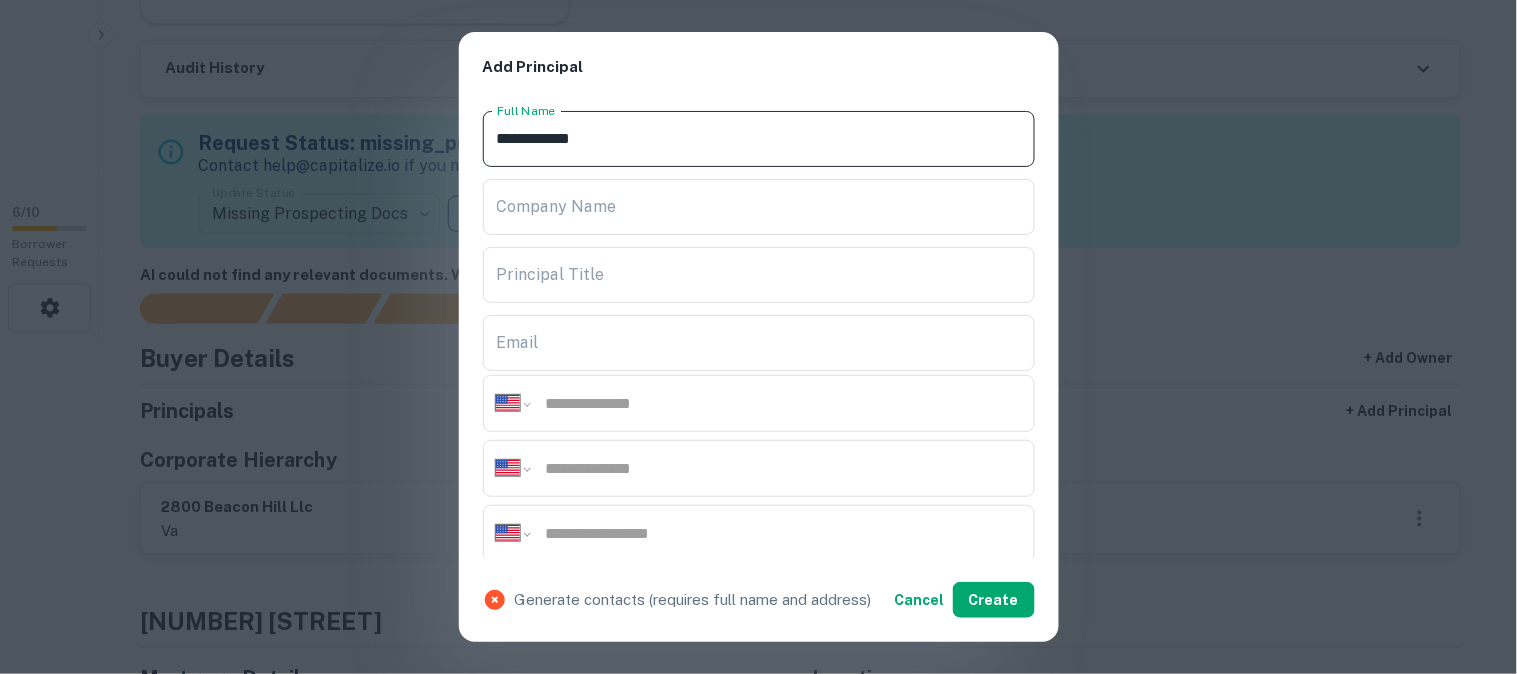 type on "**********" 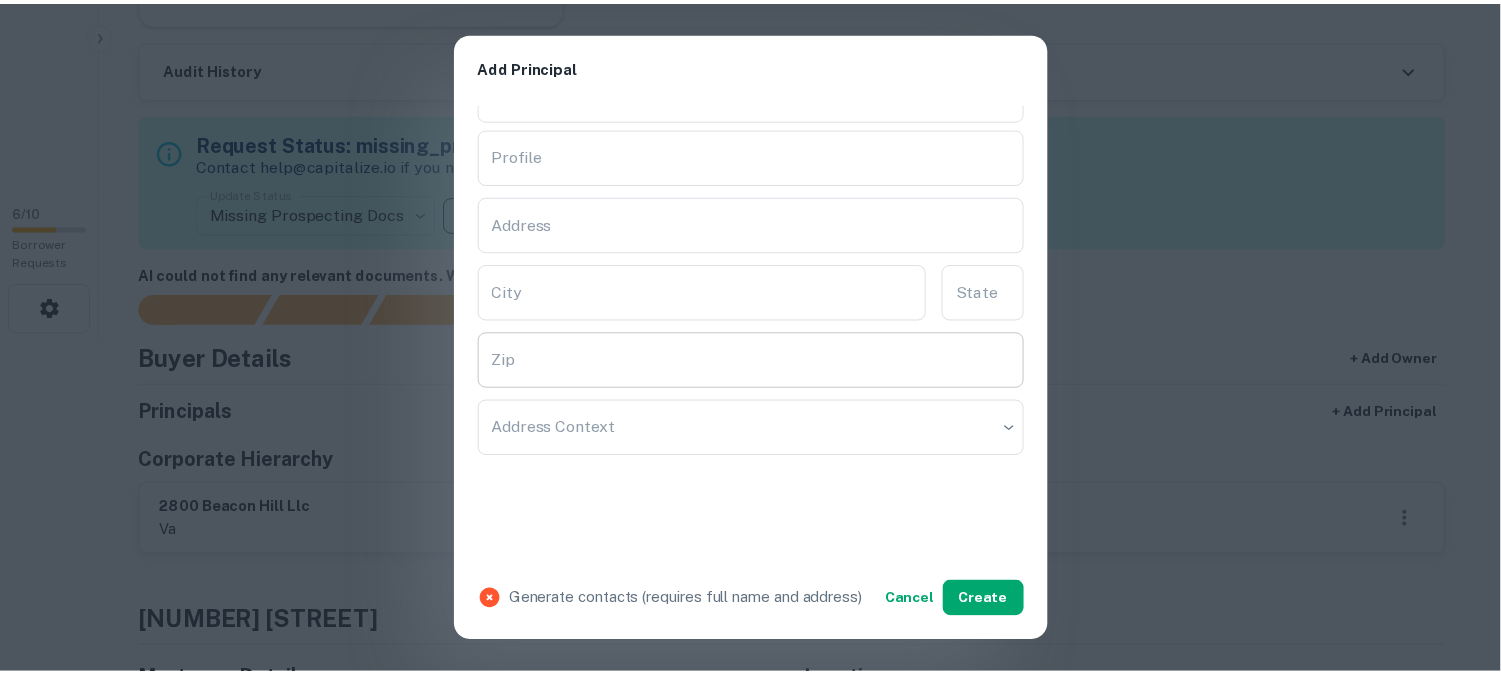 scroll, scrollTop: 444, scrollLeft: 0, axis: vertical 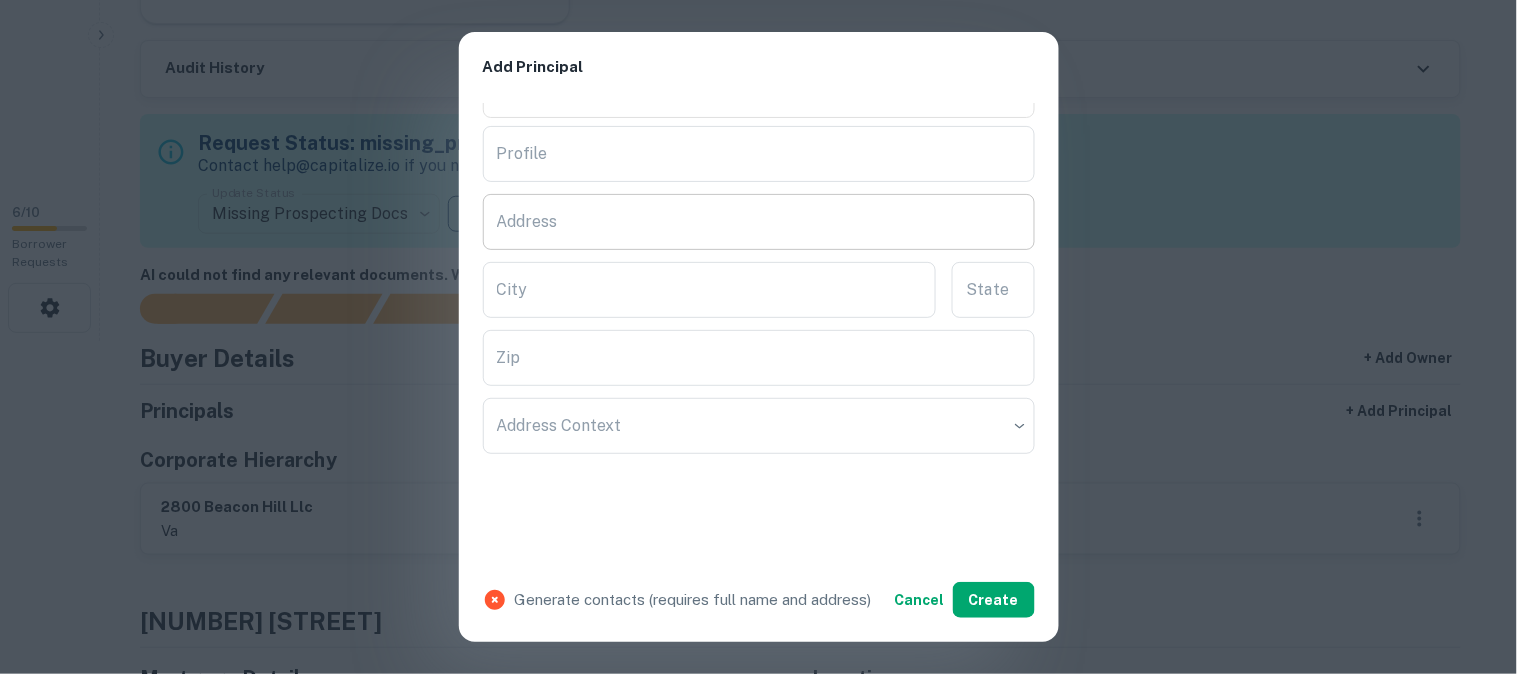 click on "Address" at bounding box center (759, 222) 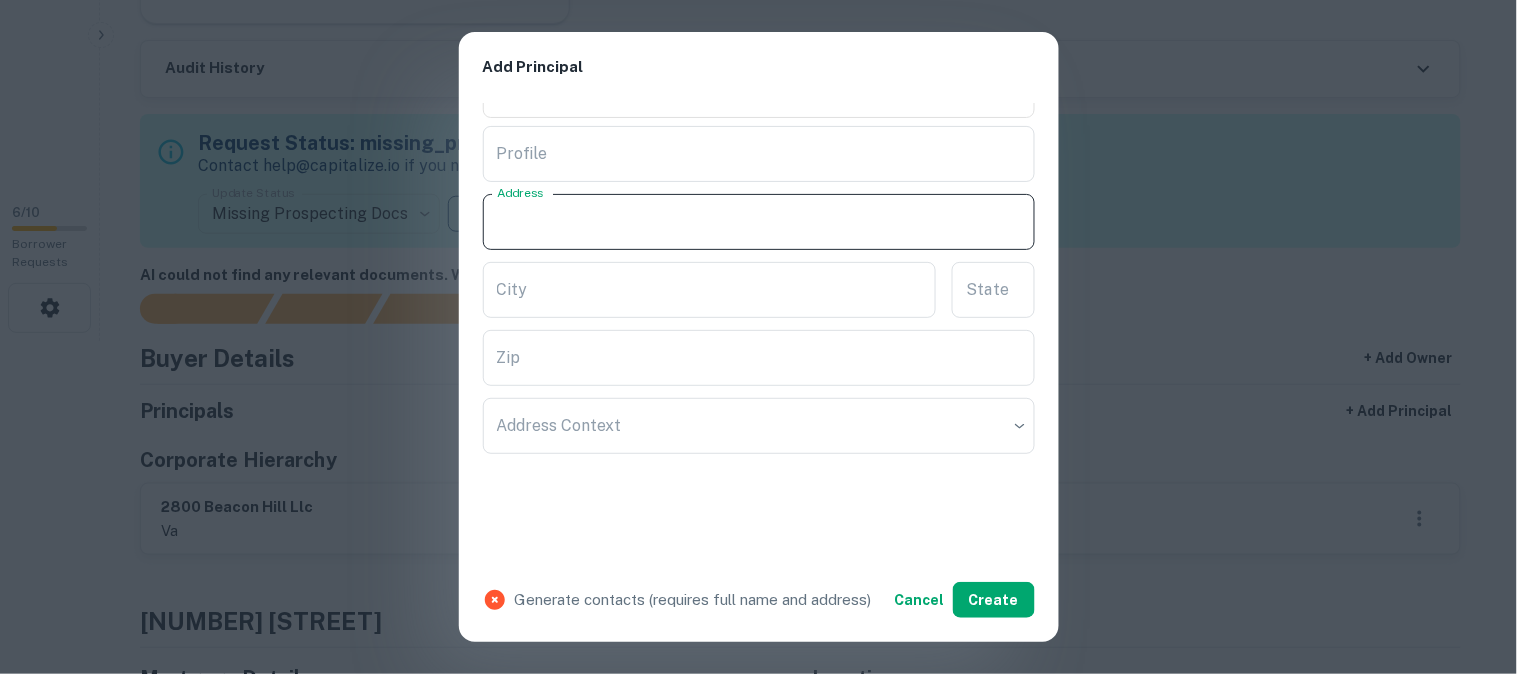 paste on "**********" 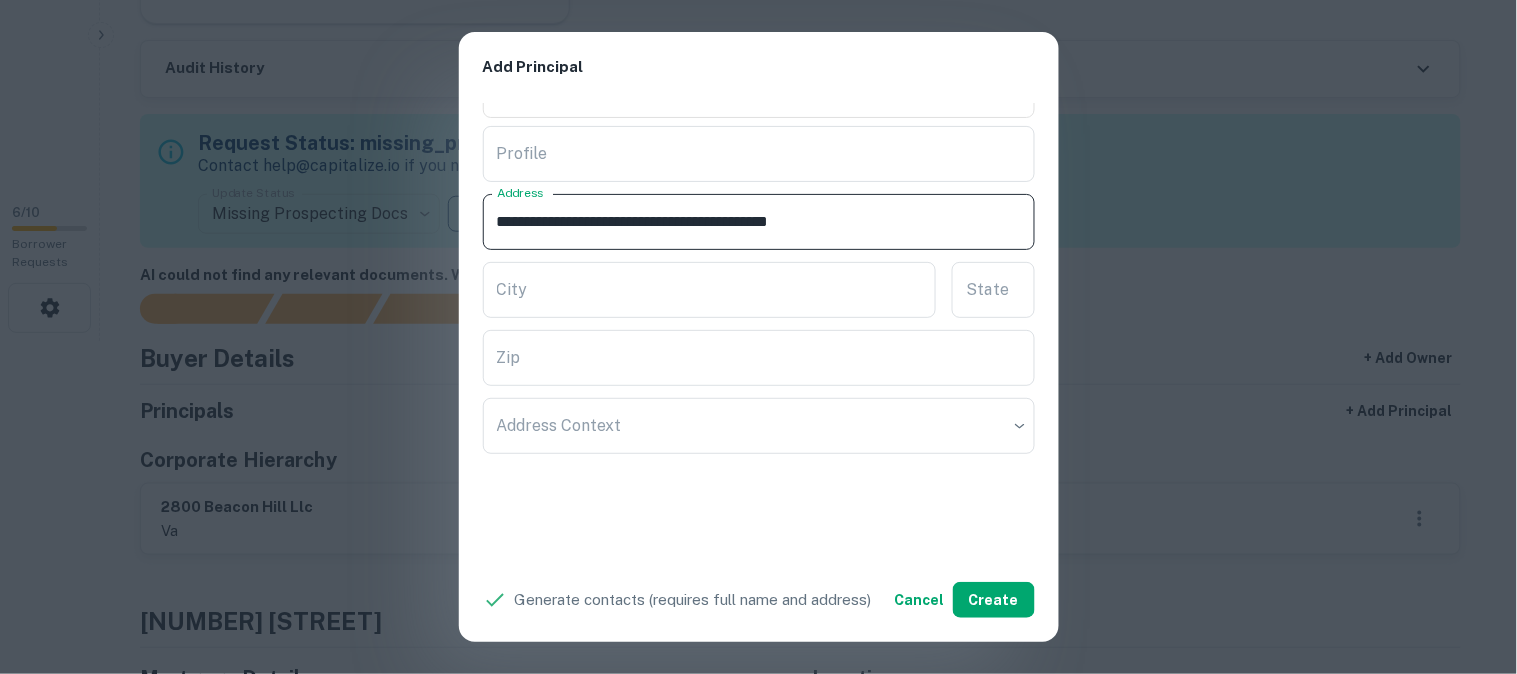drag, startPoint x: 751, startPoint y: 212, endPoint x: 775, endPoint y: 238, distance: 35.383614 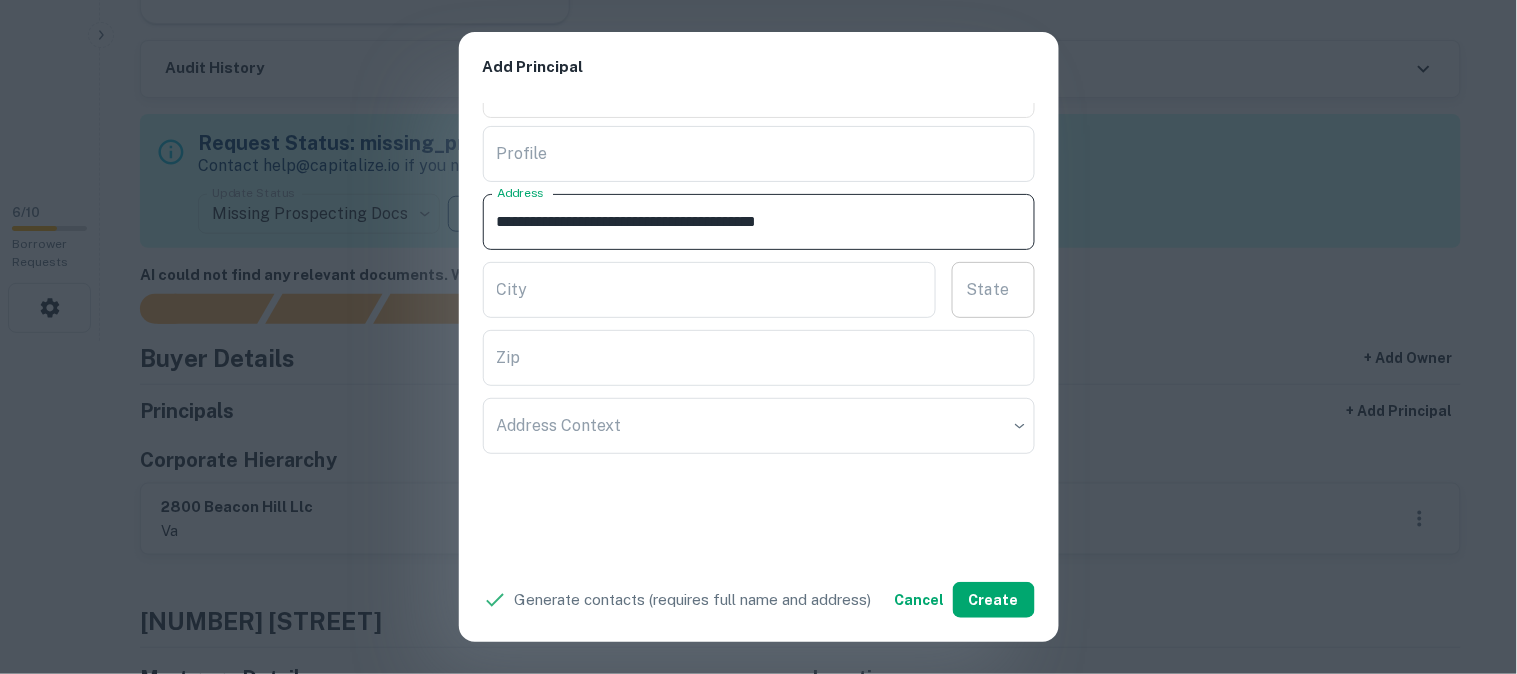 type on "**********" 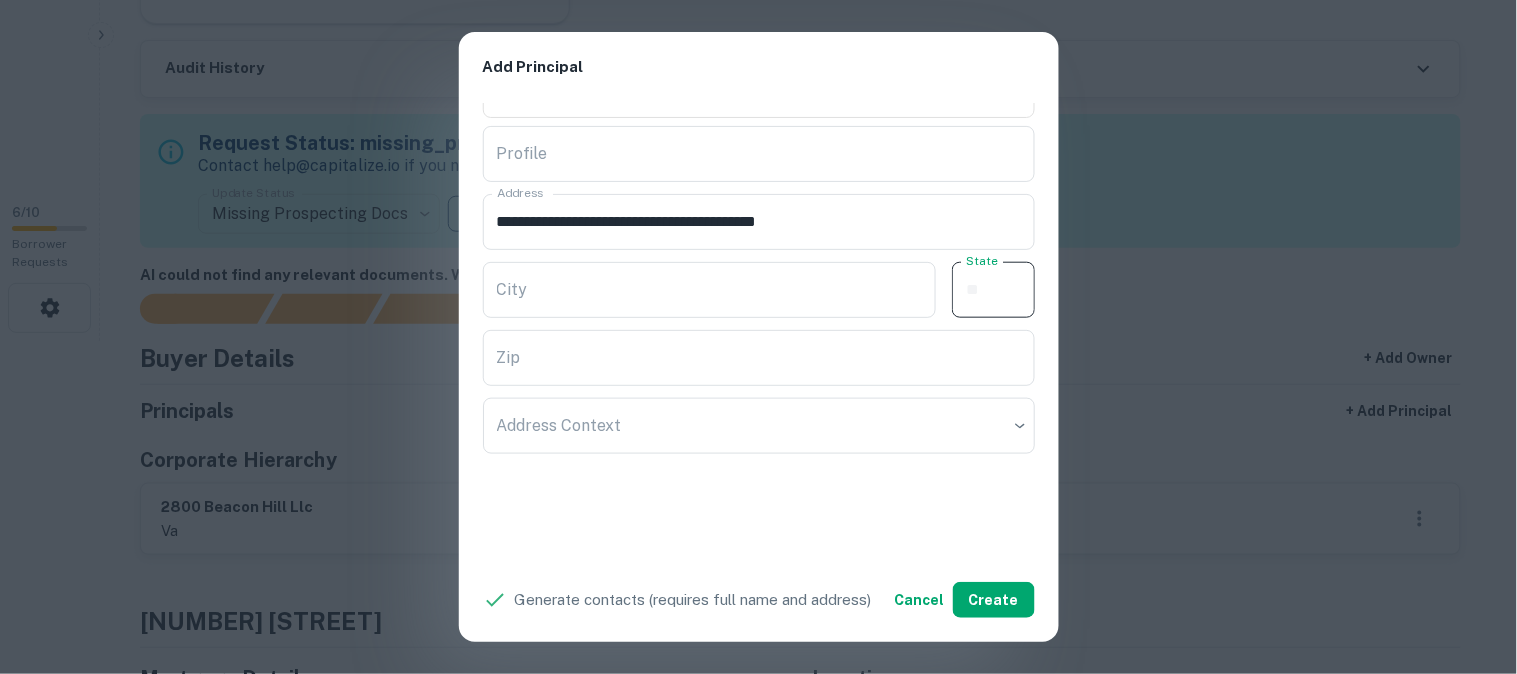 paste on "**" 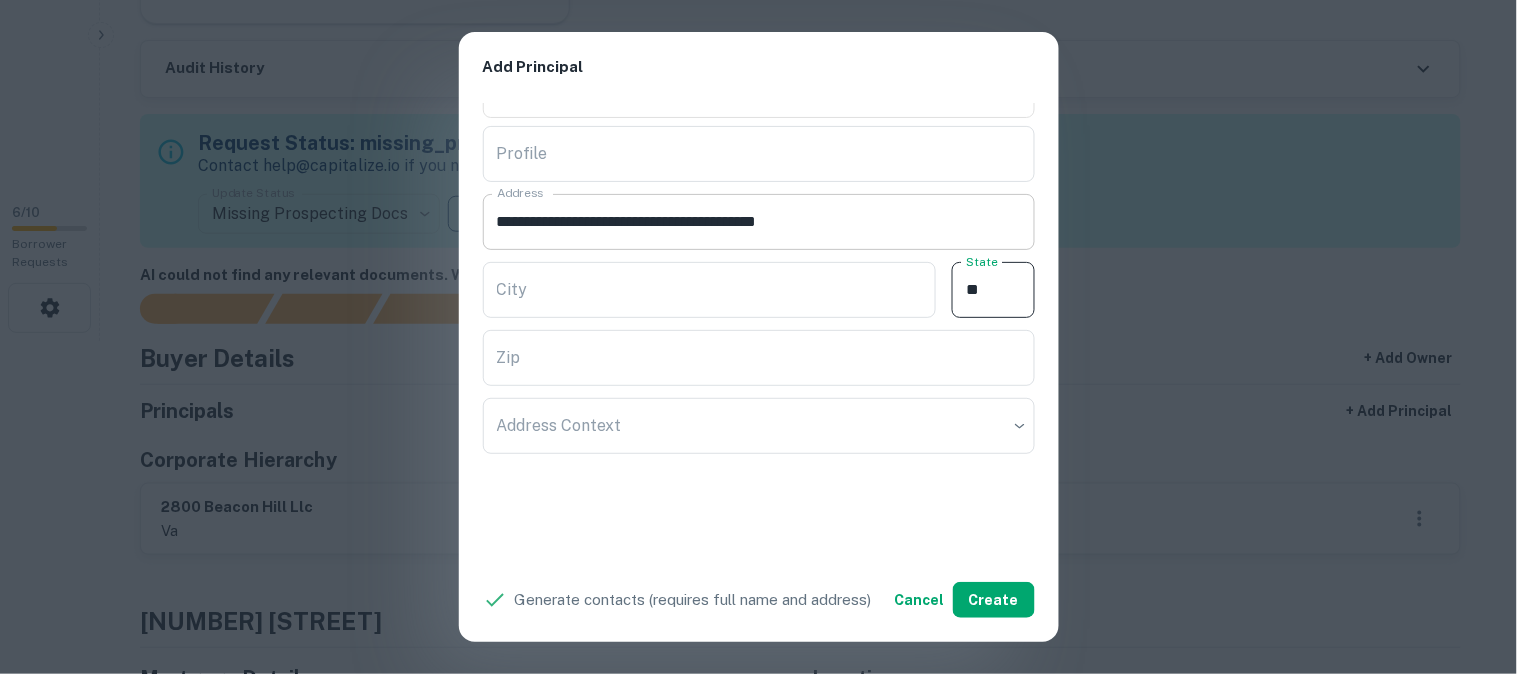 type on "**" 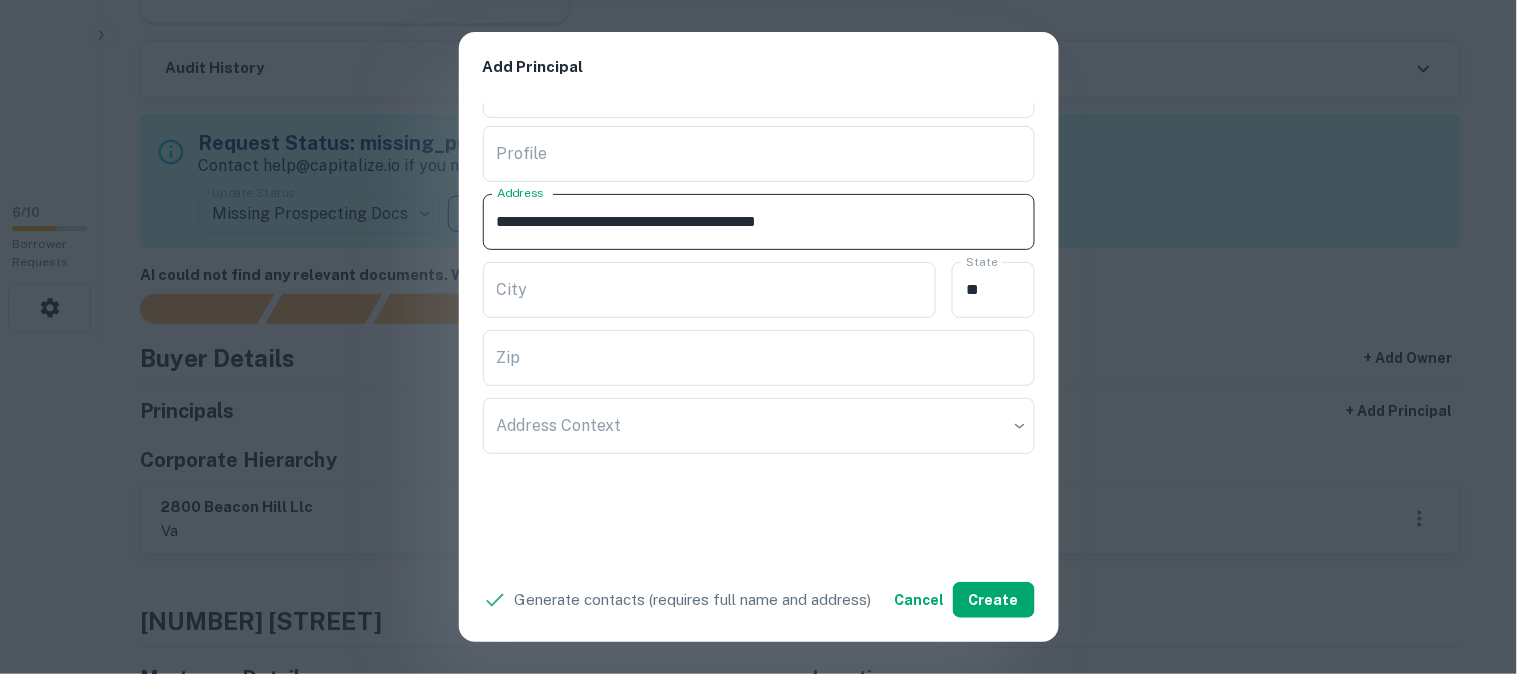 drag, startPoint x: 758, startPoint y: 220, endPoint x: 887, endPoint y: 252, distance: 132.90974 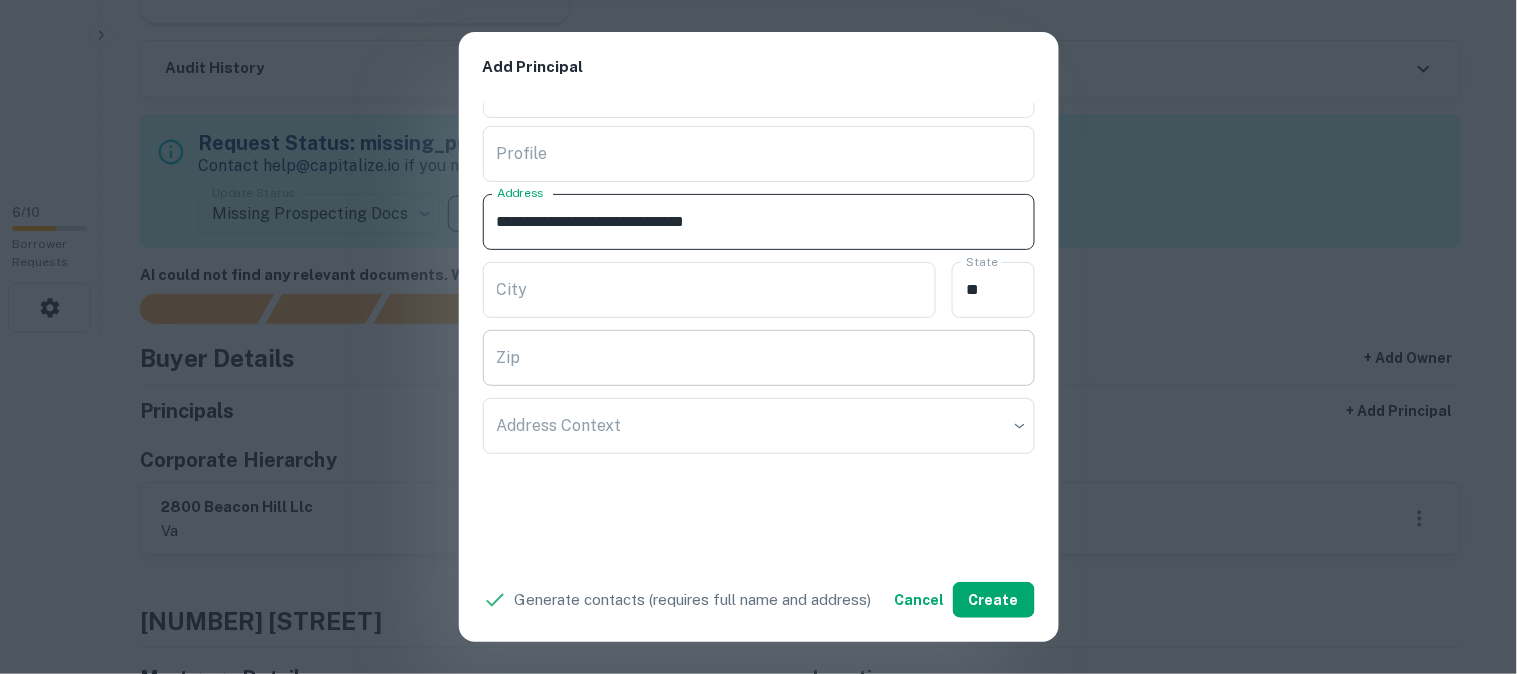 type on "**********" 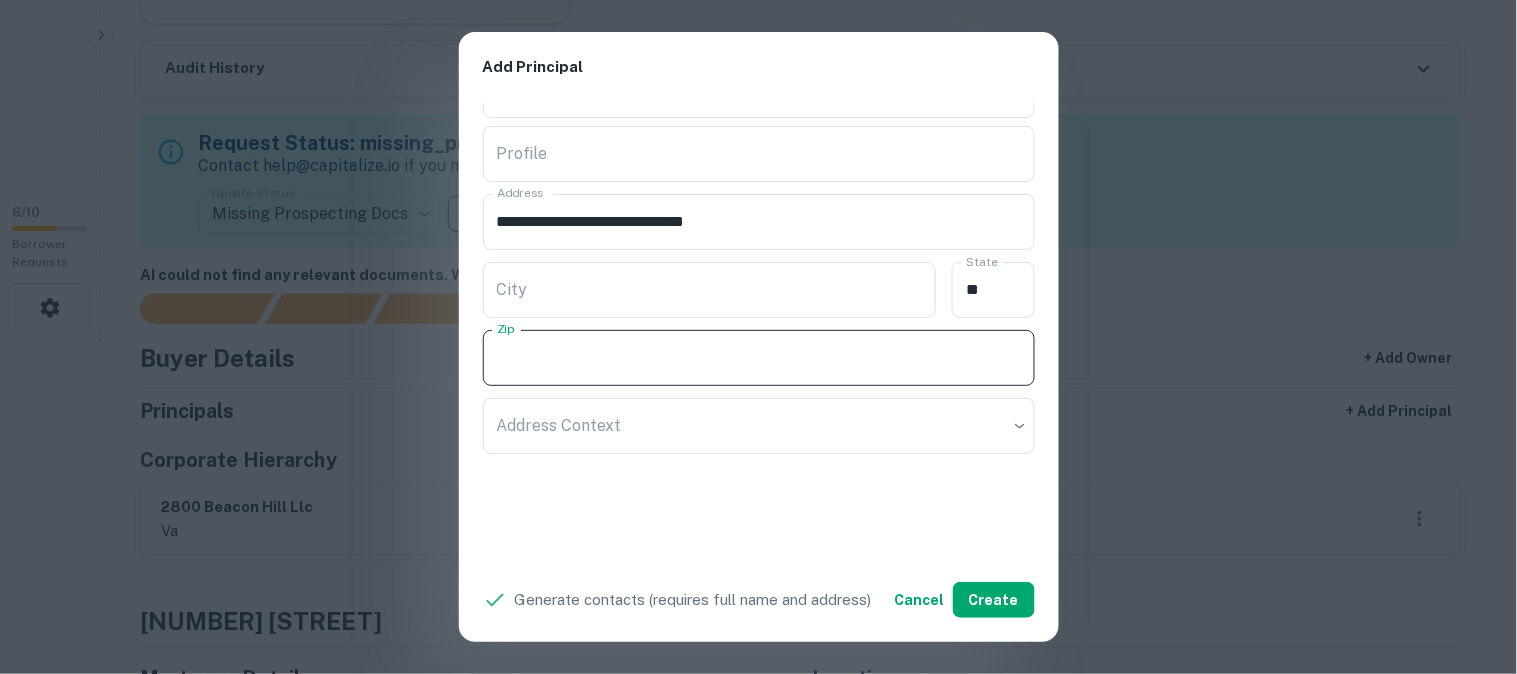 click on "Zip" at bounding box center [759, 358] 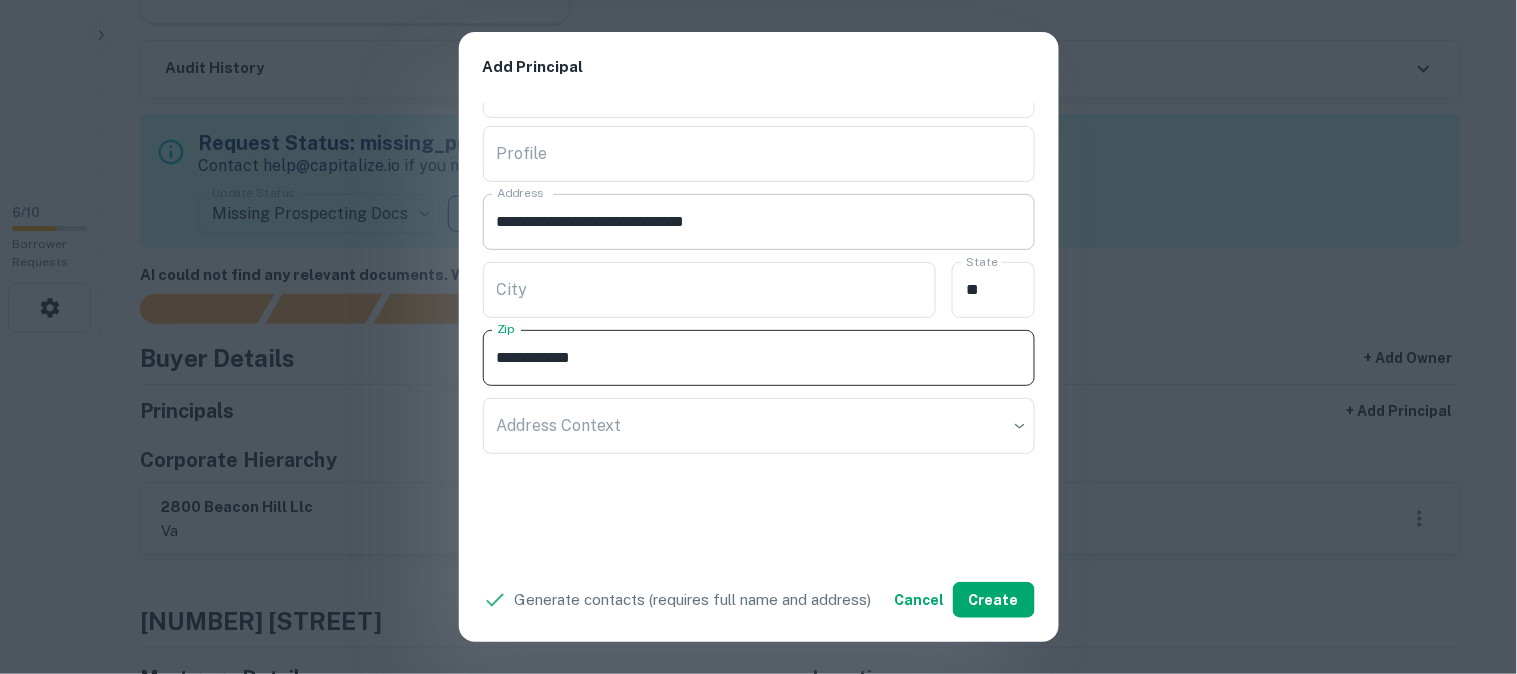 type on "**********" 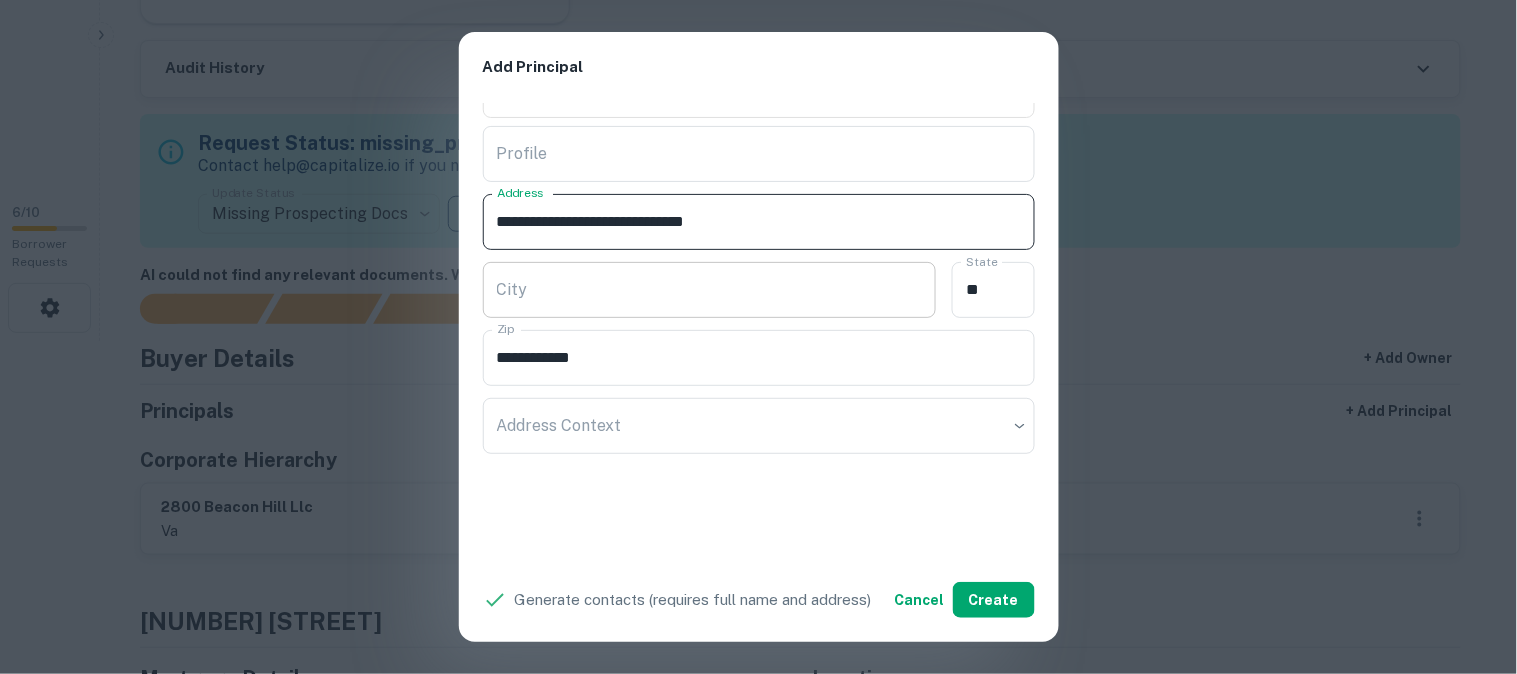 drag, startPoint x: 660, startPoint y: 217, endPoint x: 741, endPoint y: 271, distance: 97.349884 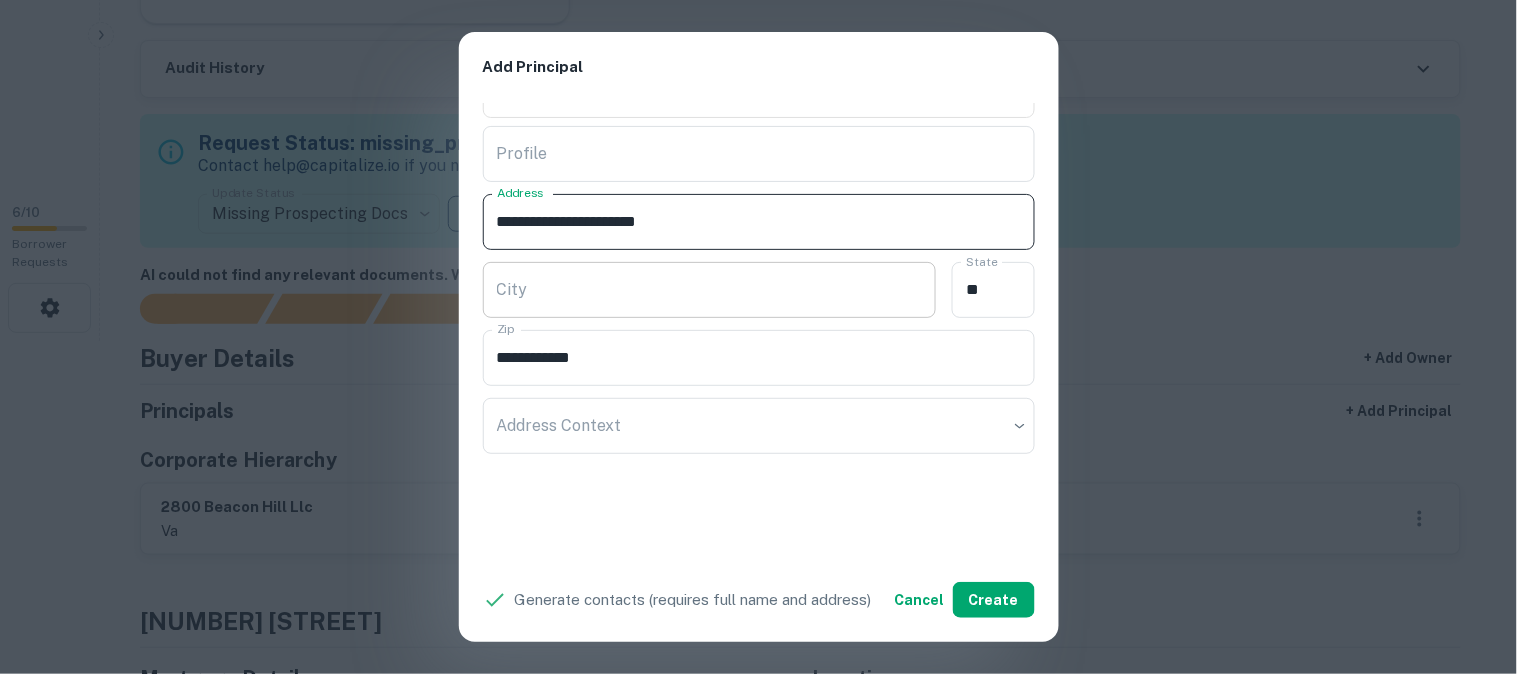 type on "**********" 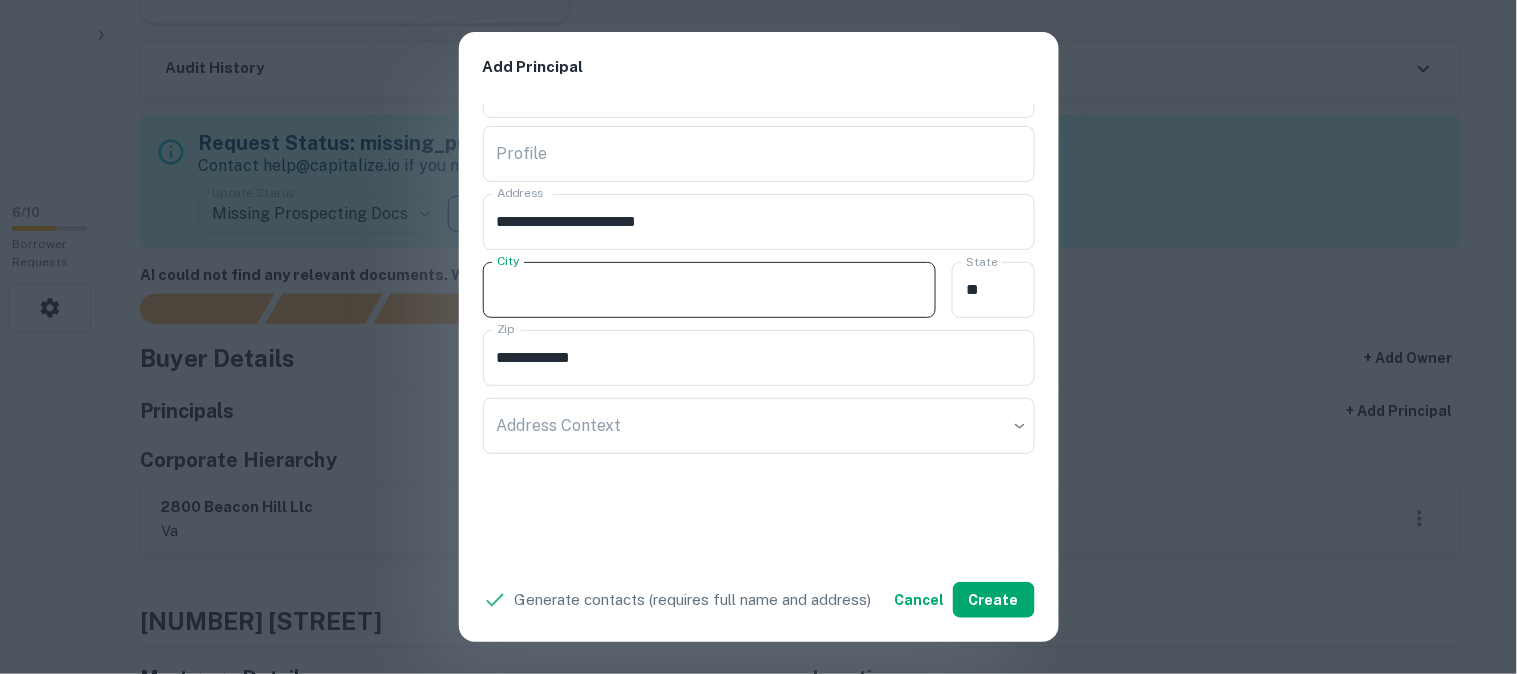 click on "City" at bounding box center (710, 290) 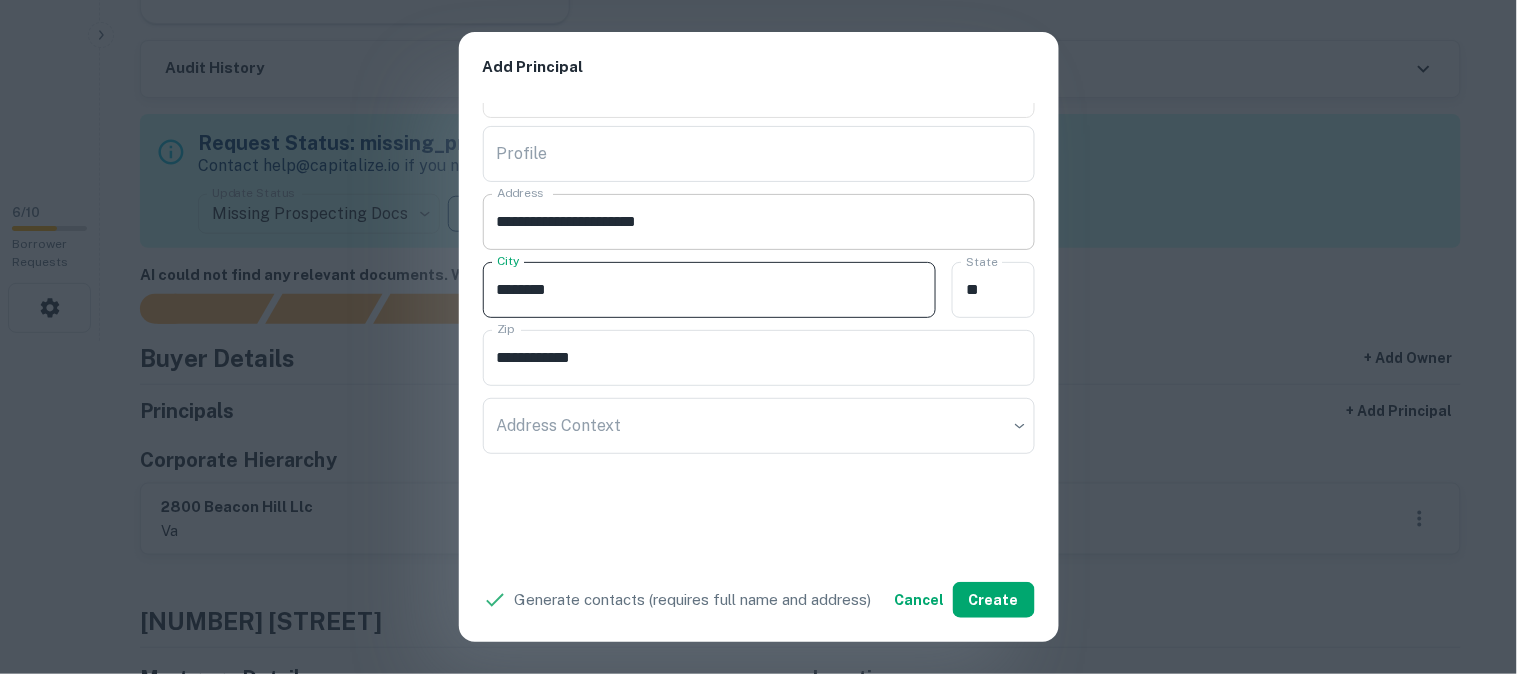 type on "********" 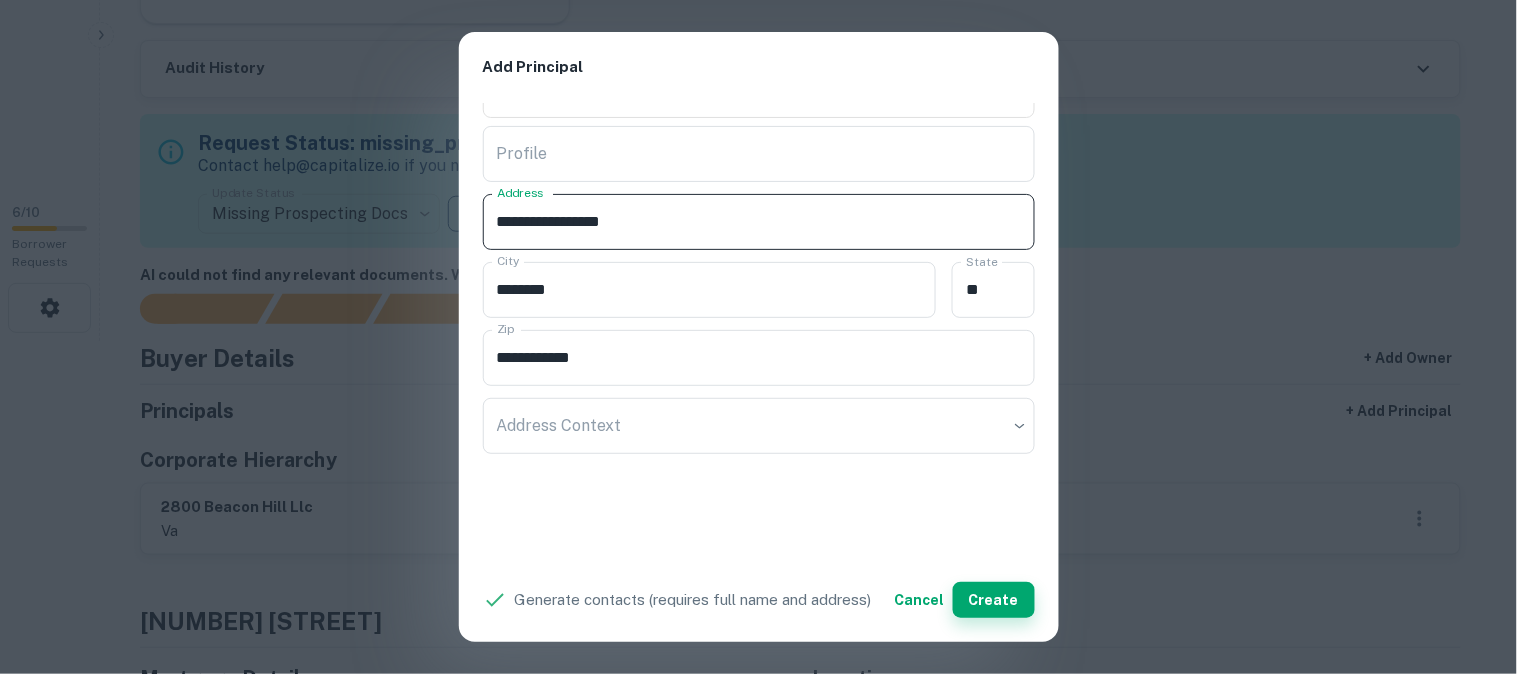 type on "**********" 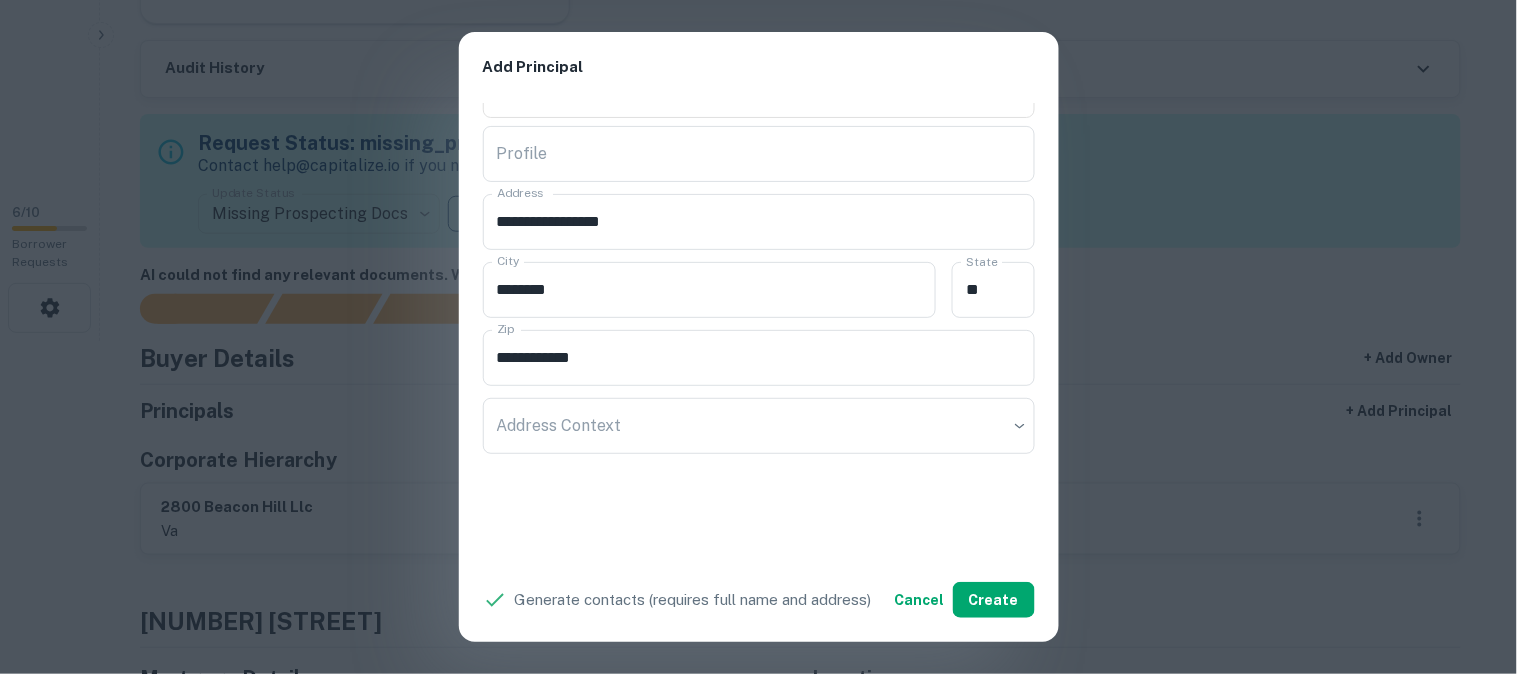 click on "**********" at bounding box center [758, 337] 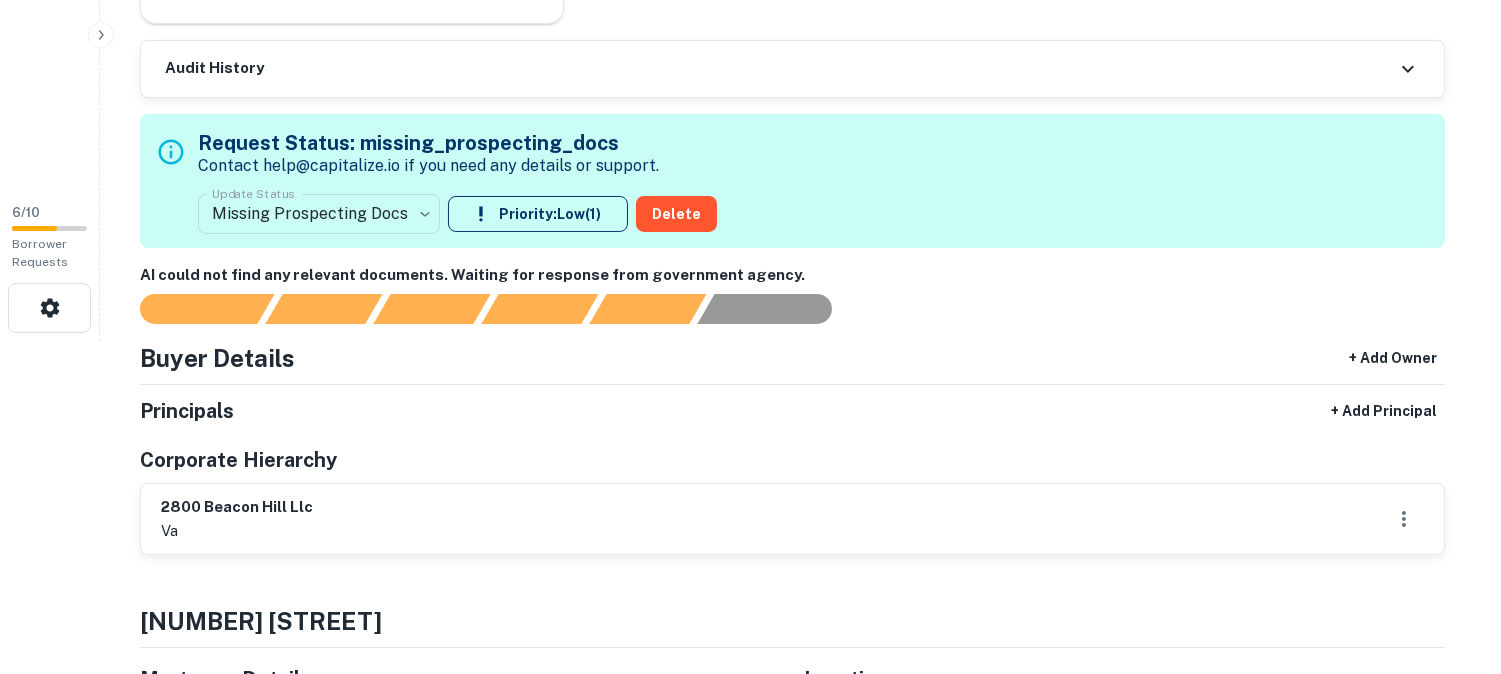 click on "**********" at bounding box center [750, 4] 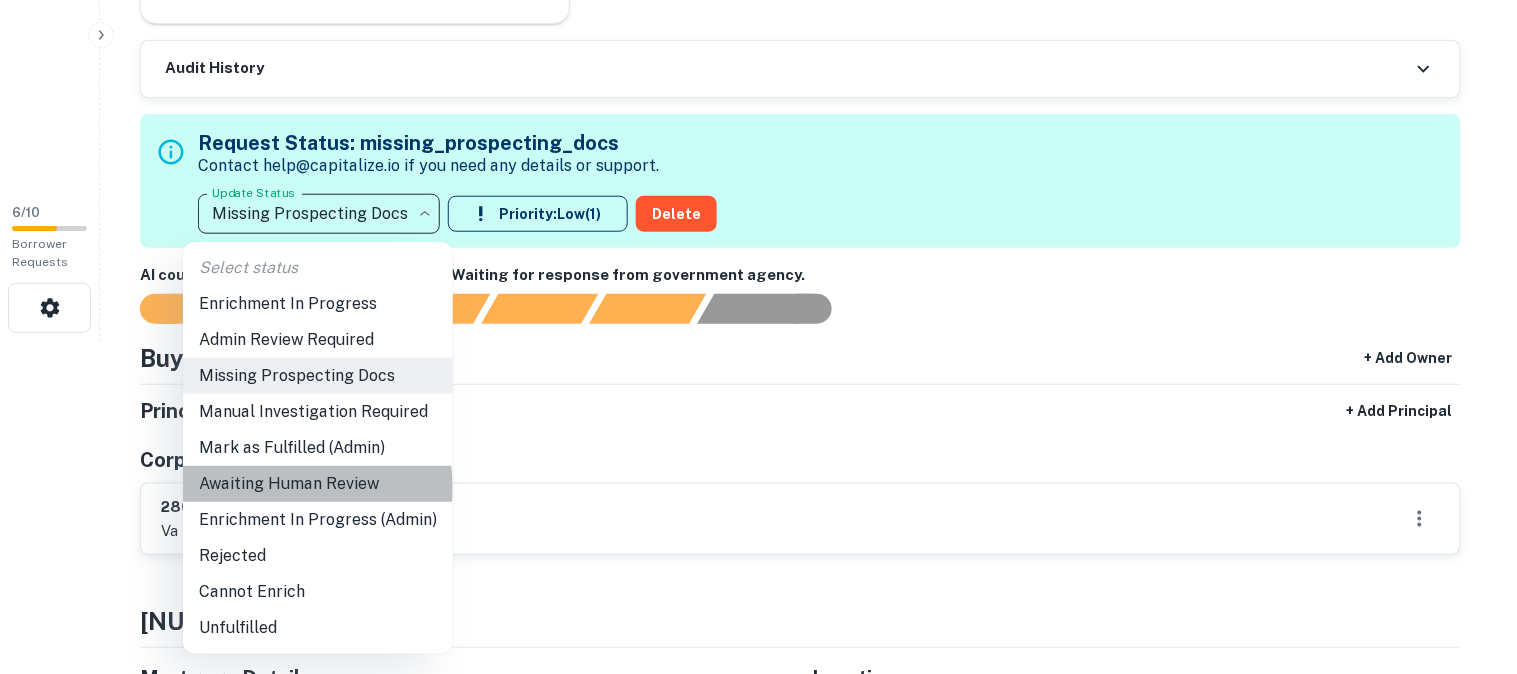 click on "Awaiting Human Review" at bounding box center [318, 484] 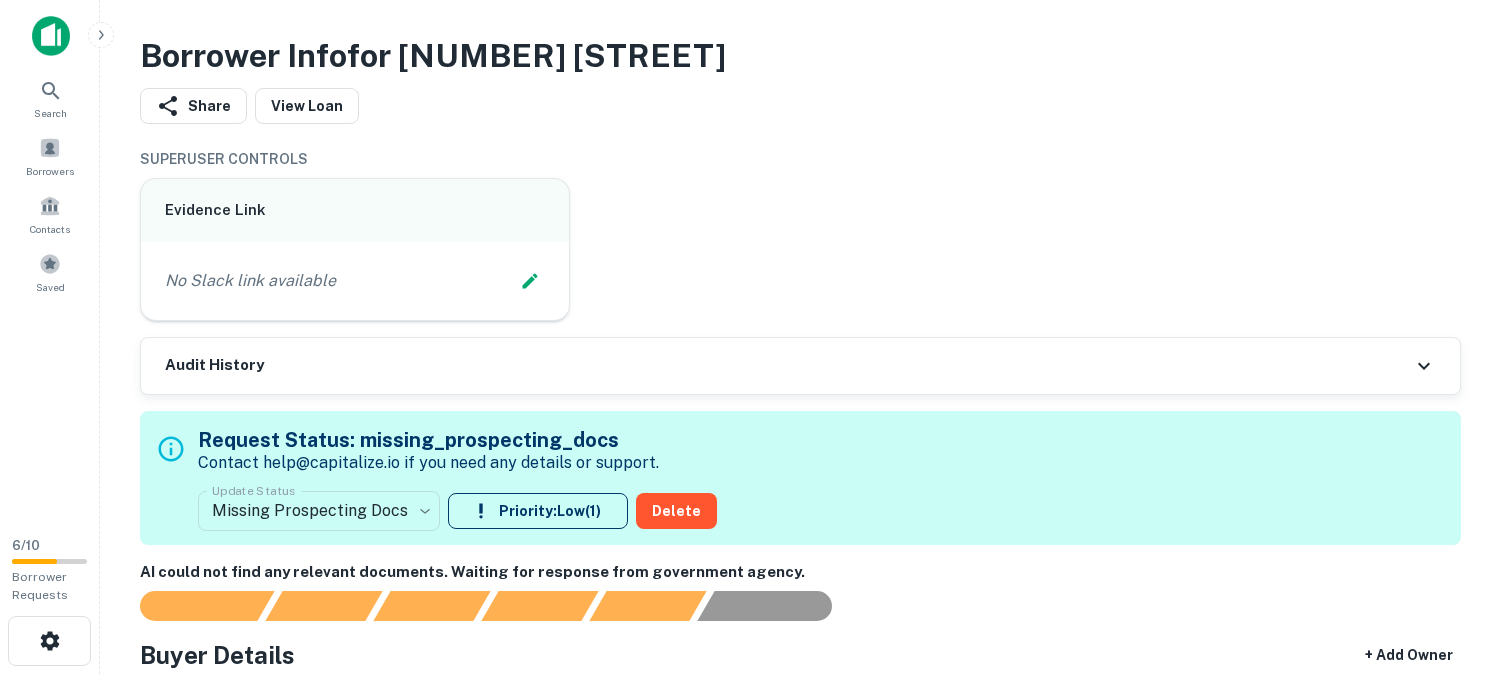 scroll, scrollTop: 0, scrollLeft: 0, axis: both 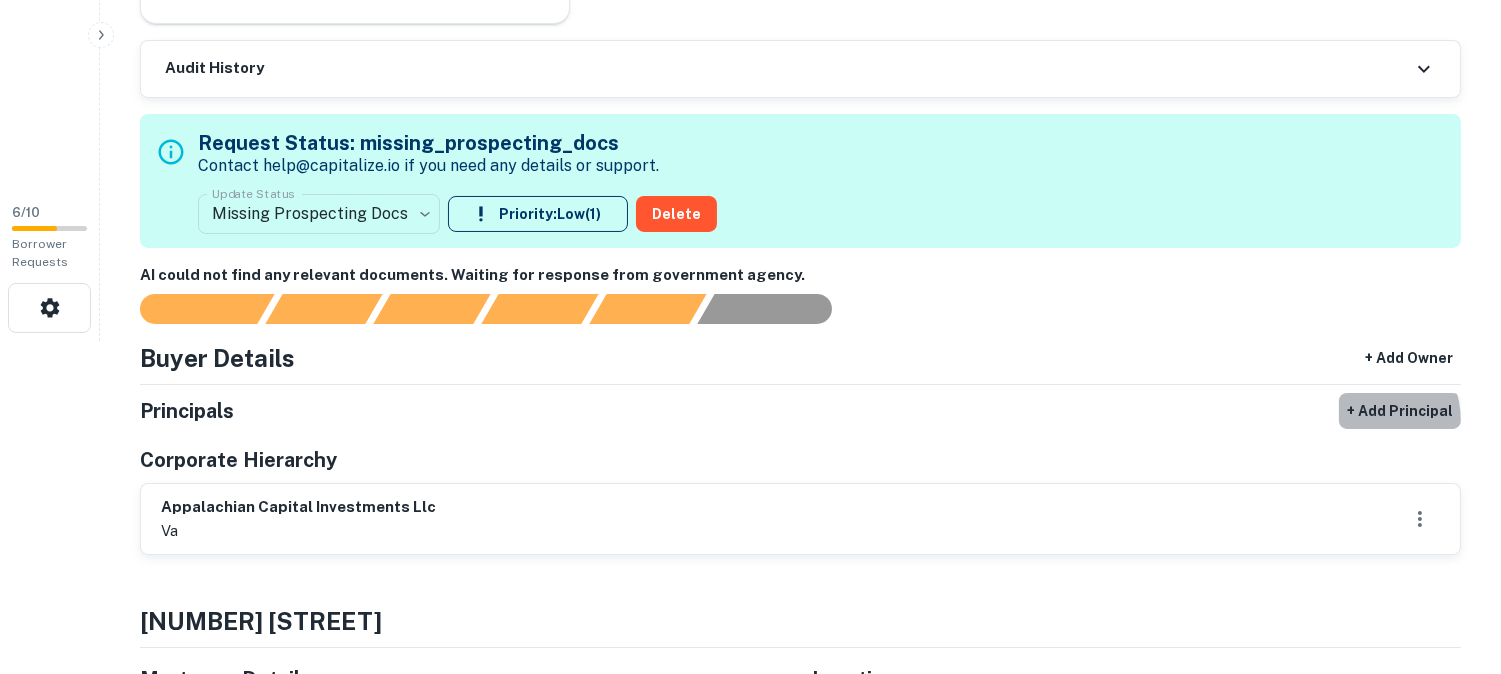 click on "+ Add Principal" at bounding box center [1400, 411] 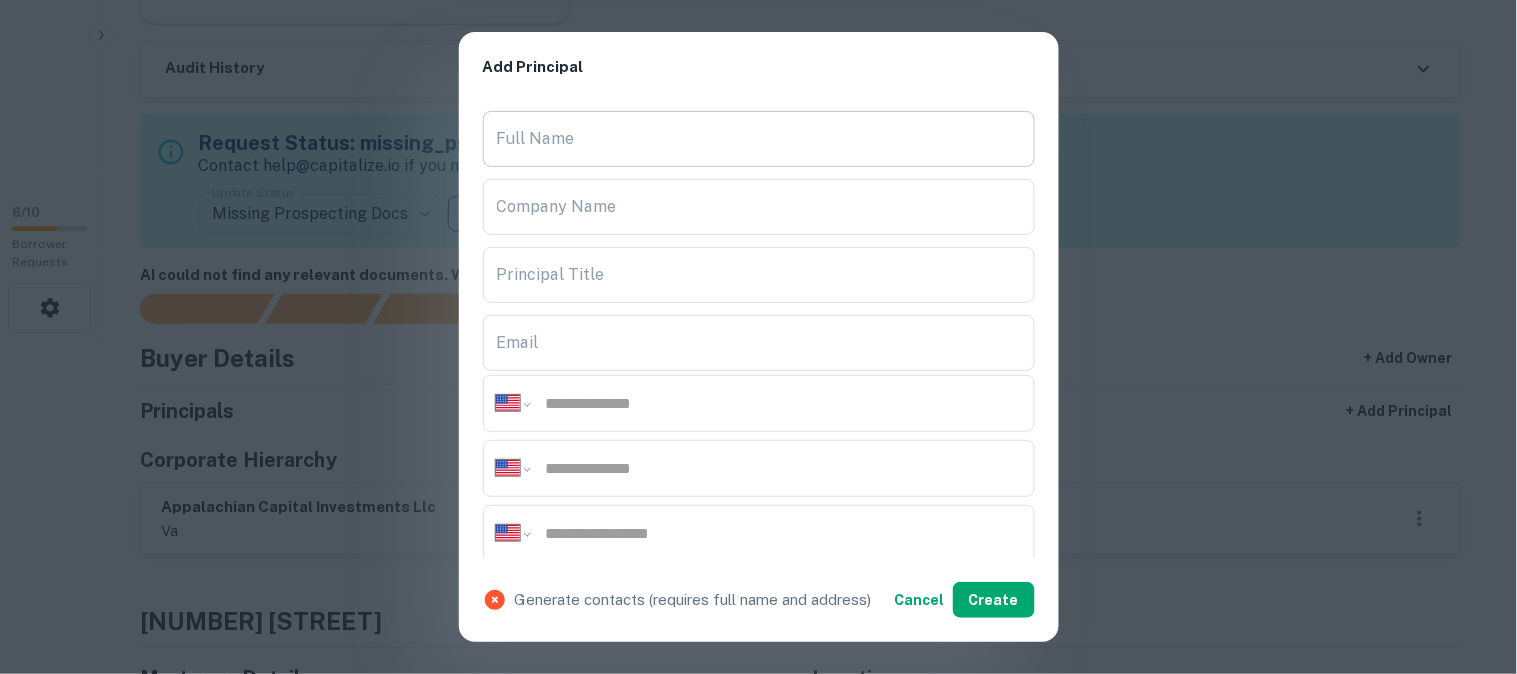 click on "Full Name" at bounding box center (759, 139) 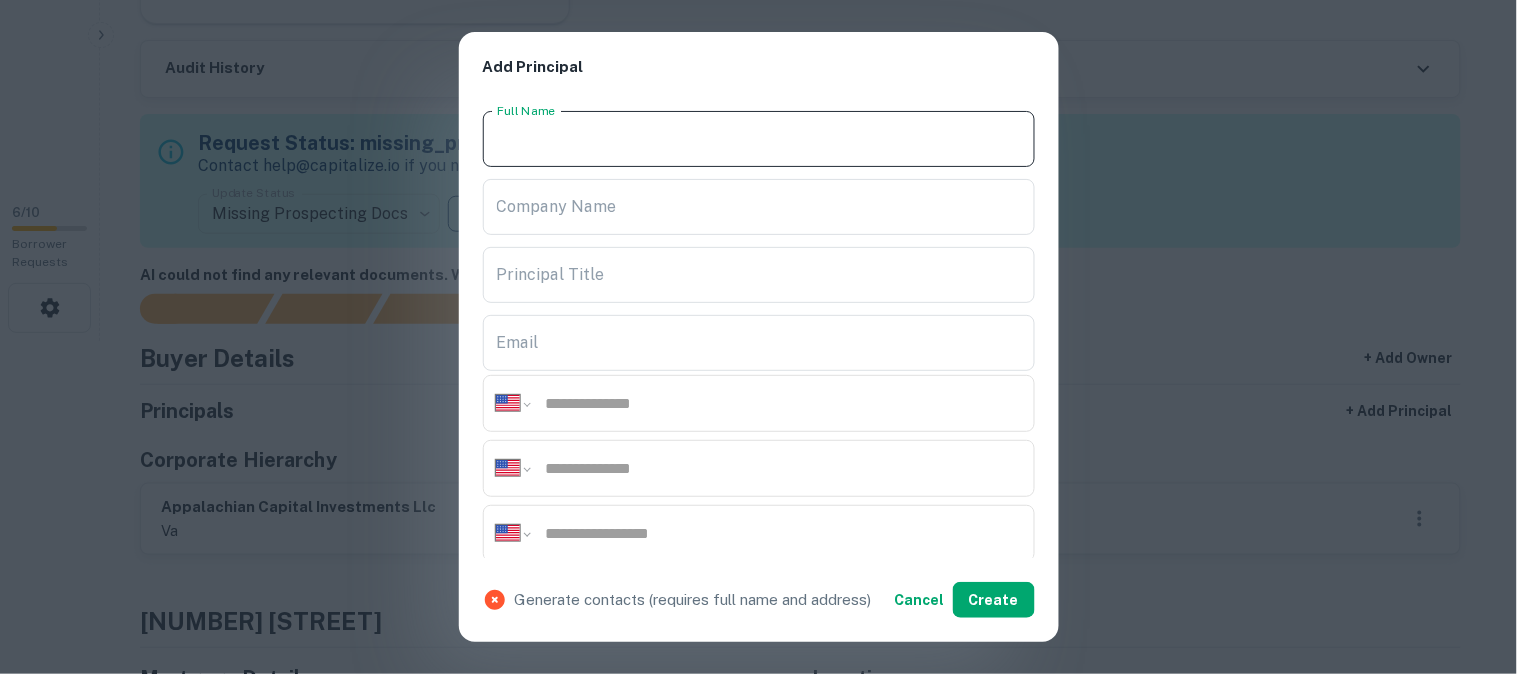 paste on "**********" 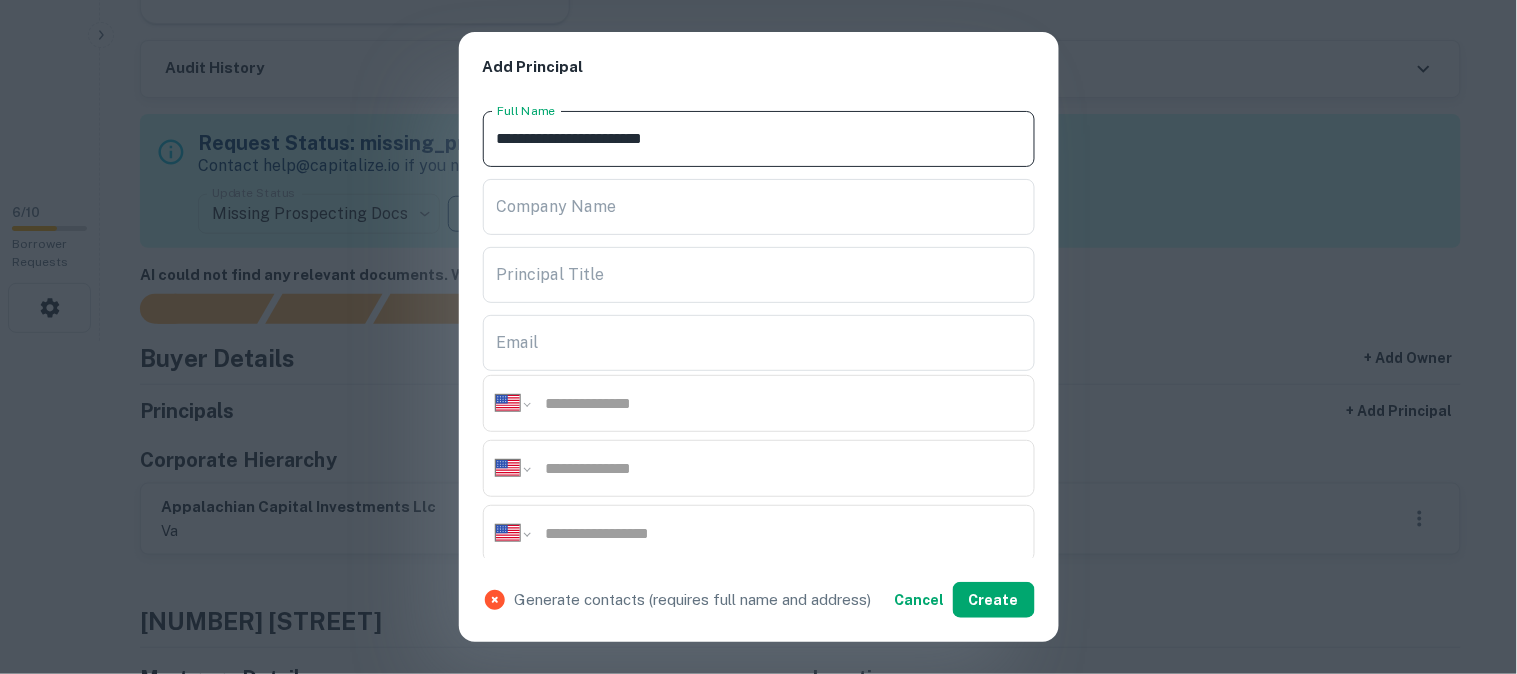 type on "**********" 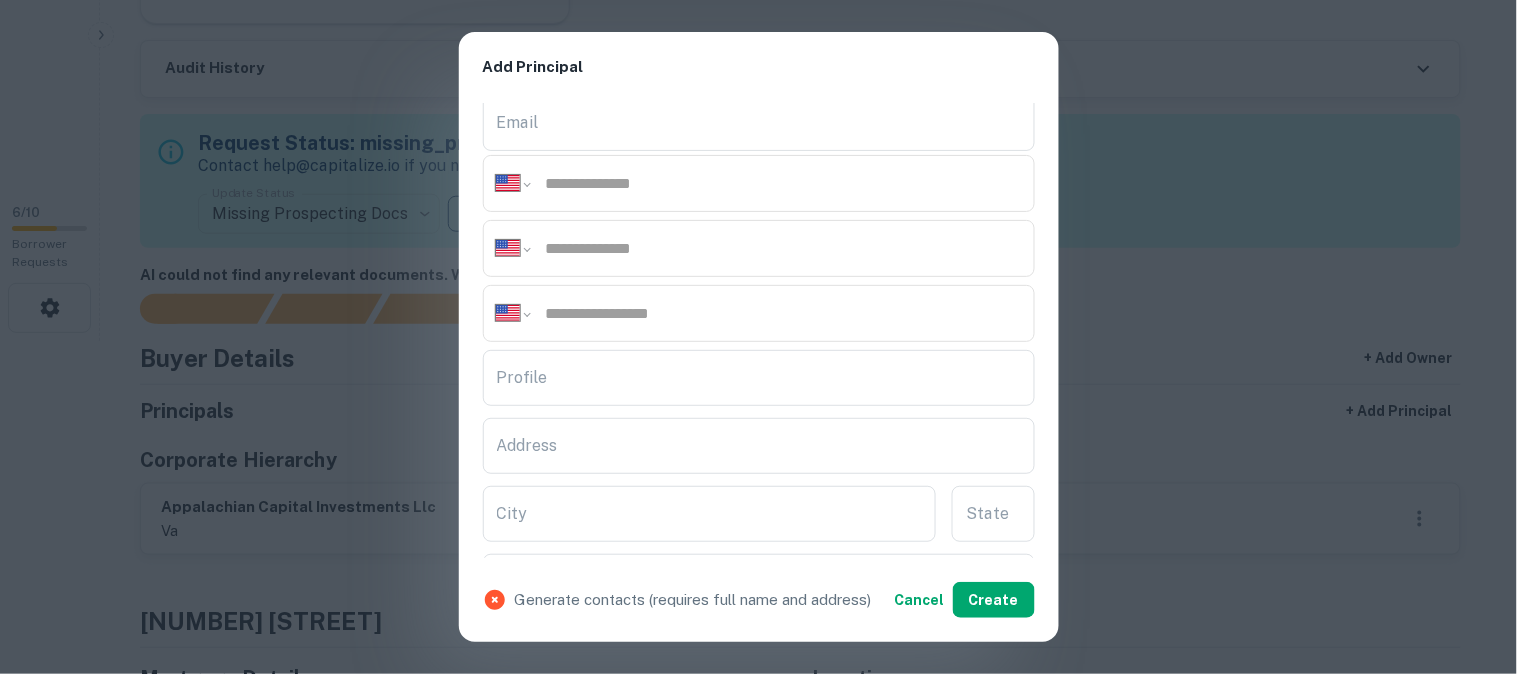 scroll, scrollTop: 222, scrollLeft: 0, axis: vertical 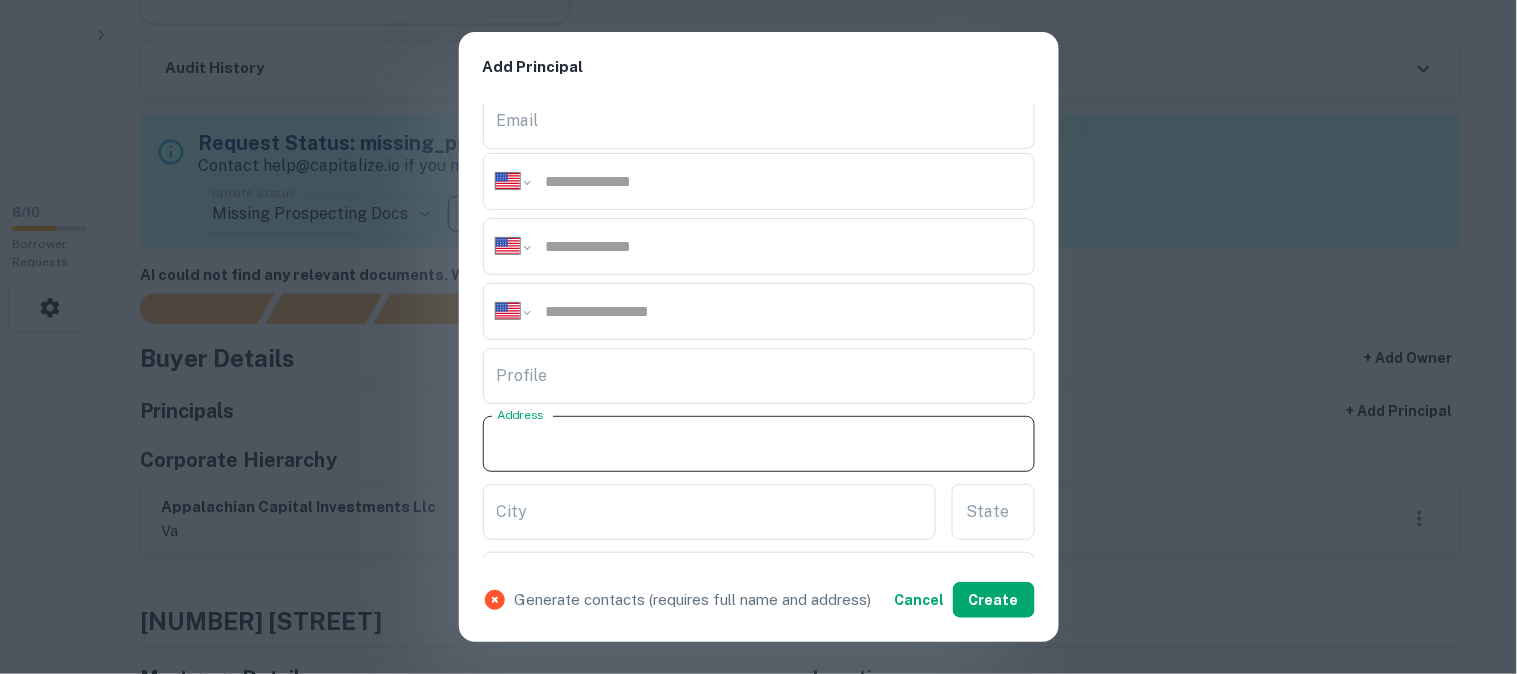 click on "Address" at bounding box center [759, 444] 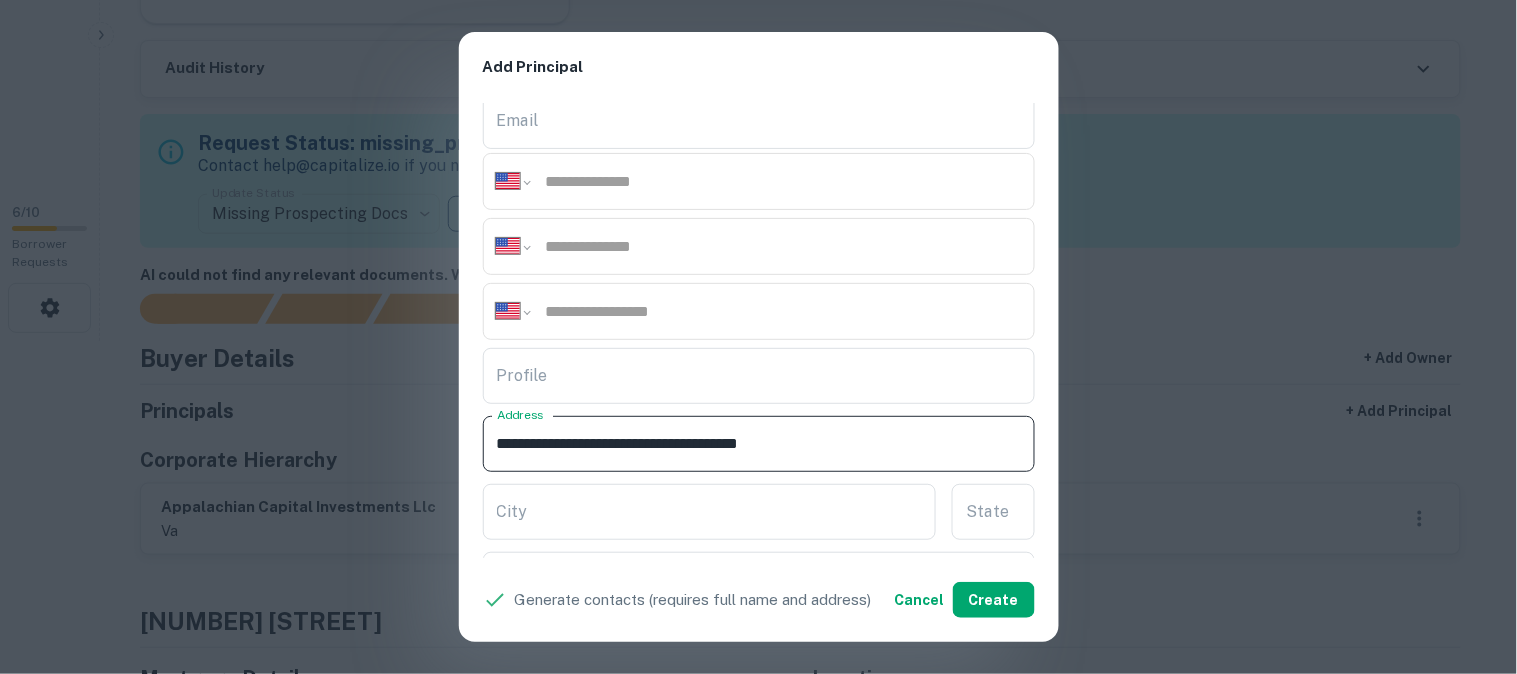 drag, startPoint x: 594, startPoint y: 441, endPoint x: 663, endPoint y: 465, distance: 73.05477 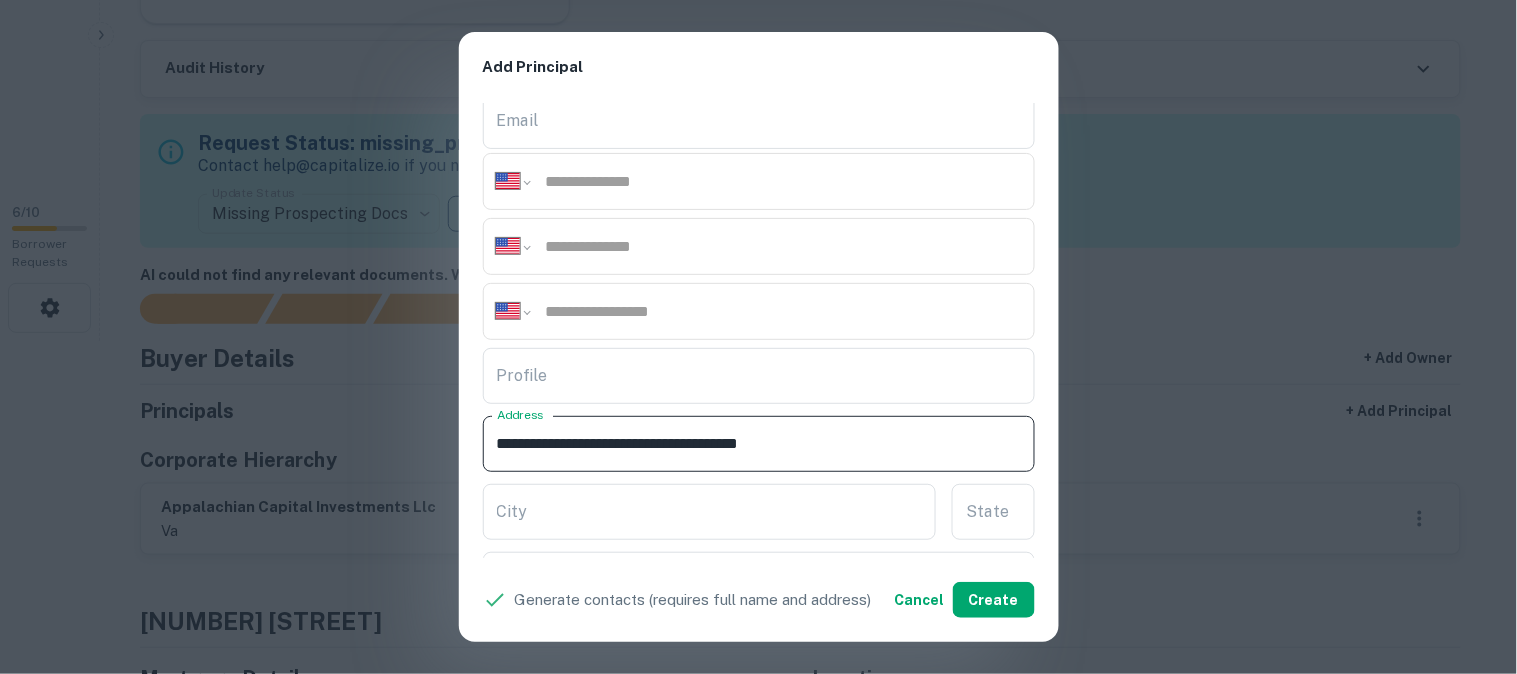 click on "**********" at bounding box center (759, 444) 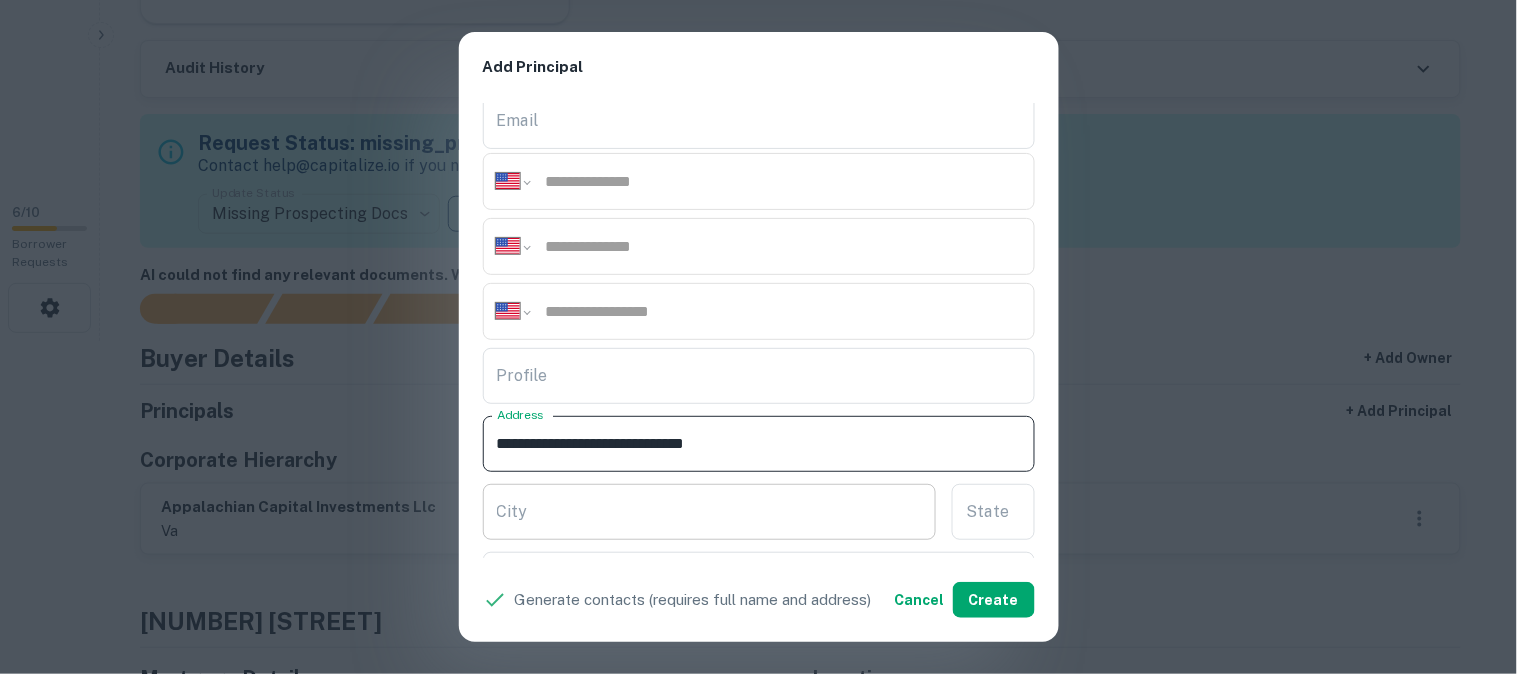 type on "**********" 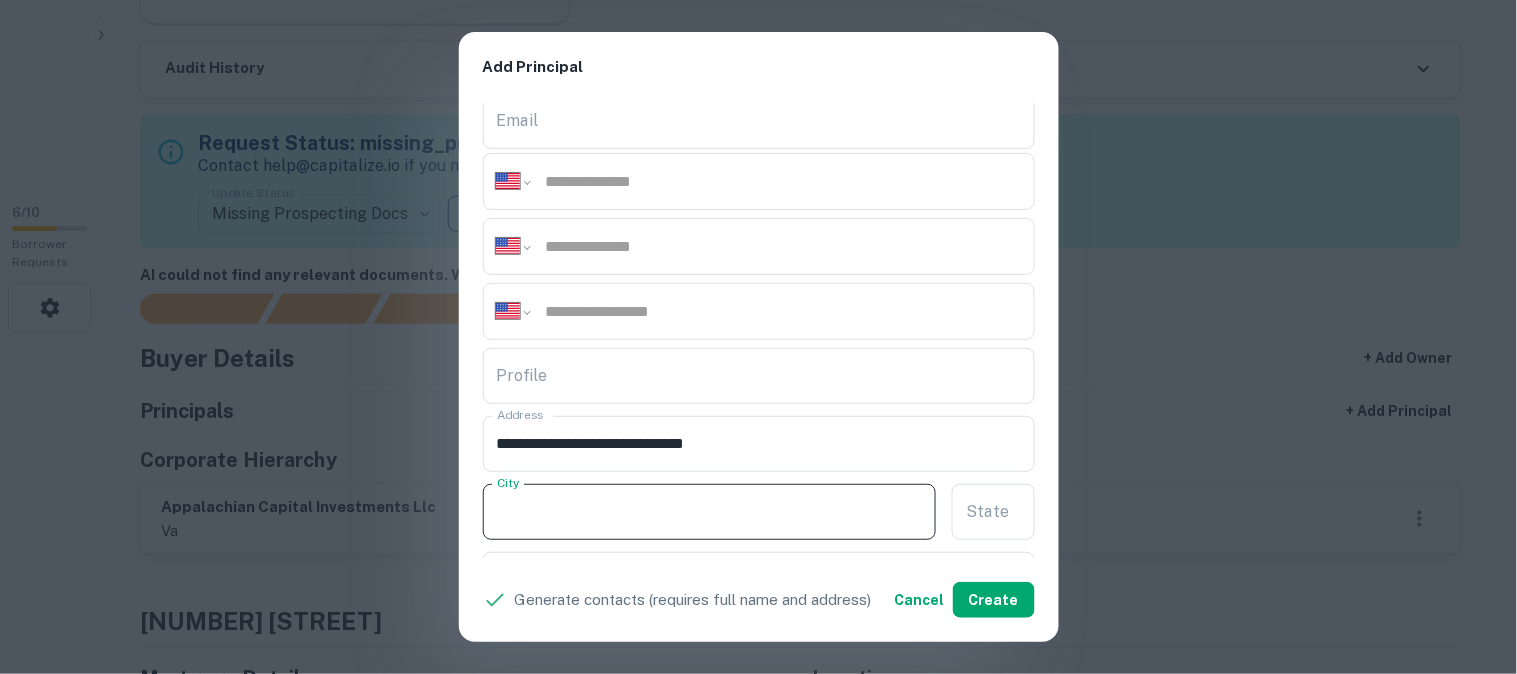 click on "City" at bounding box center (710, 512) 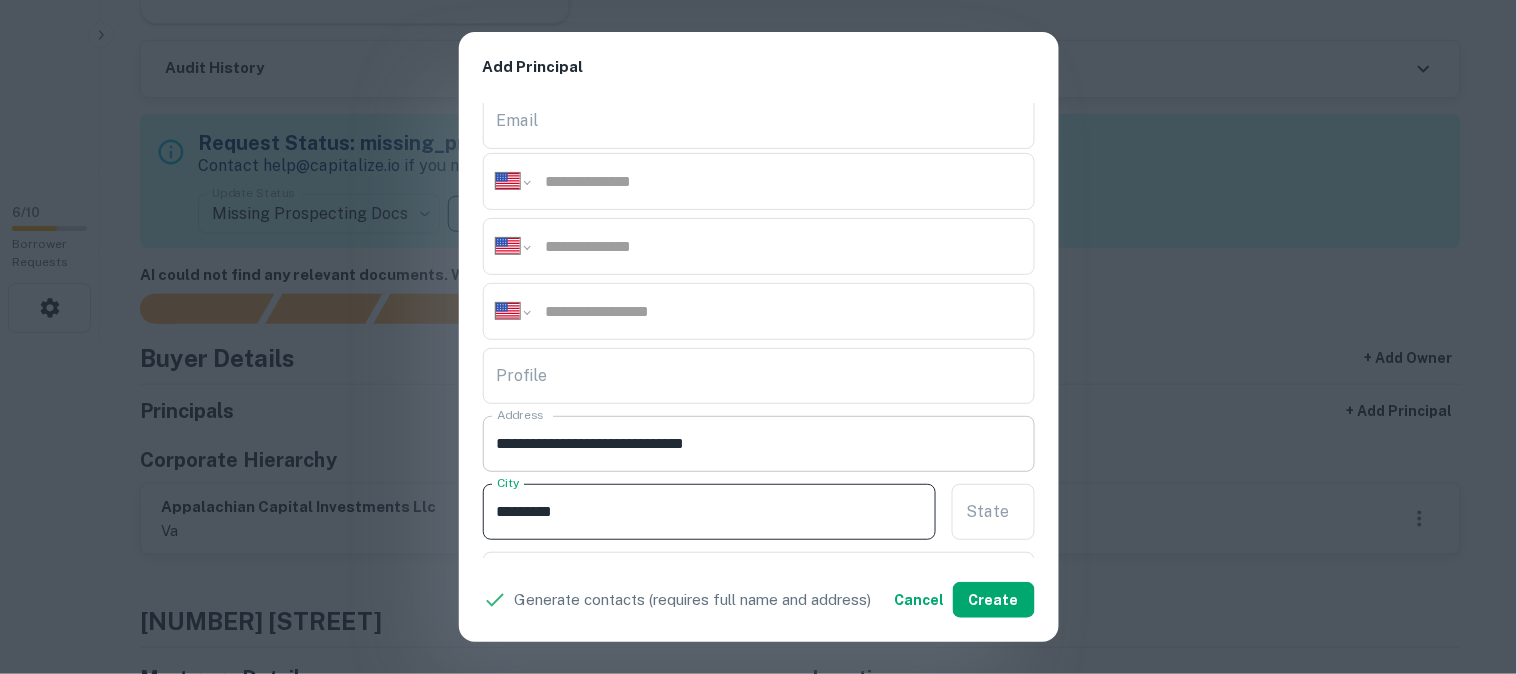 type on "*********" 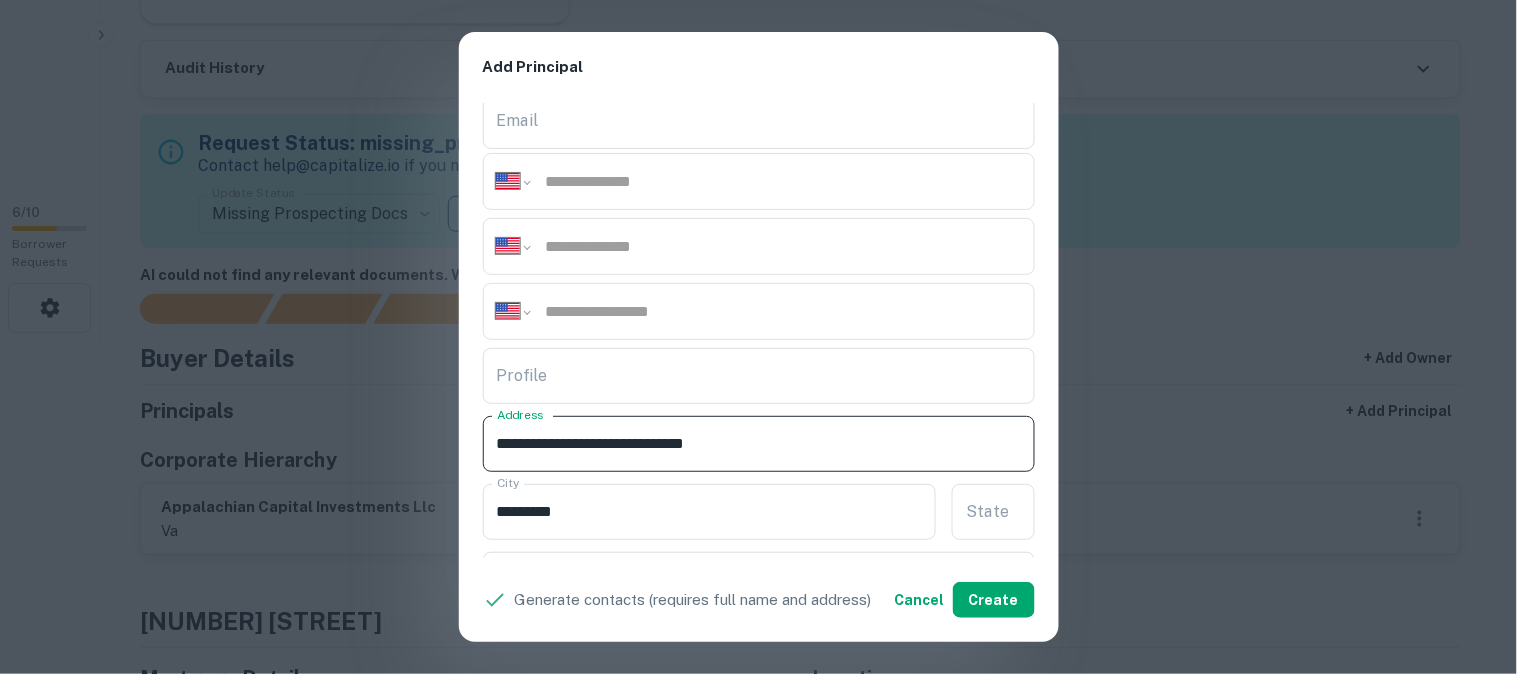 drag, startPoint x: 602, startPoint y: 435, endPoint x: 618, endPoint y: 447, distance: 20 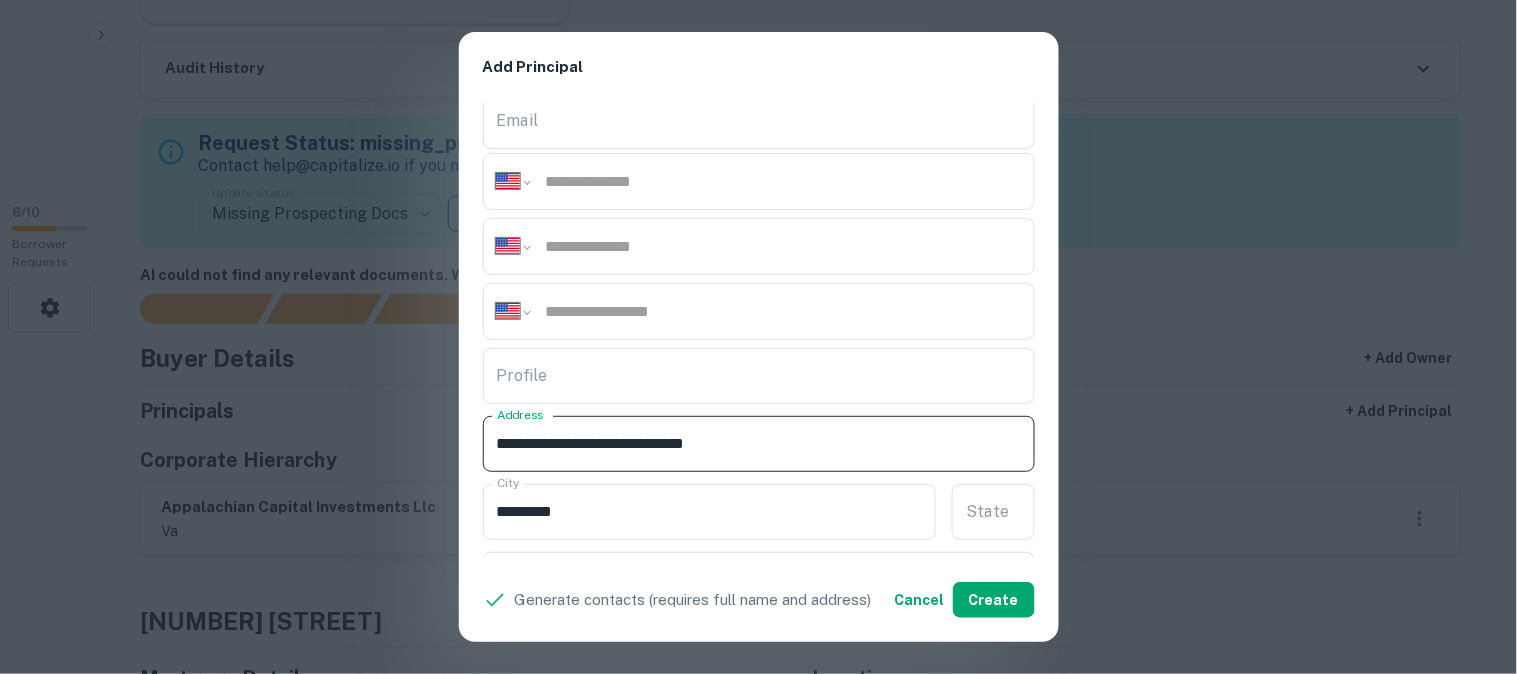 click on "**********" at bounding box center [759, 444] 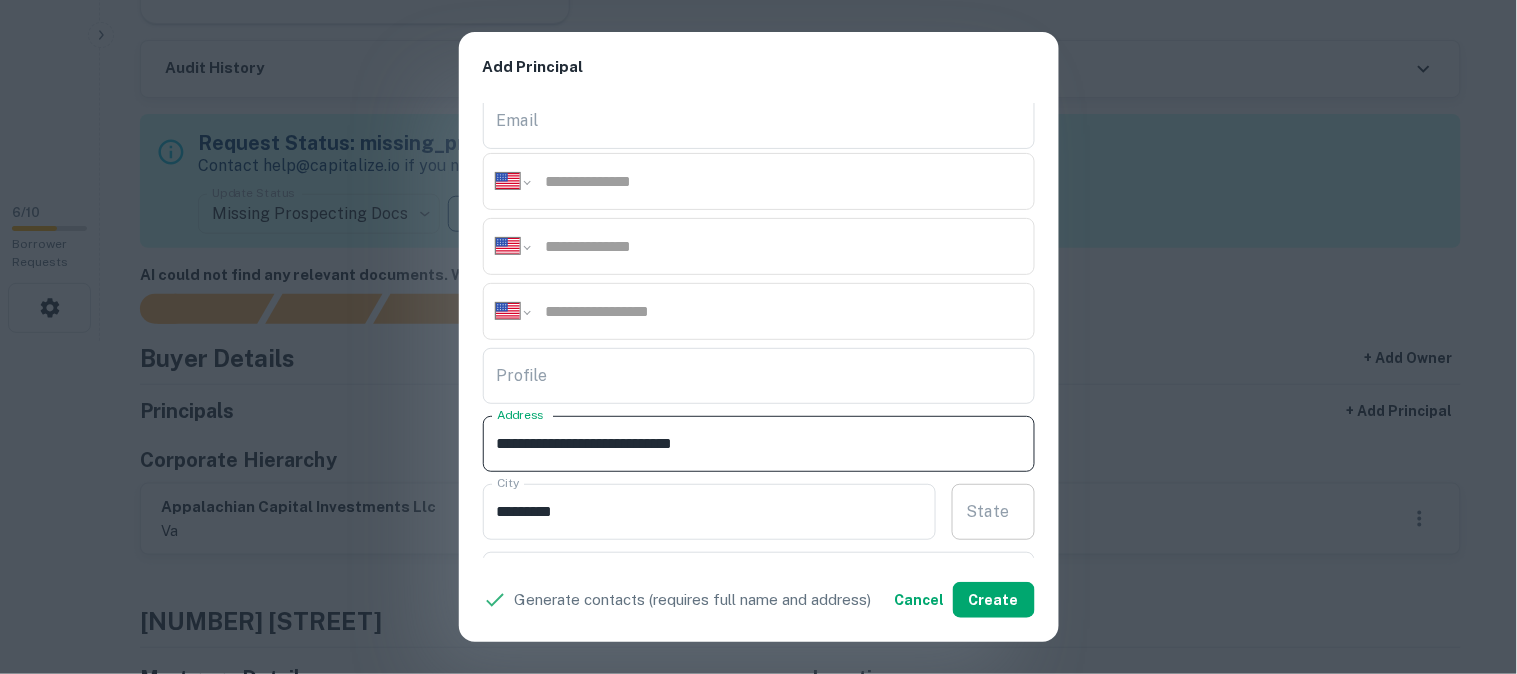 type on "**********" 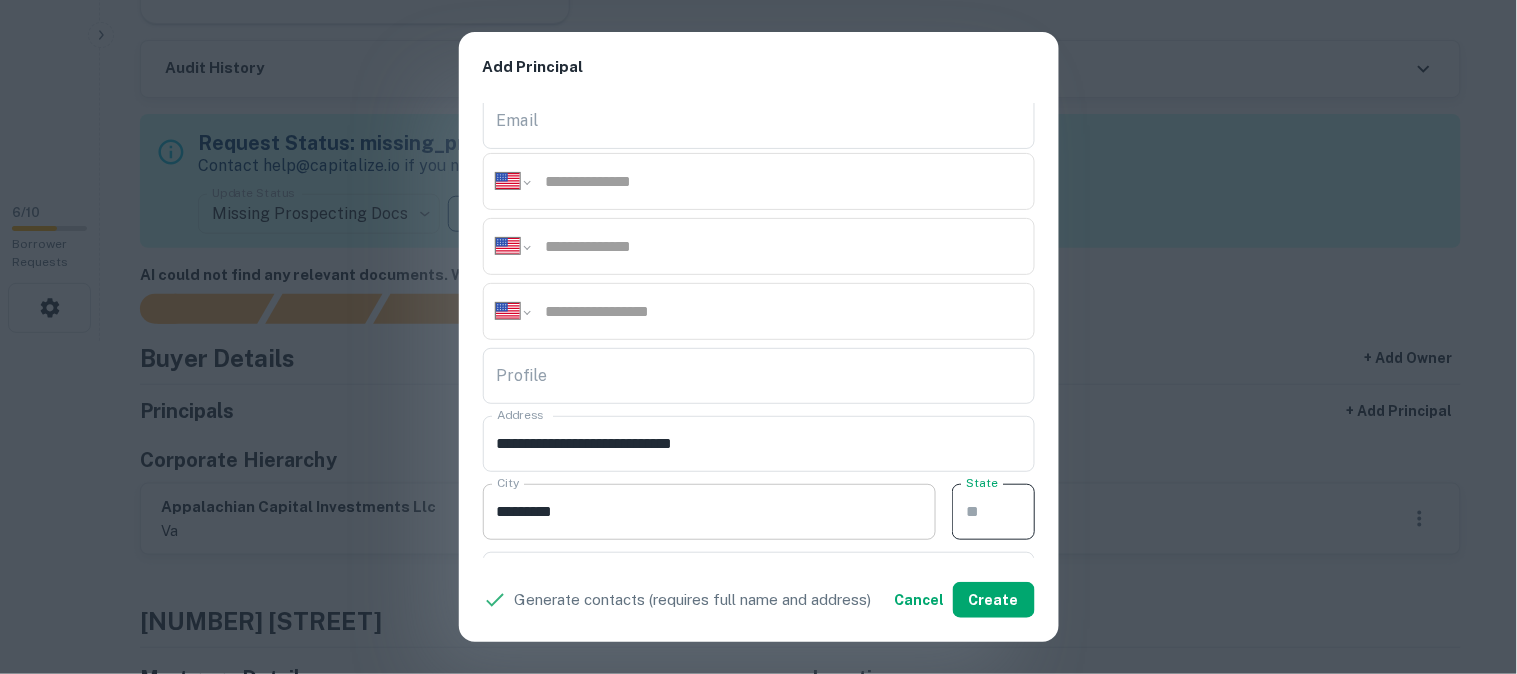 paste on "**" 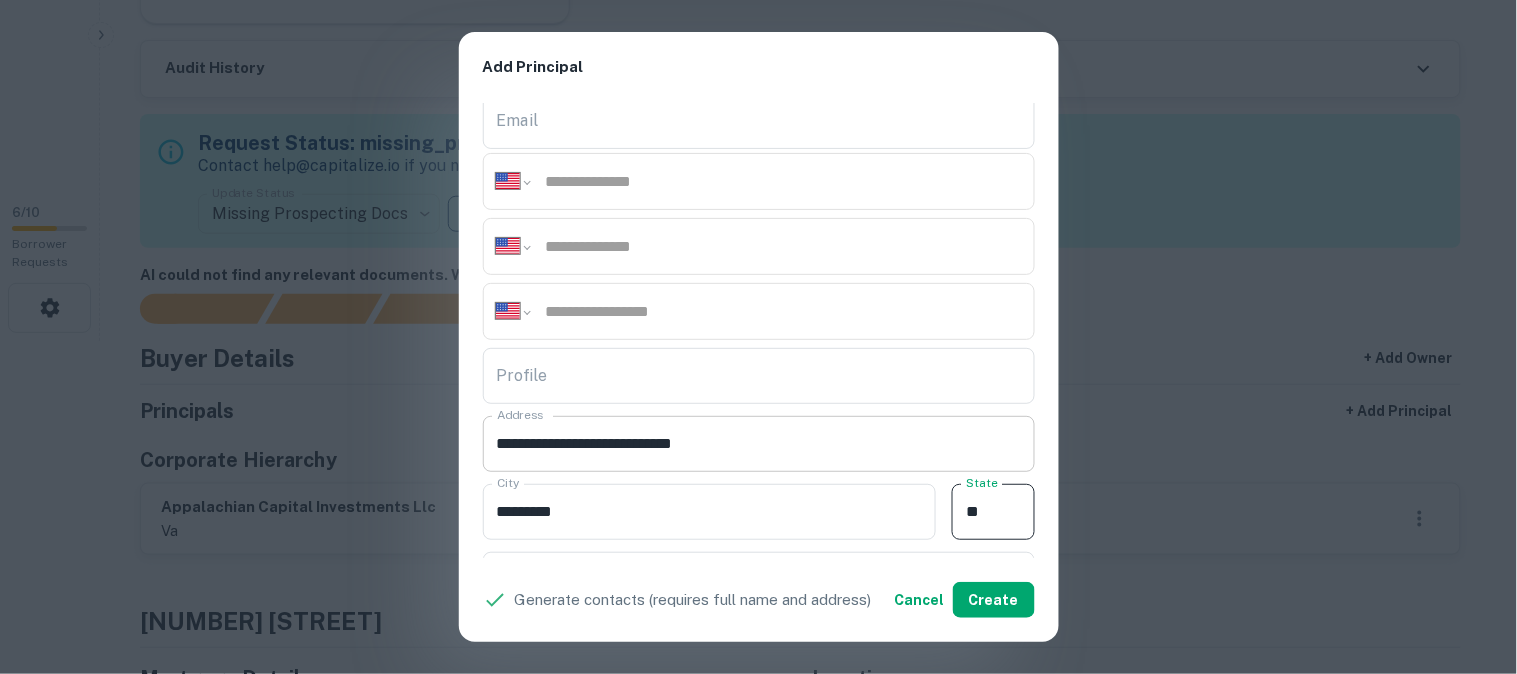 type on "**" 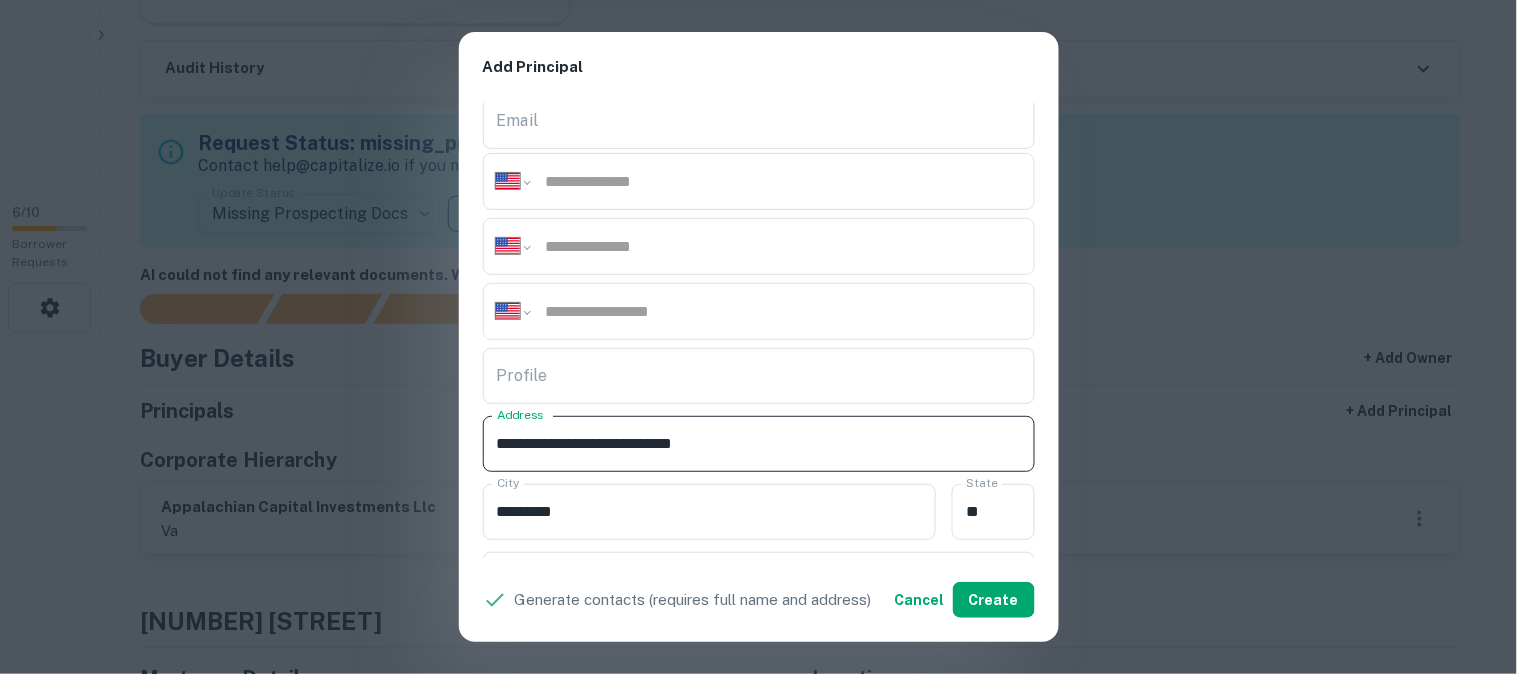 drag, startPoint x: 608, startPoint y: 442, endPoint x: 722, endPoint y: 455, distance: 114.73883 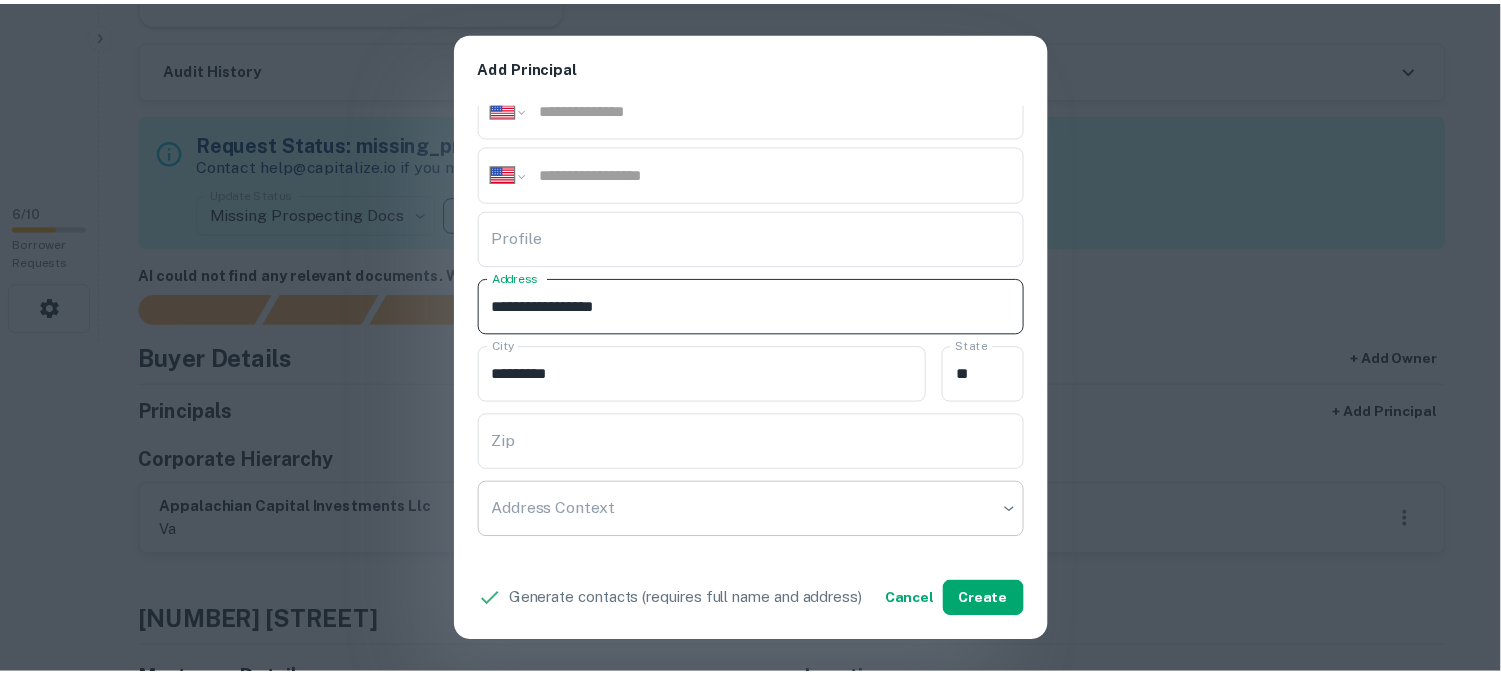 scroll, scrollTop: 444, scrollLeft: 0, axis: vertical 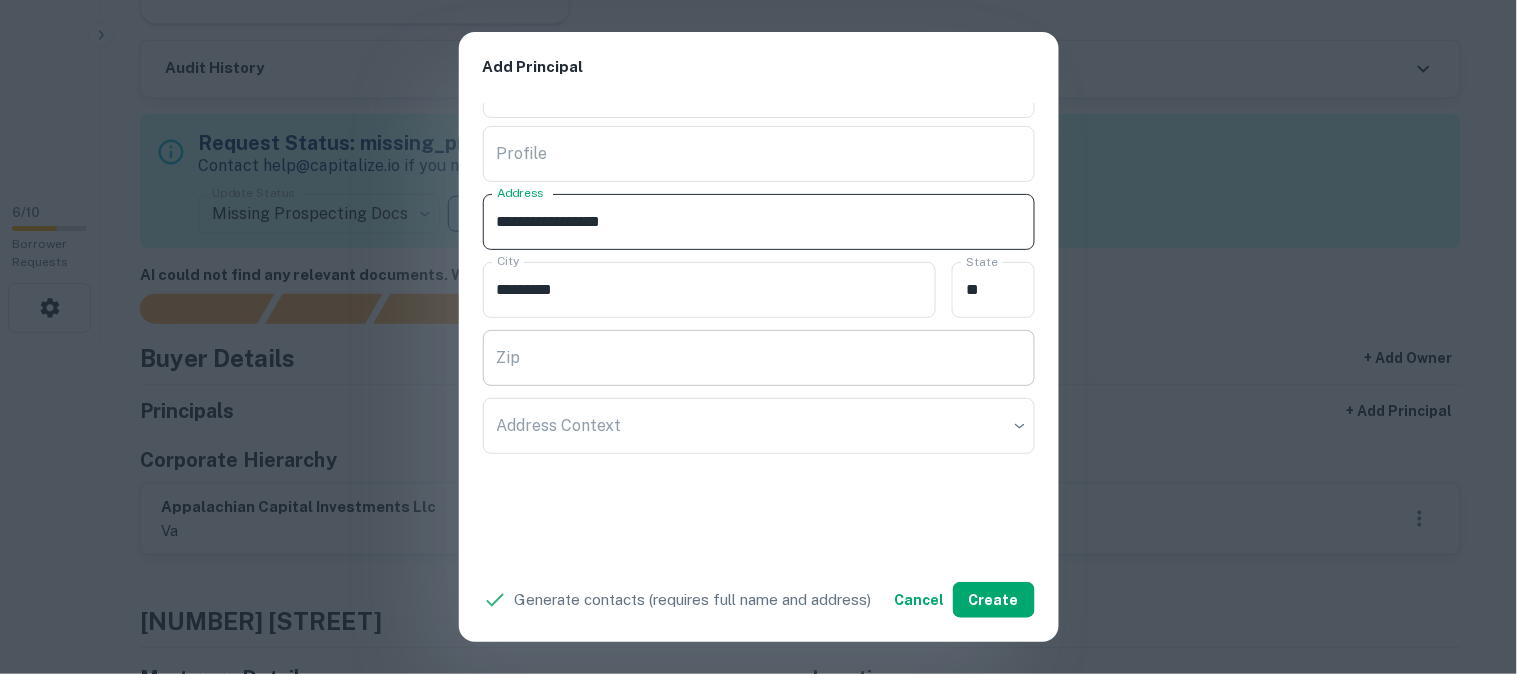type on "**********" 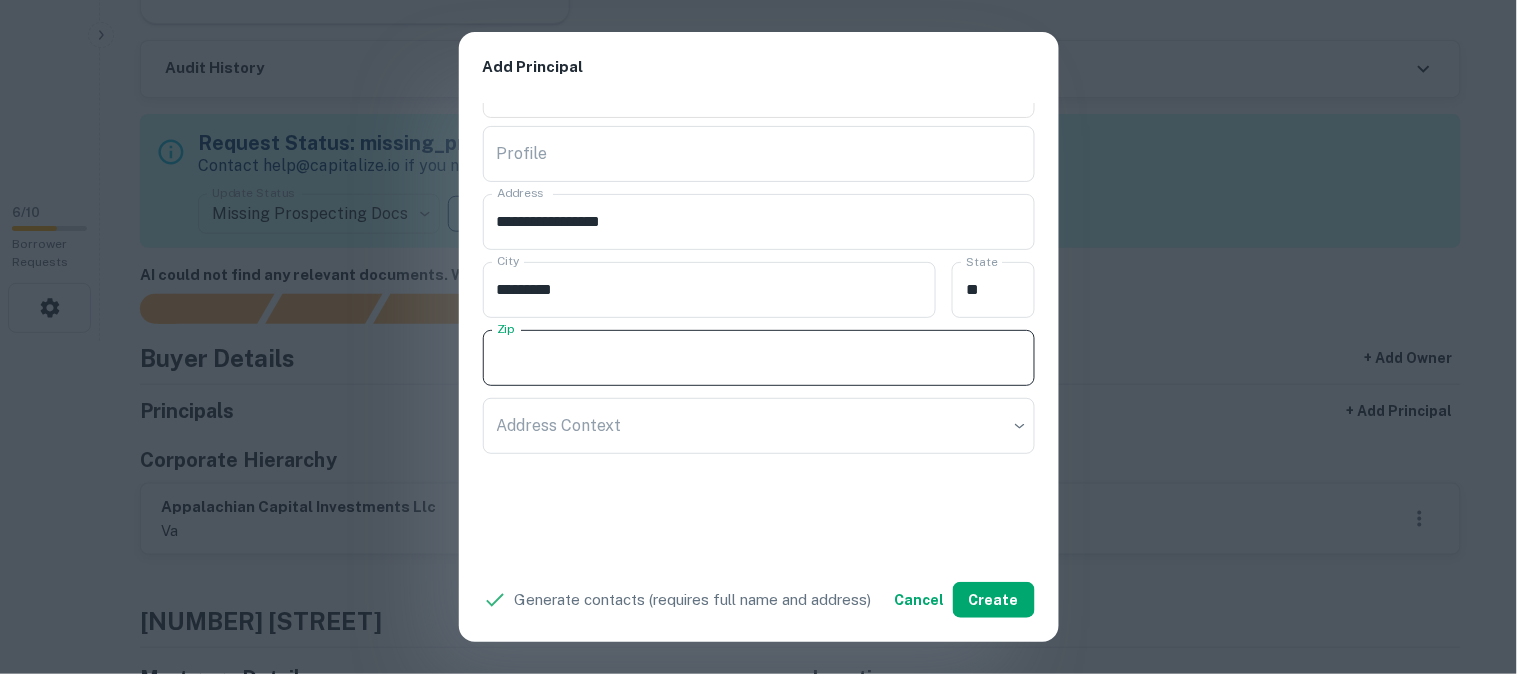 click on "Zip" at bounding box center [759, 358] 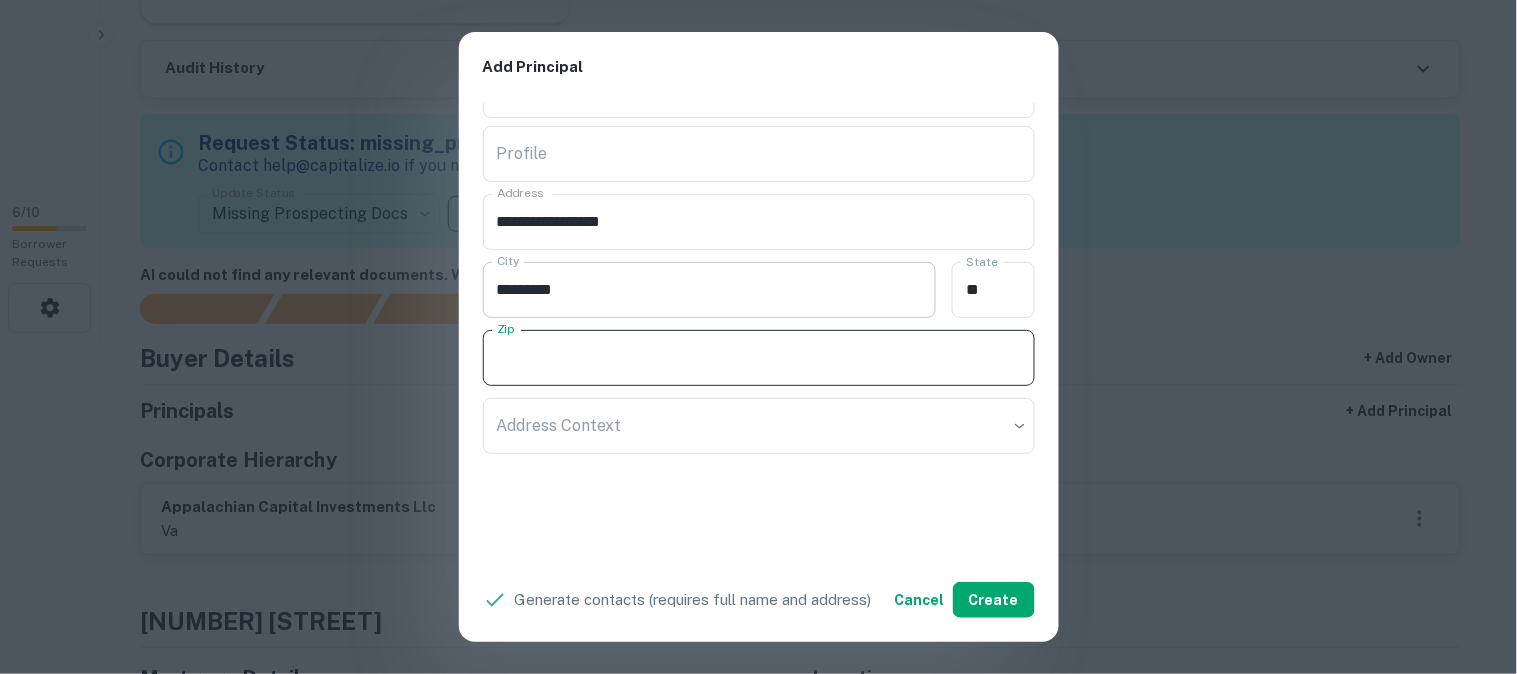 paste on "**********" 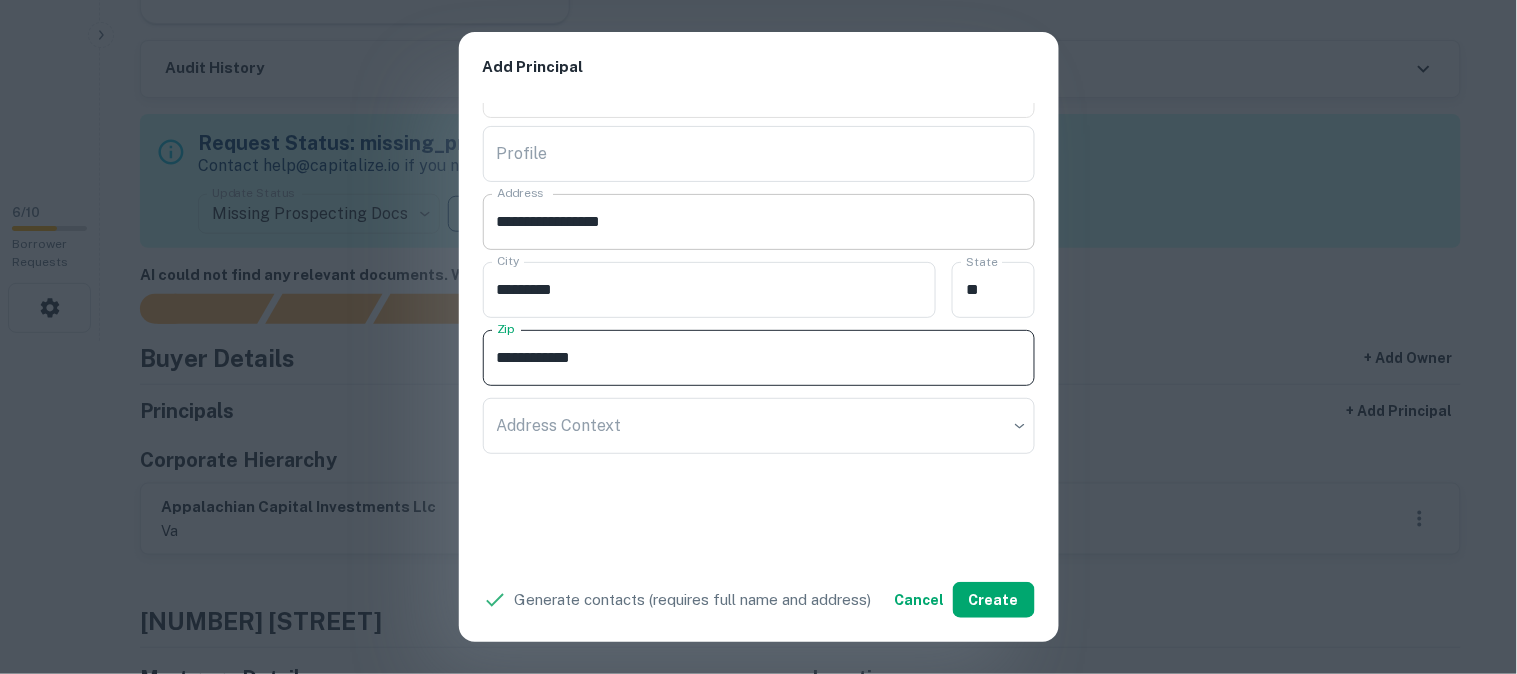 type on "**********" 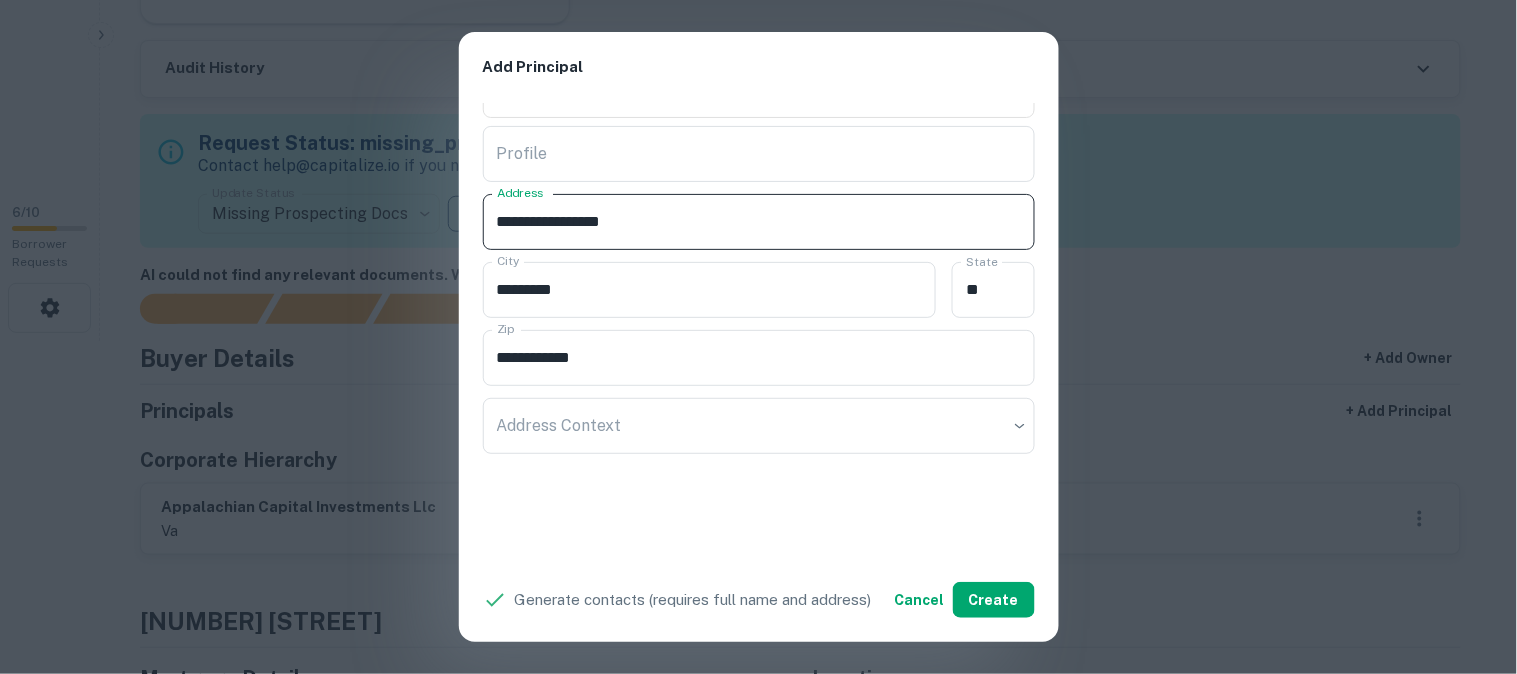 click on "**********" at bounding box center (759, 222) 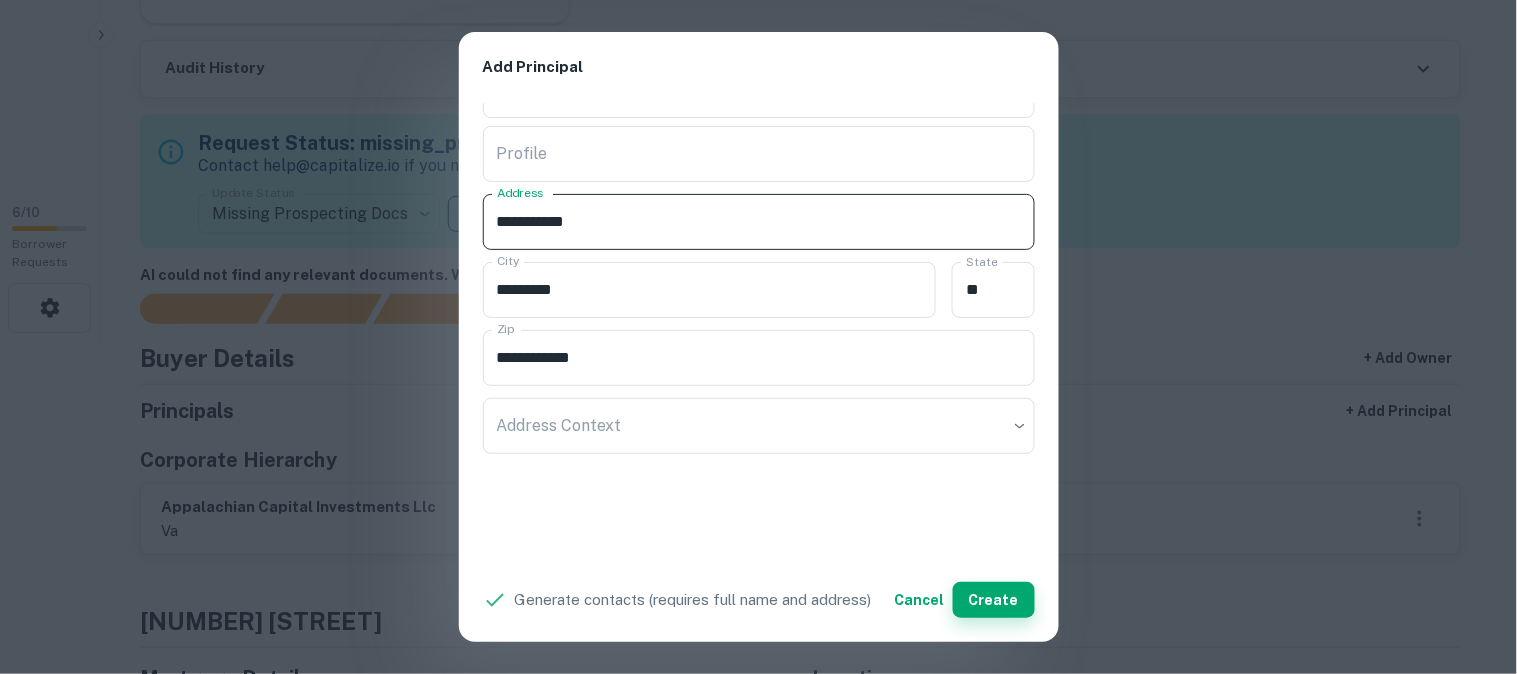 type on "**********" 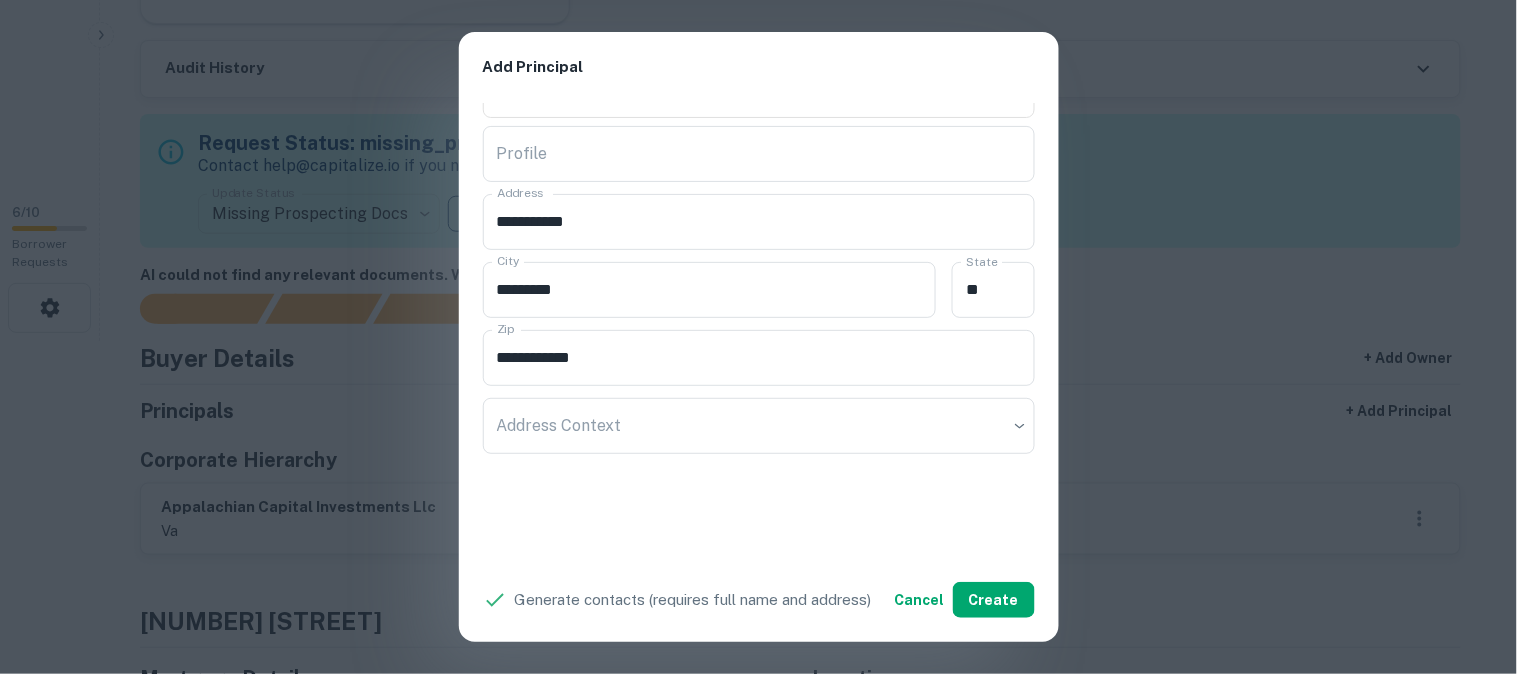 click on "**********" at bounding box center [758, 337] 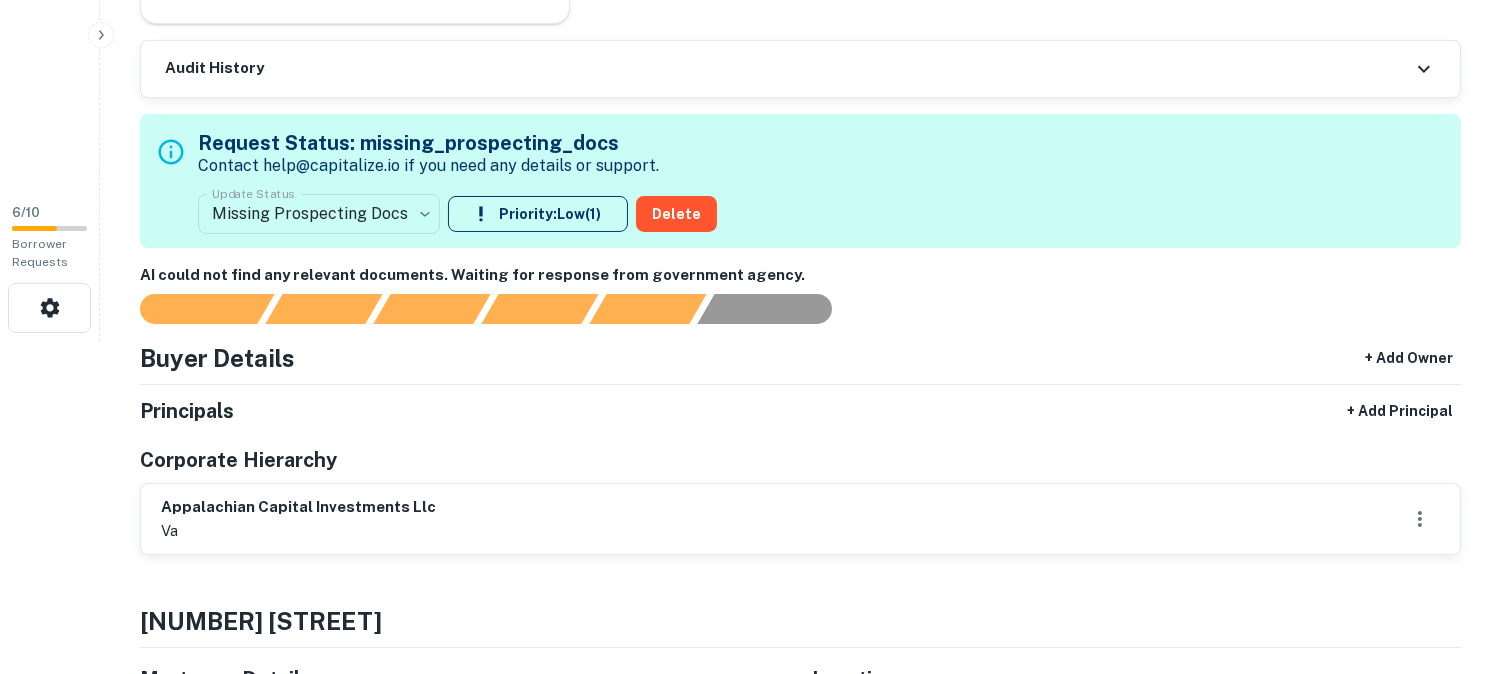 click on "**********" at bounding box center (750, 4) 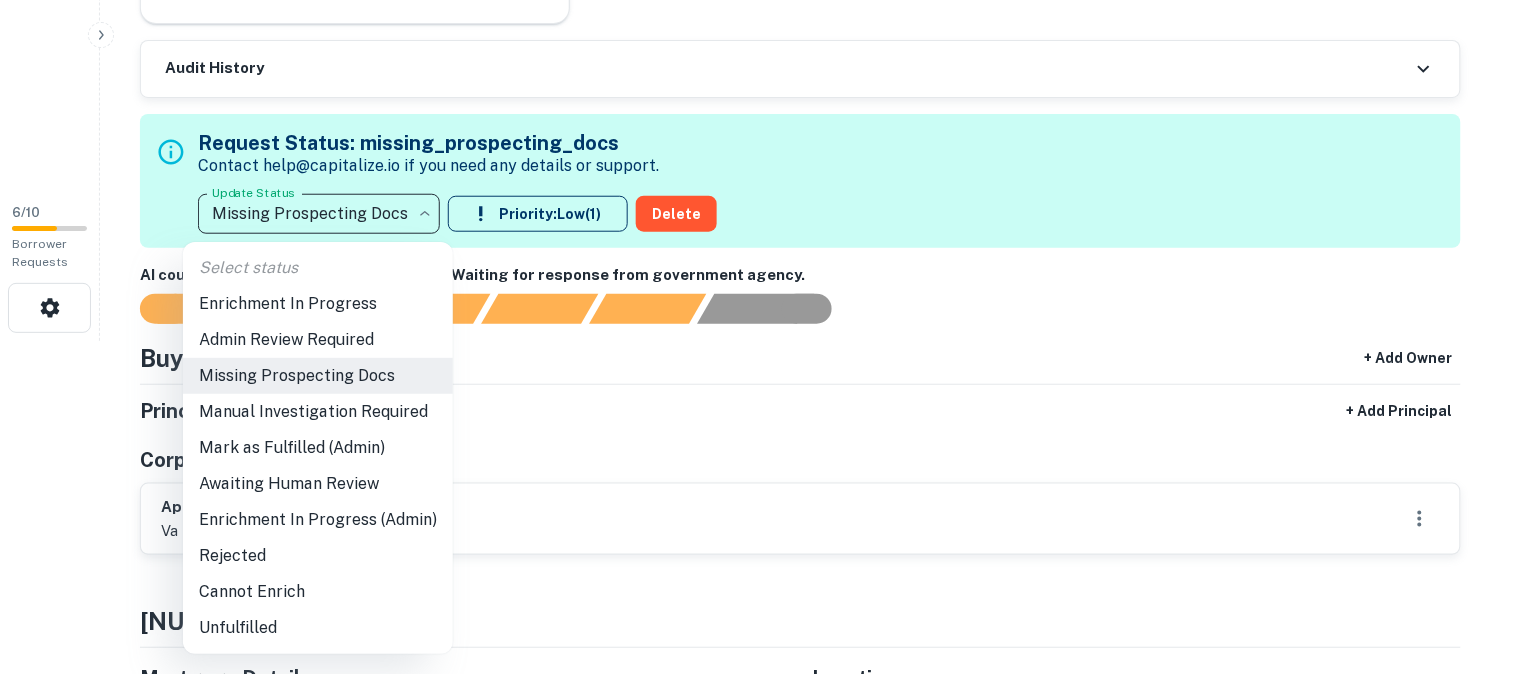 click on "Awaiting Human Review" at bounding box center [318, 484] 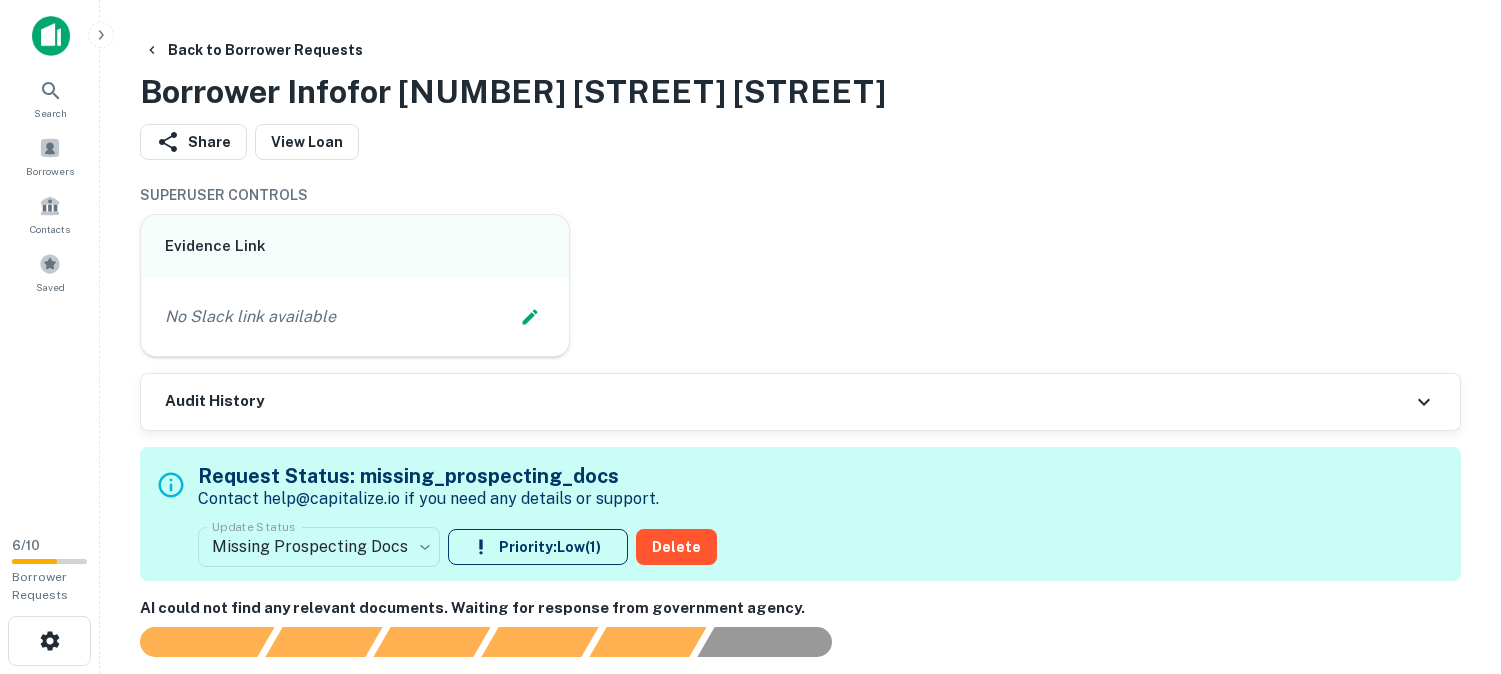 scroll, scrollTop: 0, scrollLeft: 0, axis: both 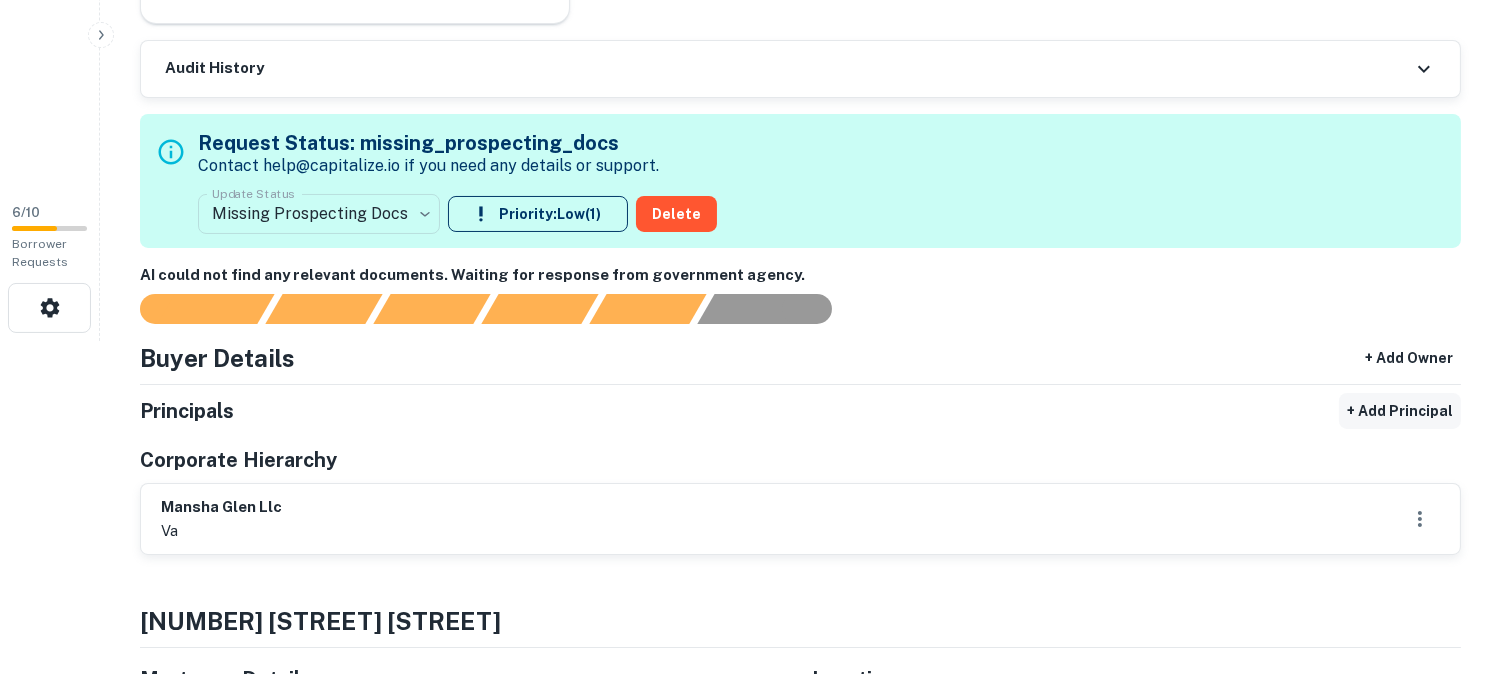 click on "+ Add Principal" at bounding box center [1400, 411] 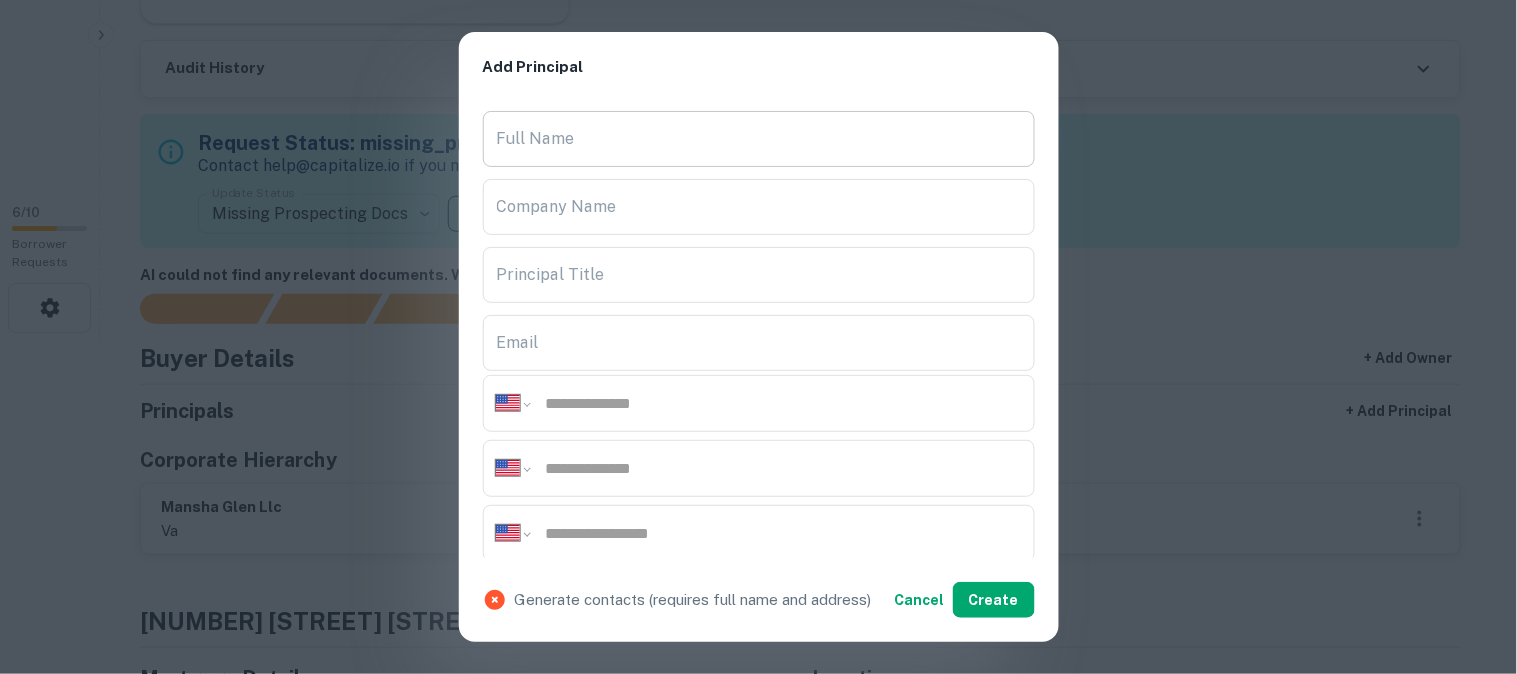 click on "Full Name" at bounding box center [759, 139] 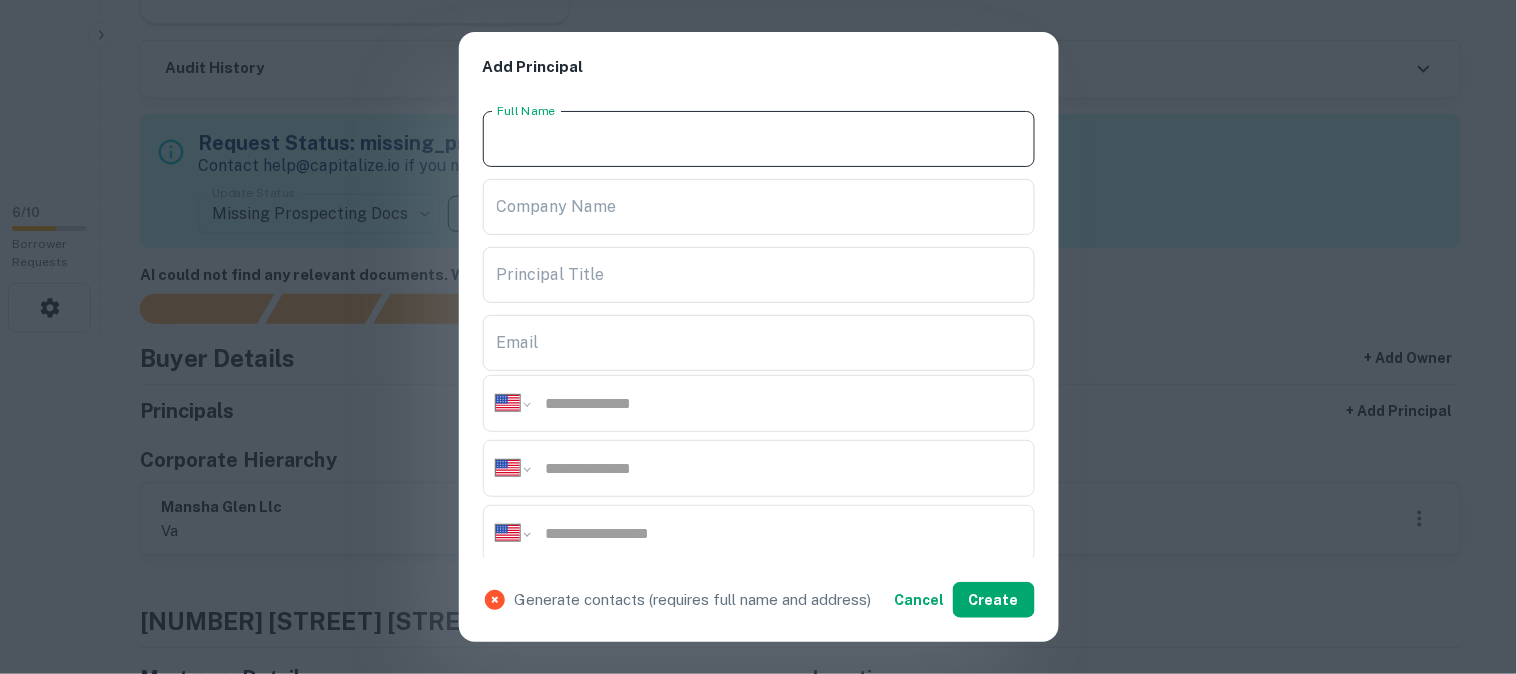 paste on "**********" 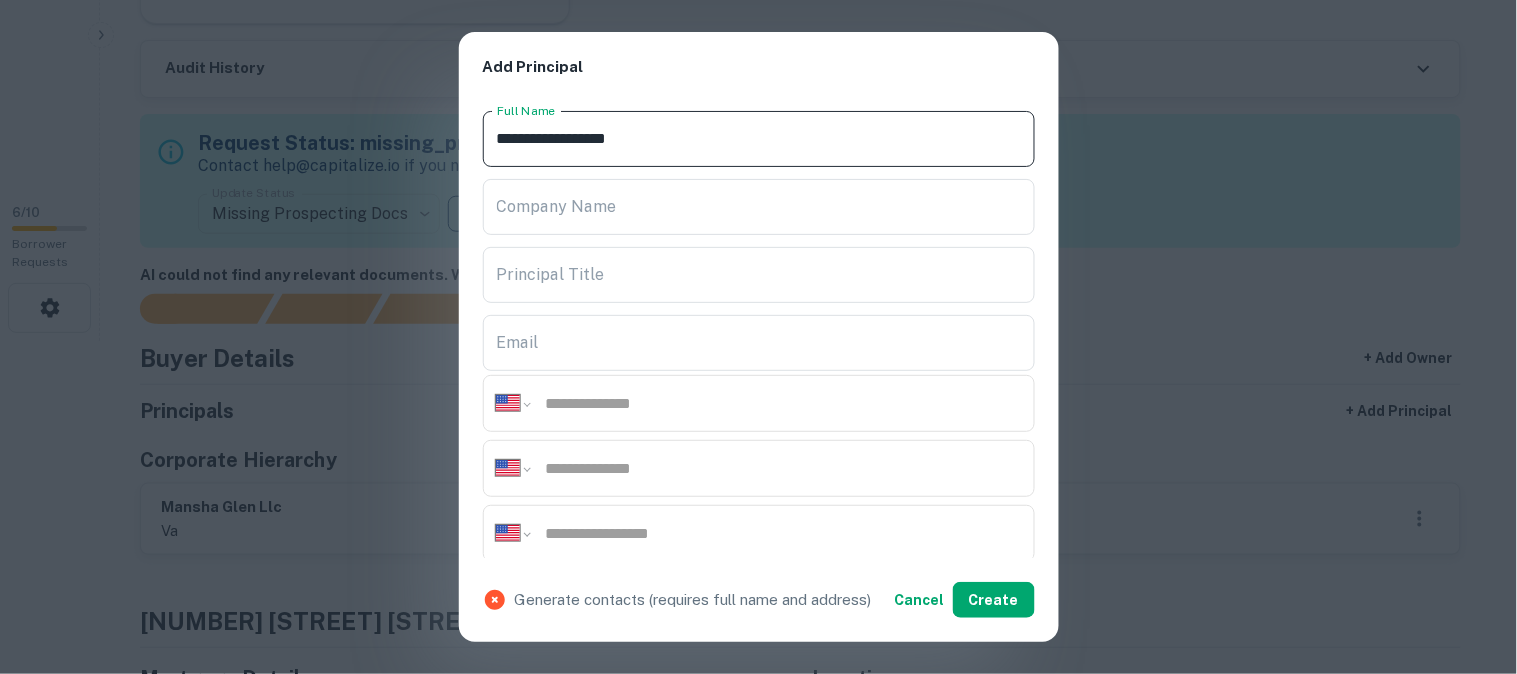 type on "**********" 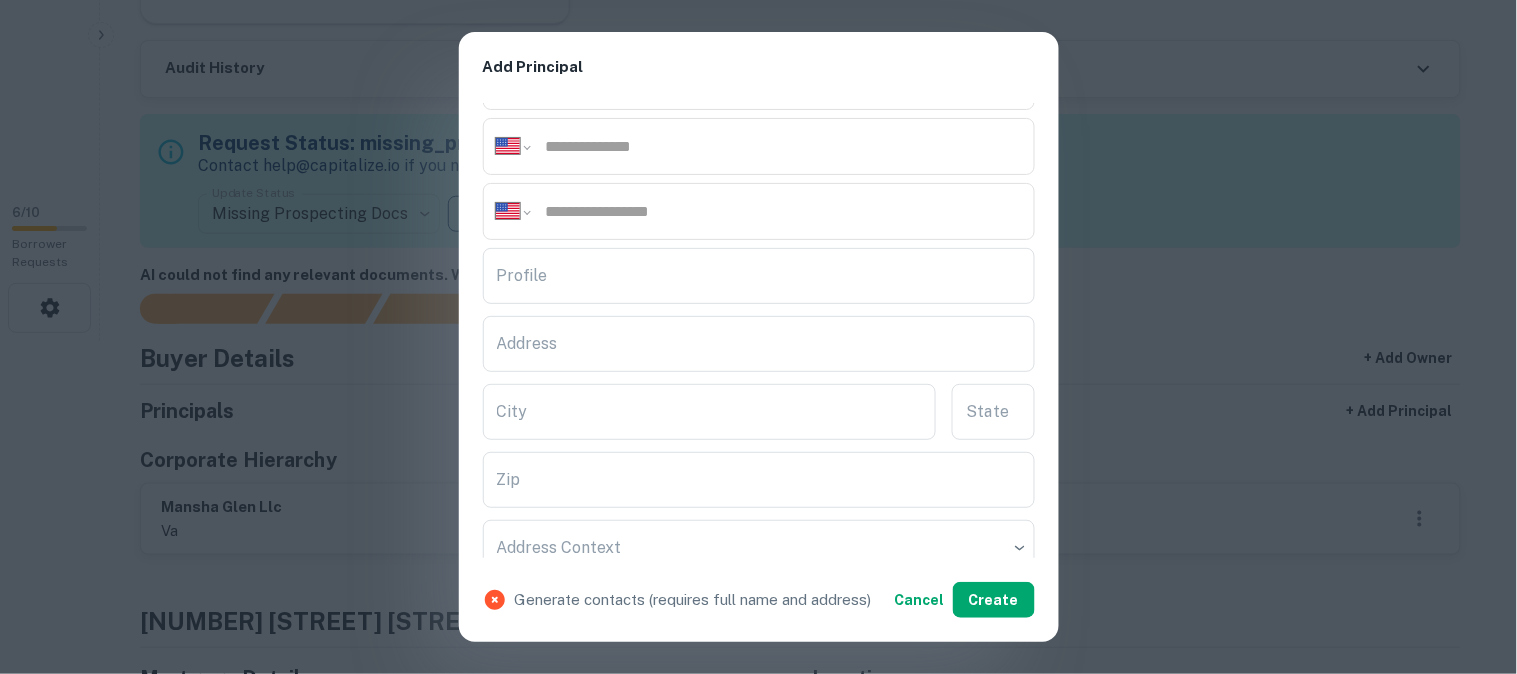 scroll, scrollTop: 333, scrollLeft: 0, axis: vertical 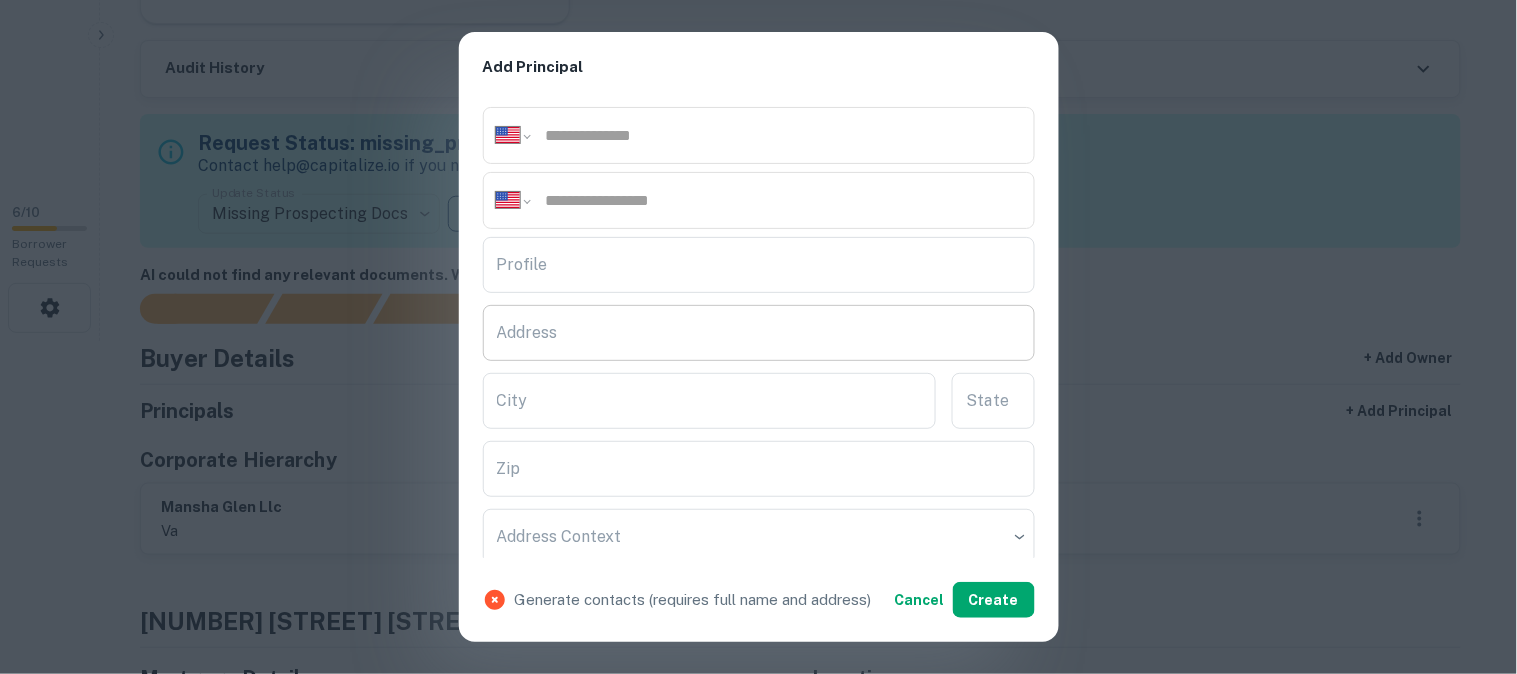 click on "Address" at bounding box center (759, 333) 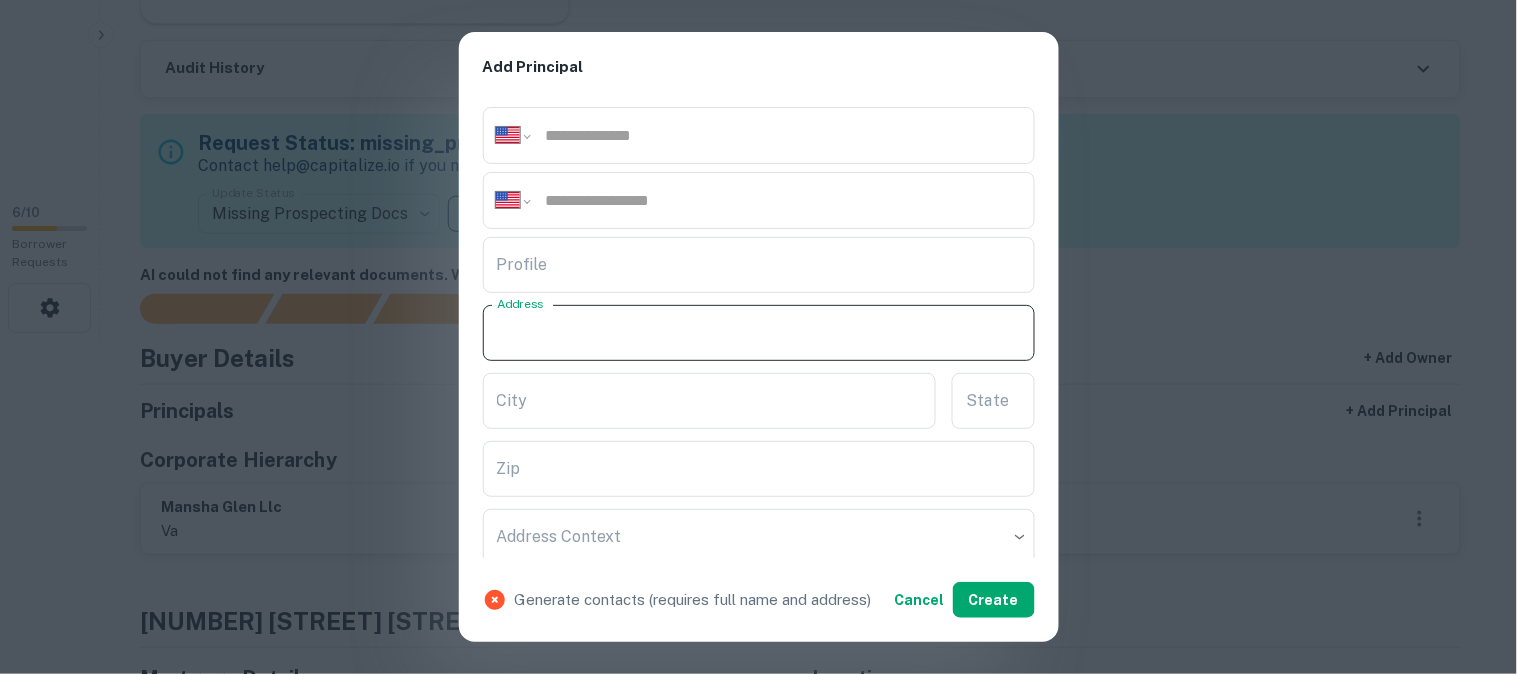 paste on "**********" 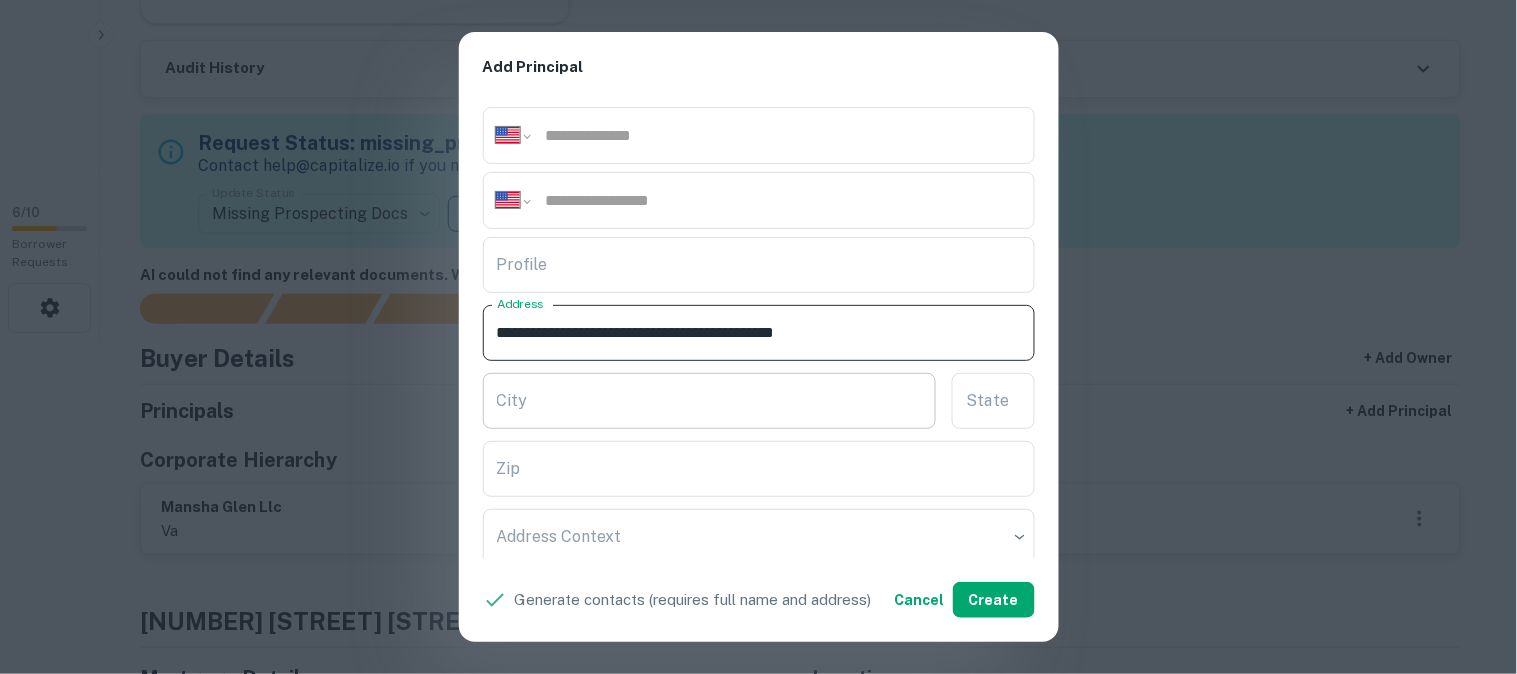 drag, startPoint x: 644, startPoint y: 334, endPoint x: 711, endPoint y: 372, distance: 77.02597 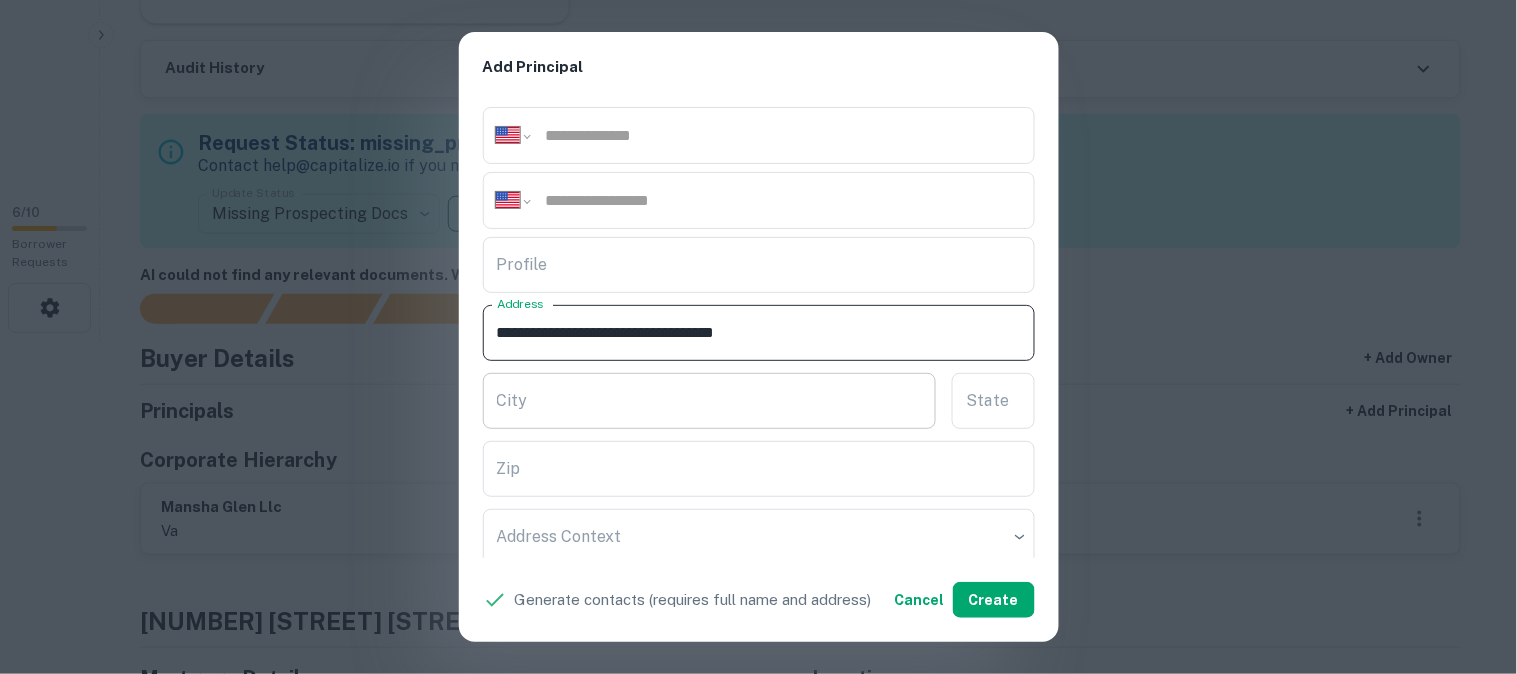 type on "**********" 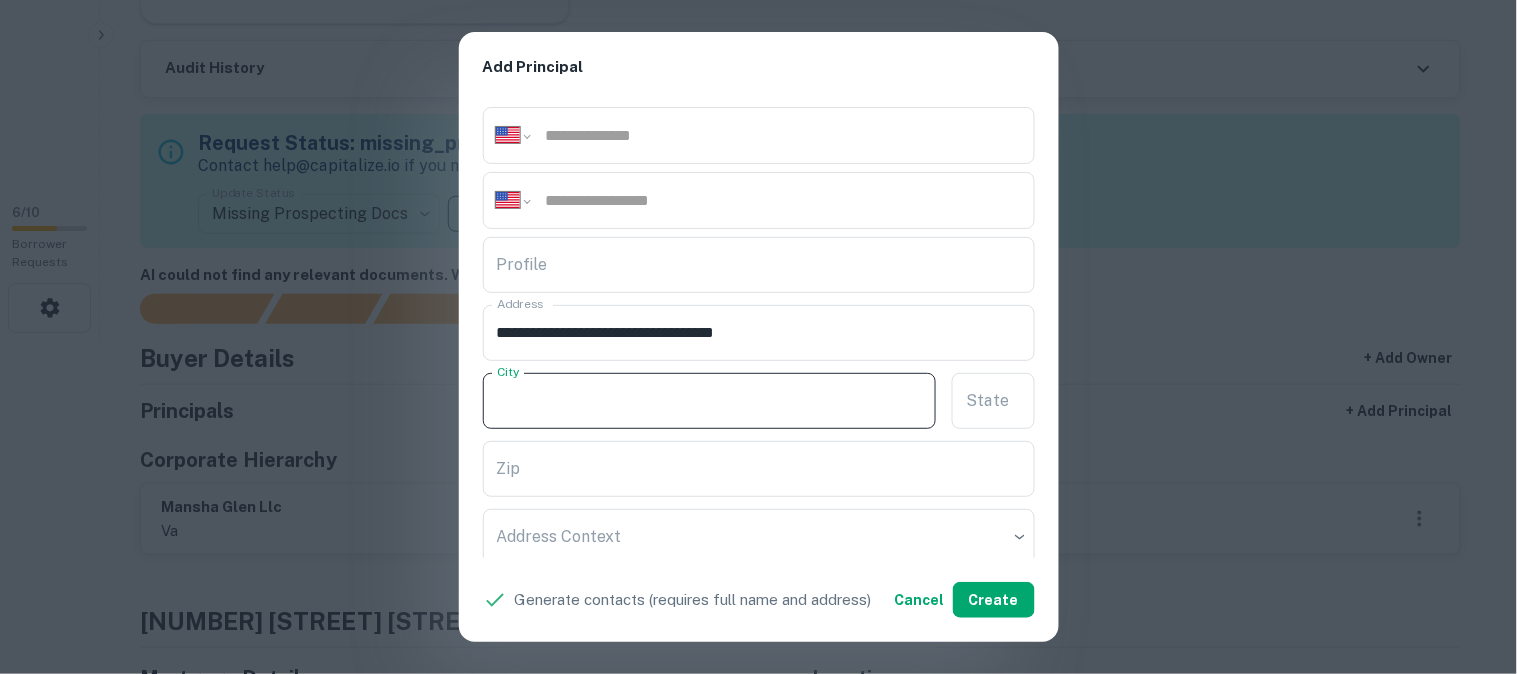 paste on "*********" 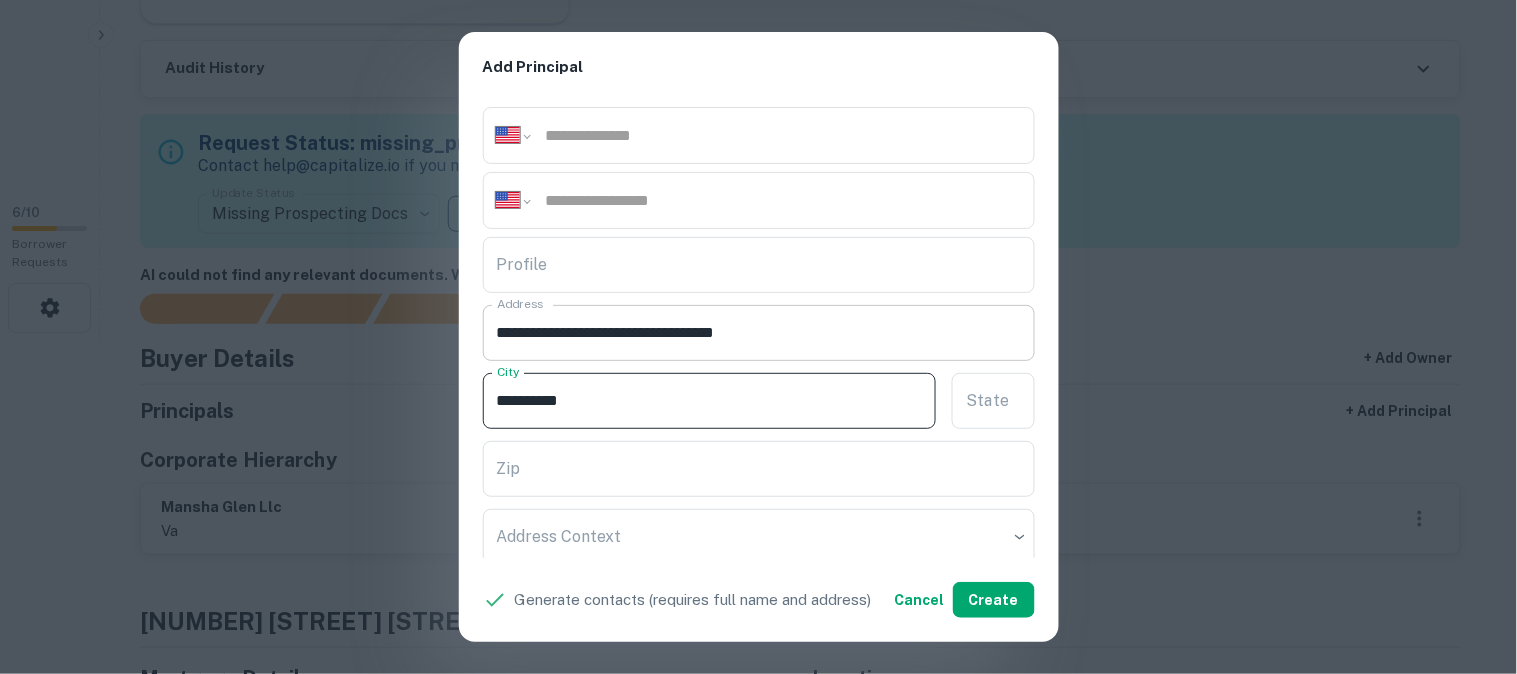 type on "*********" 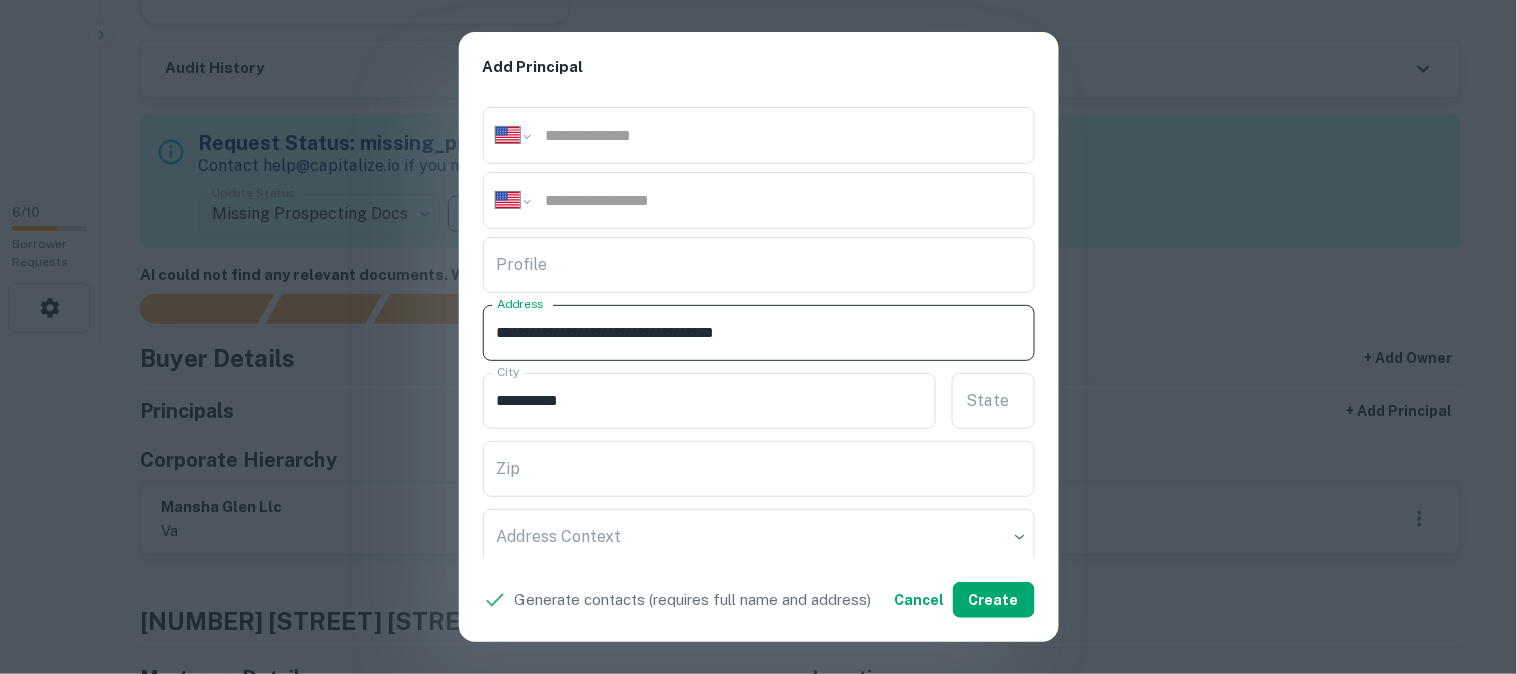 drag, startPoint x: 657, startPoint y: 331, endPoint x: 673, endPoint y: 347, distance: 22.627417 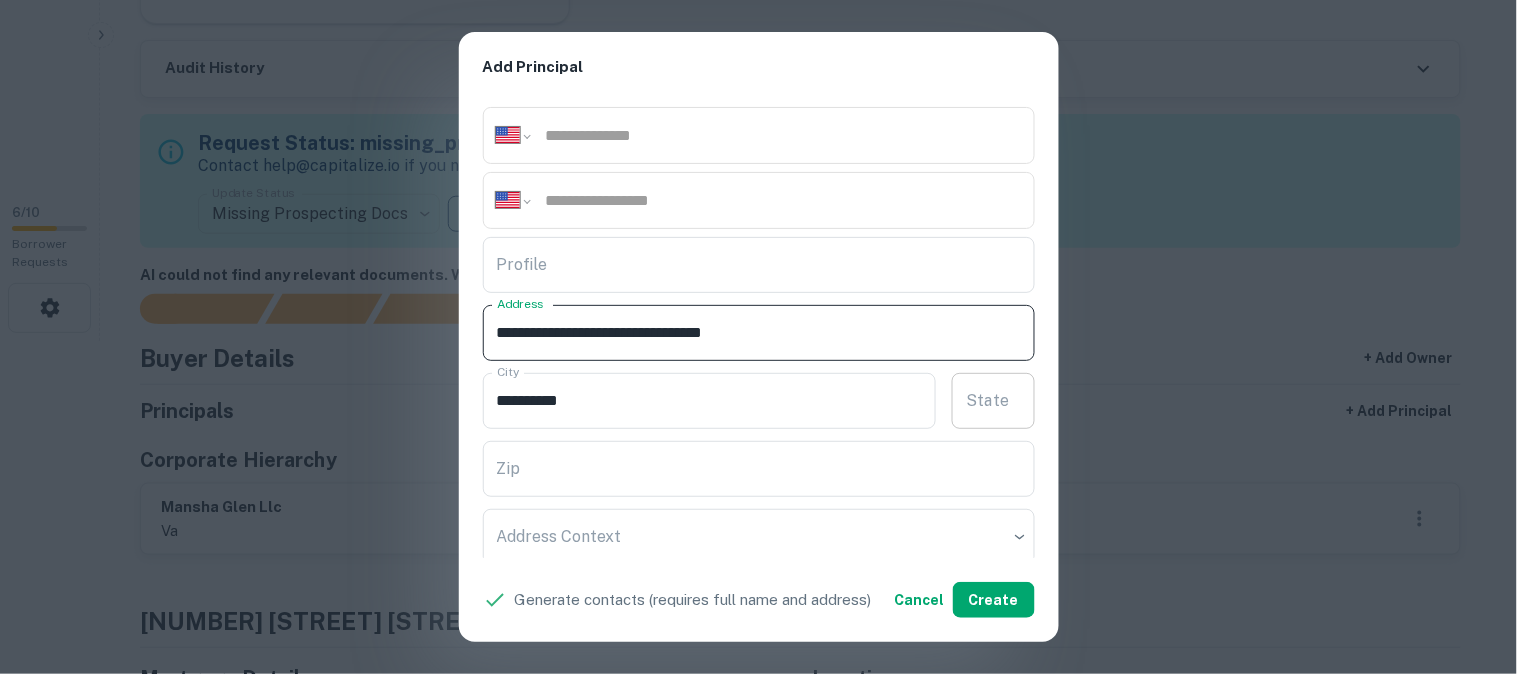 type on "**********" 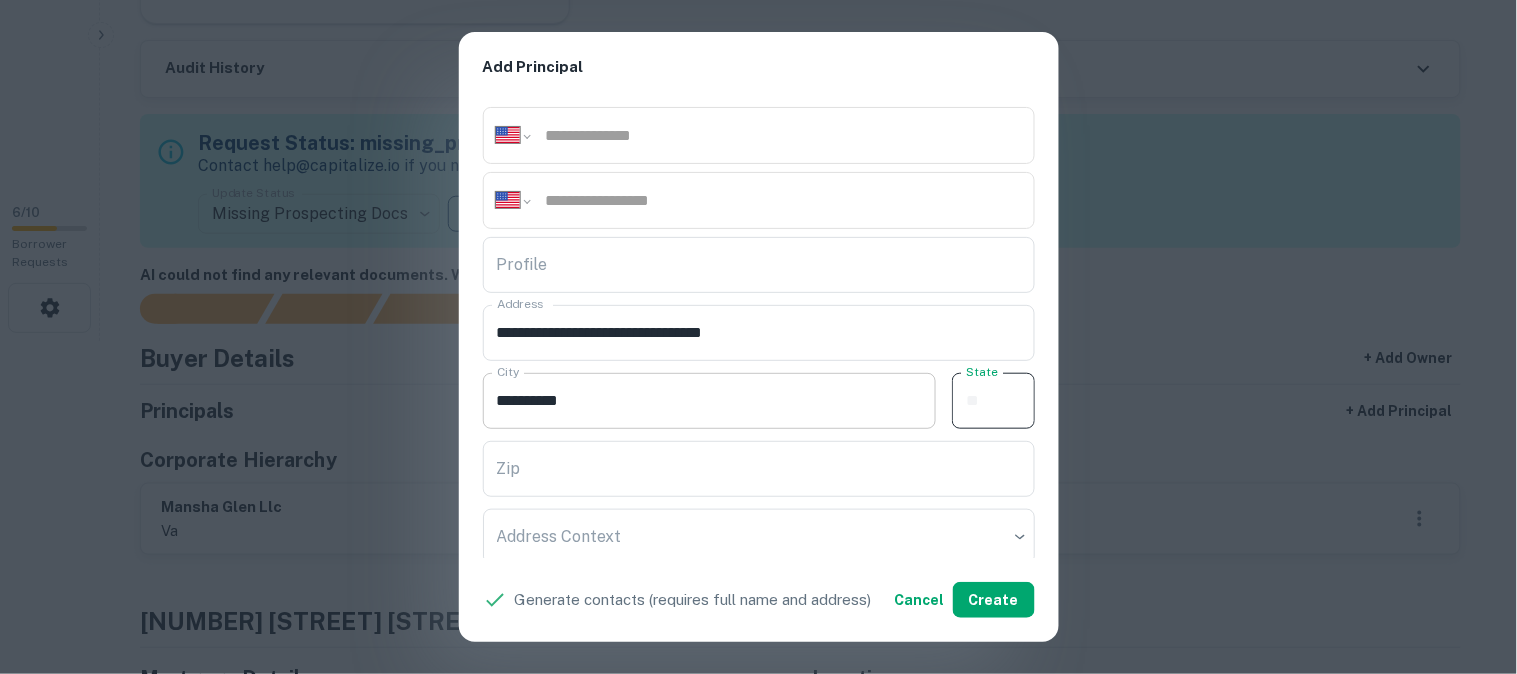 paste on "**" 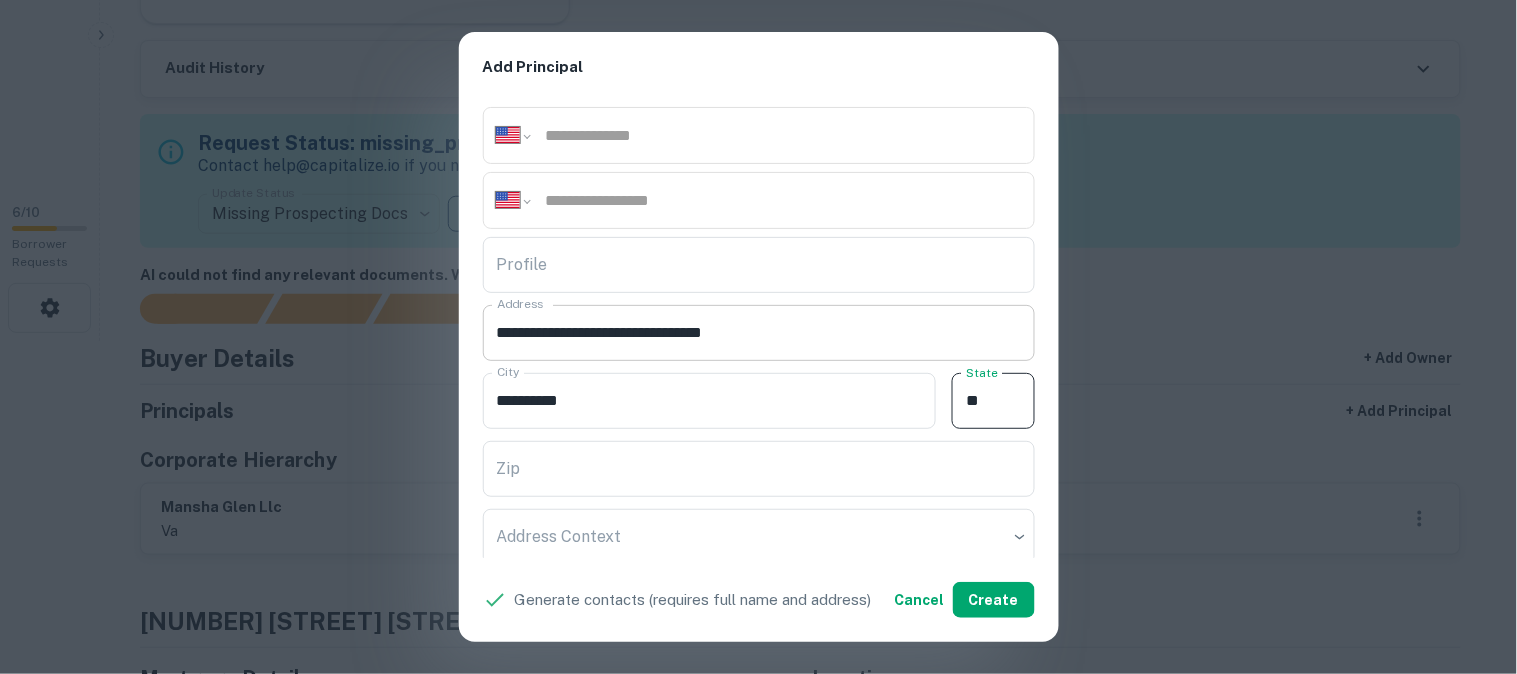 type on "**" 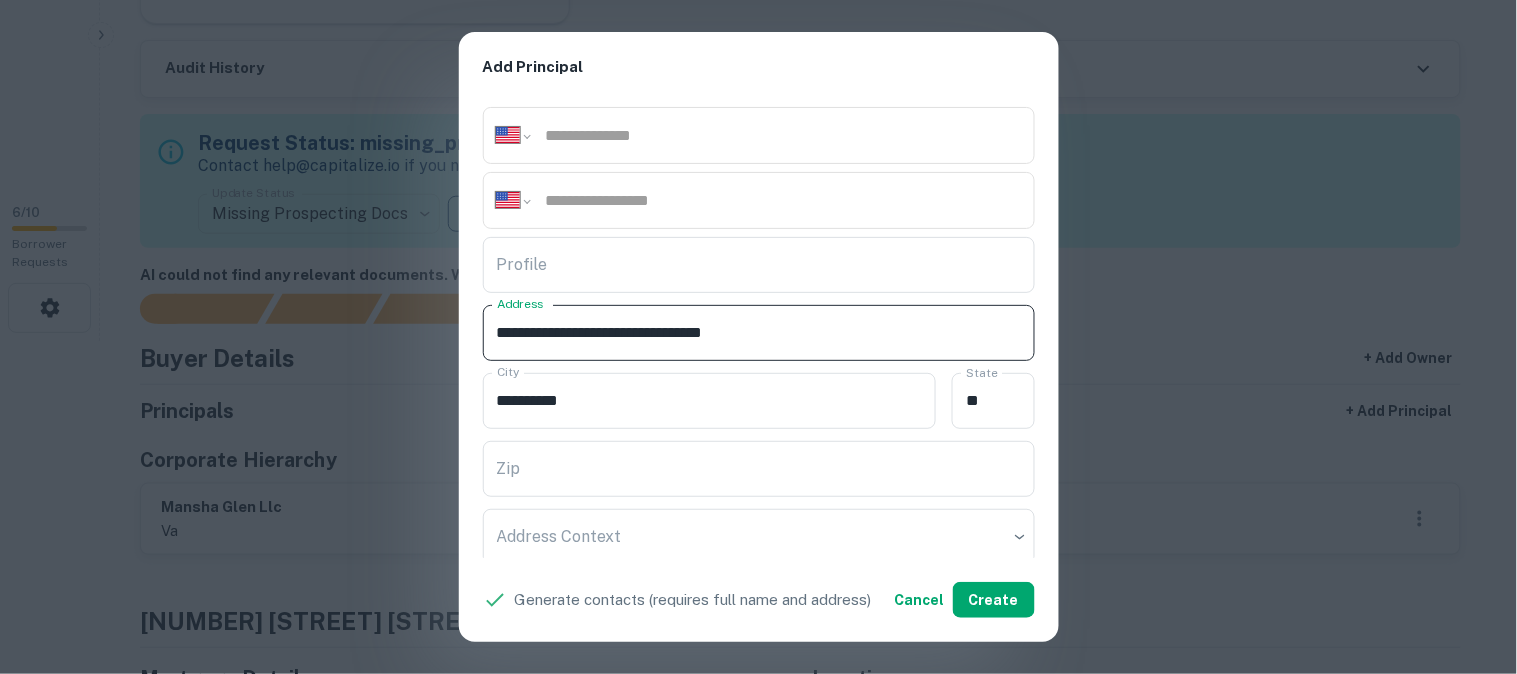 drag, startPoint x: 722, startPoint y: 347, endPoint x: 790, endPoint y: 356, distance: 68.593 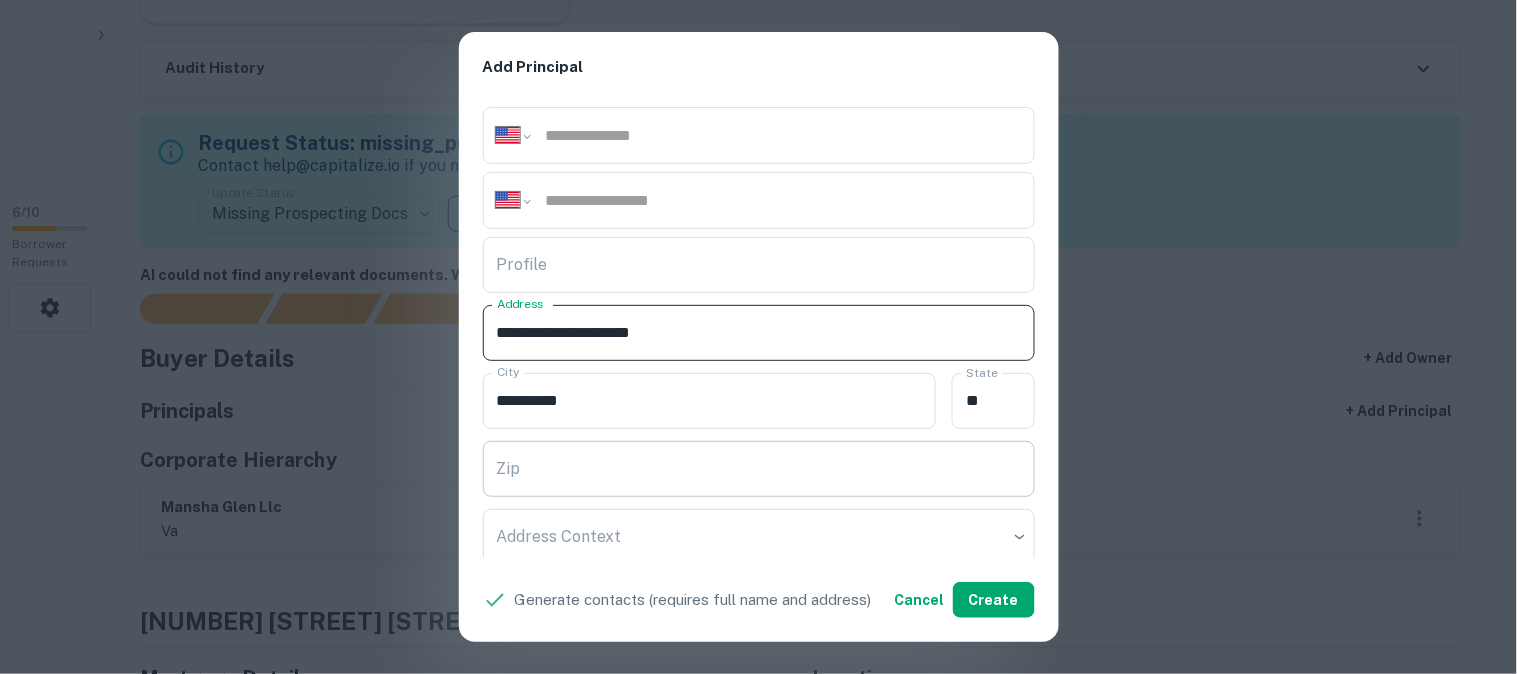 type on "**********" 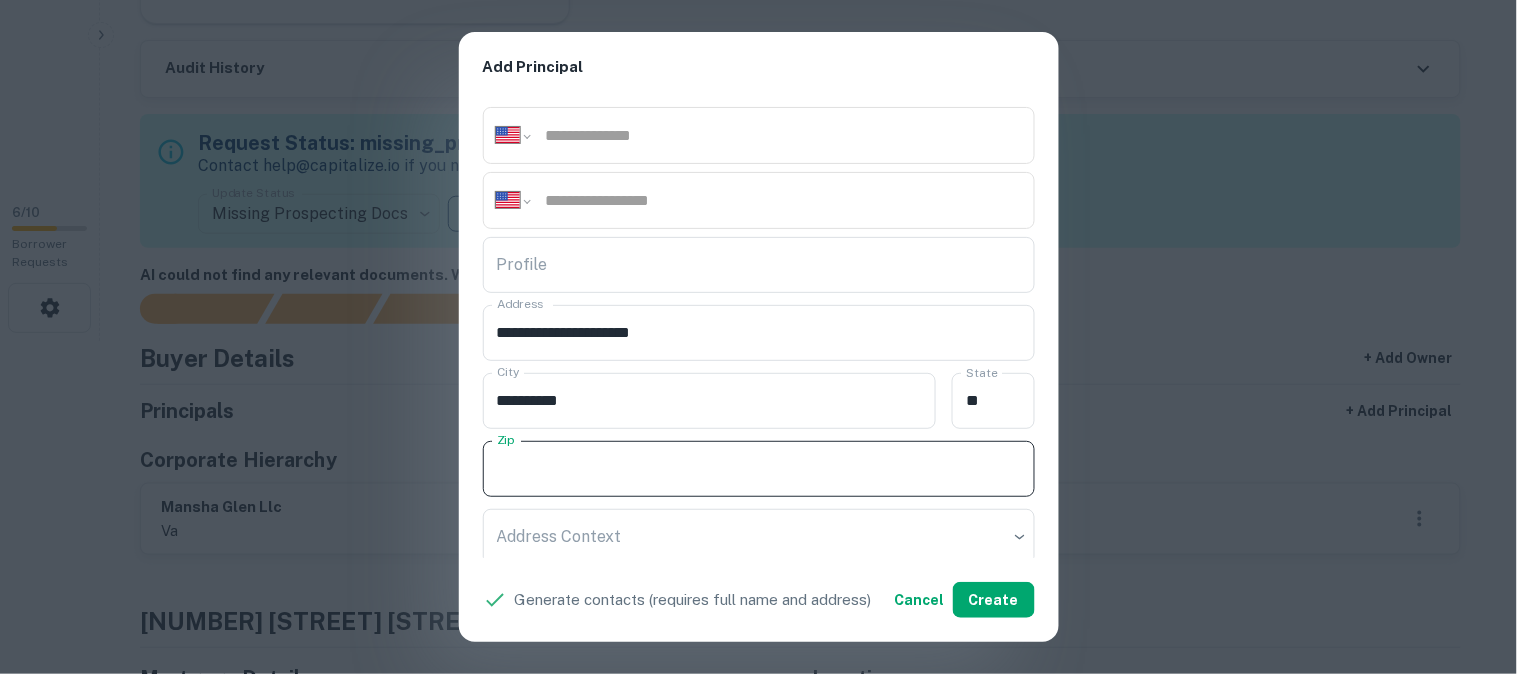 click on "Zip" at bounding box center [759, 469] 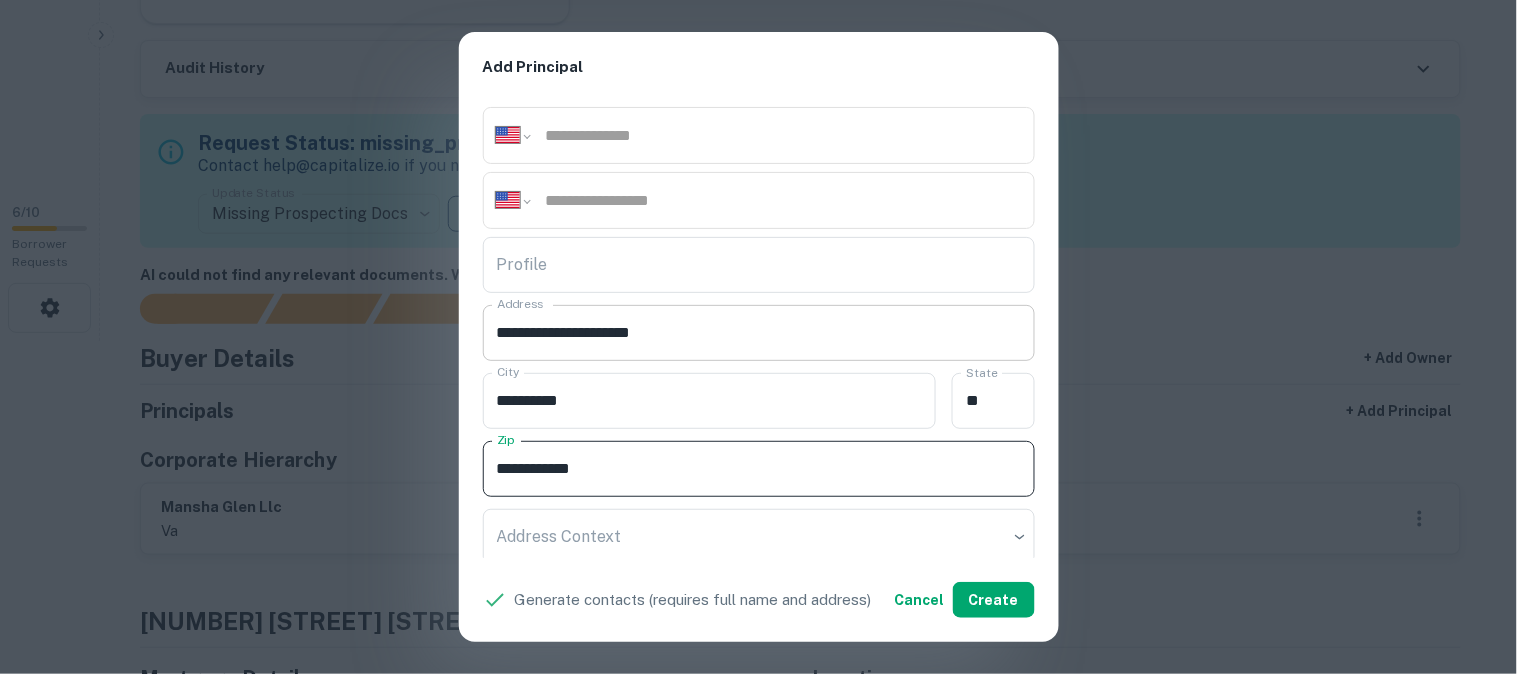 type on "**********" 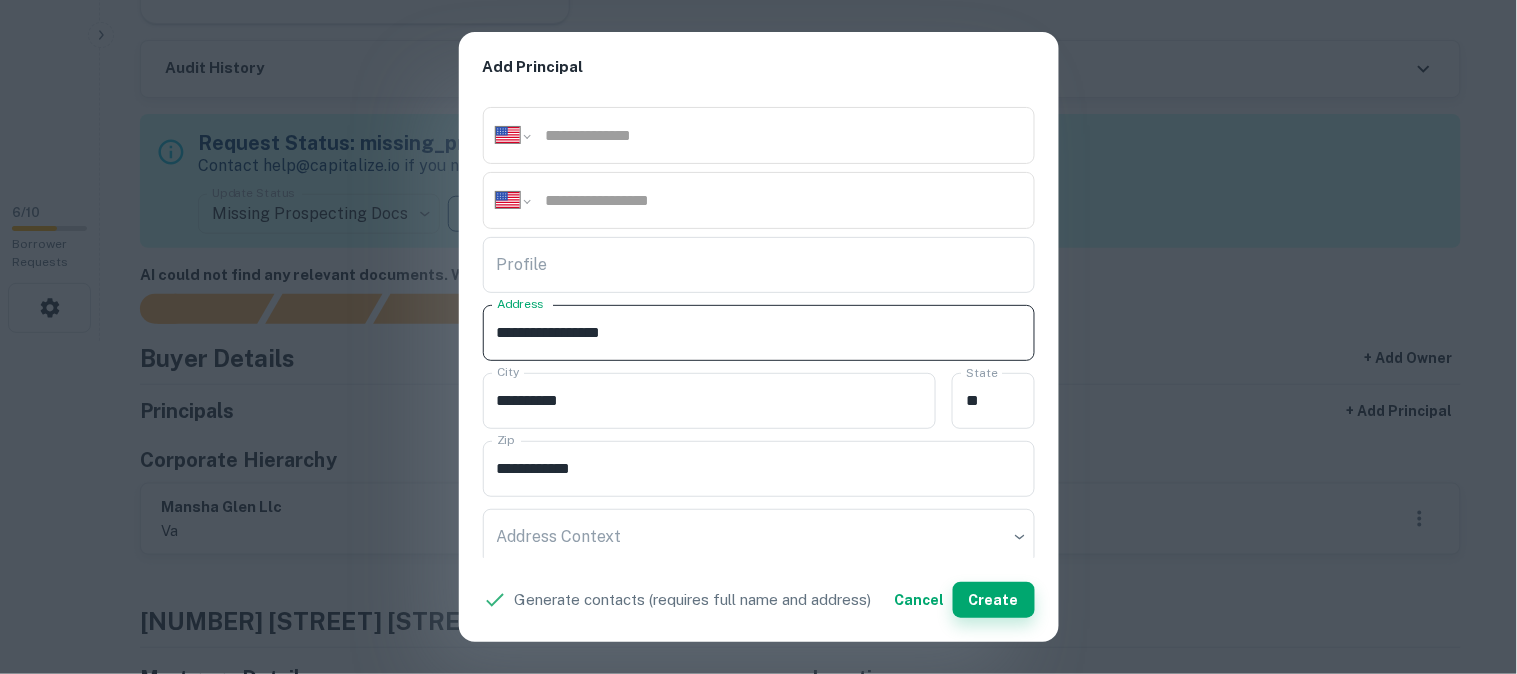 type on "**********" 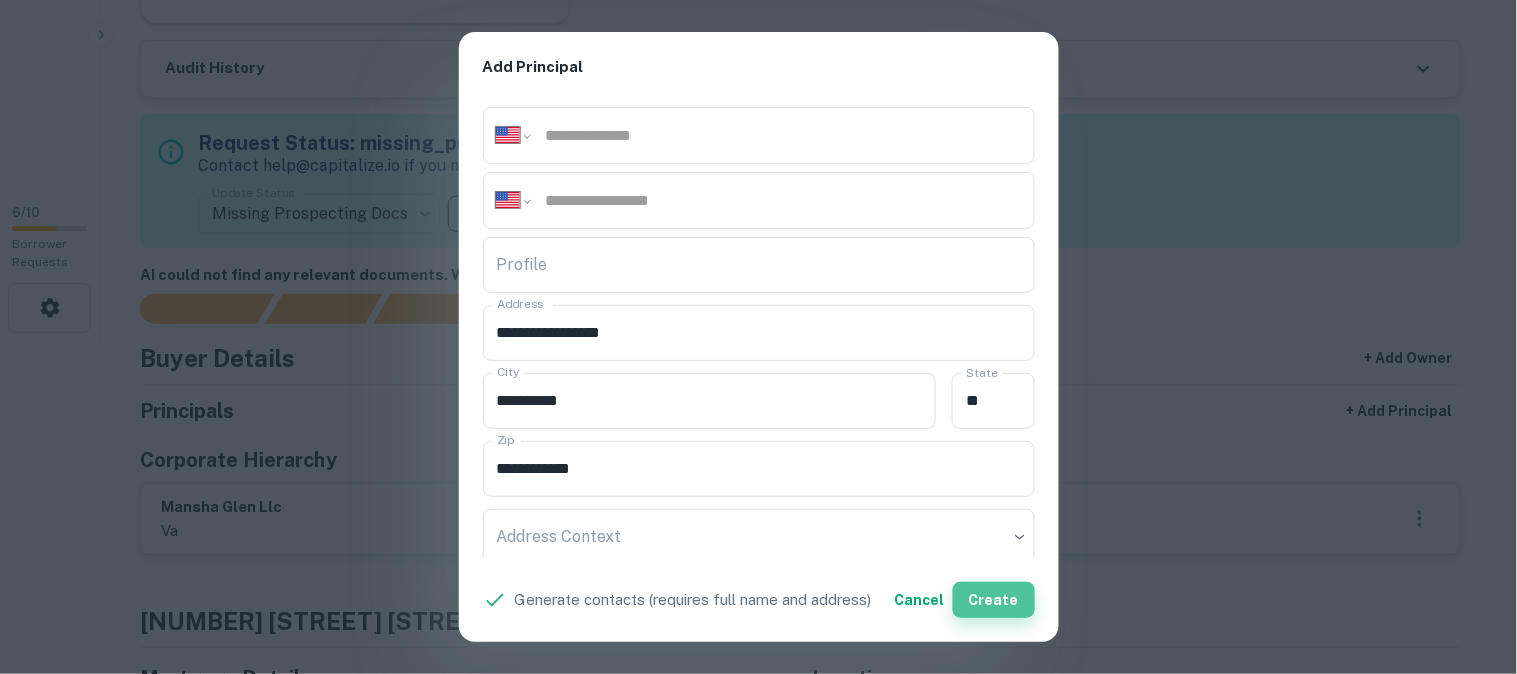 click on "Create" at bounding box center (994, 600) 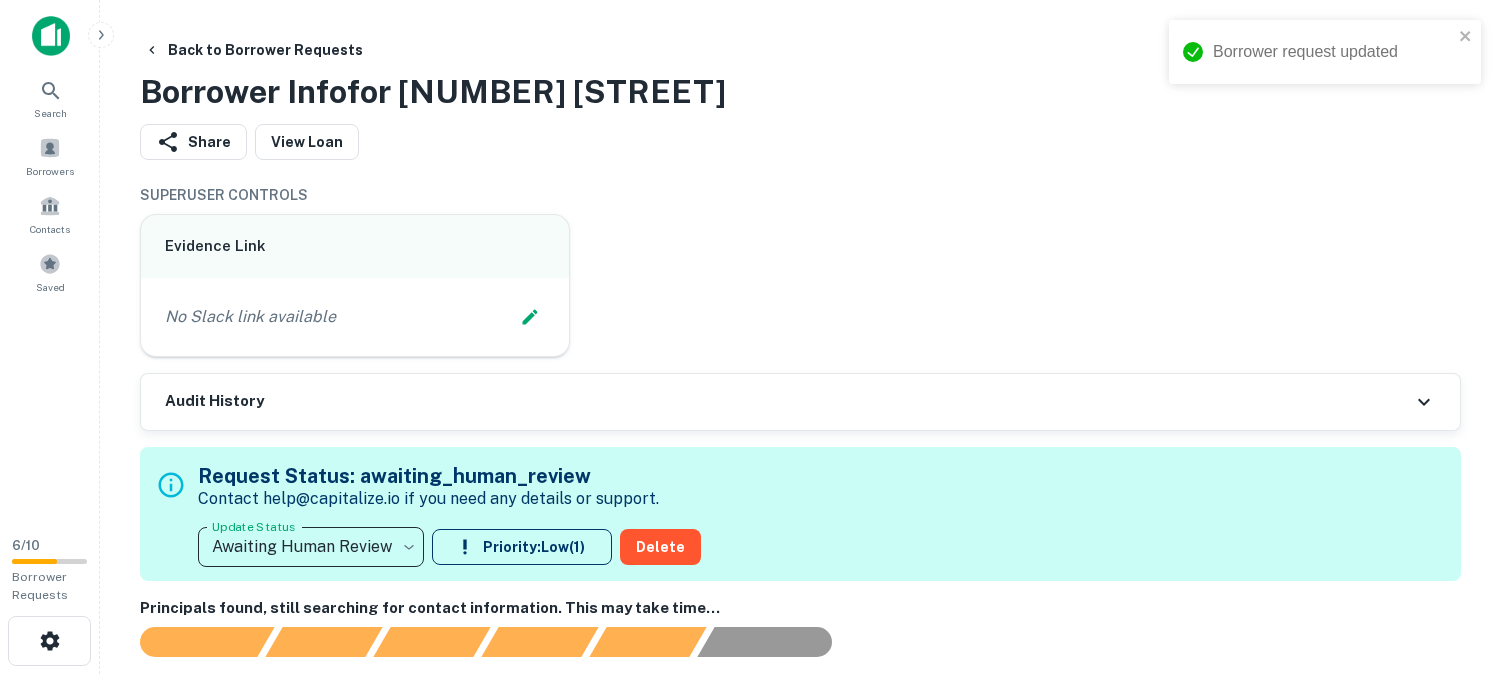scroll, scrollTop: 222, scrollLeft: 0, axis: vertical 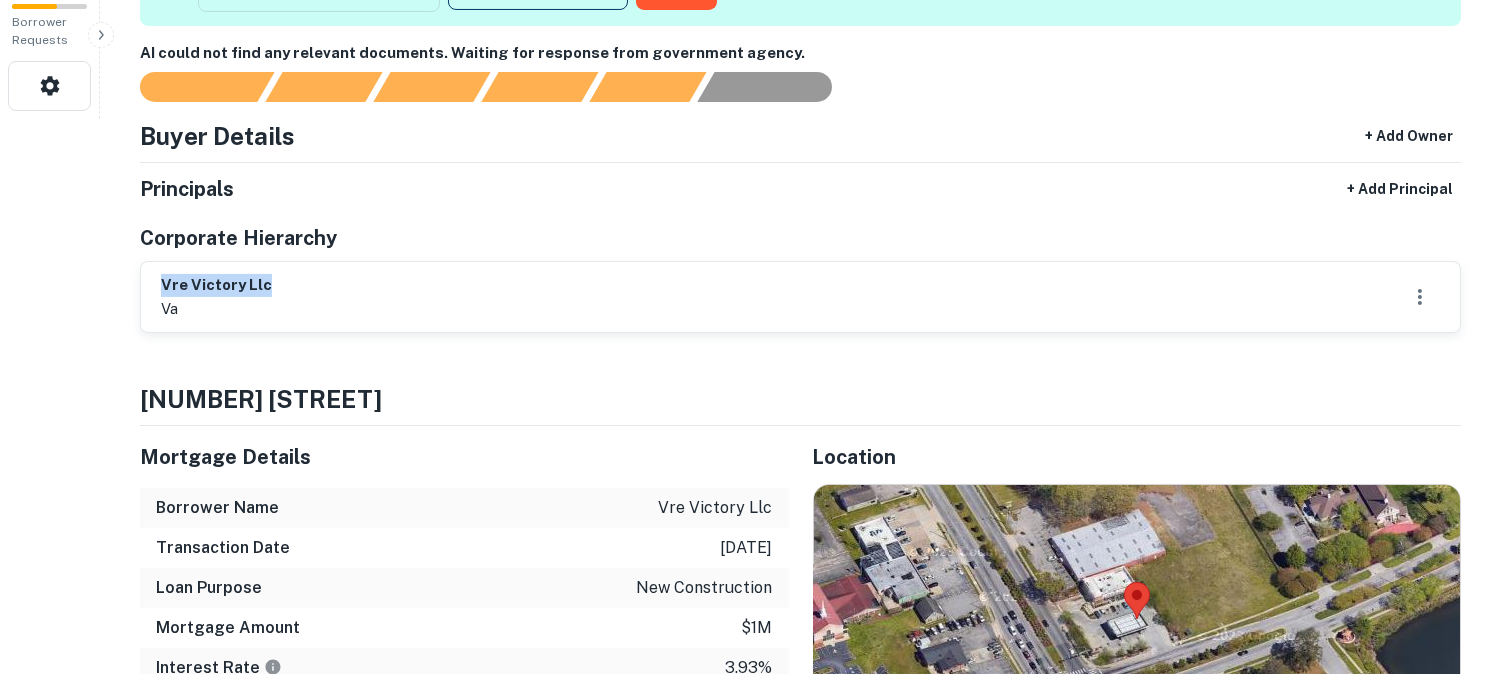 drag, startPoint x: 274, startPoint y: 282, endPoint x: 140, endPoint y: 283, distance: 134.00374 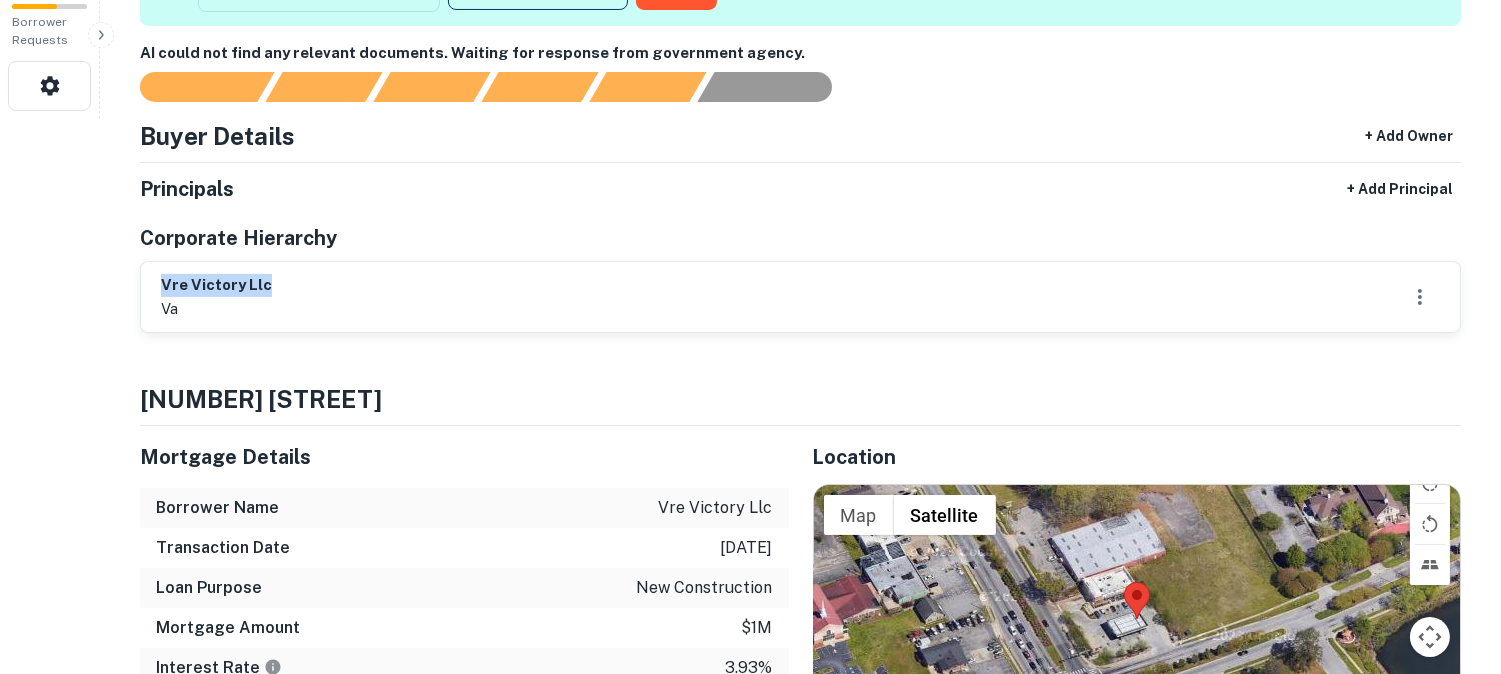 copy on "vre victory llc" 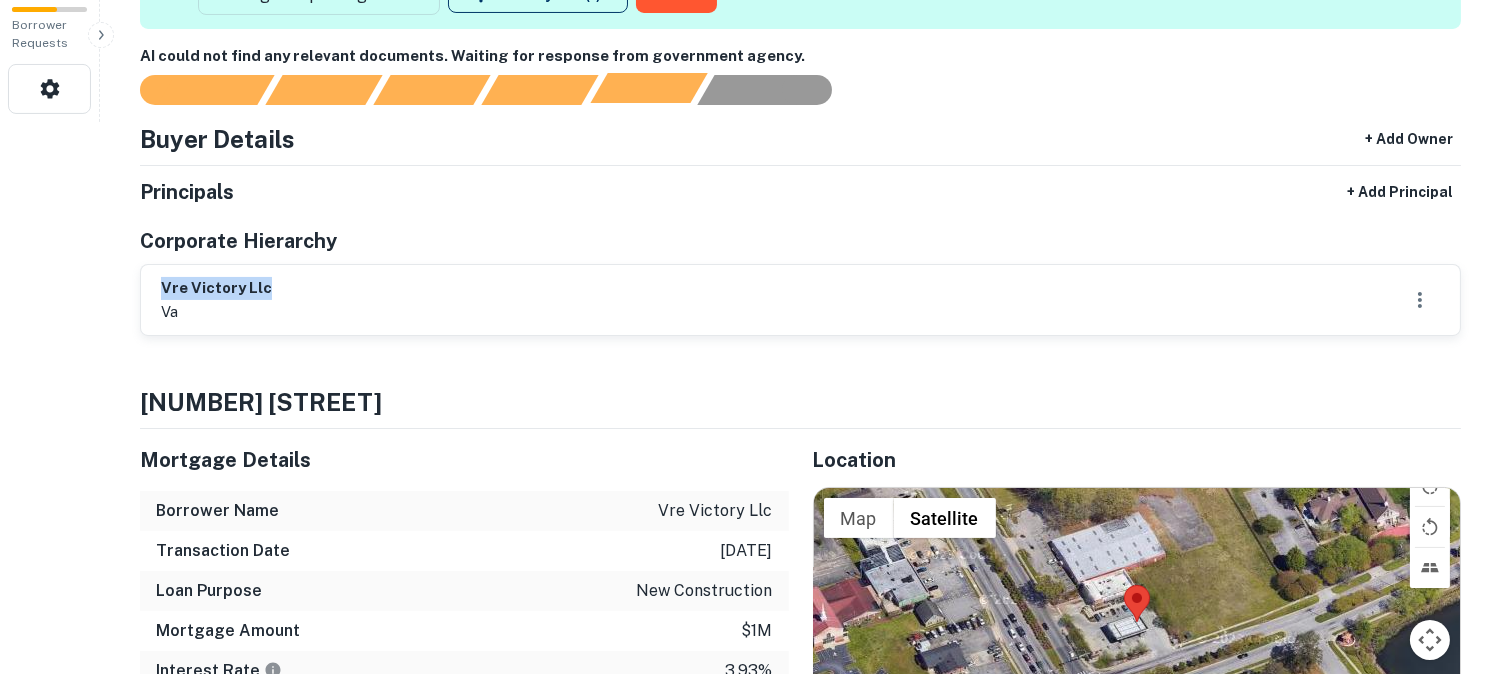 scroll, scrollTop: 333, scrollLeft: 0, axis: vertical 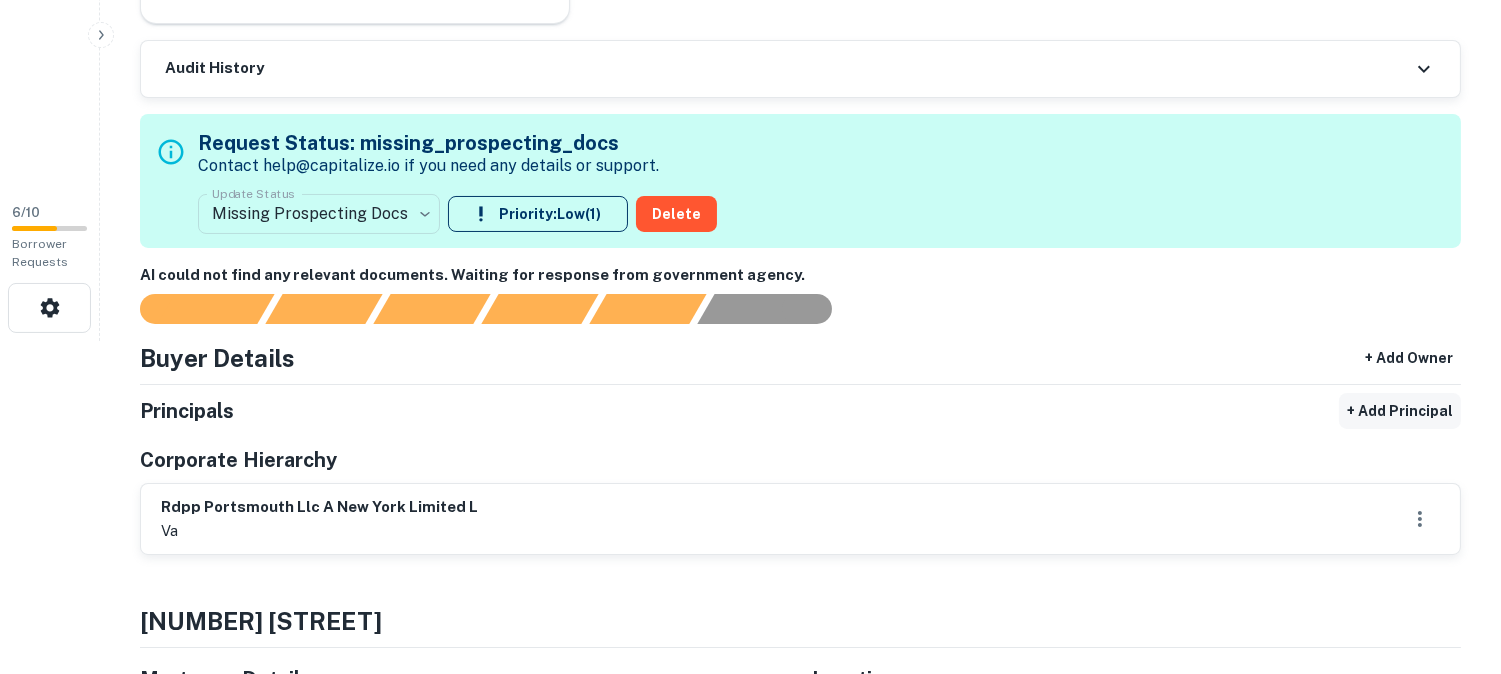 click on "+ Add Principal" at bounding box center [1400, 411] 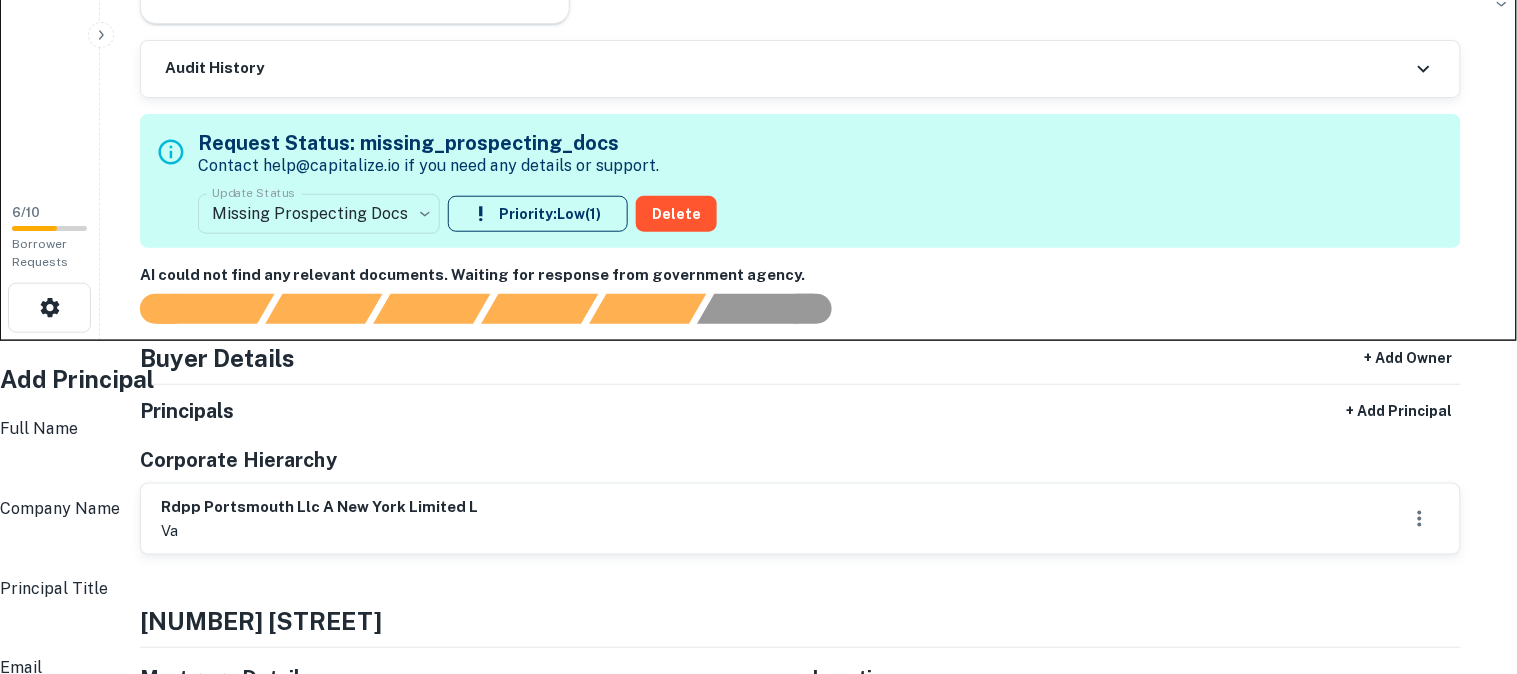 click on "Full Name" at bounding box center [764, 469] 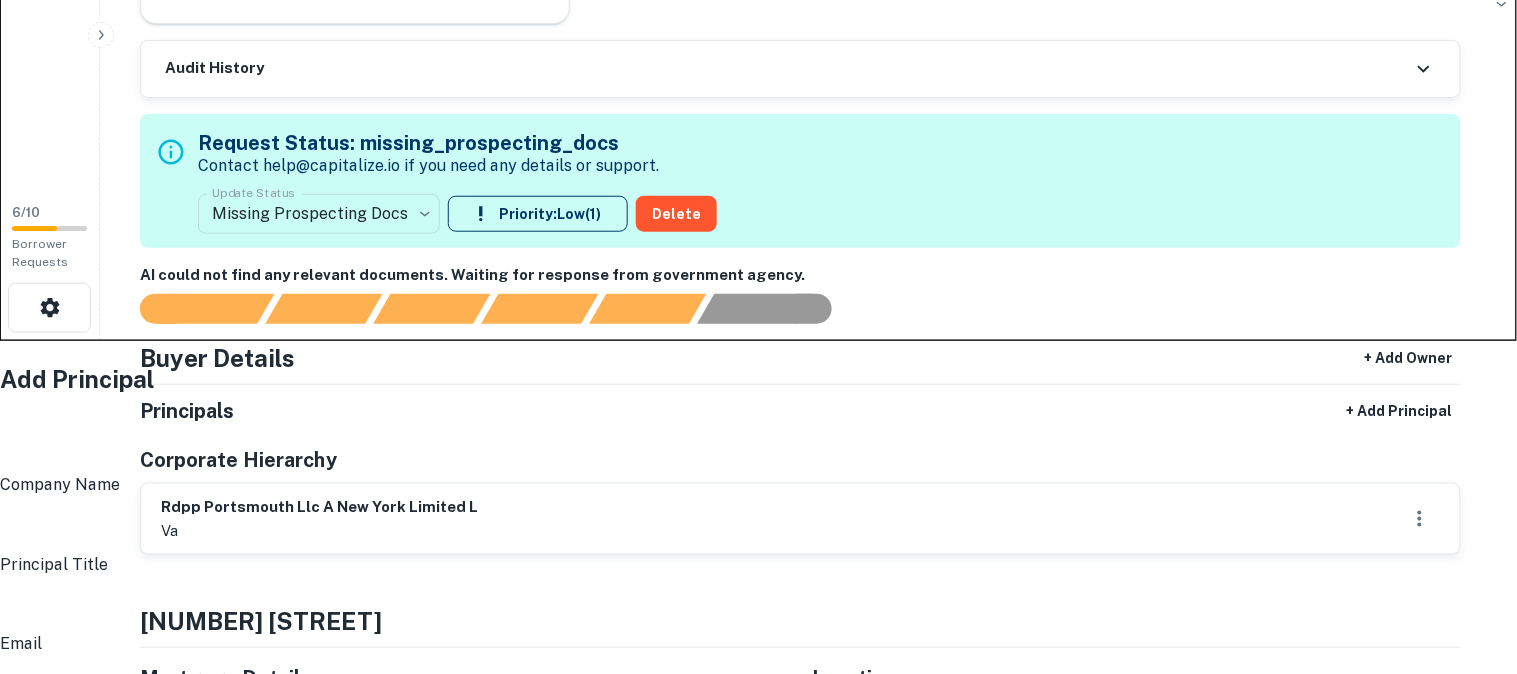 paste on "**********" 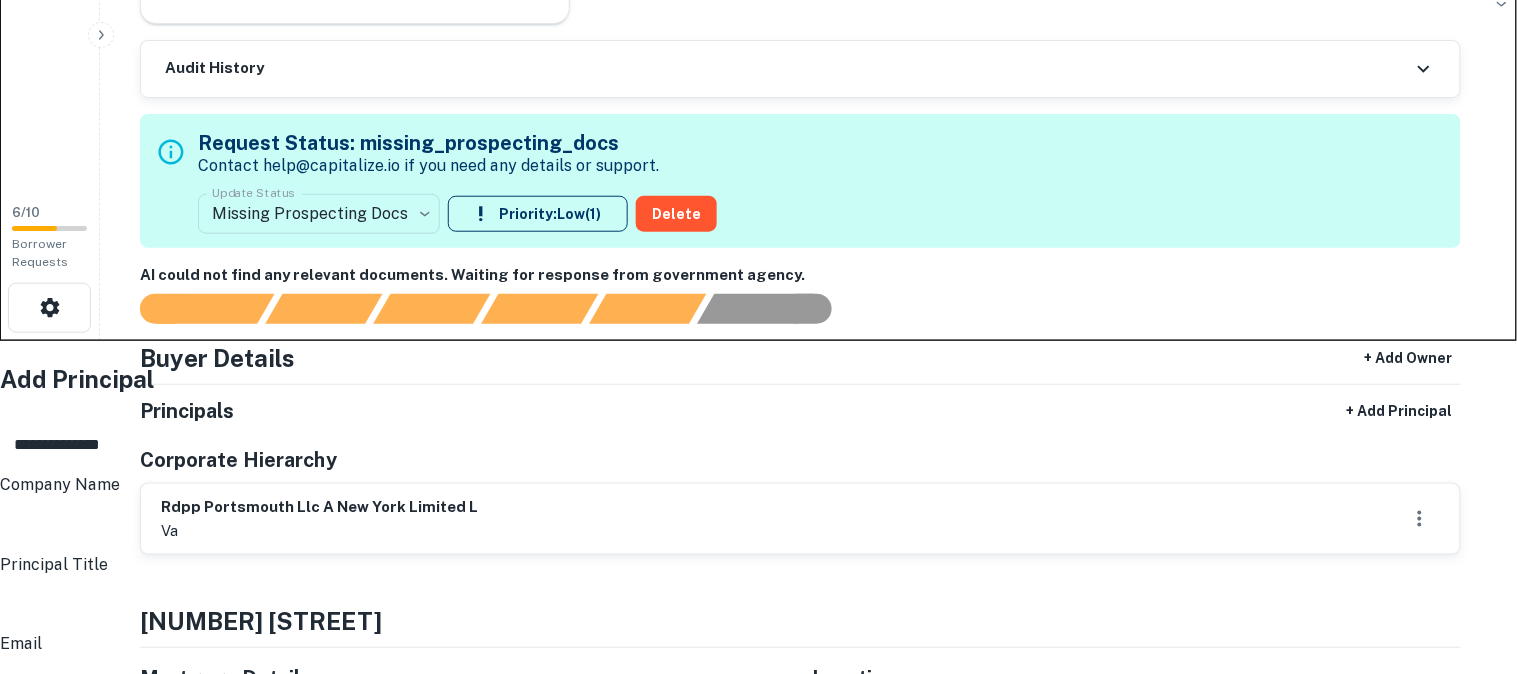 type on "**********" 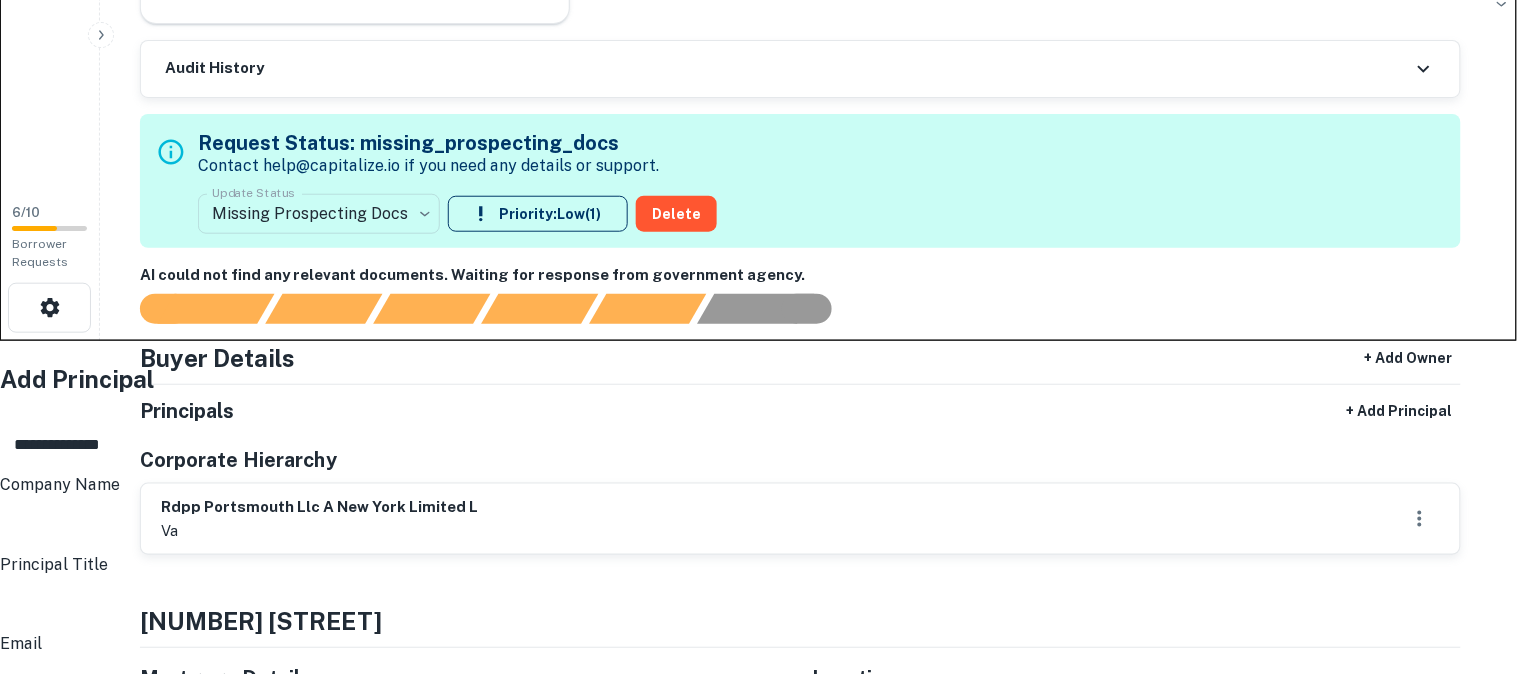 scroll, scrollTop: 222, scrollLeft: 0, axis: vertical 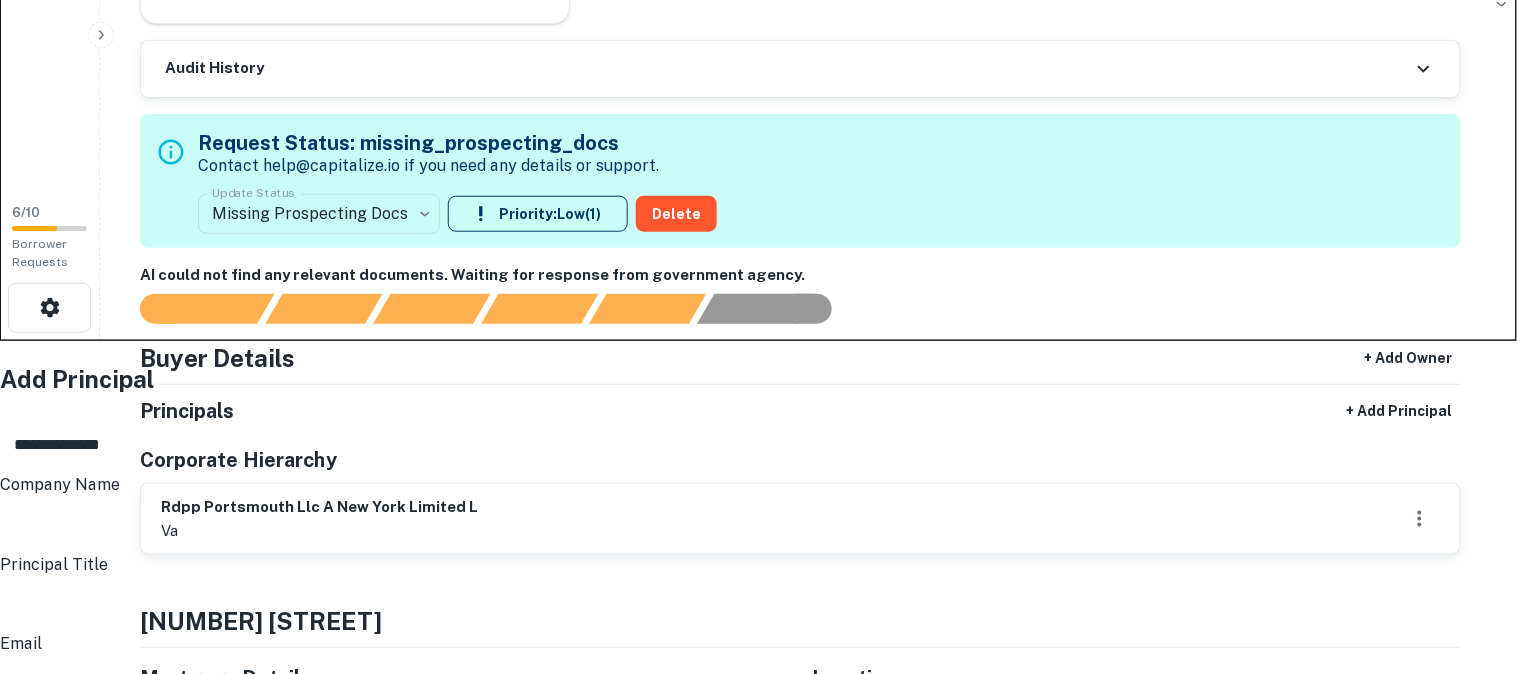 type on "**********" 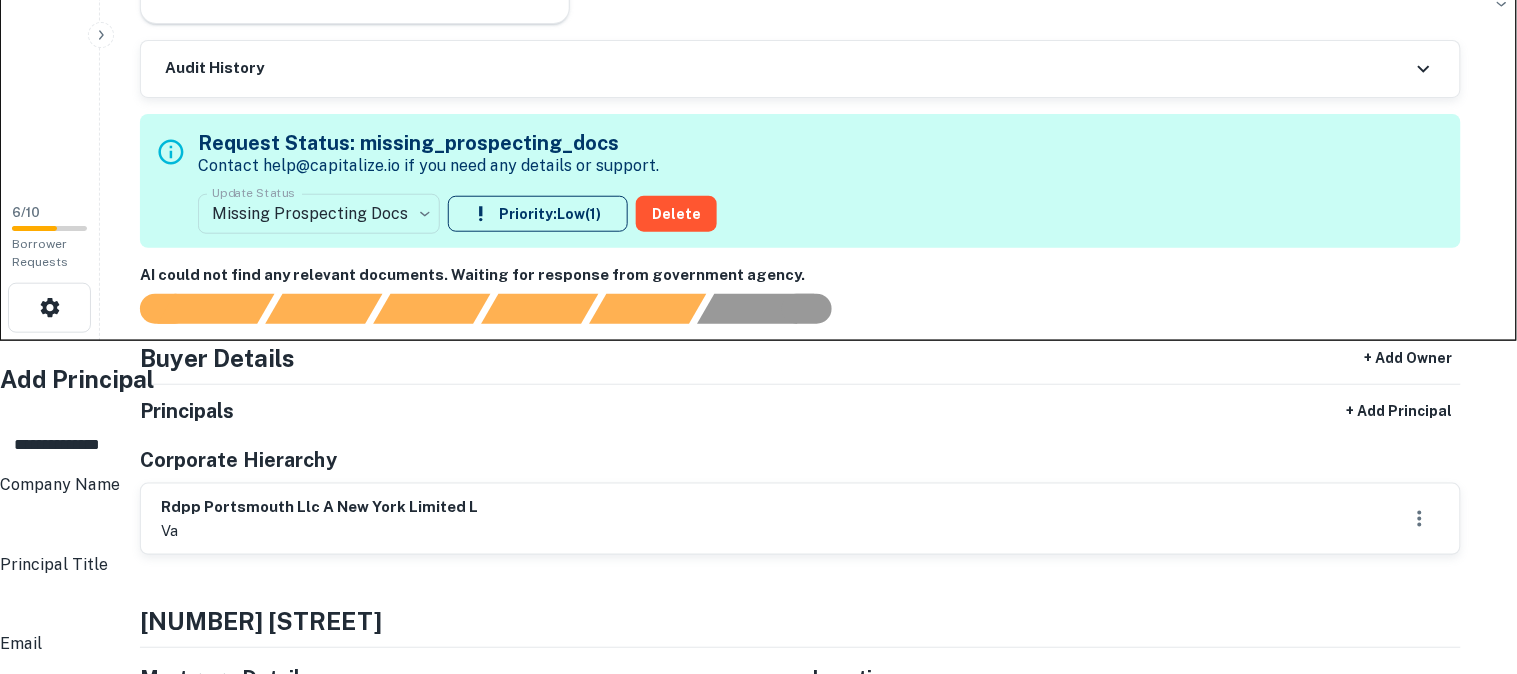 click on "**********" at bounding box center [750, 1561] 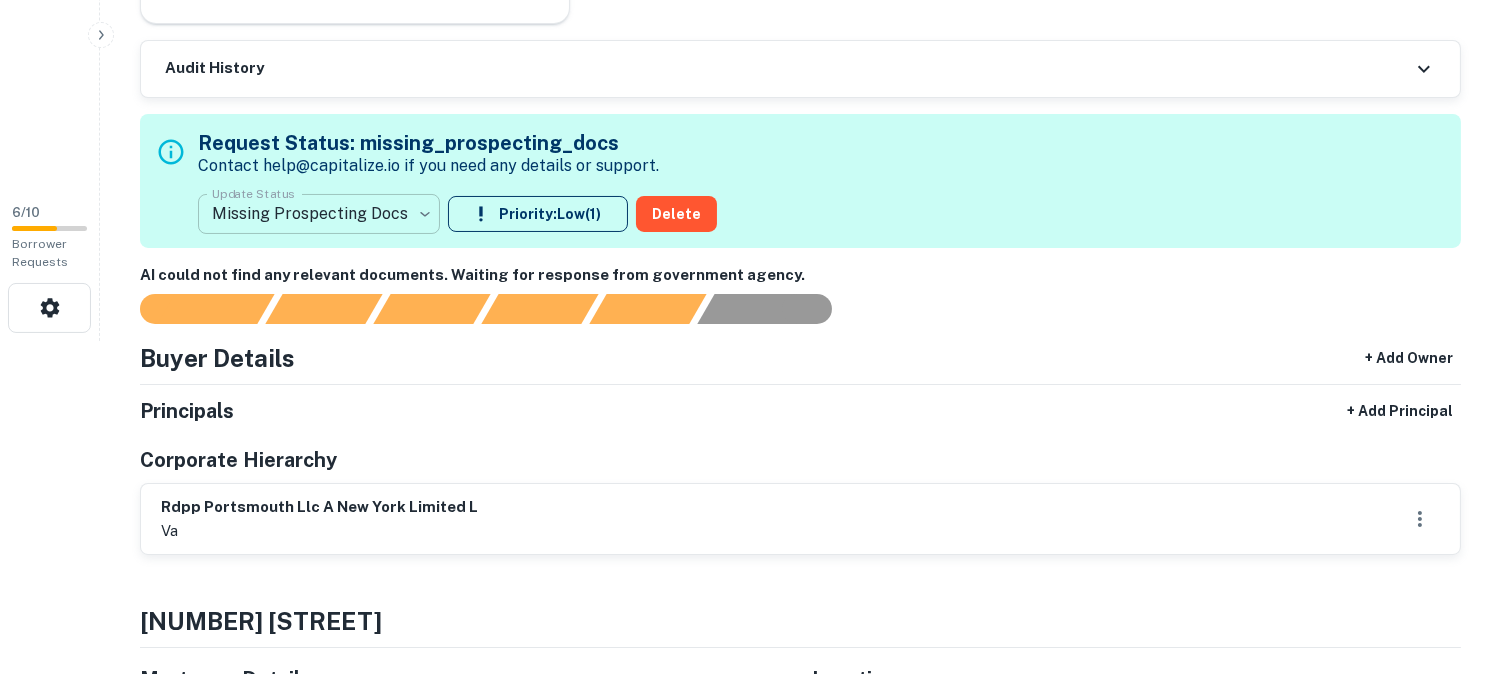 click on "**********" at bounding box center [750, 4] 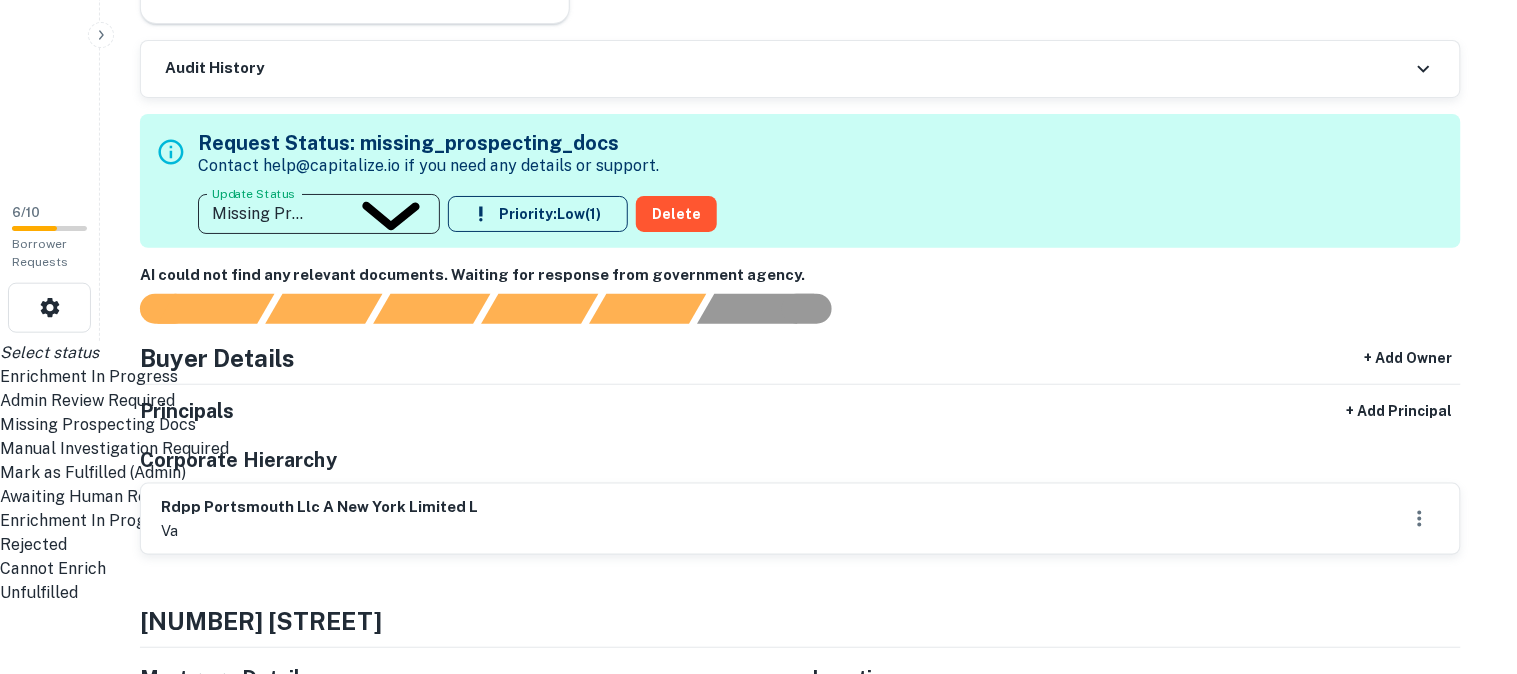 click on "Awaiting Human Review" at bounding box center (750, 497) 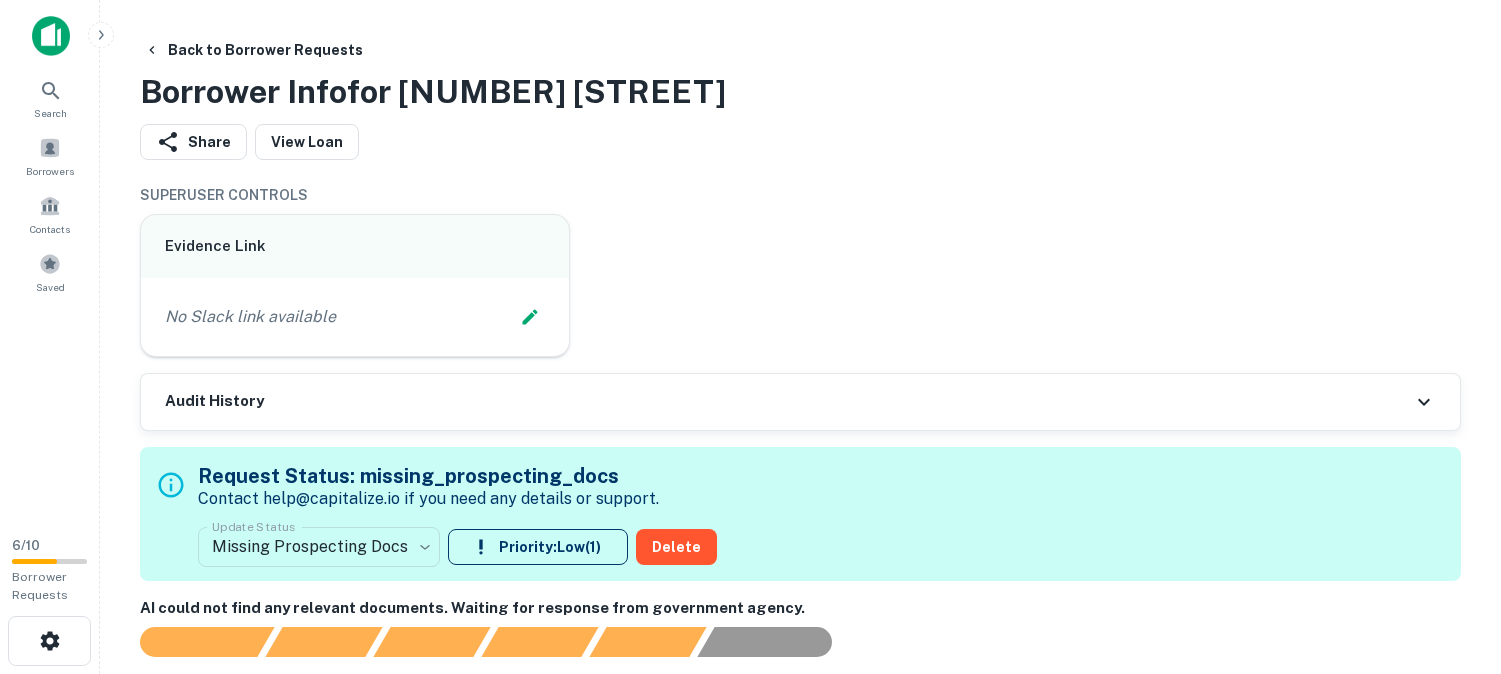 scroll, scrollTop: 587, scrollLeft: 0, axis: vertical 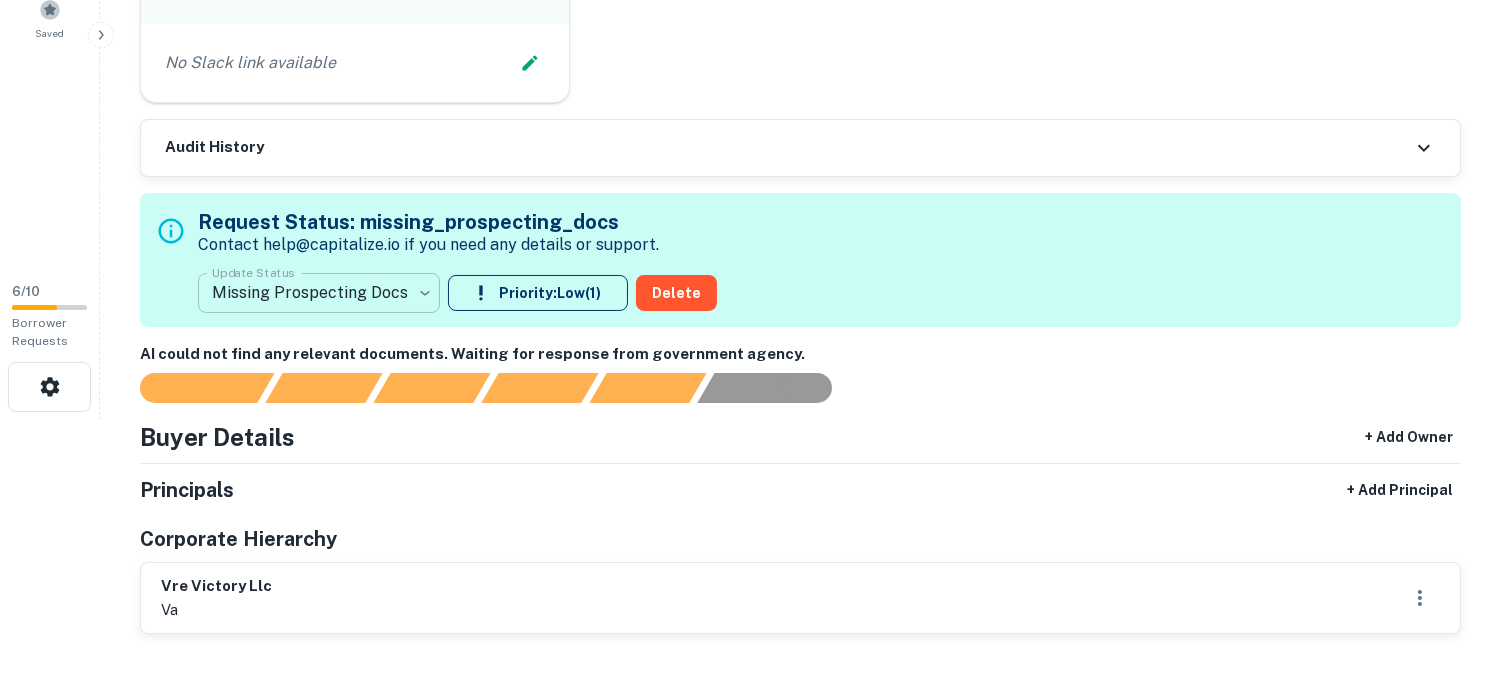 click on "**********" at bounding box center [750, 83] 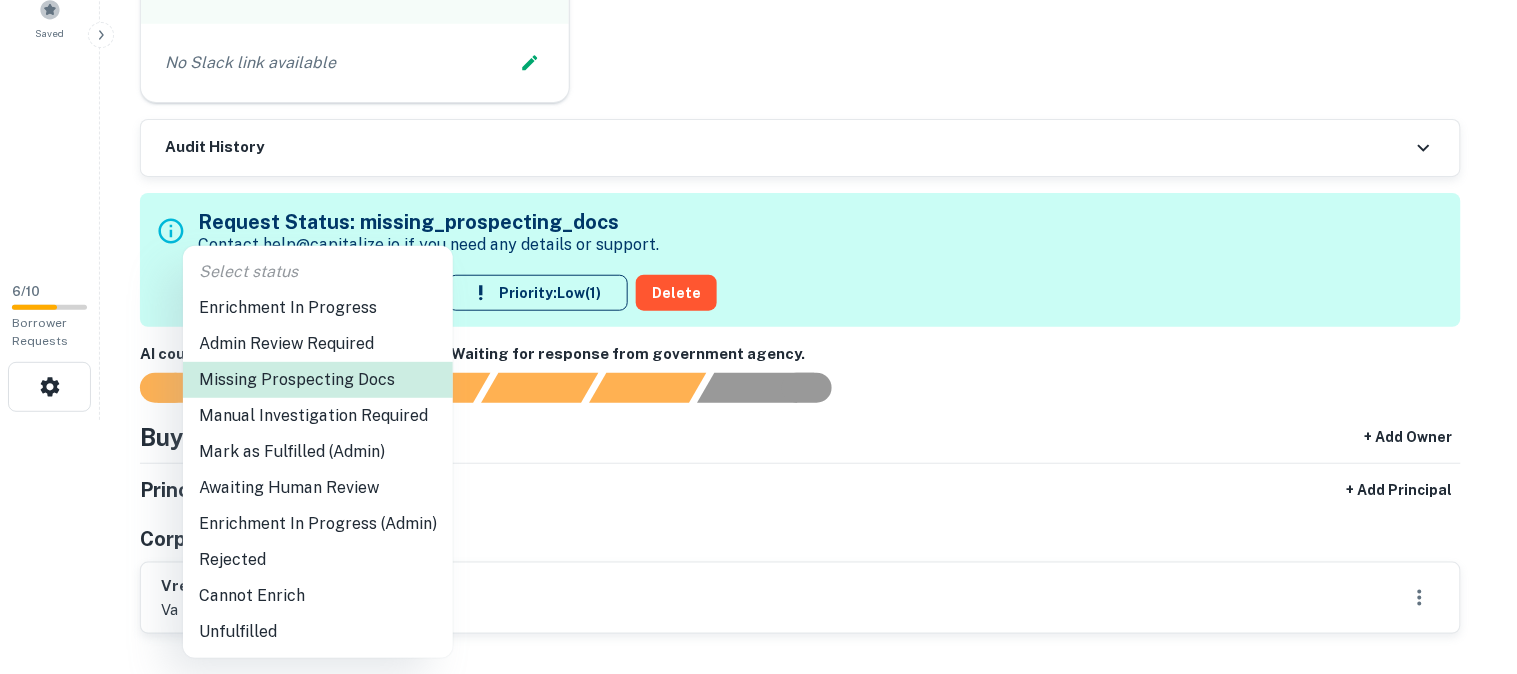 click on "Awaiting Human Review" at bounding box center [318, 488] 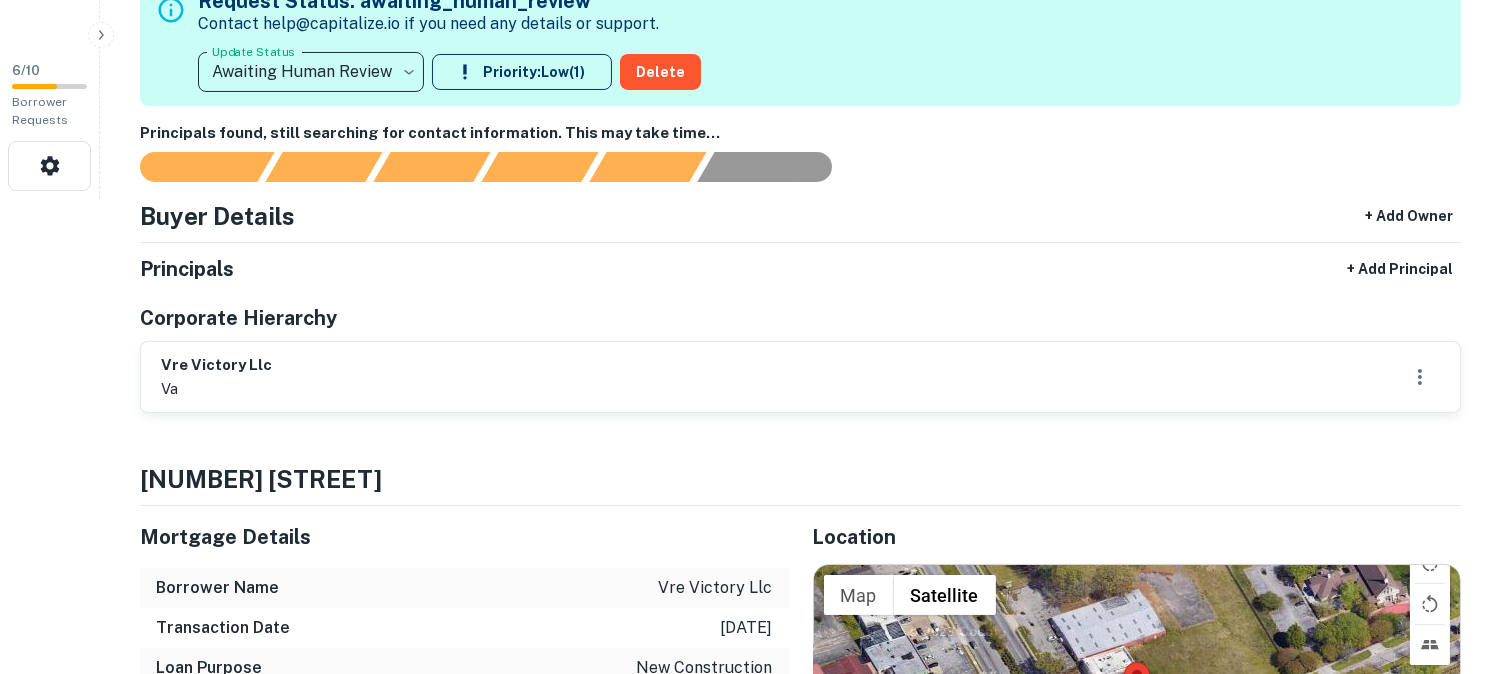 scroll, scrollTop: 476, scrollLeft: 0, axis: vertical 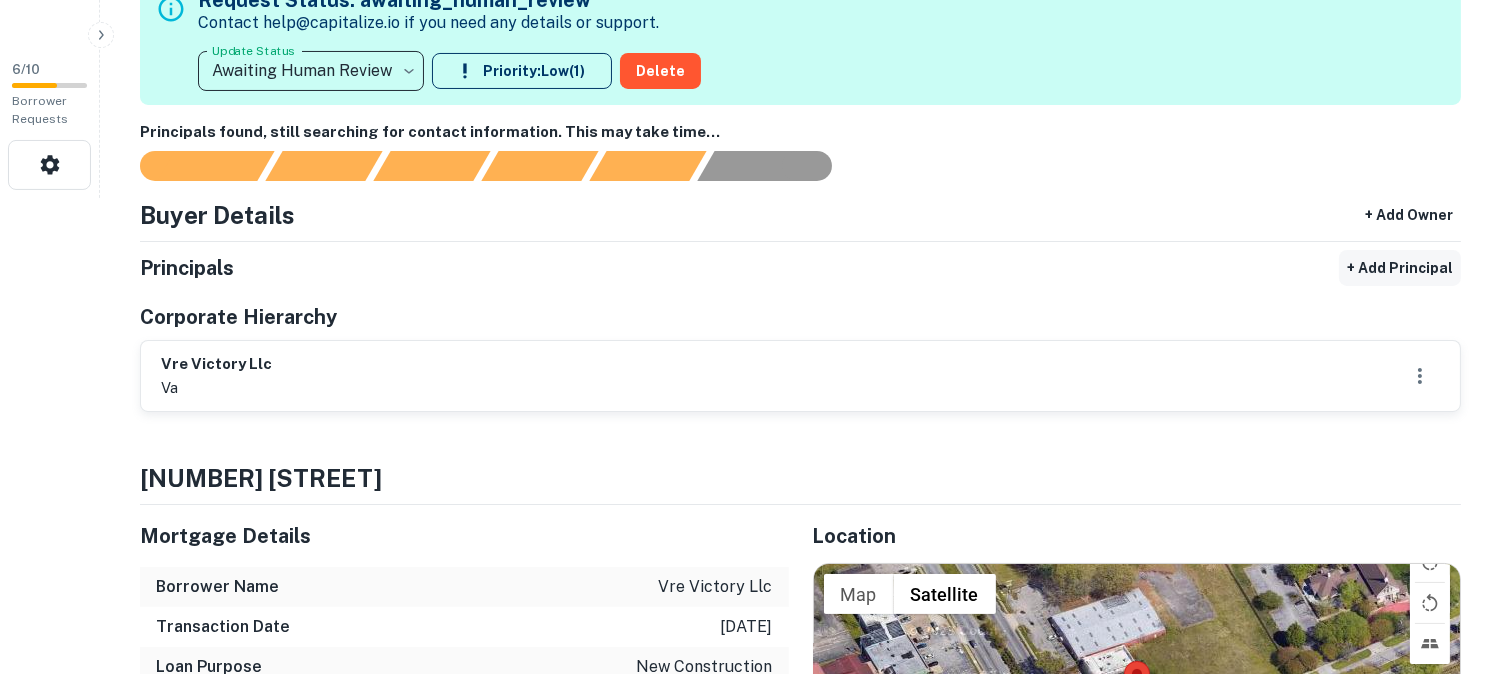 click on "+ Add Principal" at bounding box center (1400, 268) 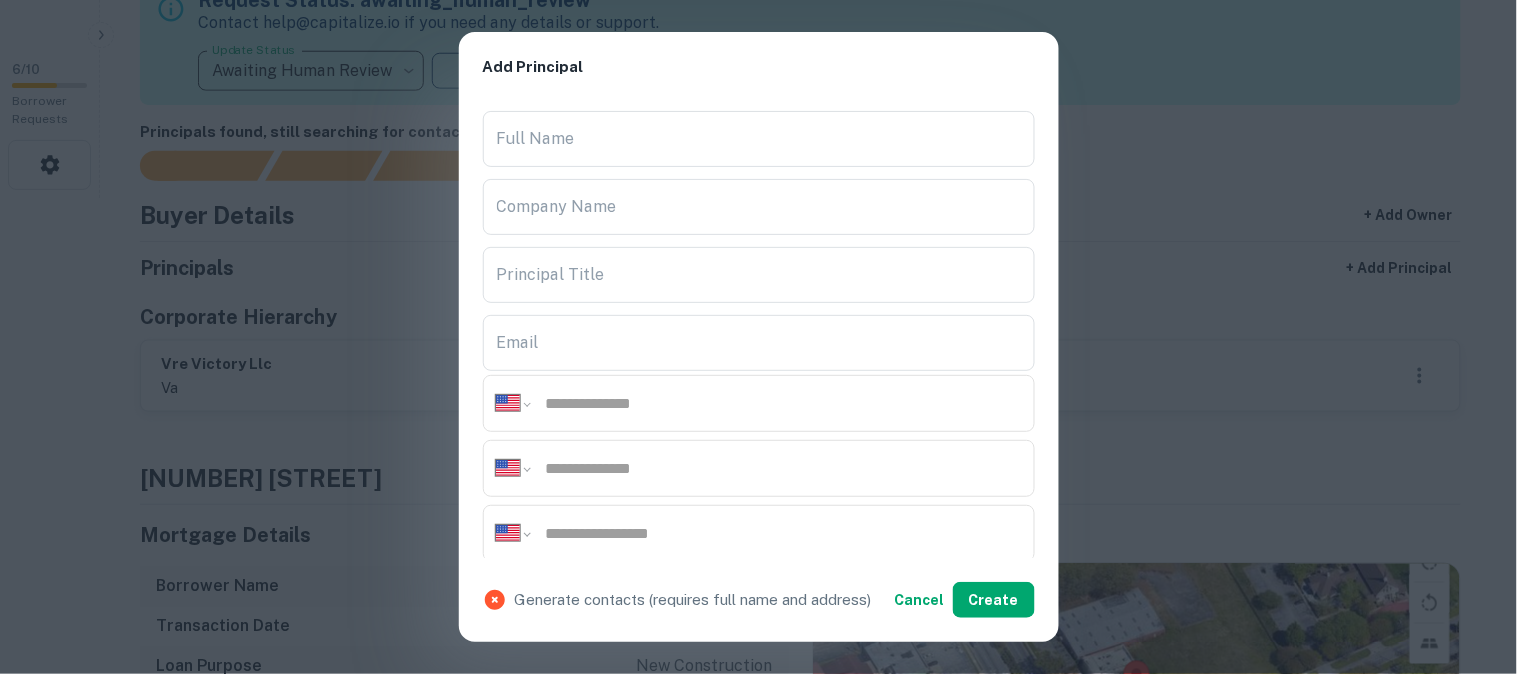 click on "**********" at bounding box center [758, 337] 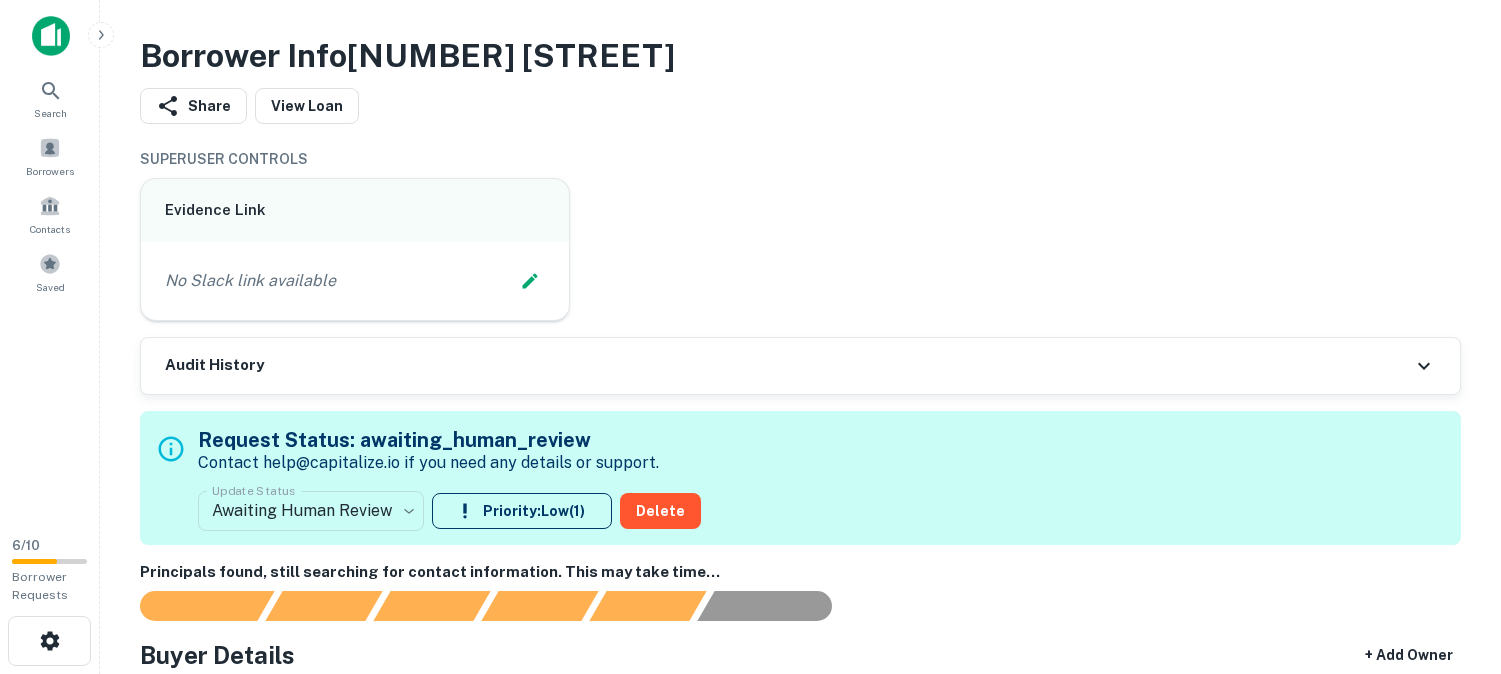 scroll, scrollTop: 666, scrollLeft: 0, axis: vertical 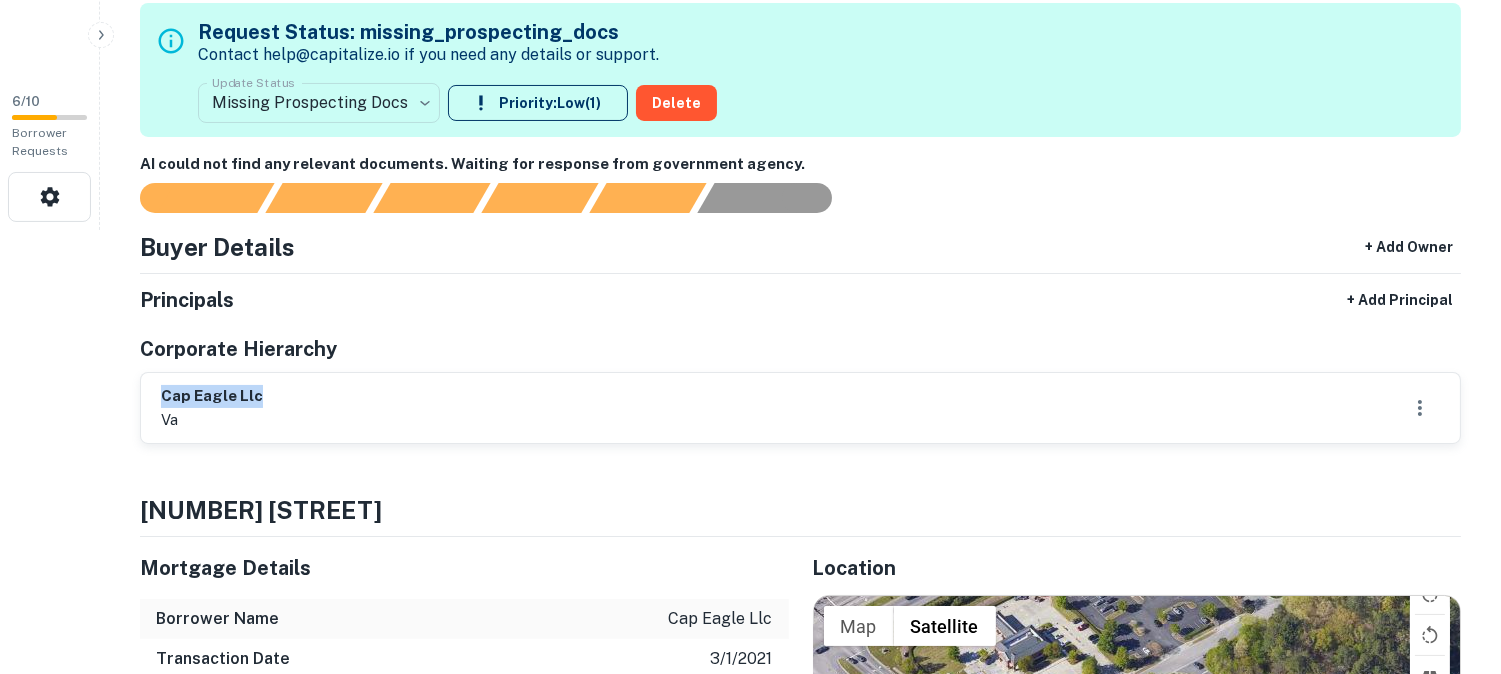 drag, startPoint x: 150, startPoint y: 374, endPoint x: 301, endPoint y: 393, distance: 152.19067 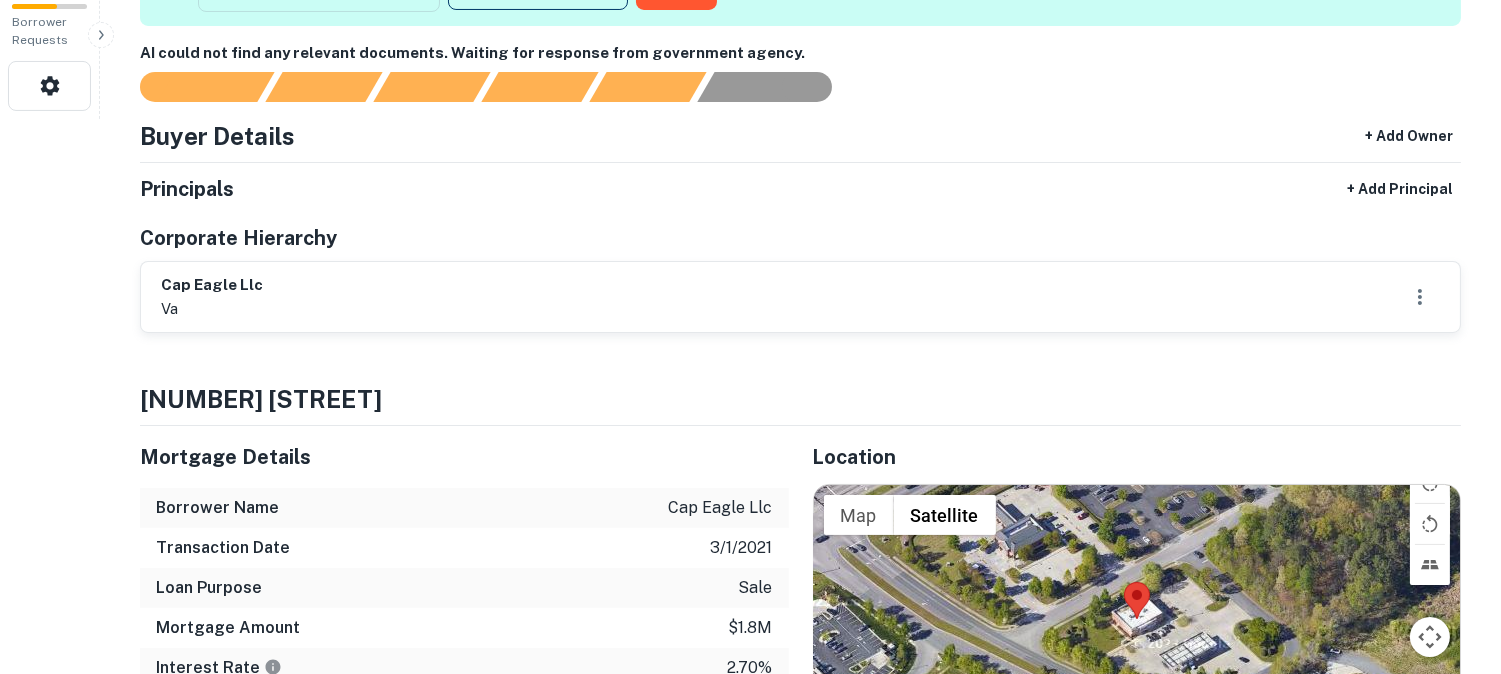 click on "**********" at bounding box center [800, 1460] 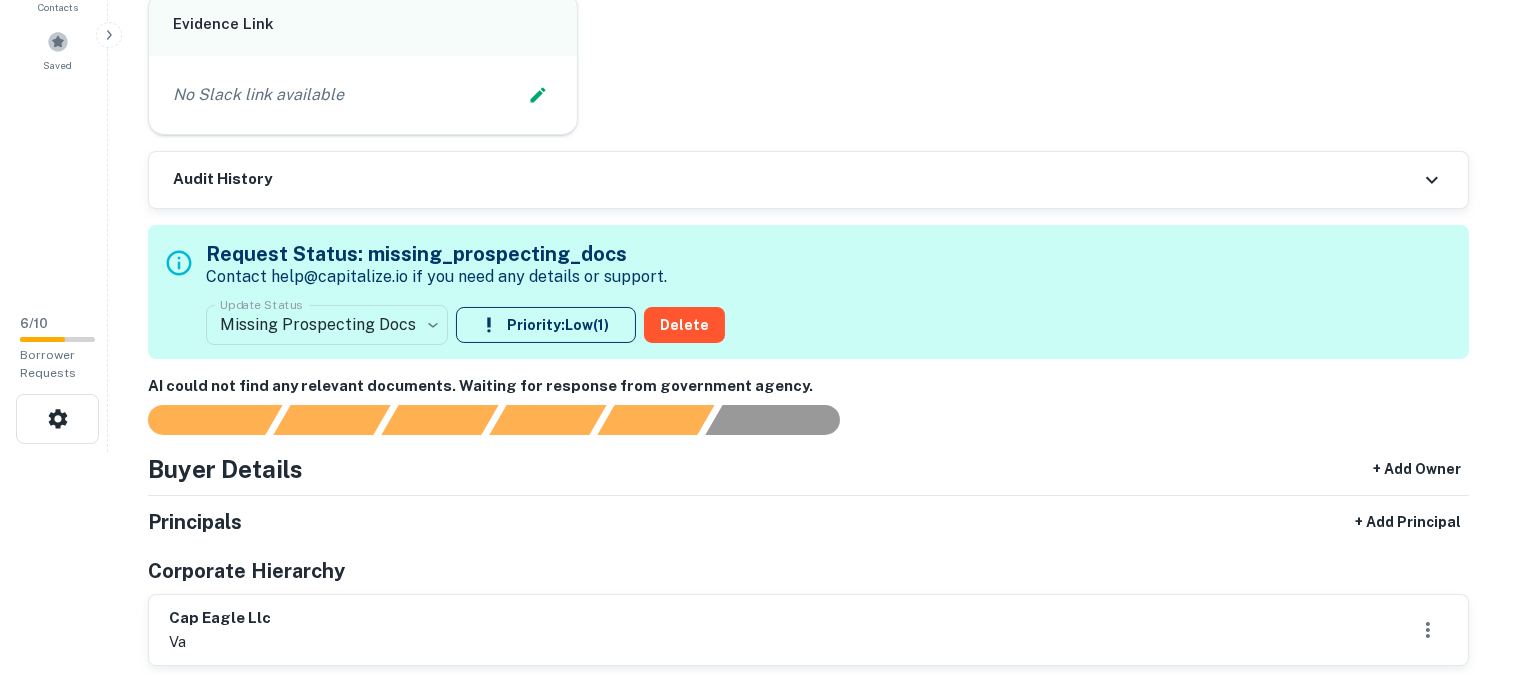 scroll, scrollTop: 333, scrollLeft: 0, axis: vertical 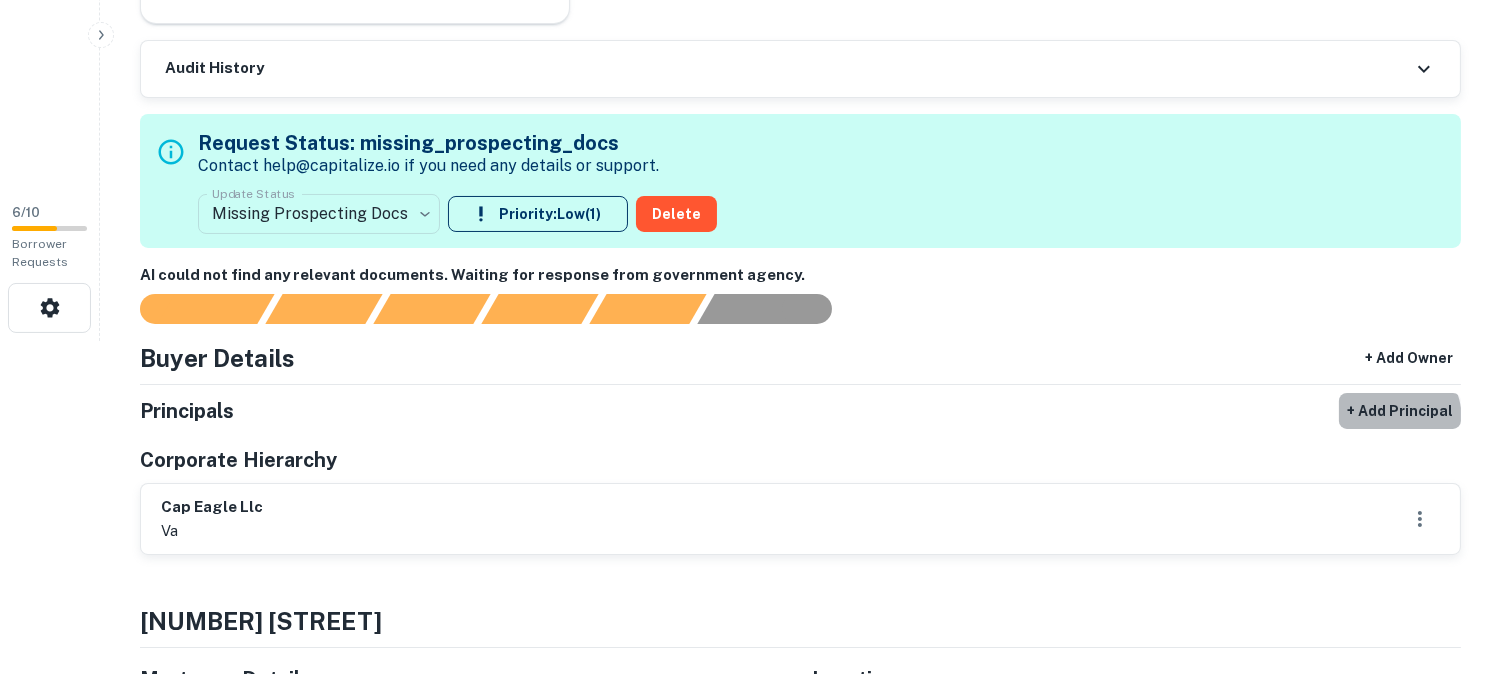 click on "+ Add Principal" at bounding box center (1400, 411) 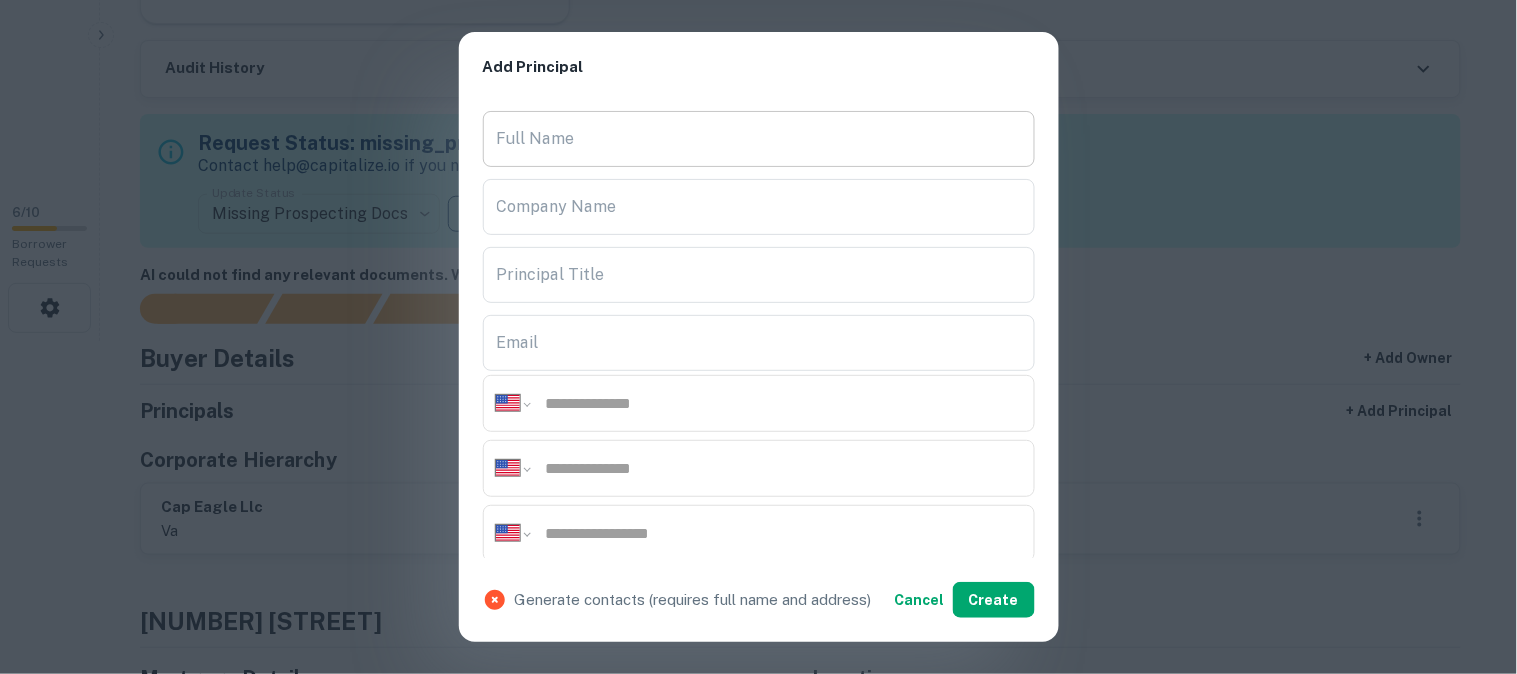 click on "Full Name" at bounding box center (759, 139) 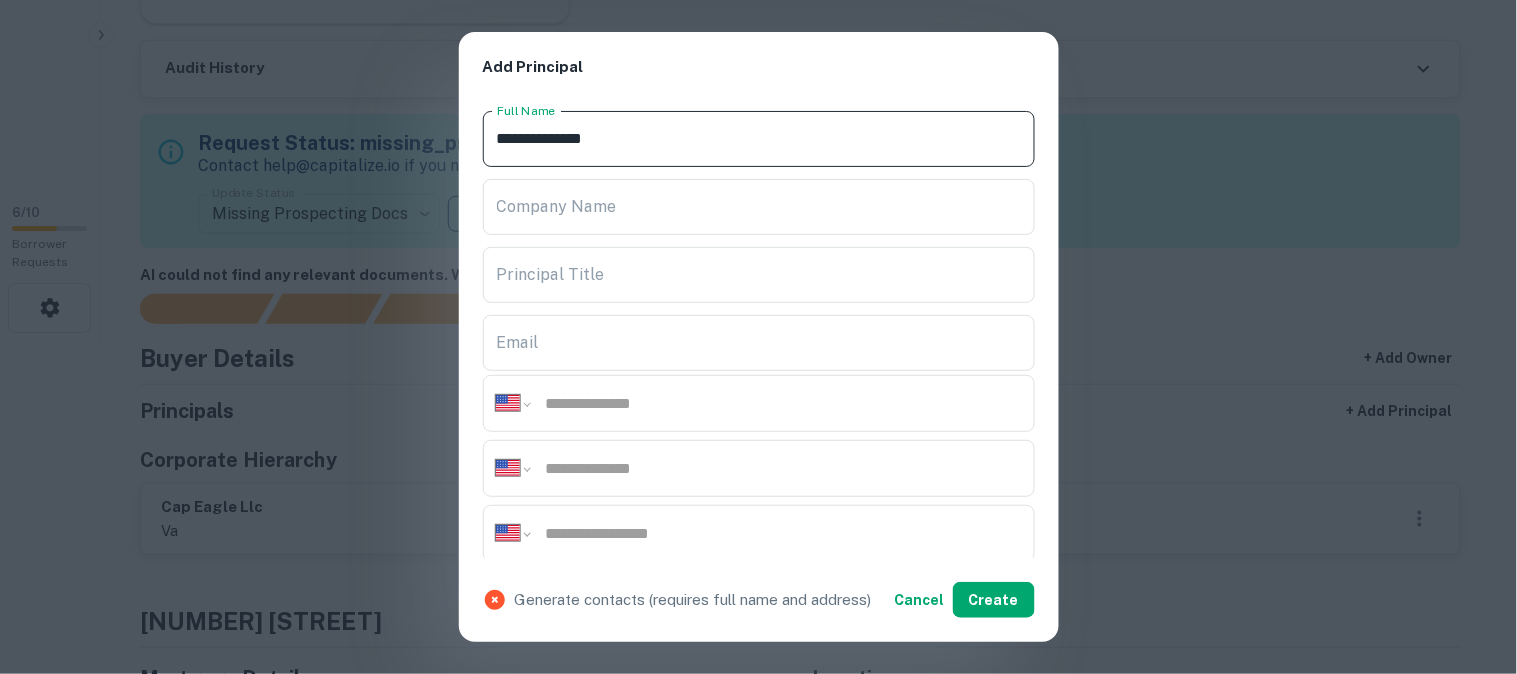 type on "**********" 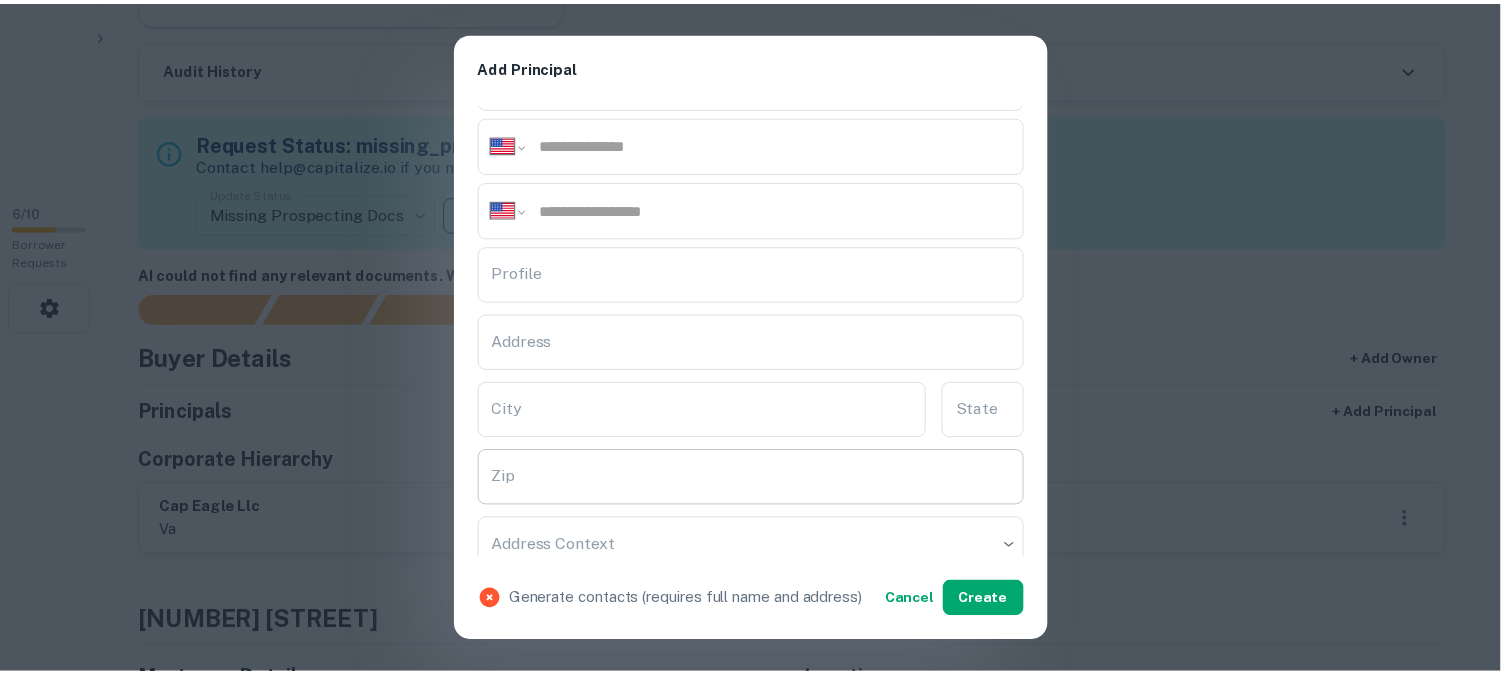 scroll, scrollTop: 333, scrollLeft: 0, axis: vertical 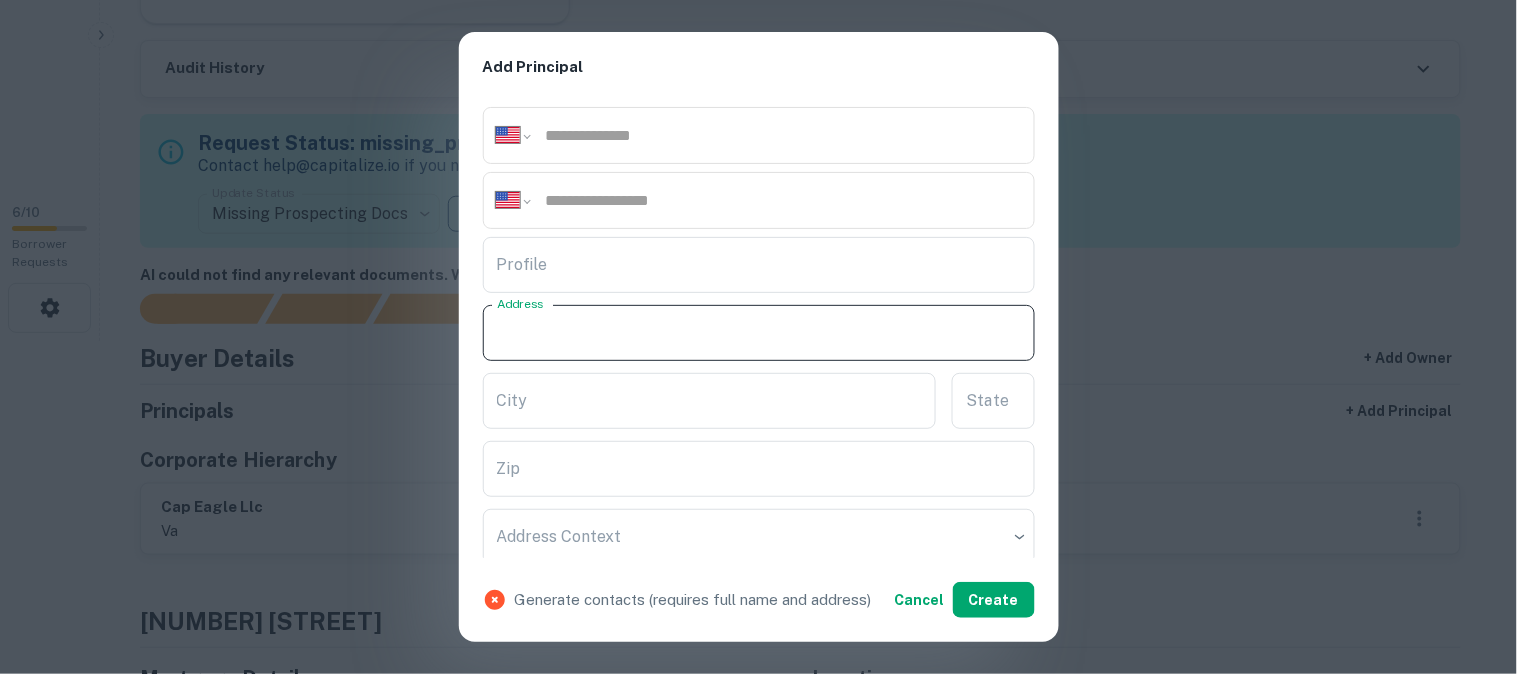 click on "Address" at bounding box center (759, 333) 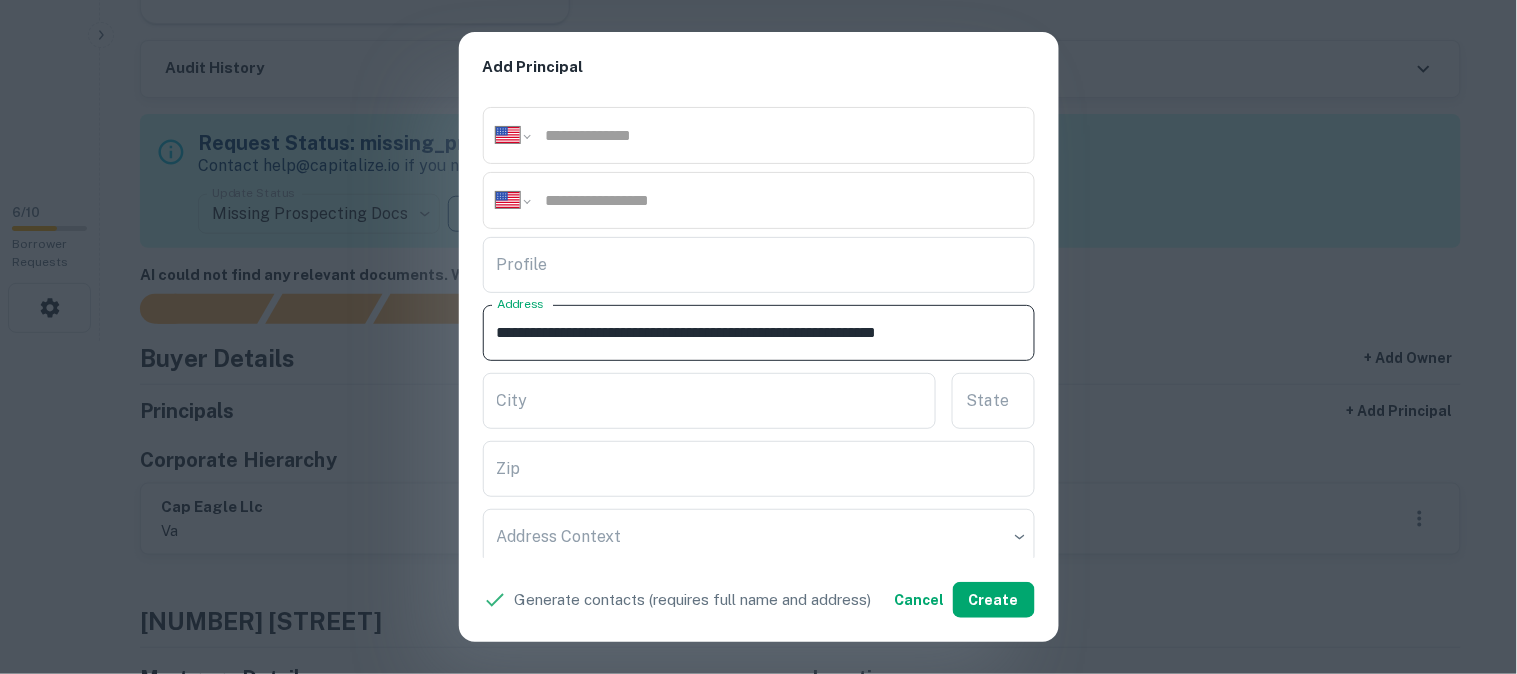 drag, startPoint x: 744, startPoint y: 327, endPoint x: 857, endPoint y: 345, distance: 114.424644 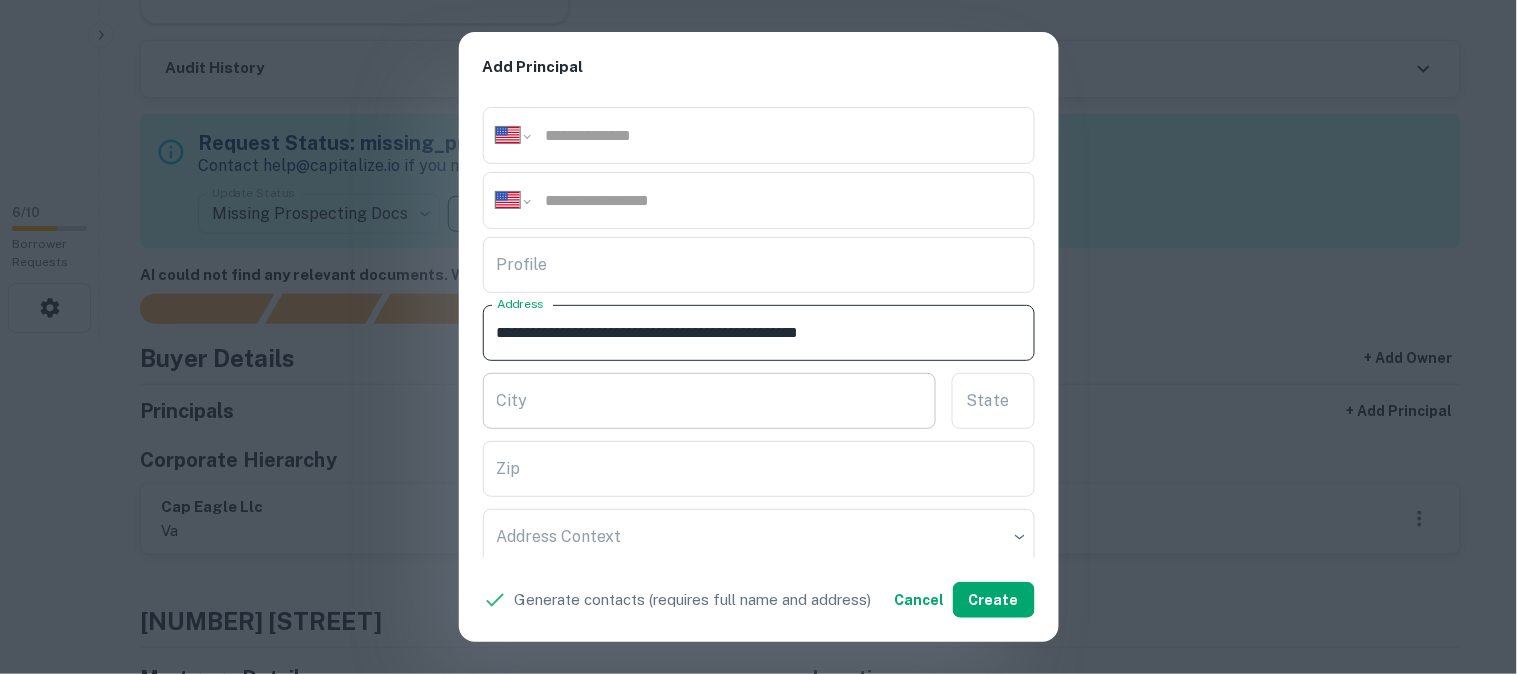 type on "**********" 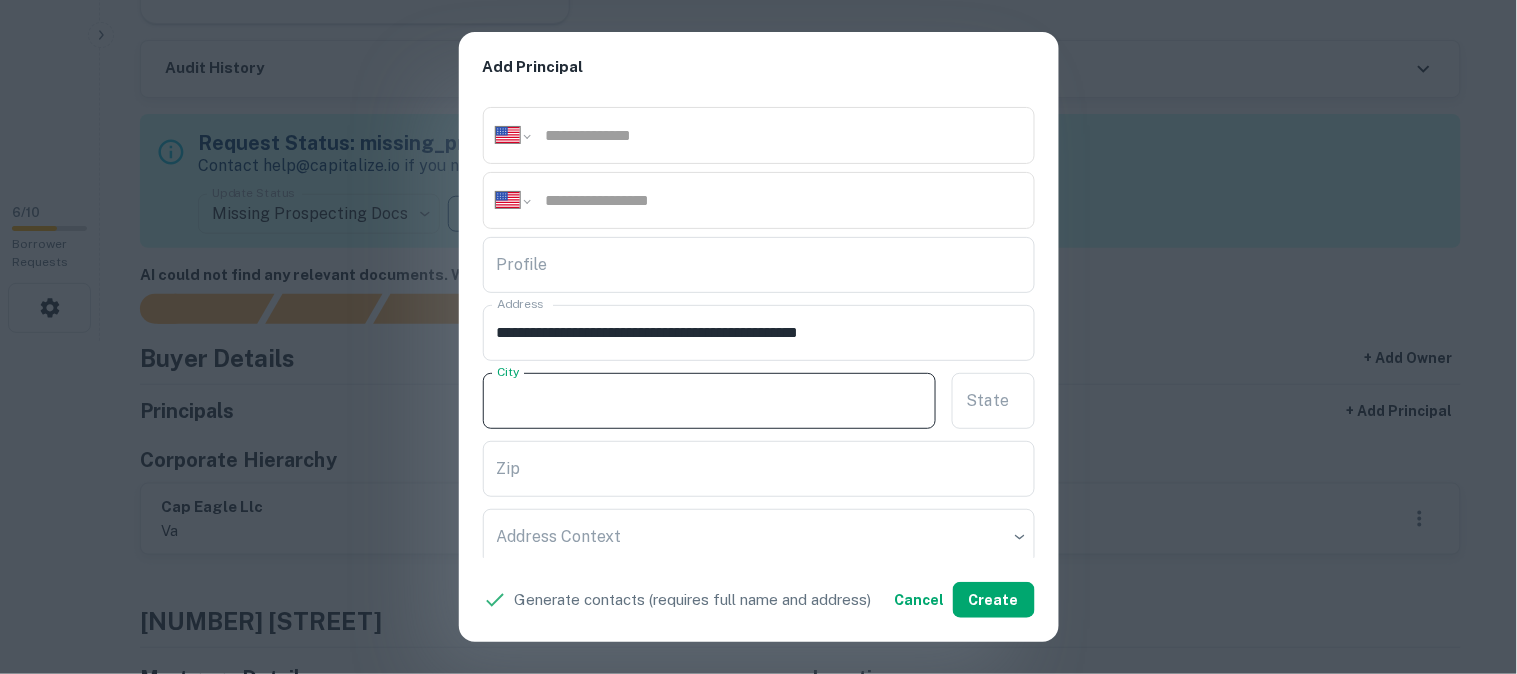 click on "City" at bounding box center (710, 401) 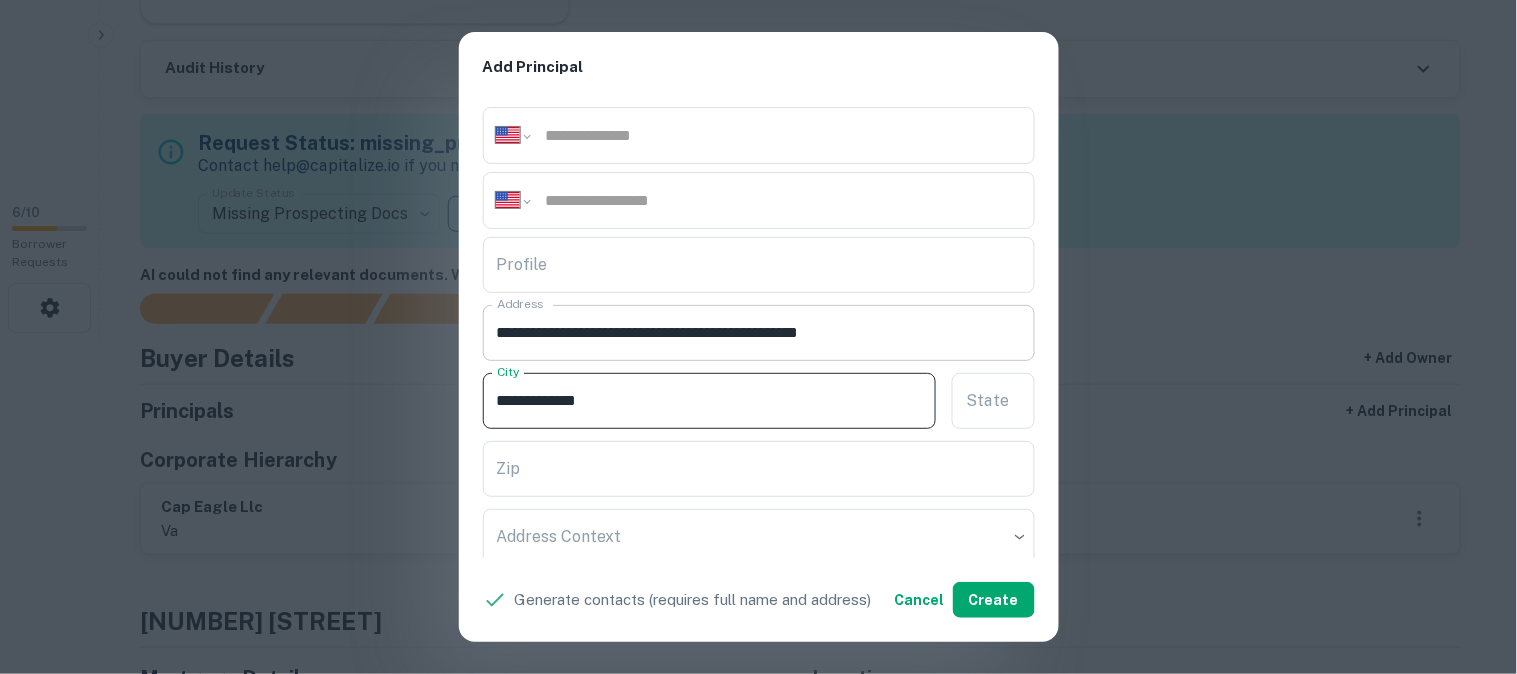 type on "**********" 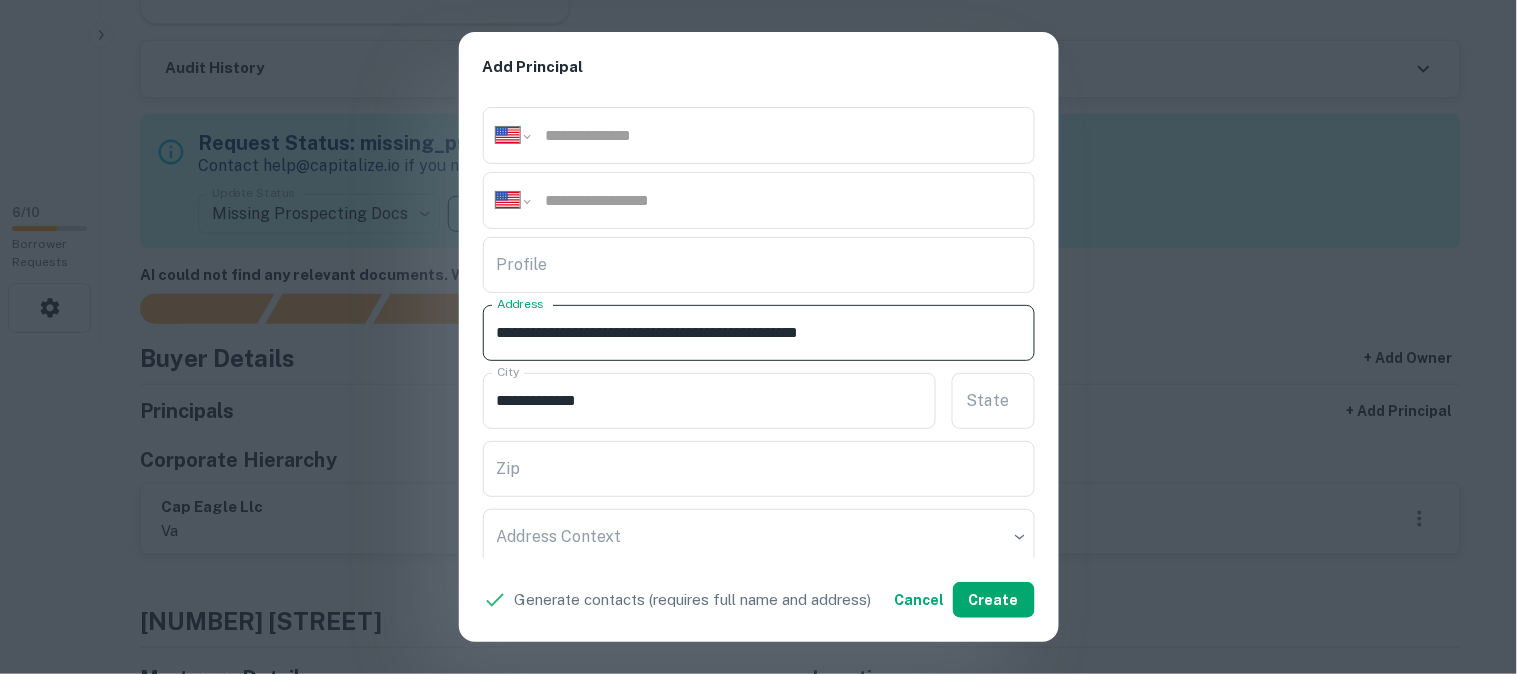 drag, startPoint x: 747, startPoint y: 334, endPoint x: 772, endPoint y: 333, distance: 25.019993 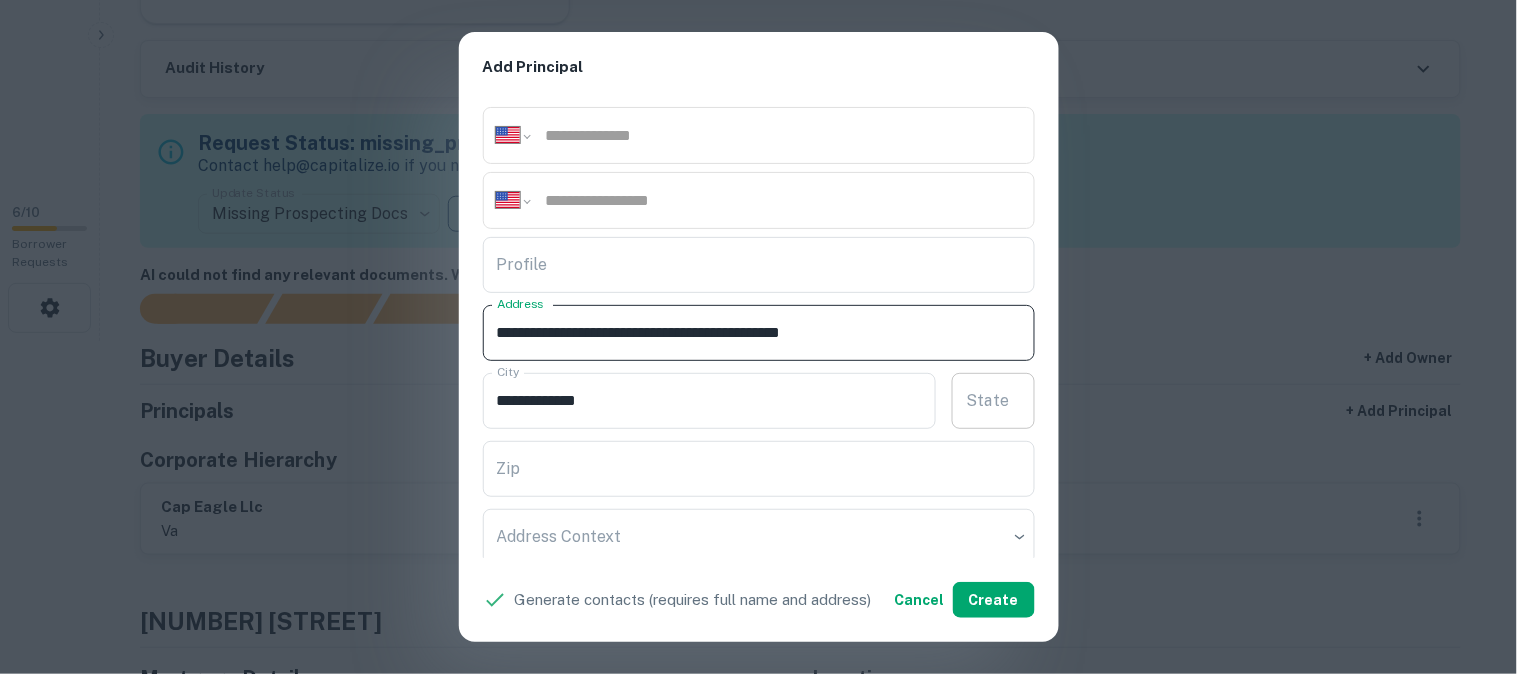 type on "**********" 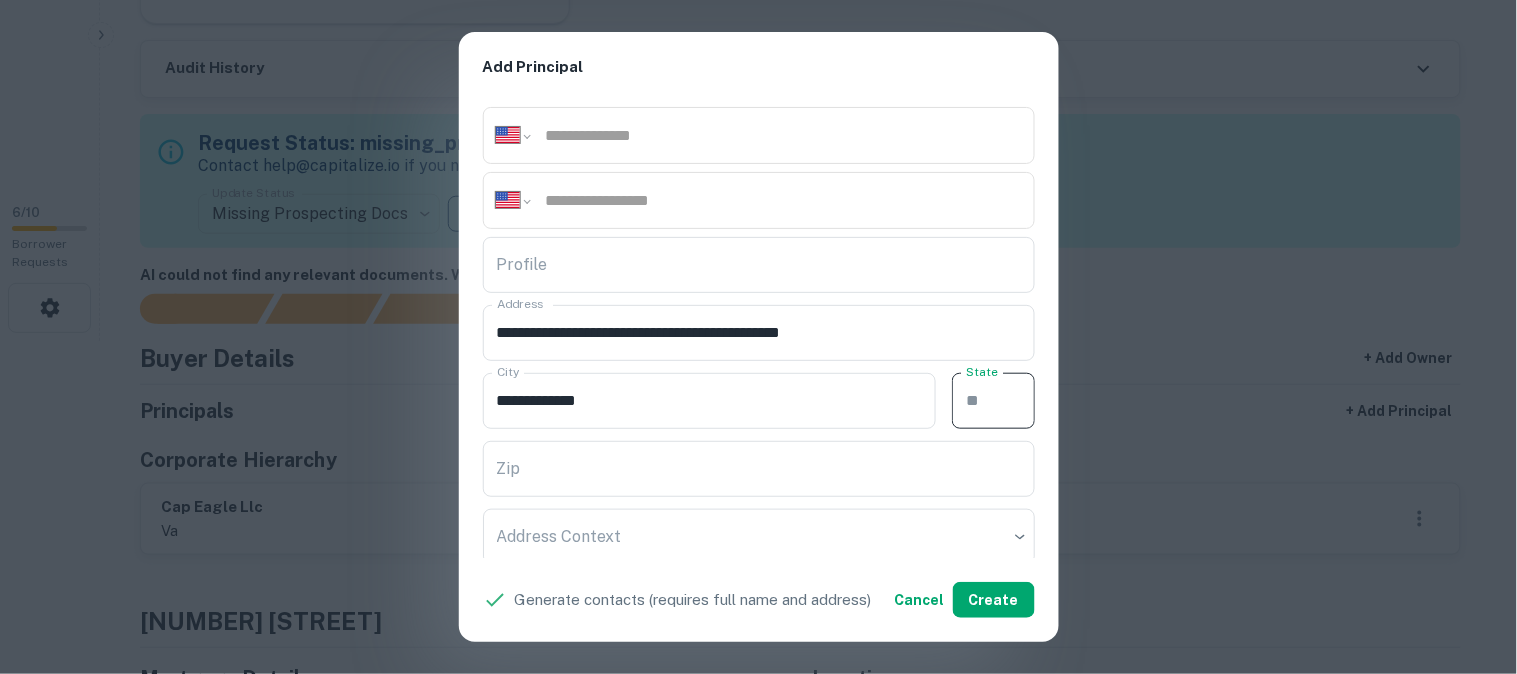 paste on "**" 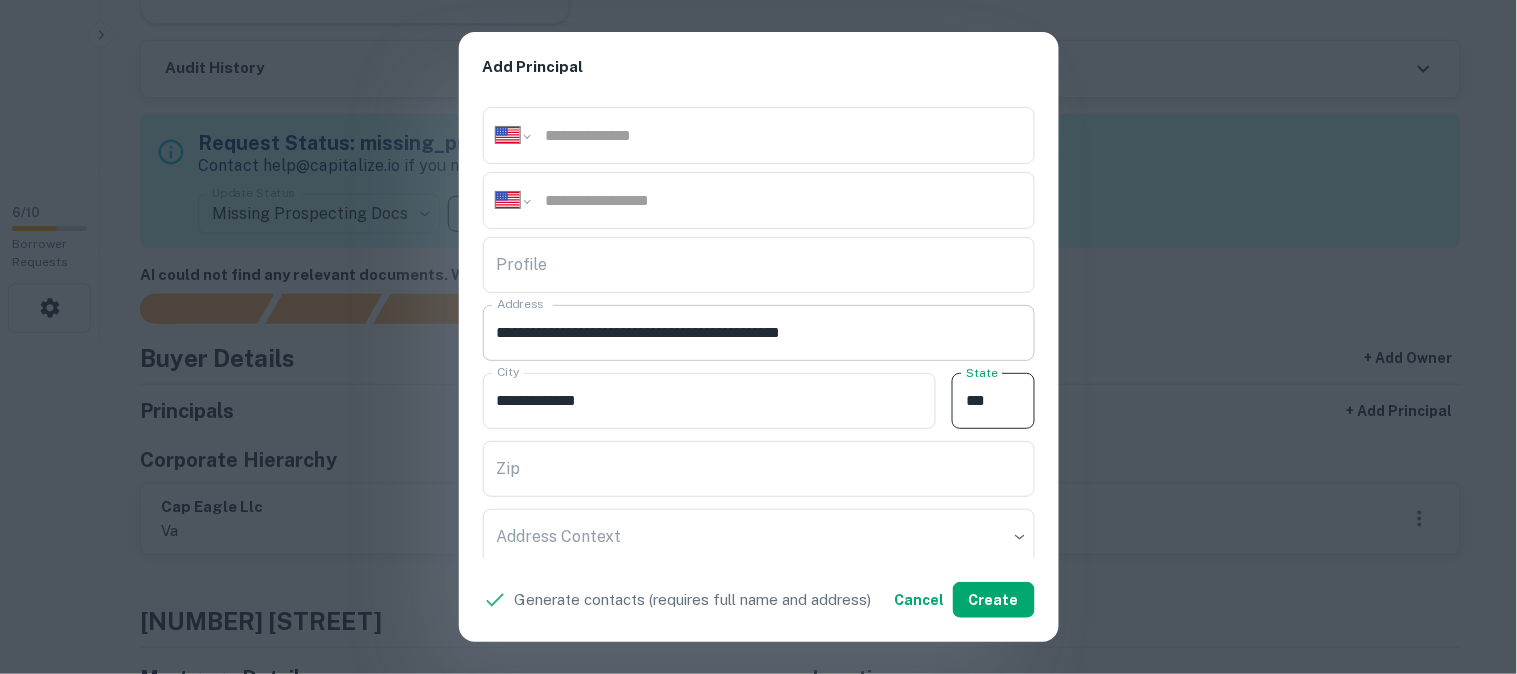 type on "**" 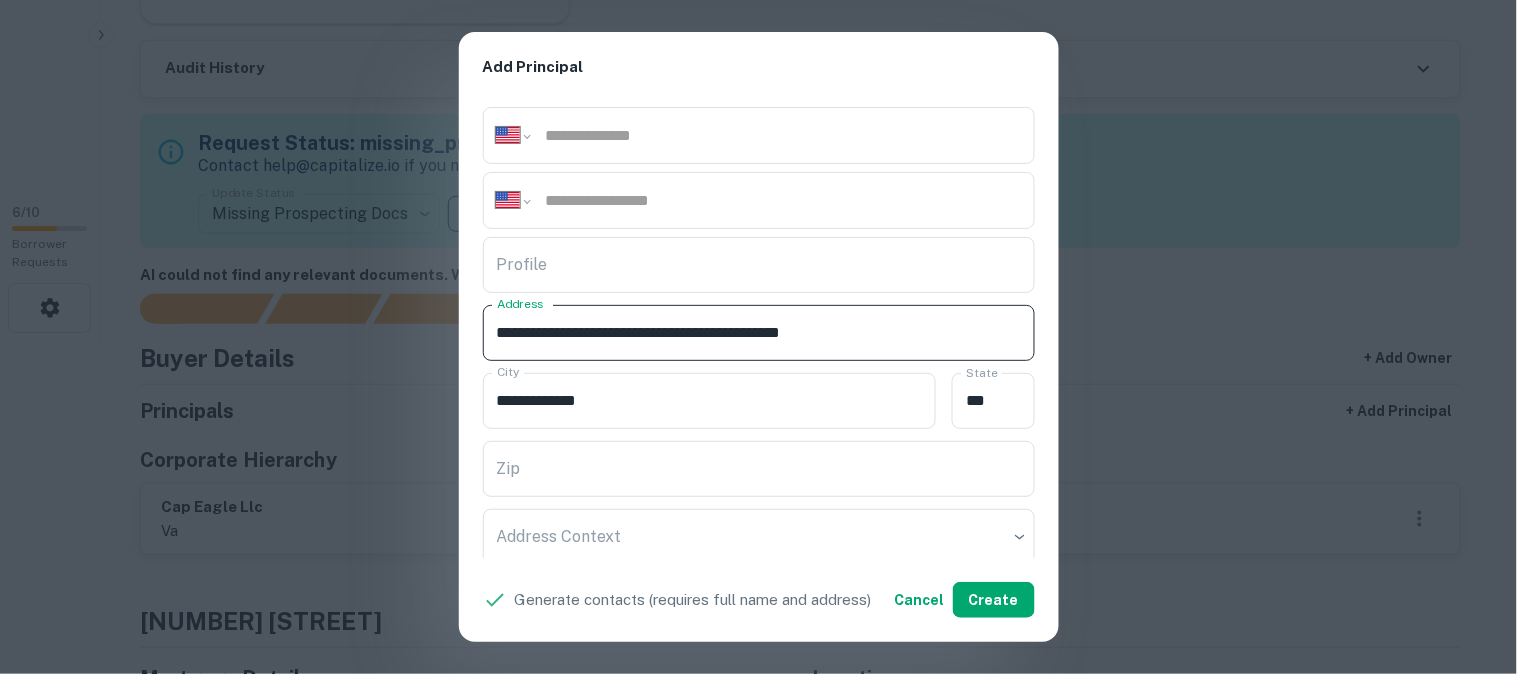 drag, startPoint x: 751, startPoint y: 330, endPoint x: 868, endPoint y: 342, distance: 117.61378 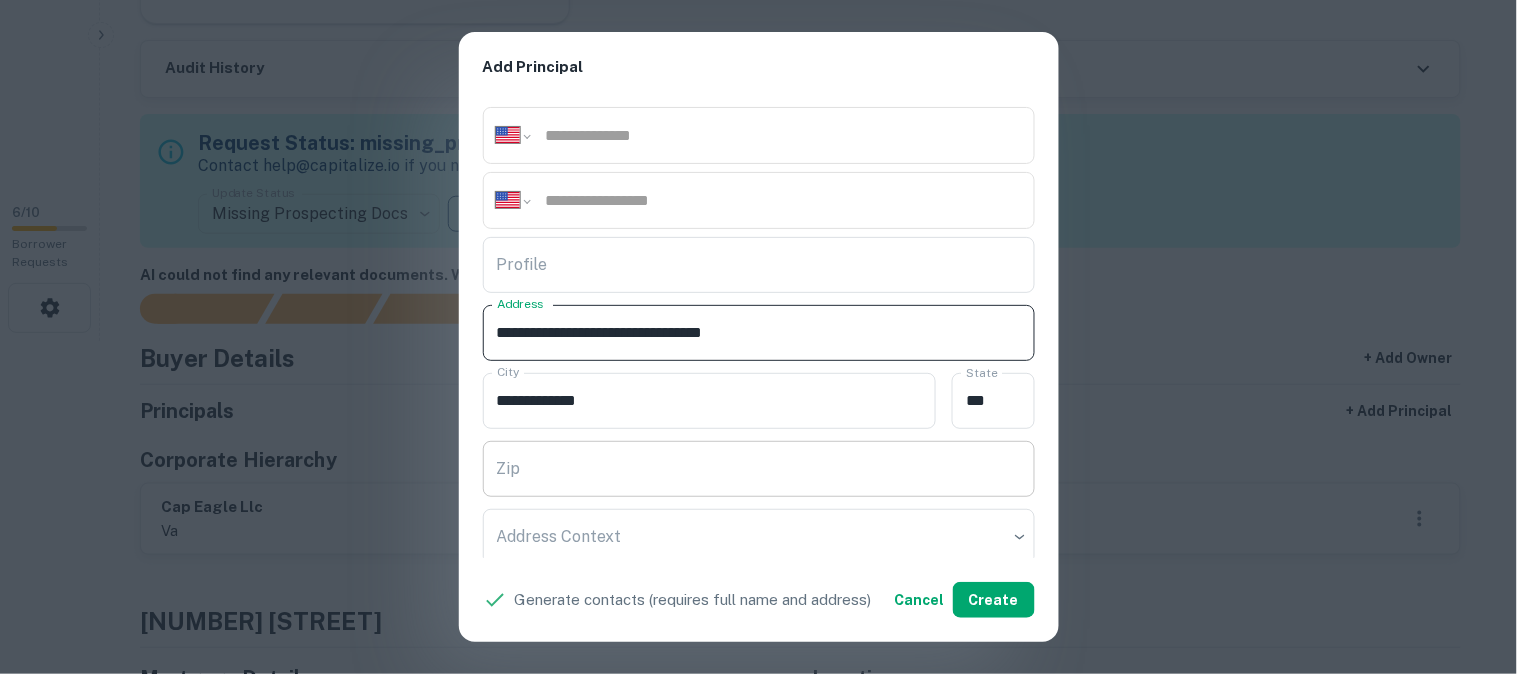 type on "**********" 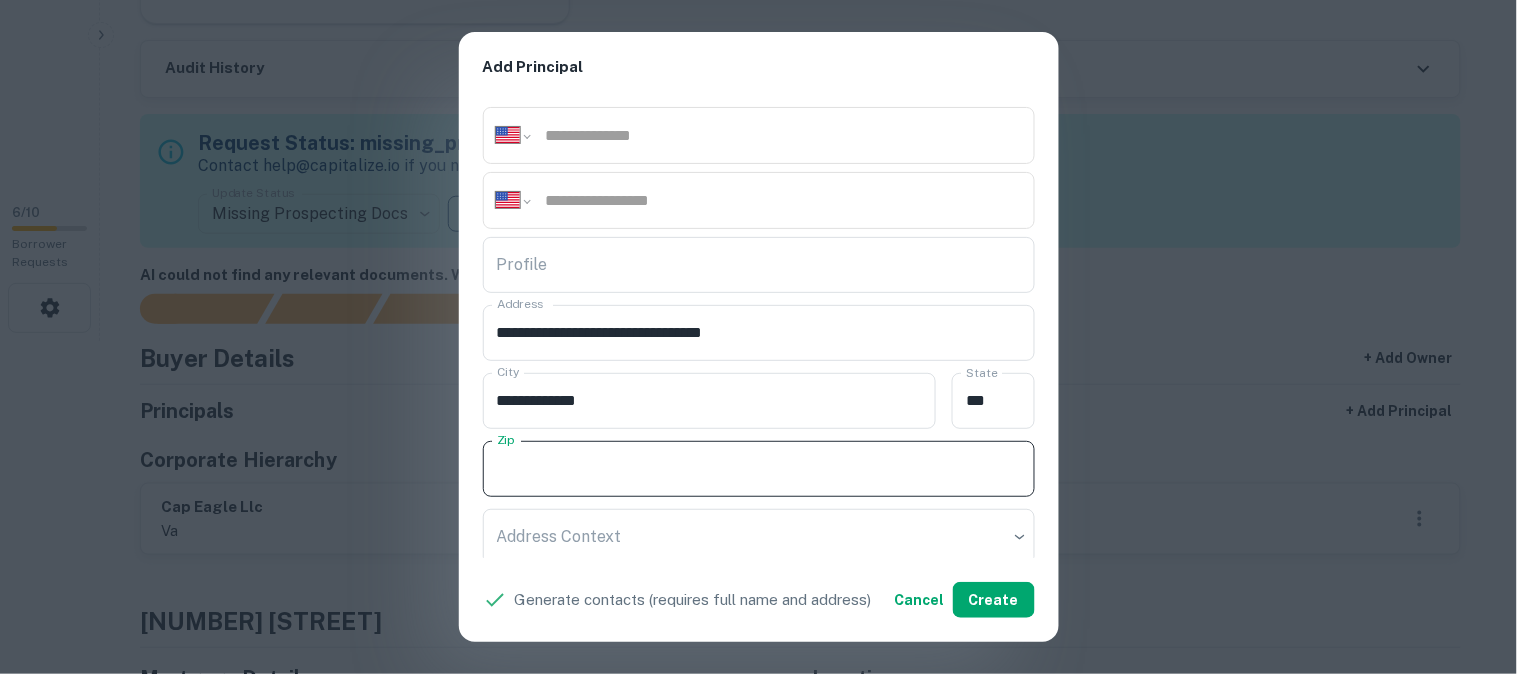 paste on "**********" 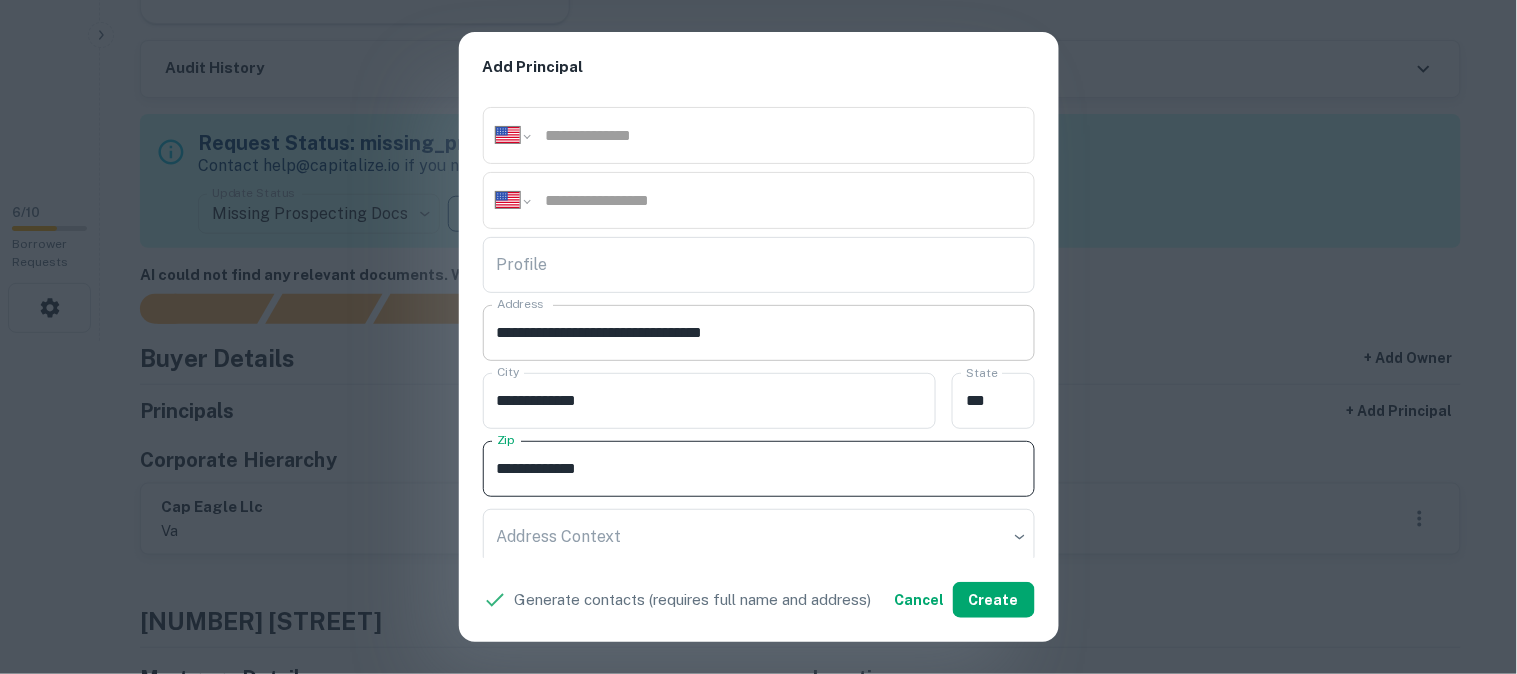 type on "**********" 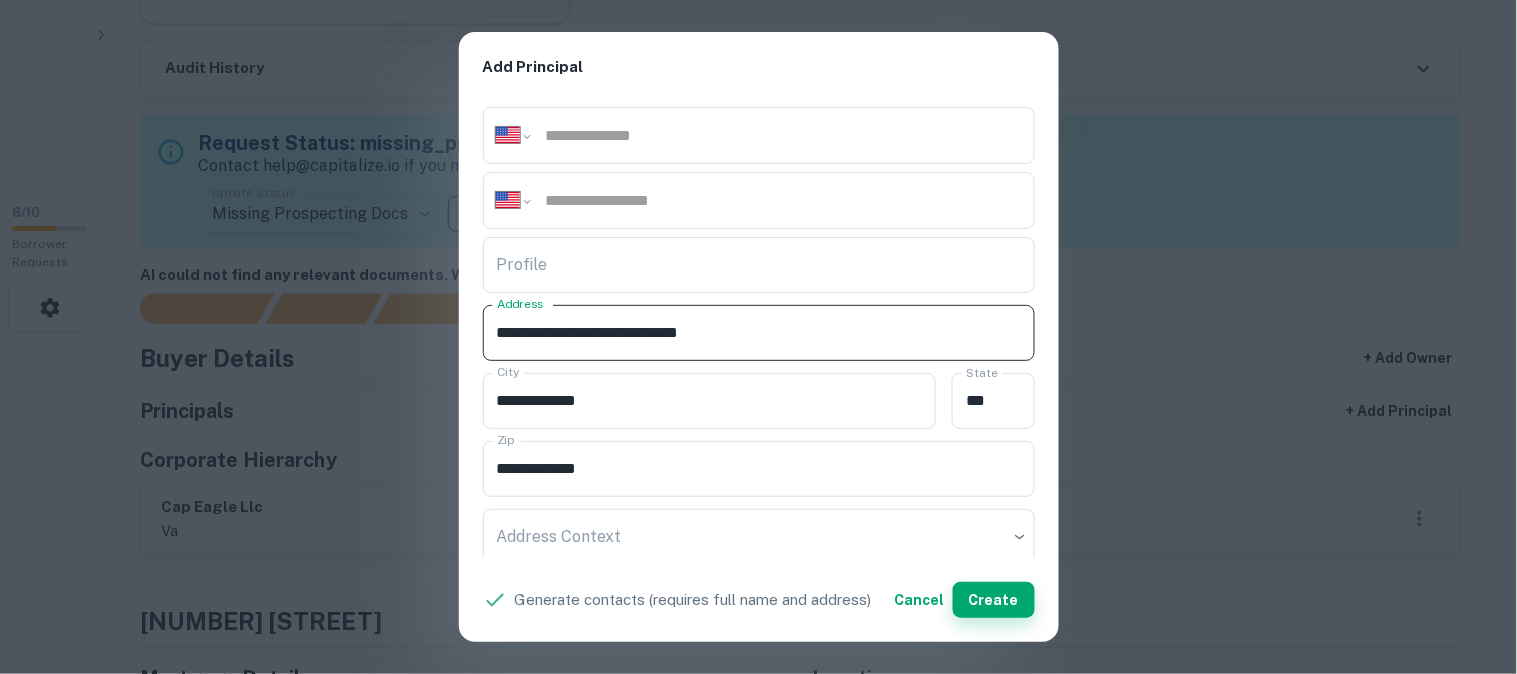 type on "**********" 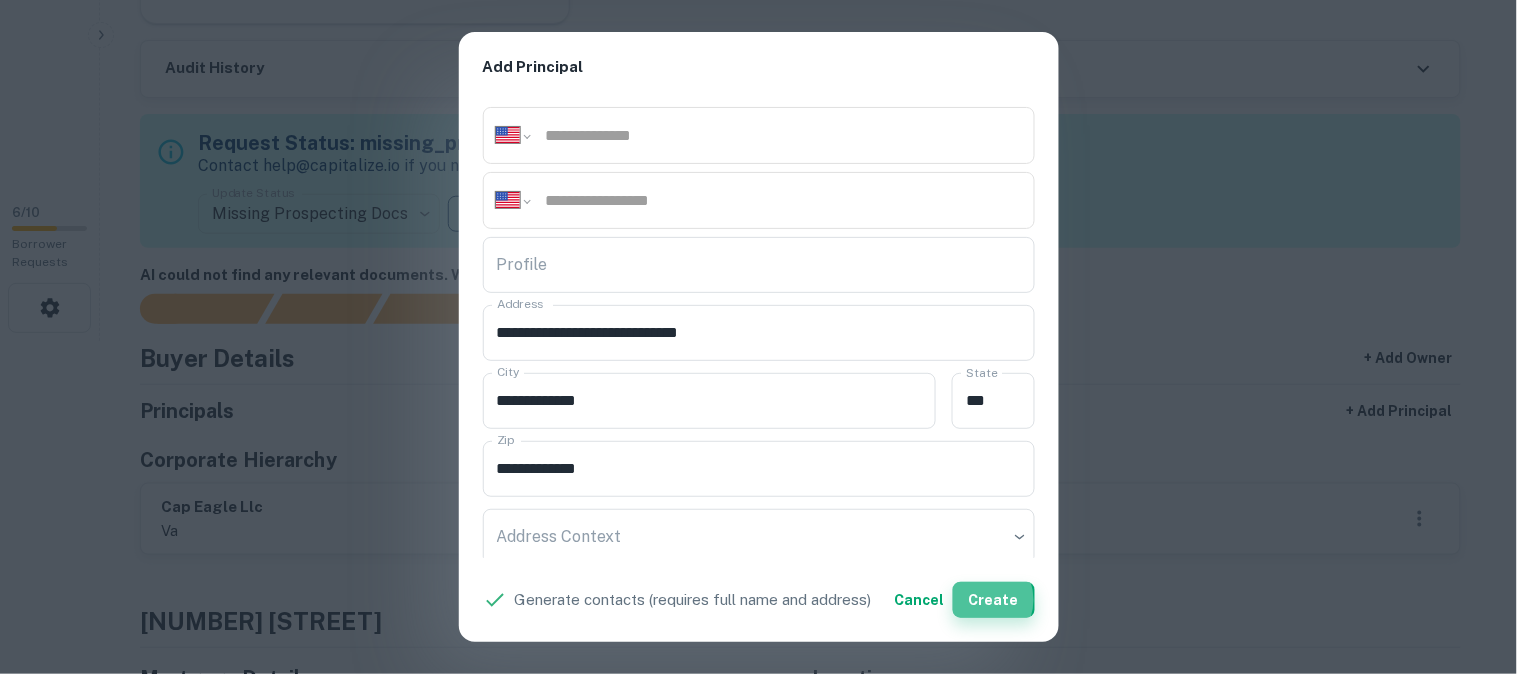 click on "Create" at bounding box center (994, 600) 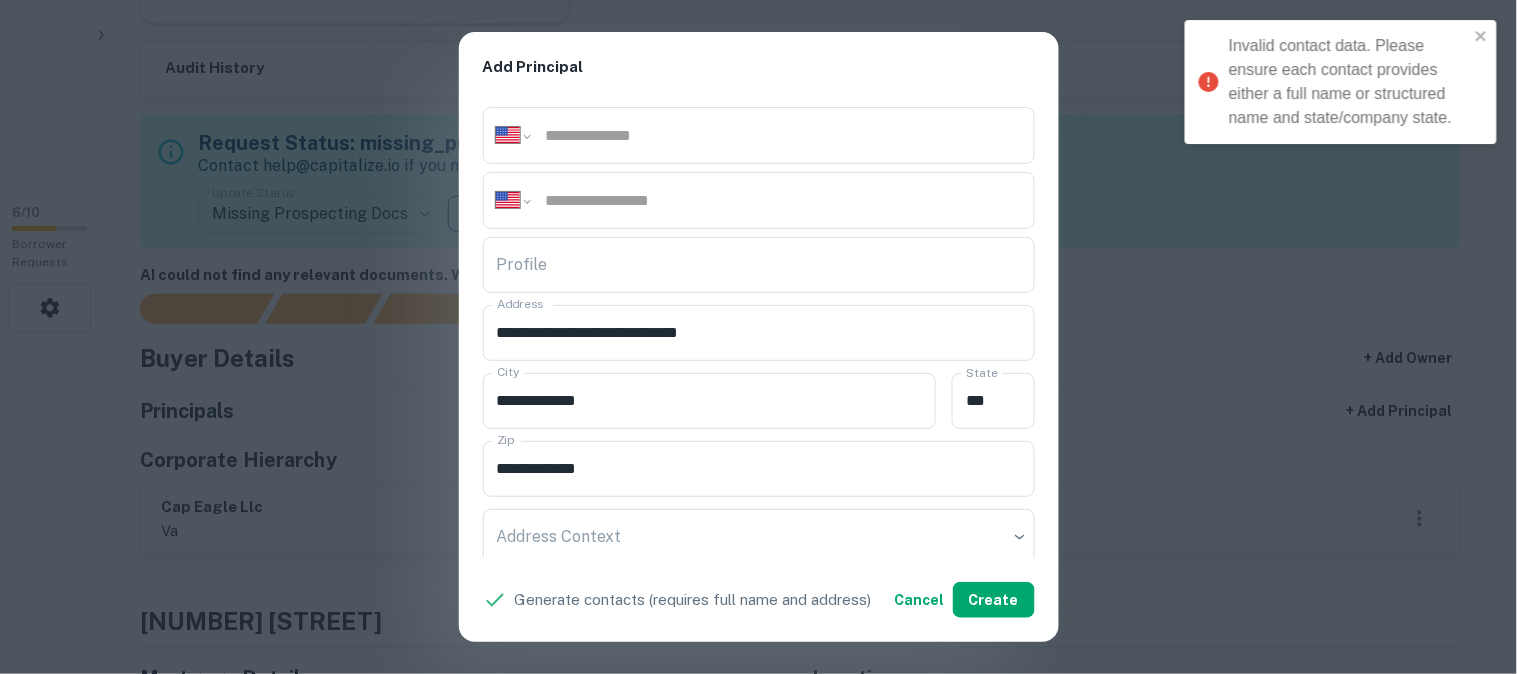 click on "**********" at bounding box center [758, 337] 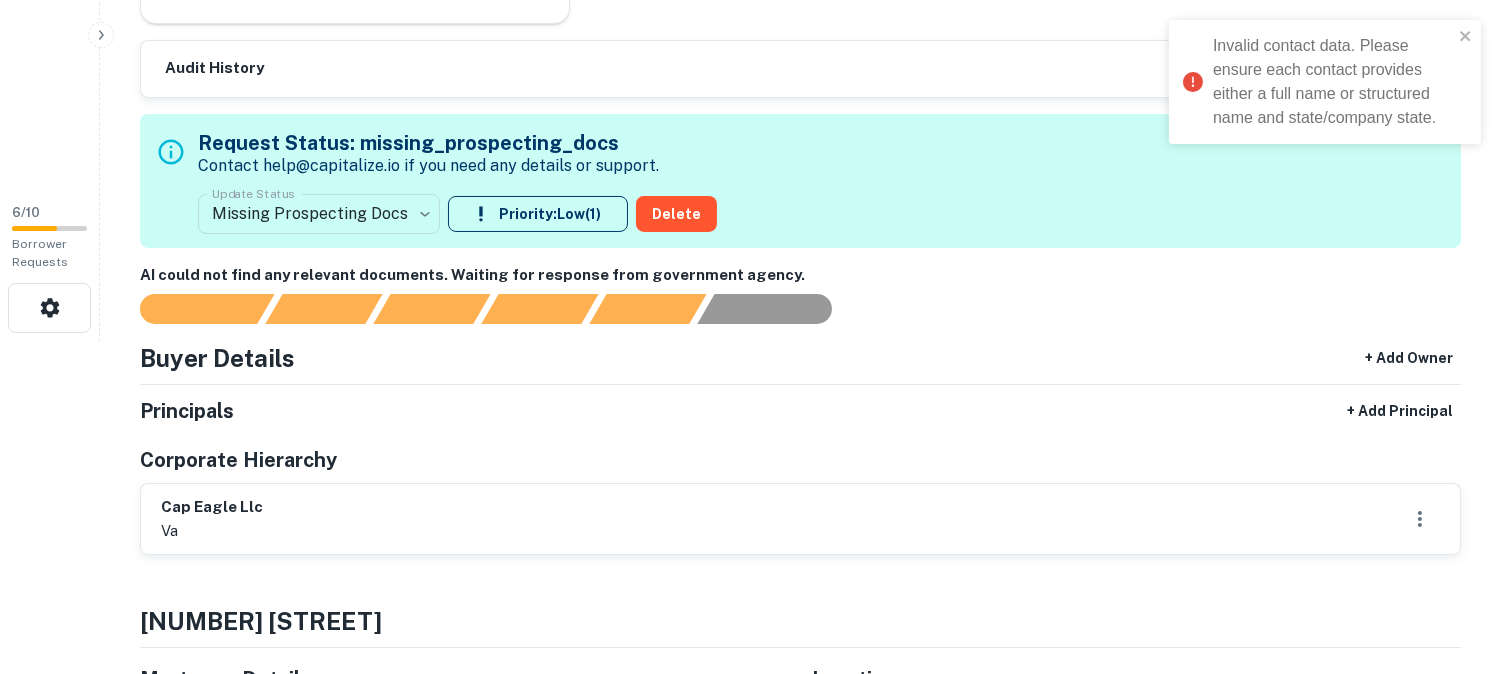 click on "**********" at bounding box center (750, 4) 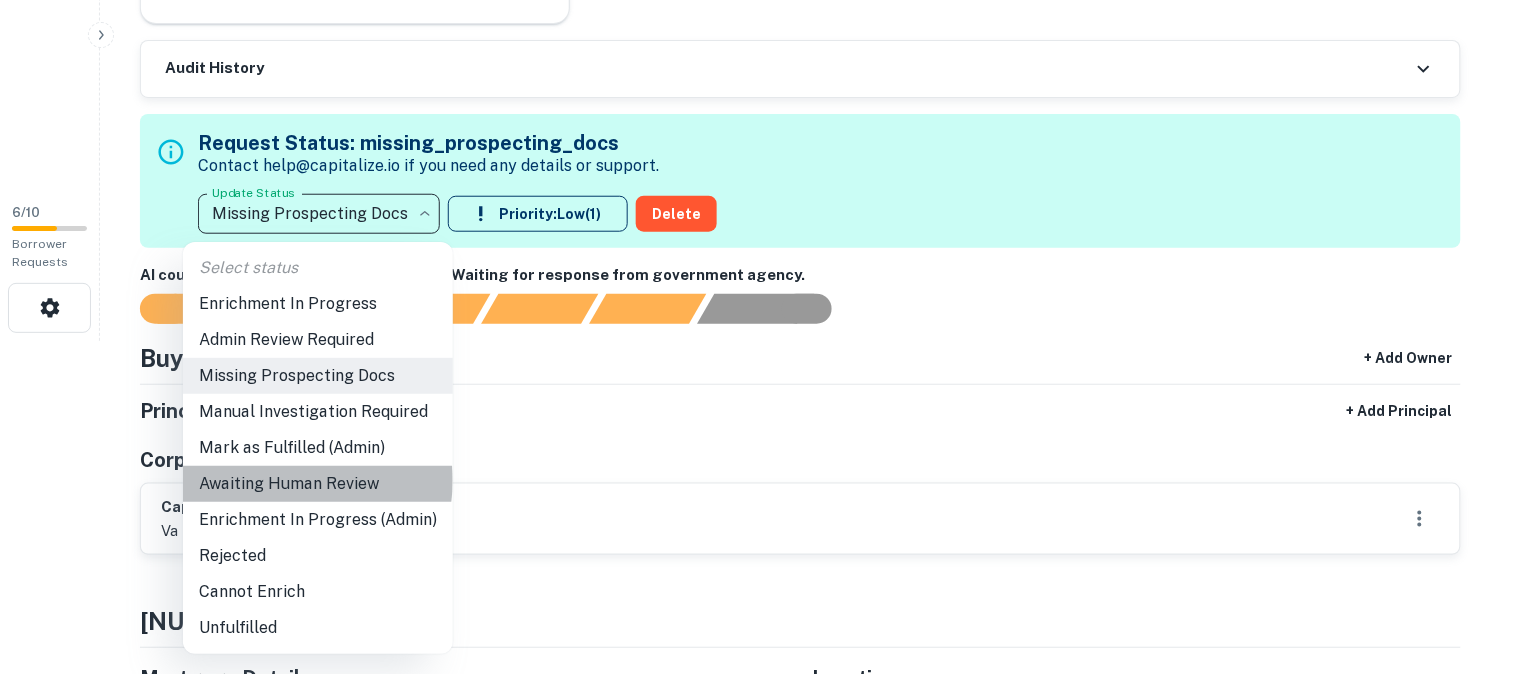click on "Awaiting Human Review" at bounding box center (318, 484) 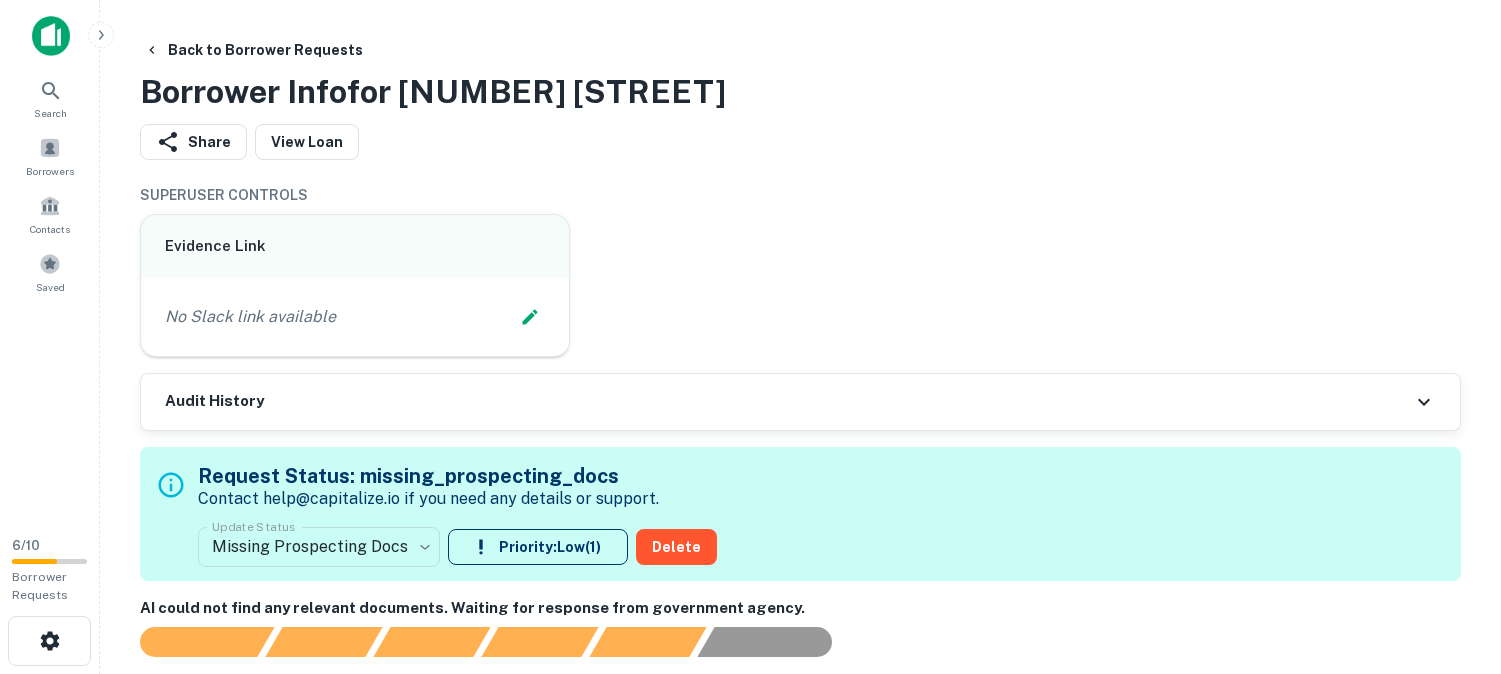 scroll, scrollTop: 0, scrollLeft: 0, axis: both 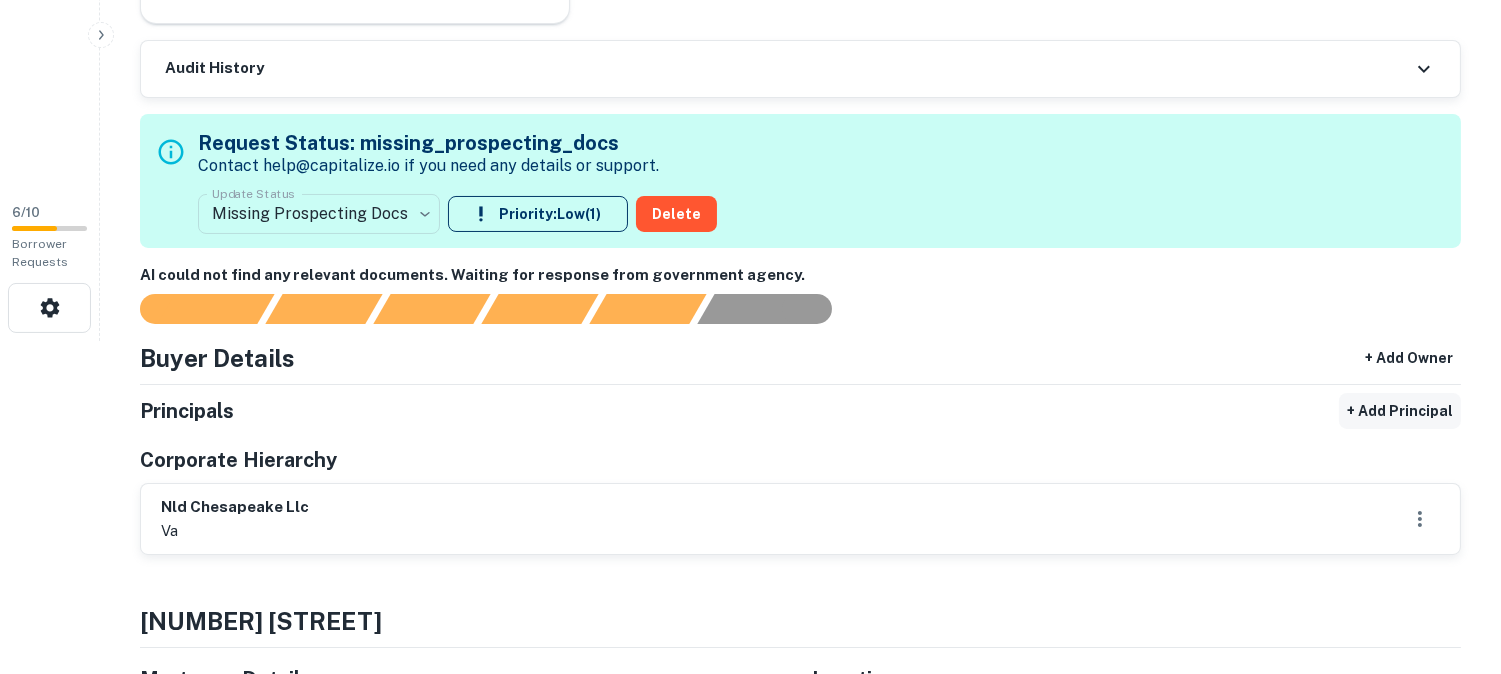 click on "+ Add Principal" at bounding box center [1400, 411] 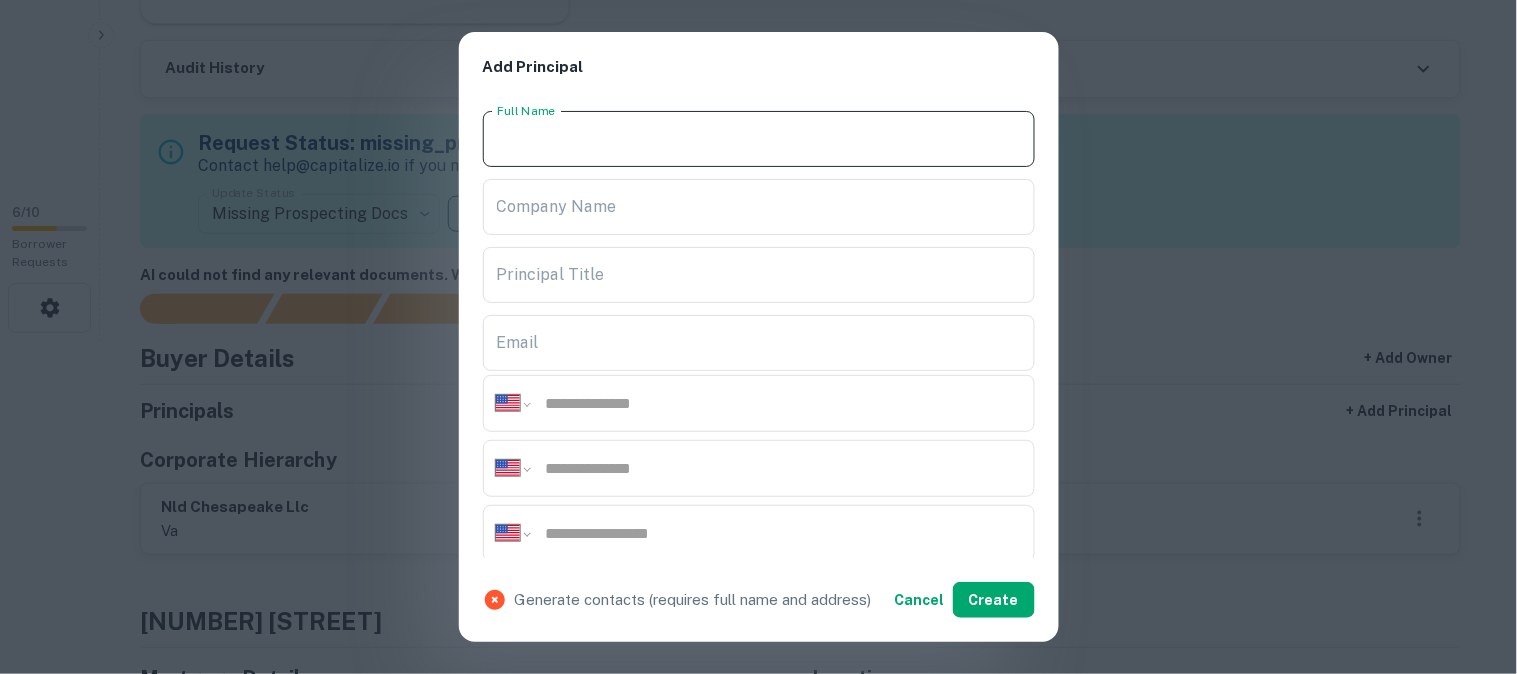 click on "Full Name Full Name" at bounding box center [759, 139] 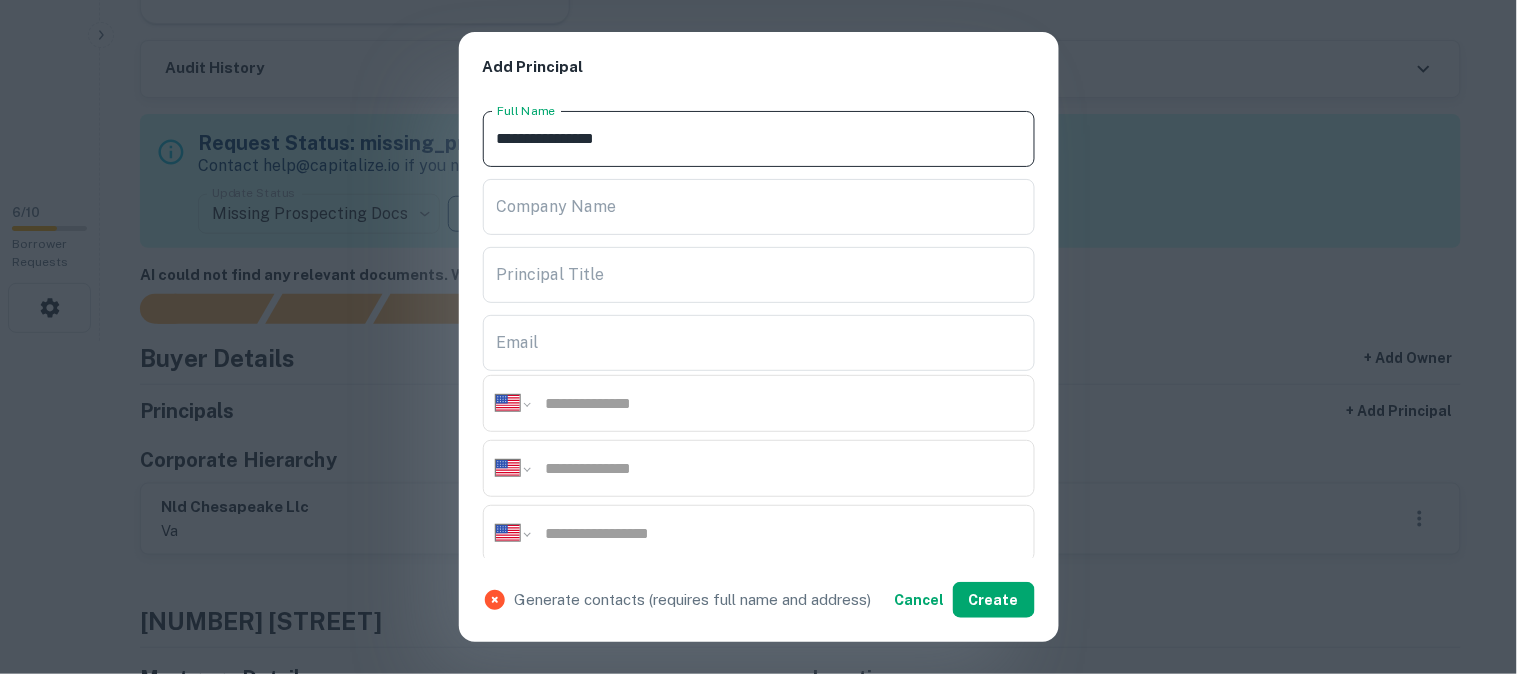 type on "**********" 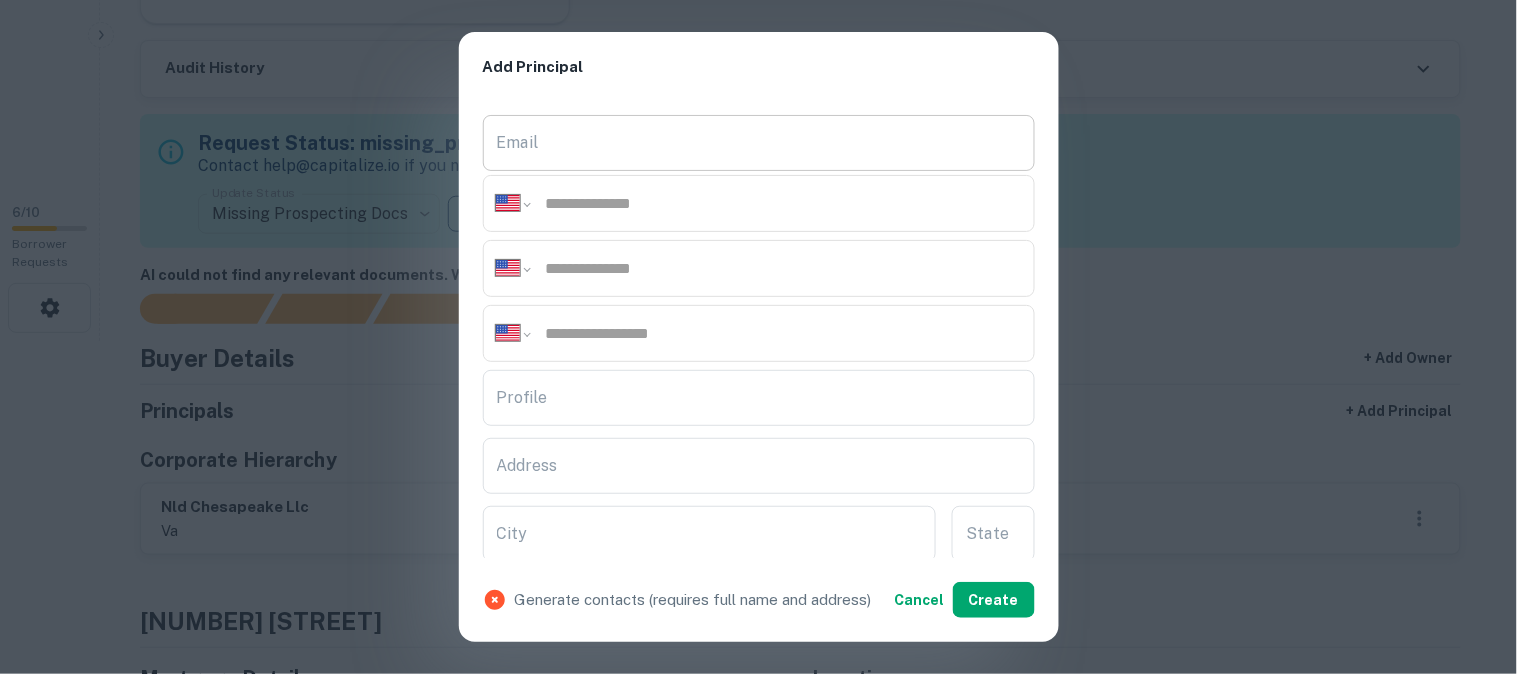 scroll, scrollTop: 222, scrollLeft: 0, axis: vertical 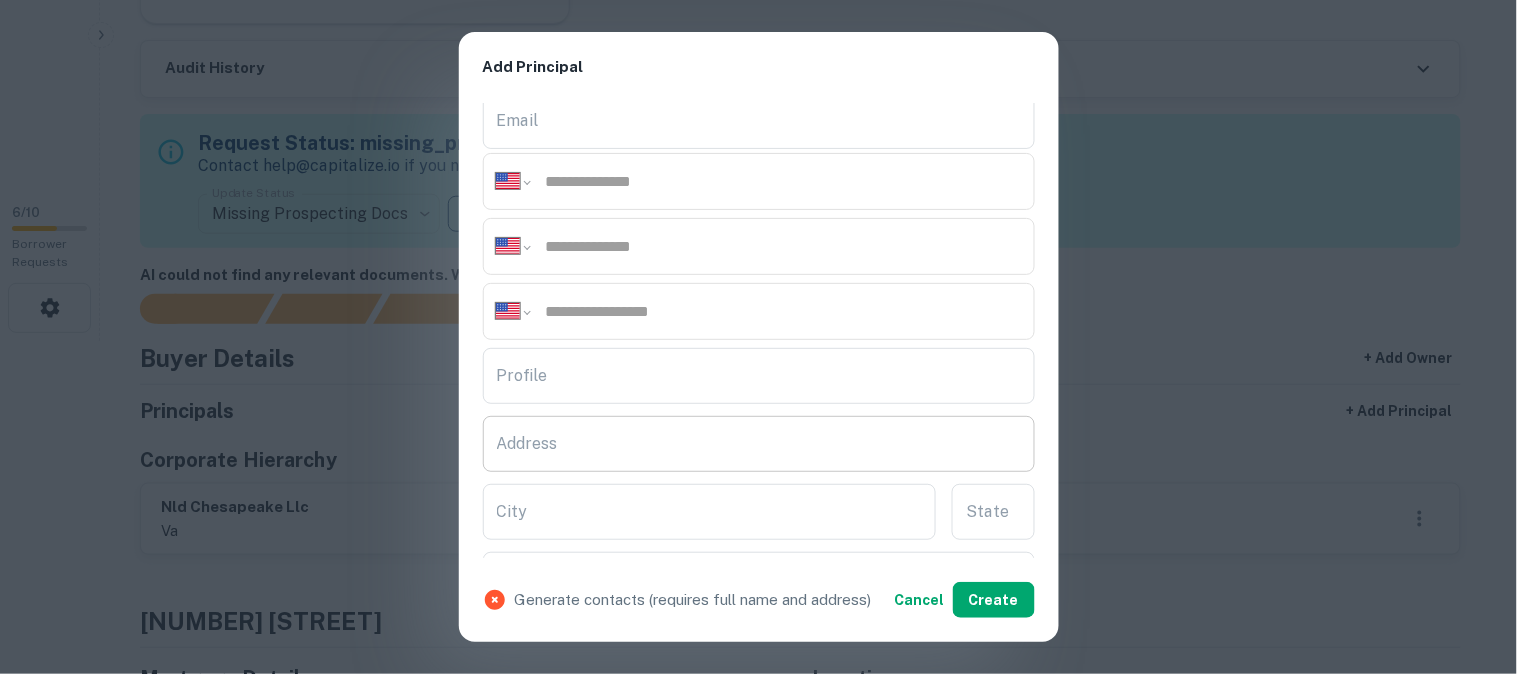 click on "Address" at bounding box center (759, 444) 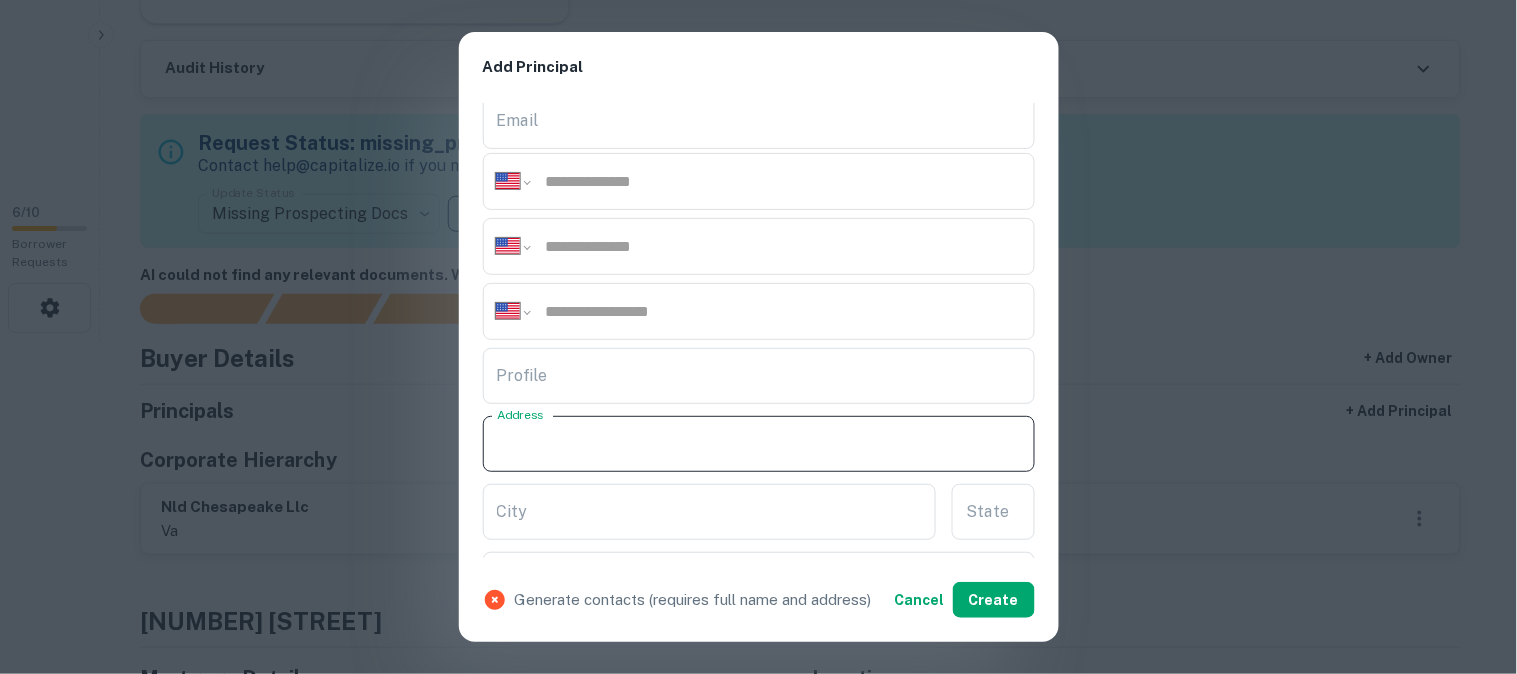 paste on "**********" 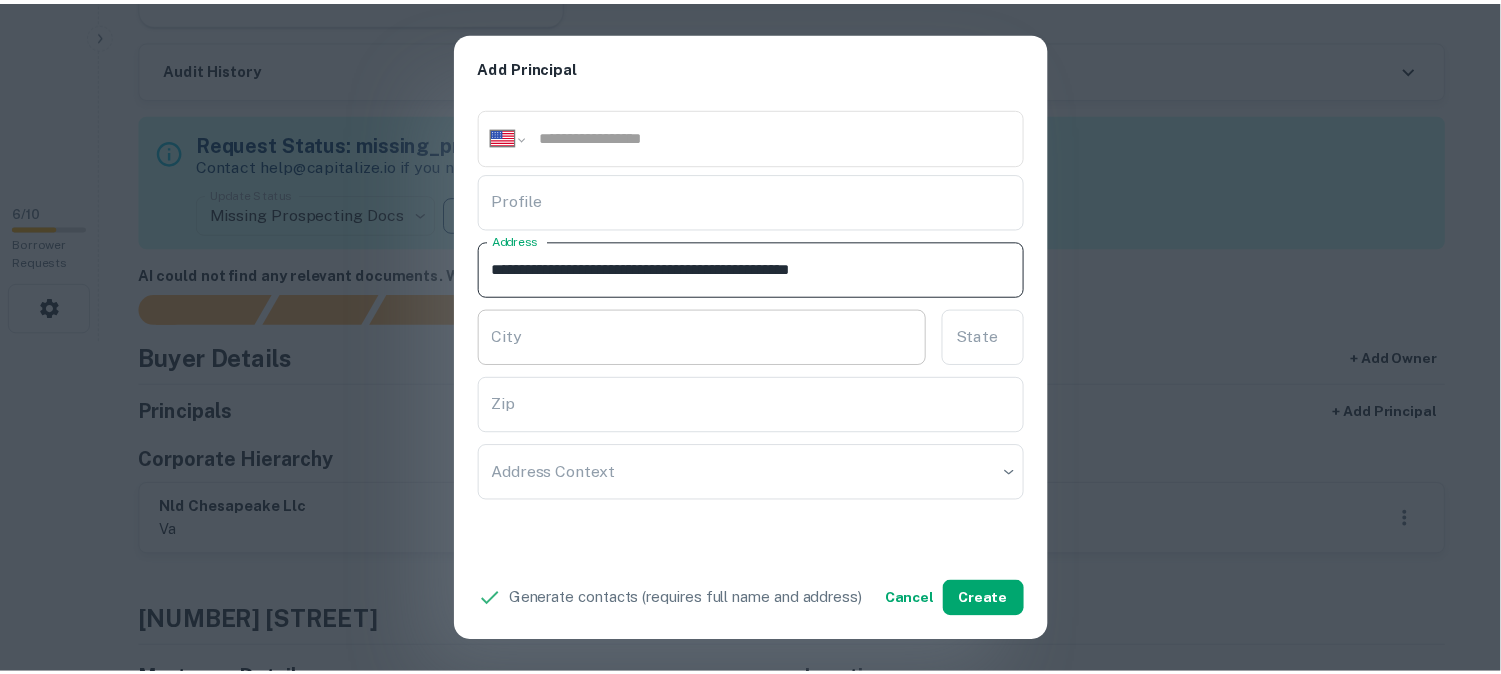 scroll, scrollTop: 444, scrollLeft: 0, axis: vertical 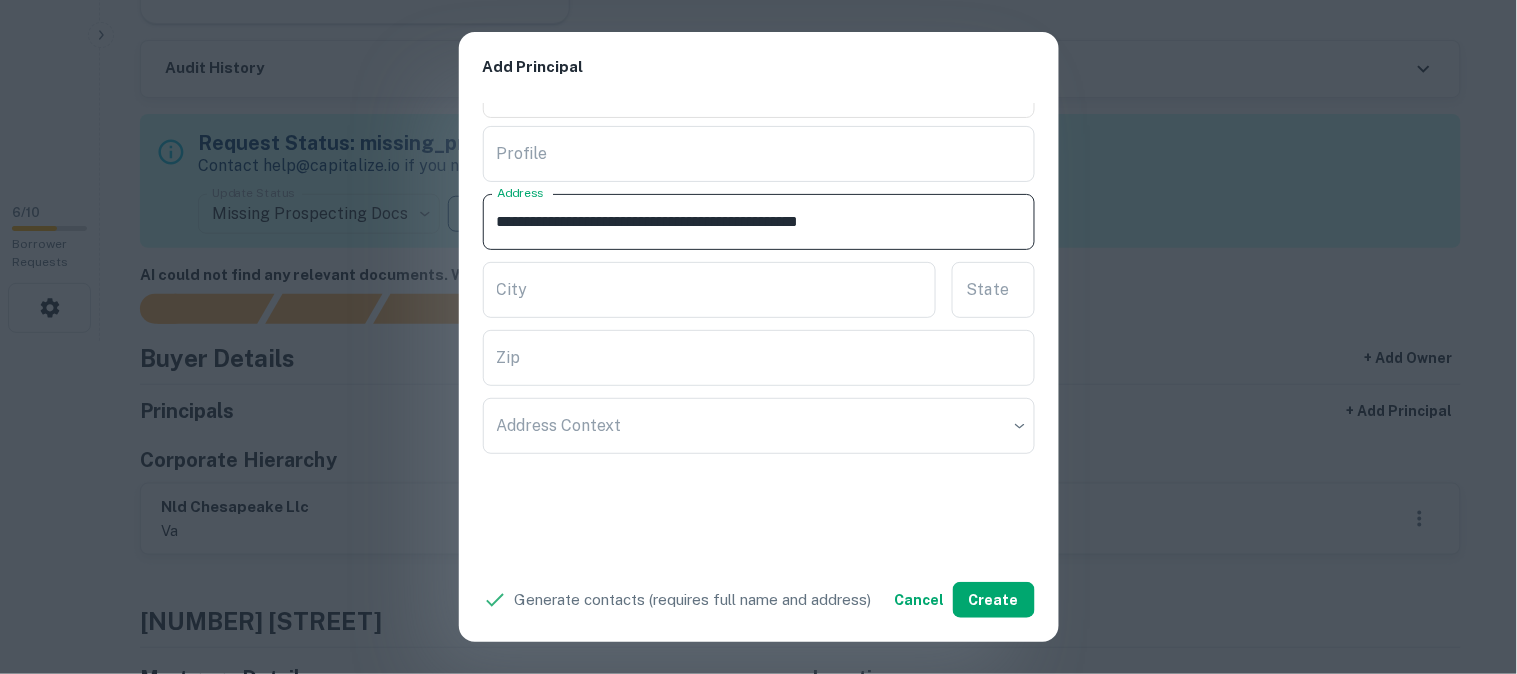 drag, startPoint x: 664, startPoint y: 227, endPoint x: 735, endPoint y: 253, distance: 75.61085 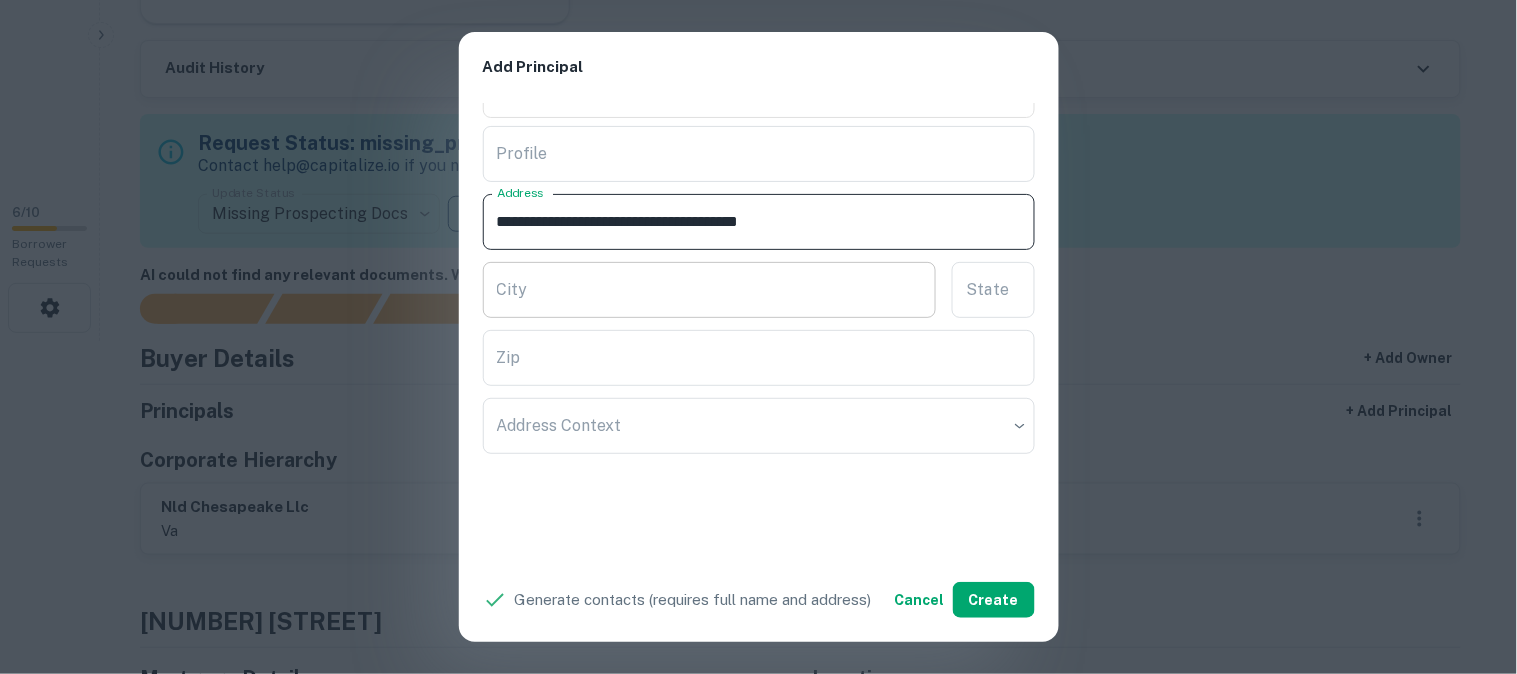 type on "**********" 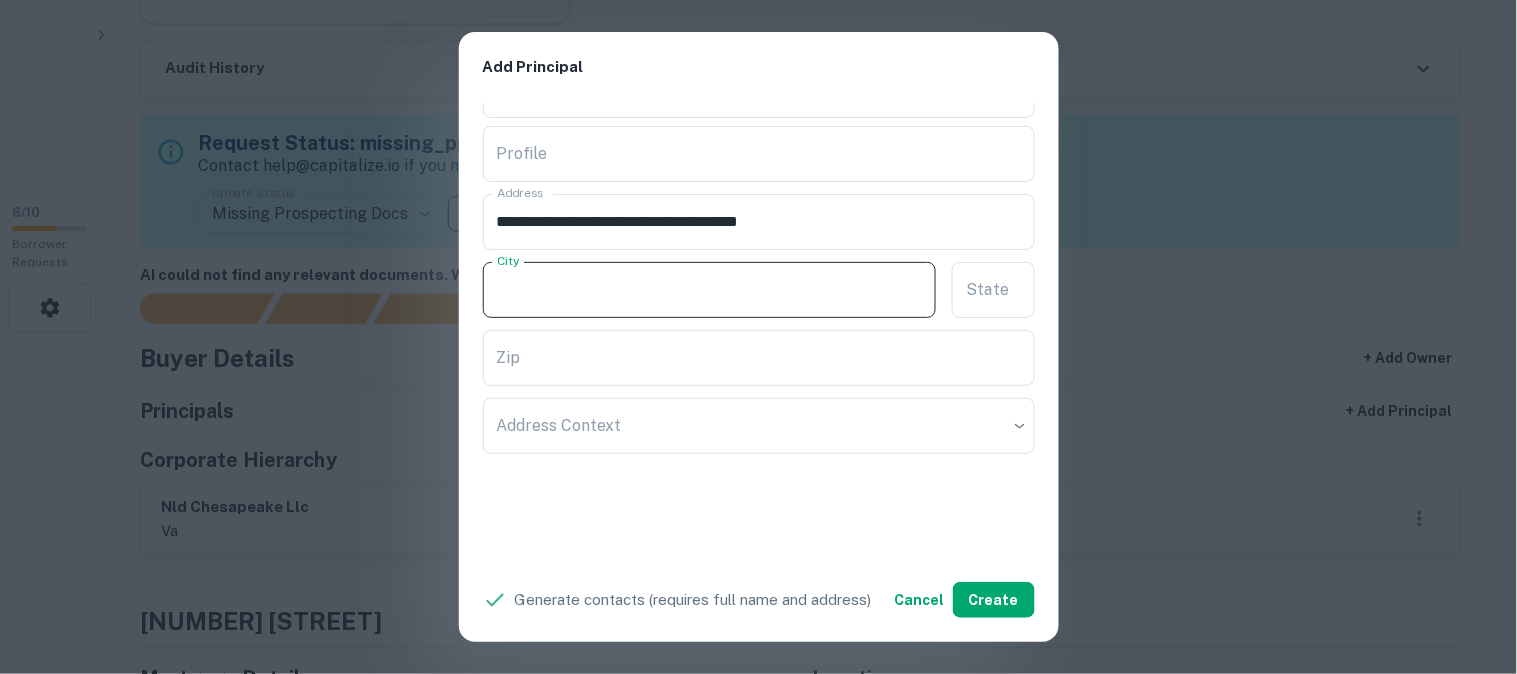 paste on "**********" 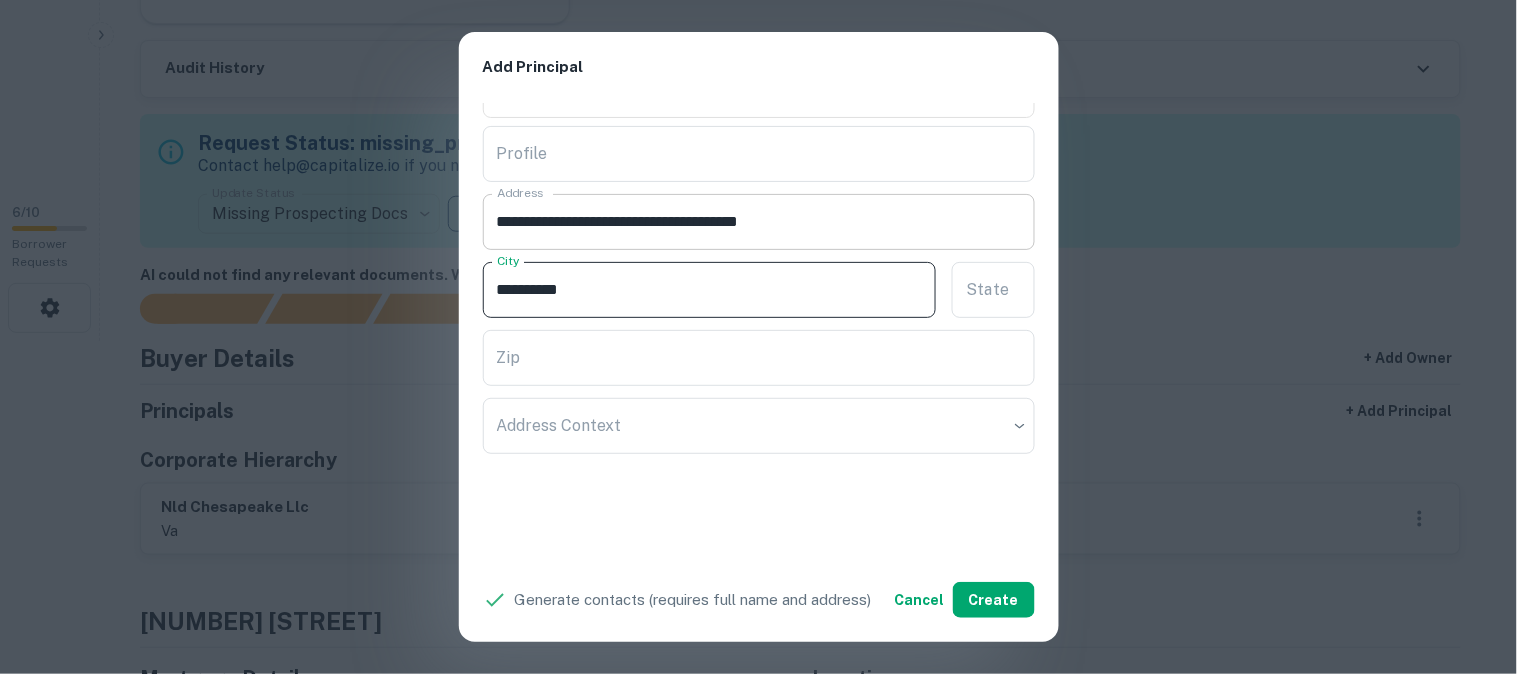 type on "**********" 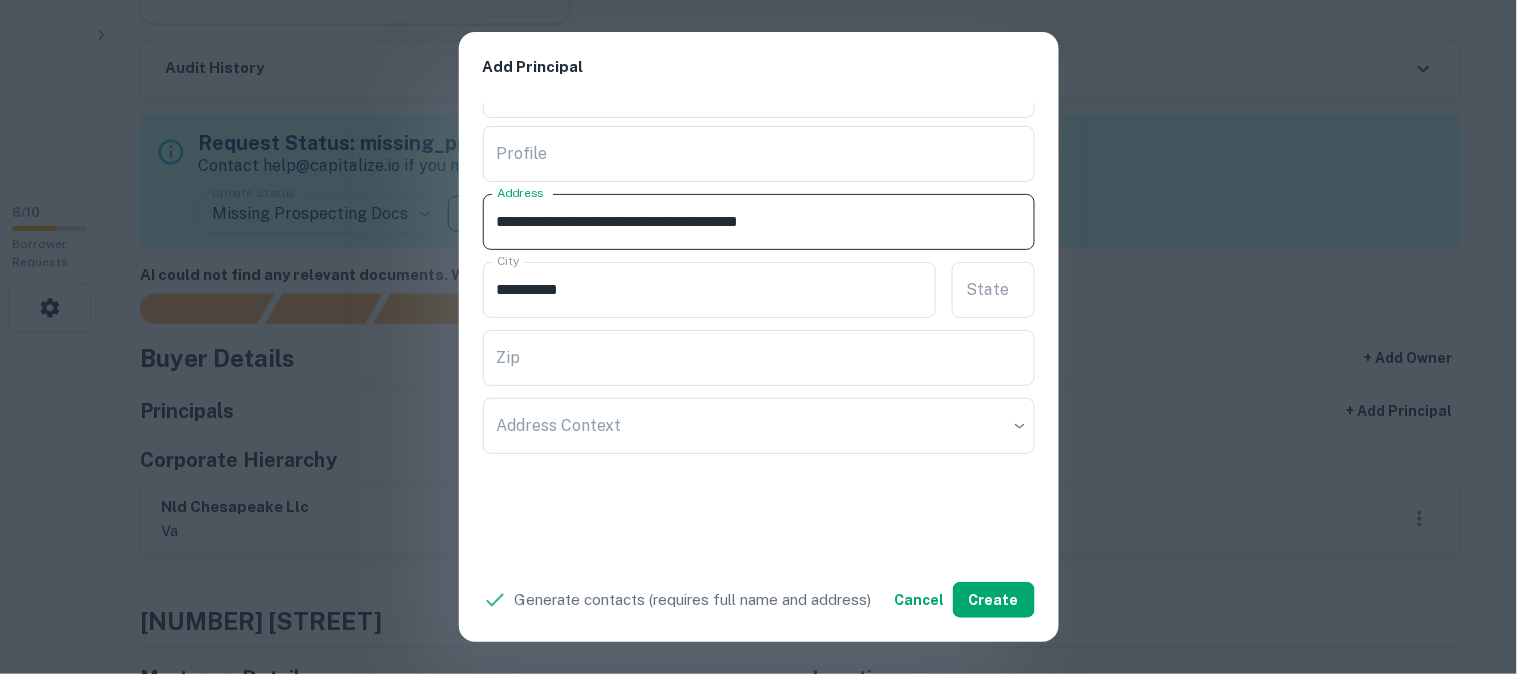 drag, startPoint x: 695, startPoint y: 215, endPoint x: 820, endPoint y: 238, distance: 127.09839 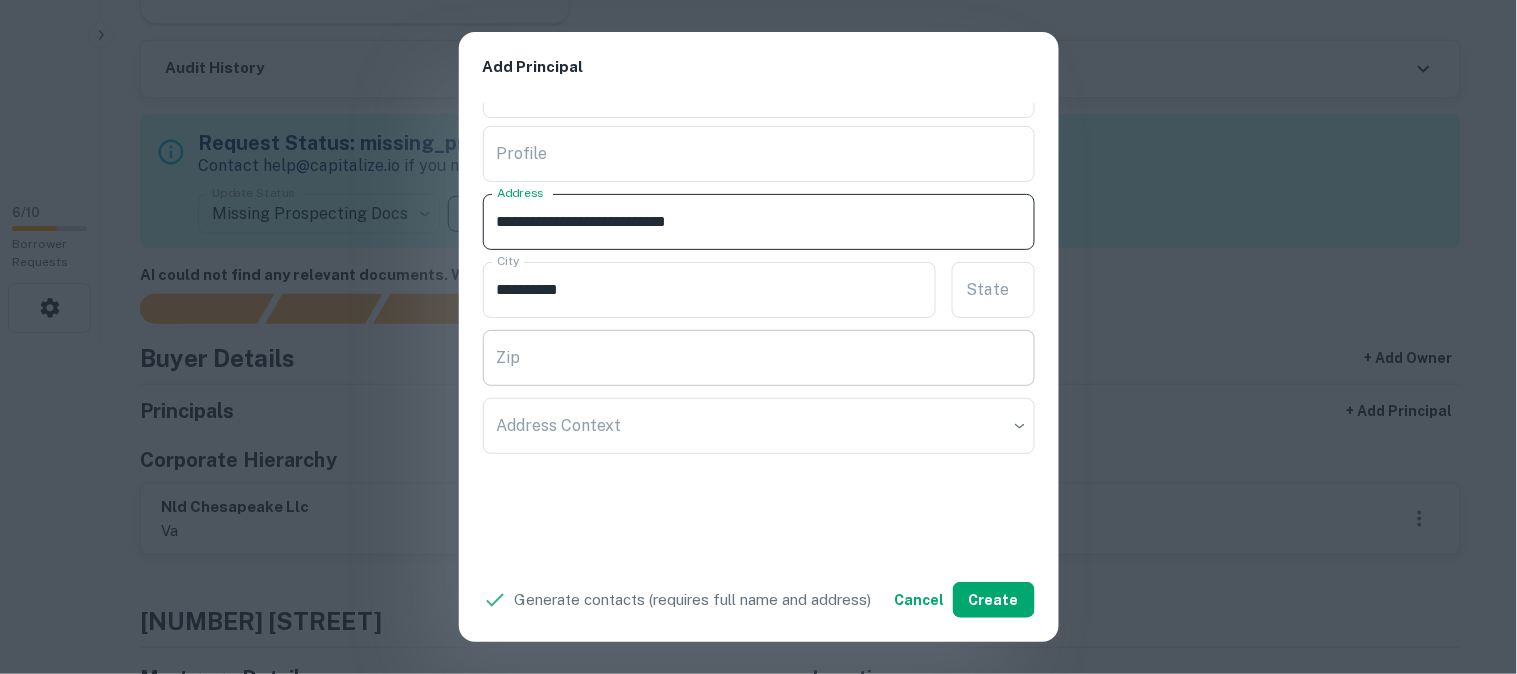 type on "**********" 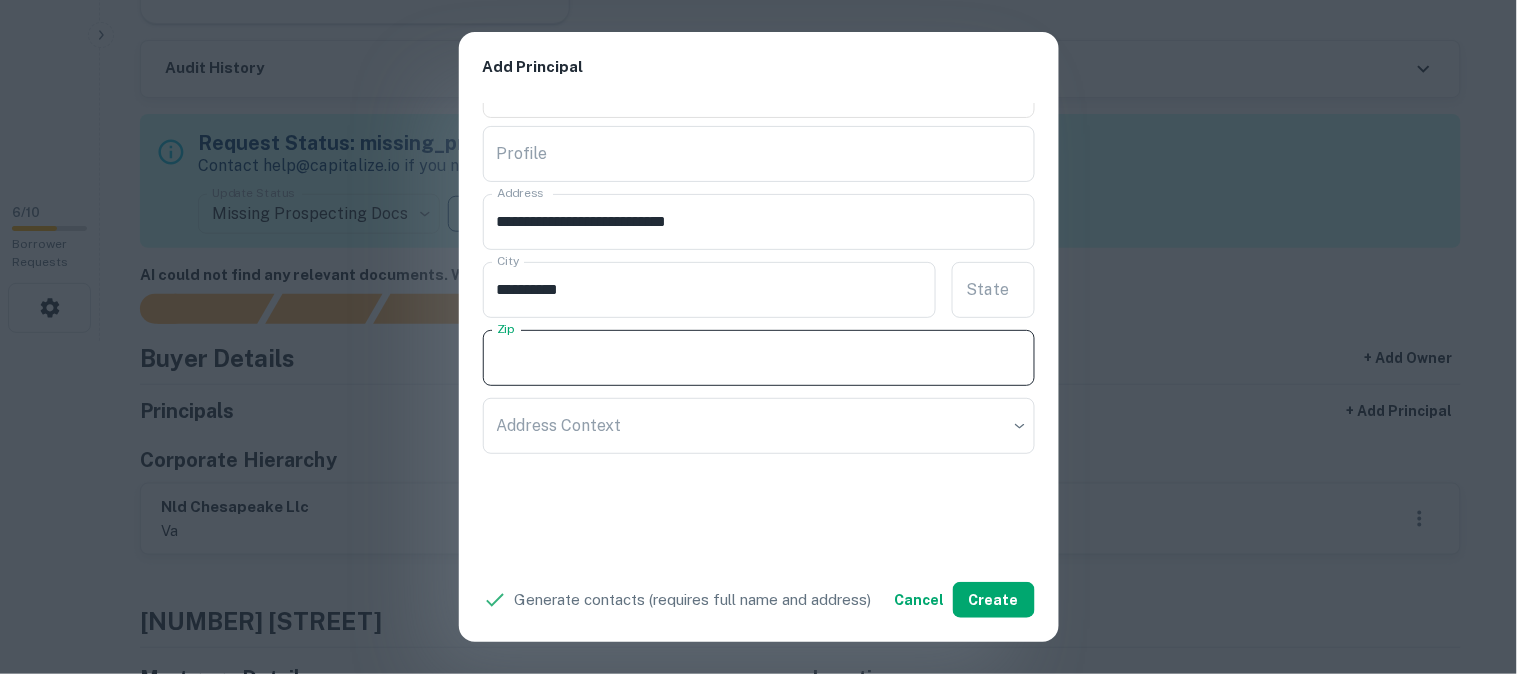 click on "Zip" at bounding box center (759, 358) 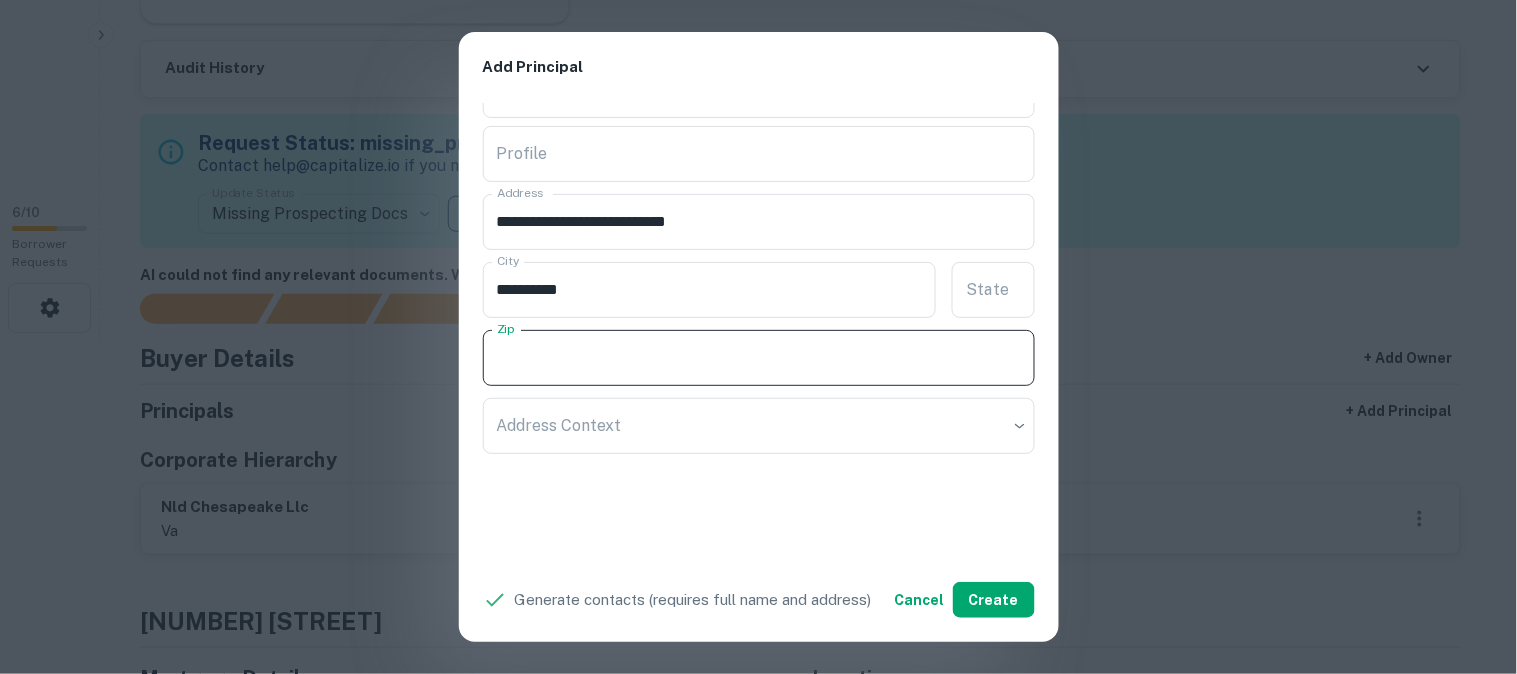 paste on "**********" 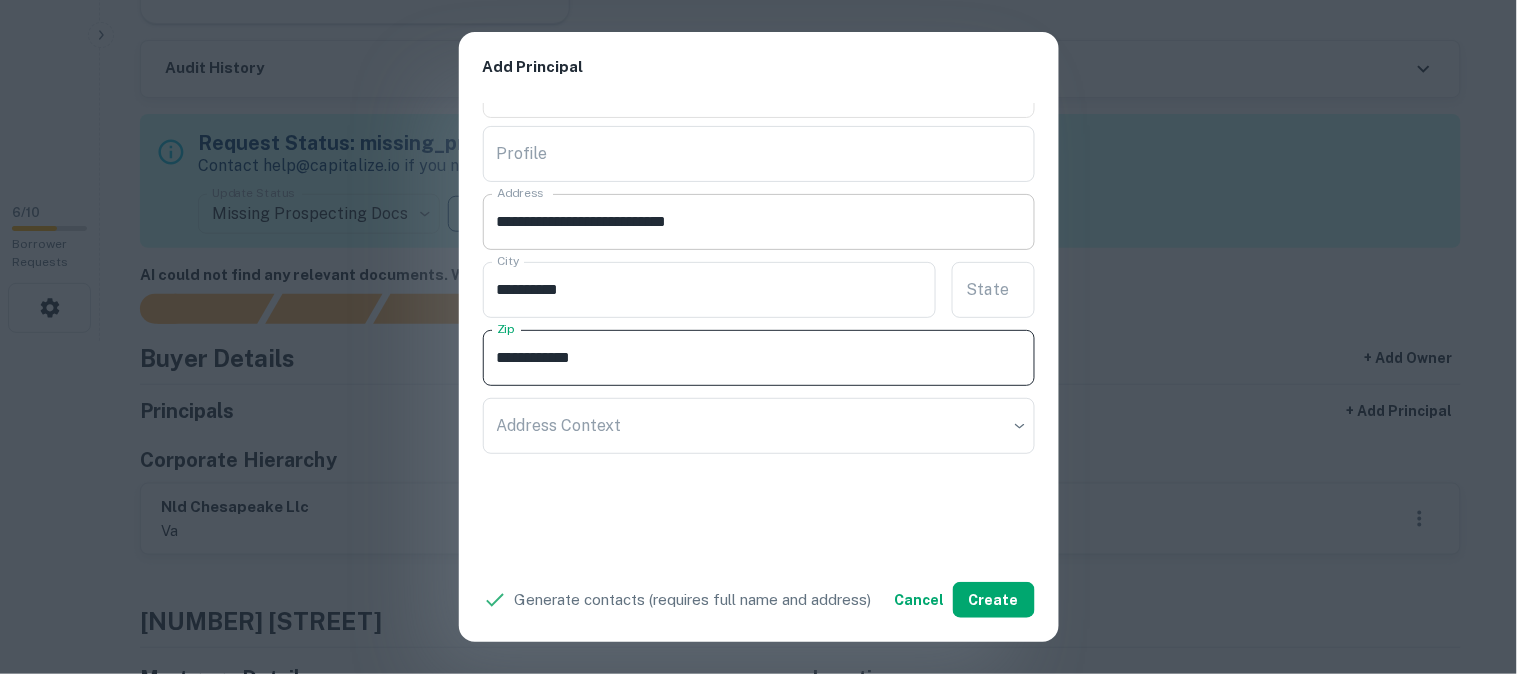 type on "**********" 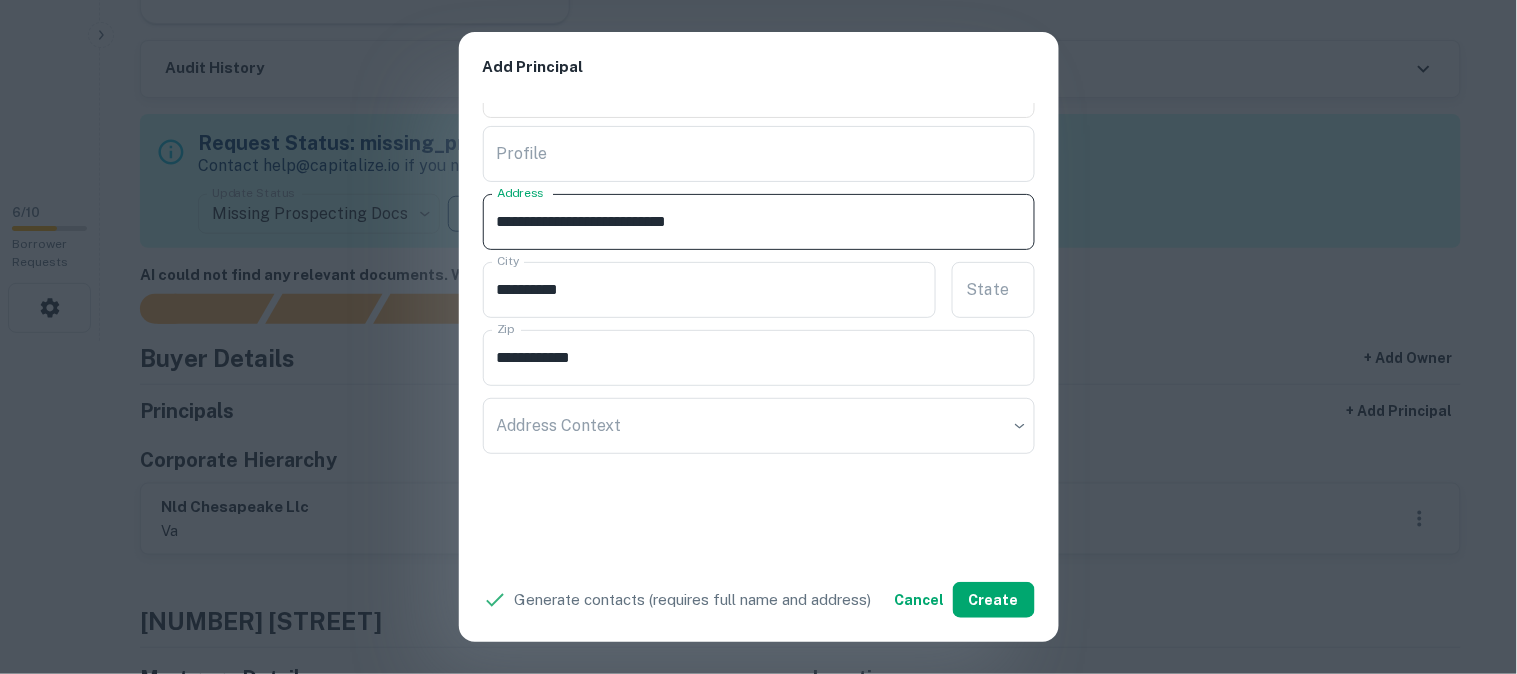 drag, startPoint x: 673, startPoint y: 217, endPoint x: 683, endPoint y: 232, distance: 18.027756 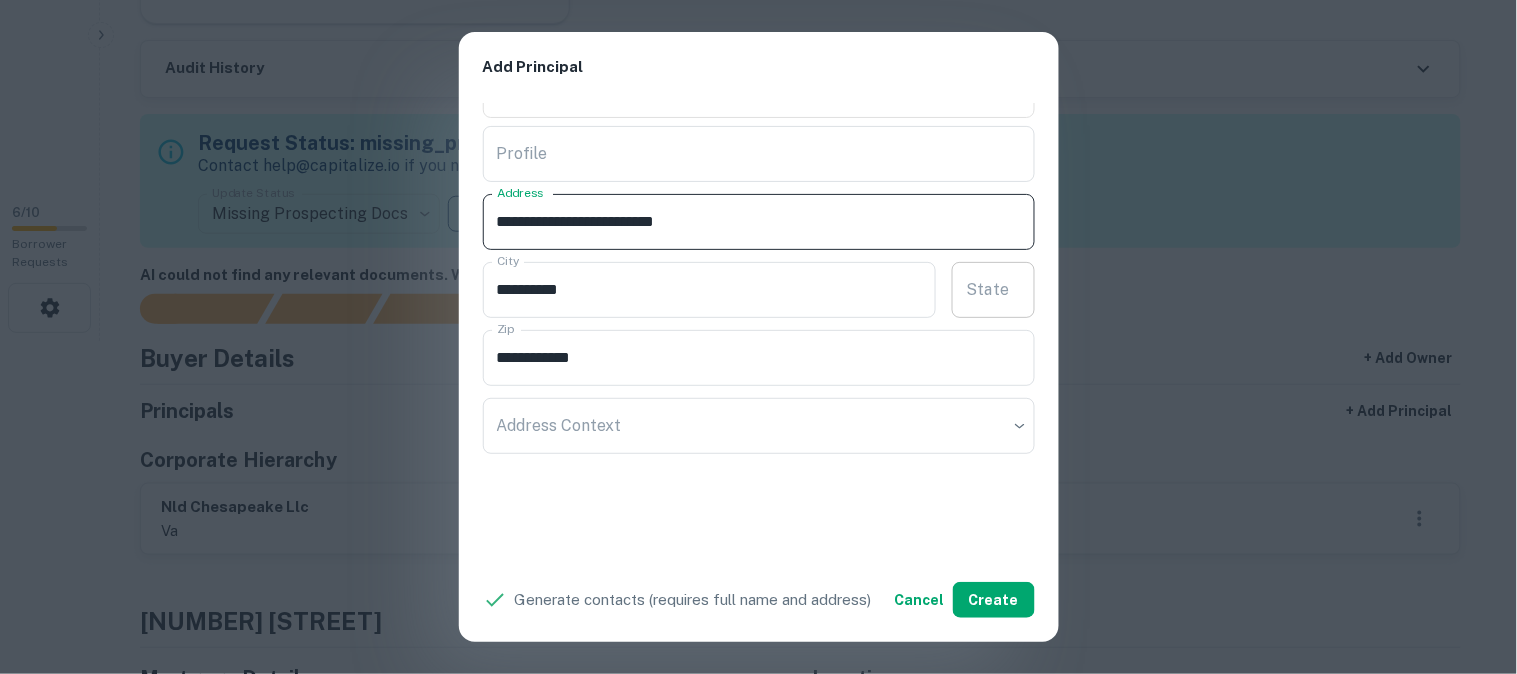type on "**********" 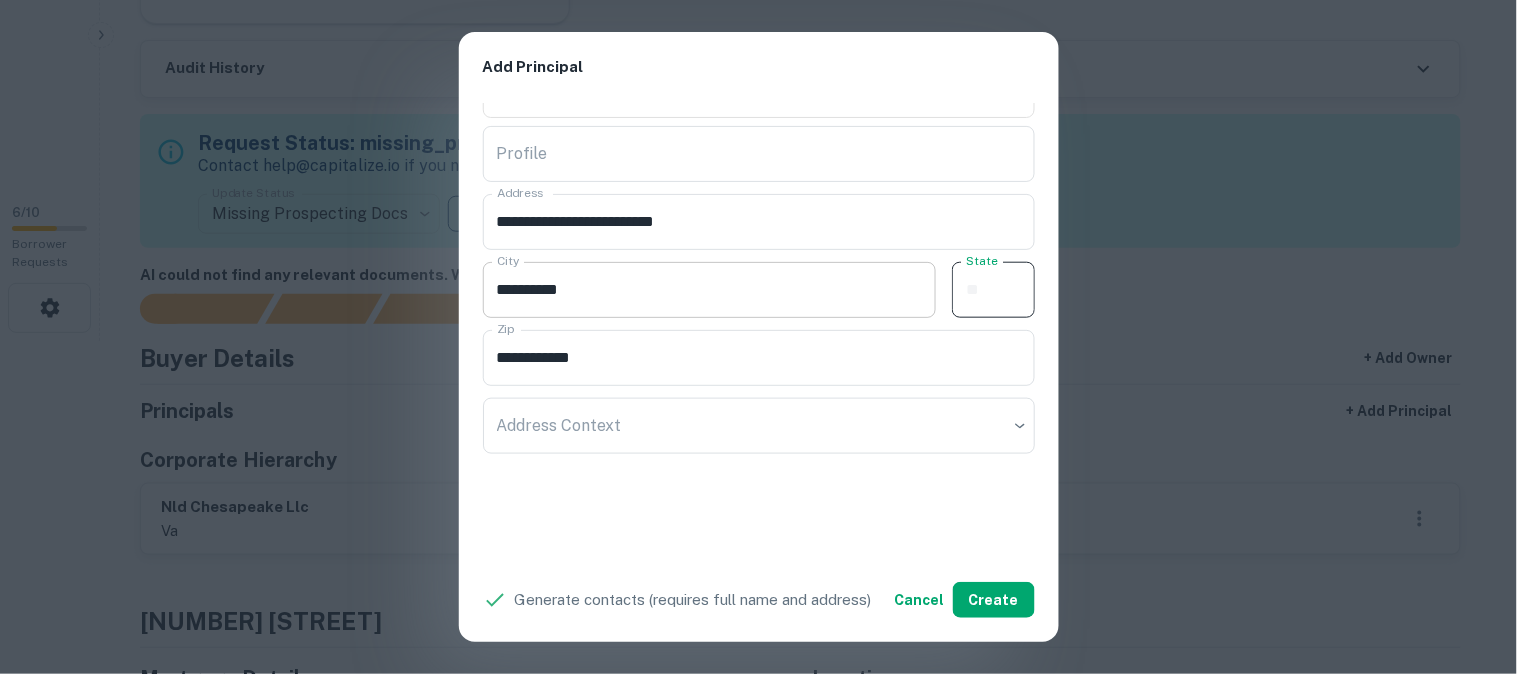 paste on "**" 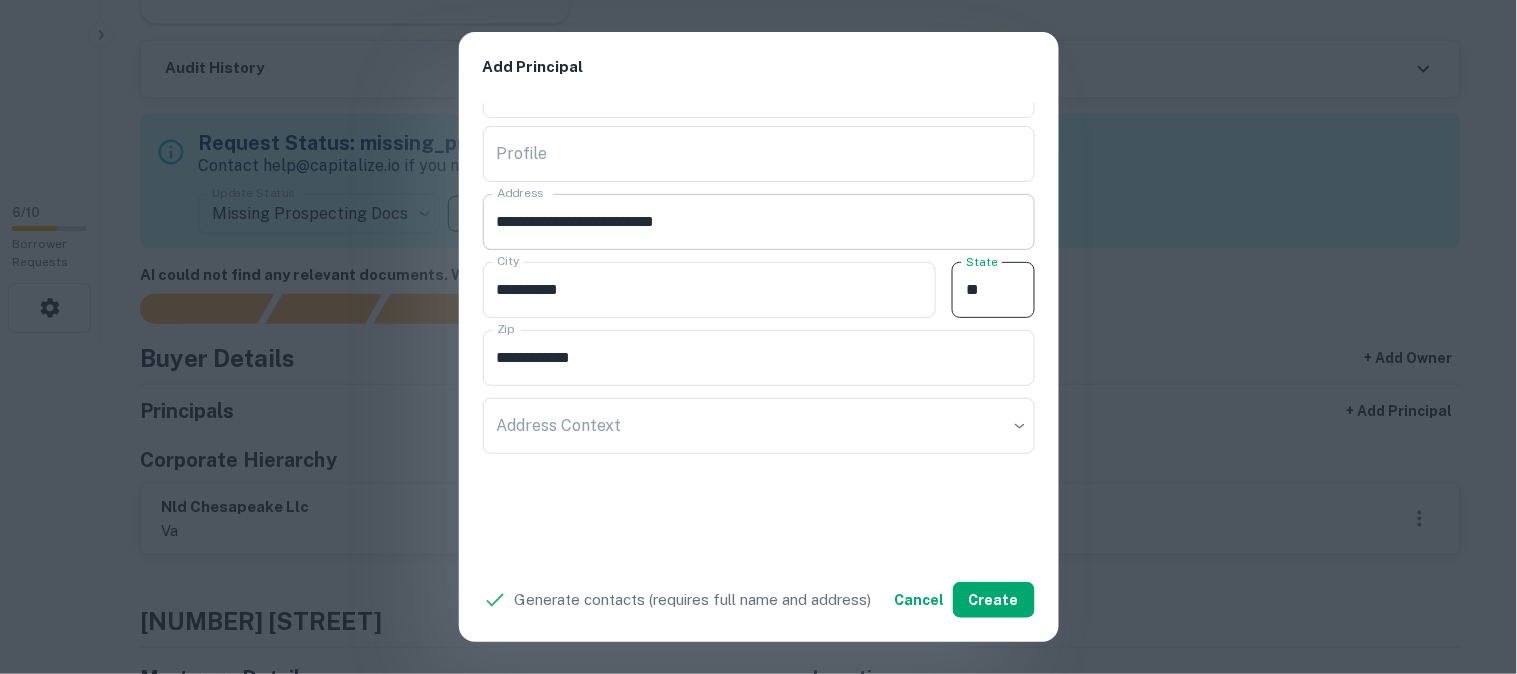 type on "**" 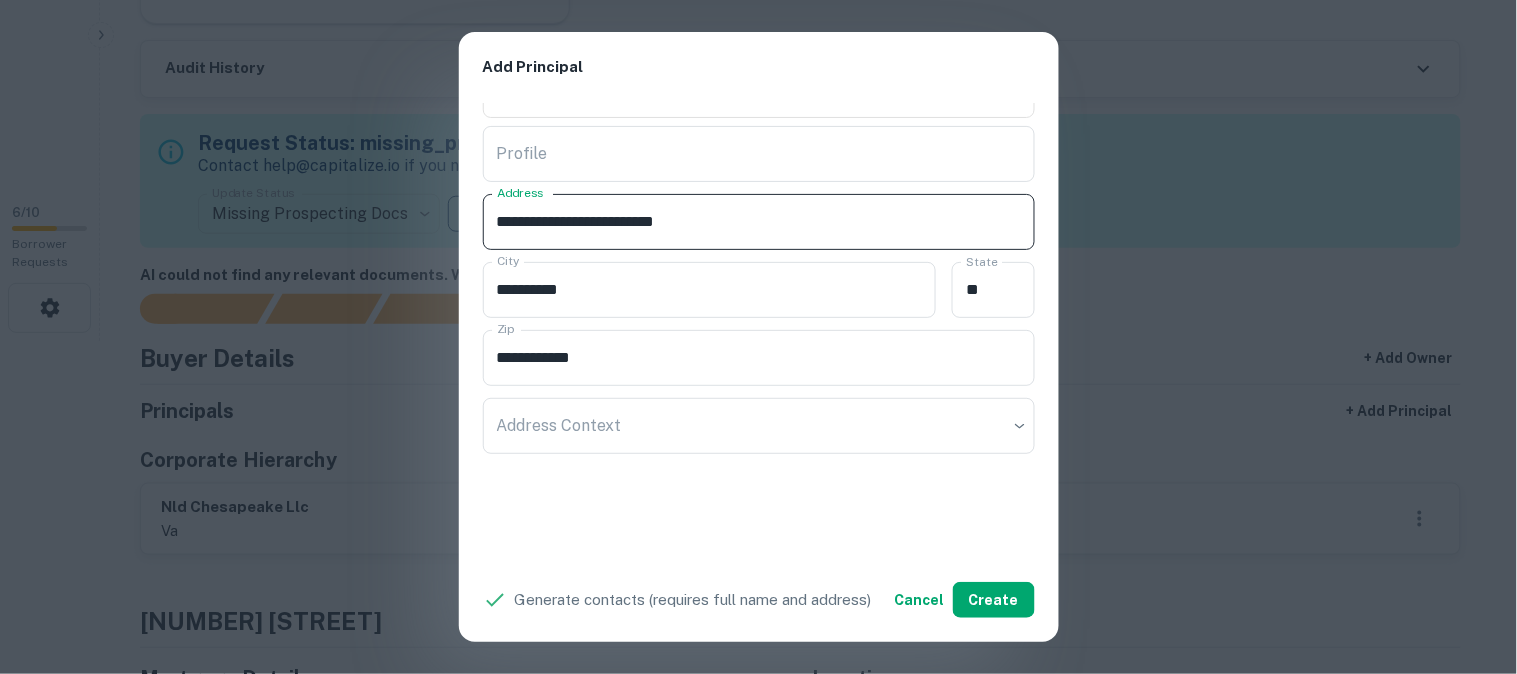 click on "**********" at bounding box center (759, 222) 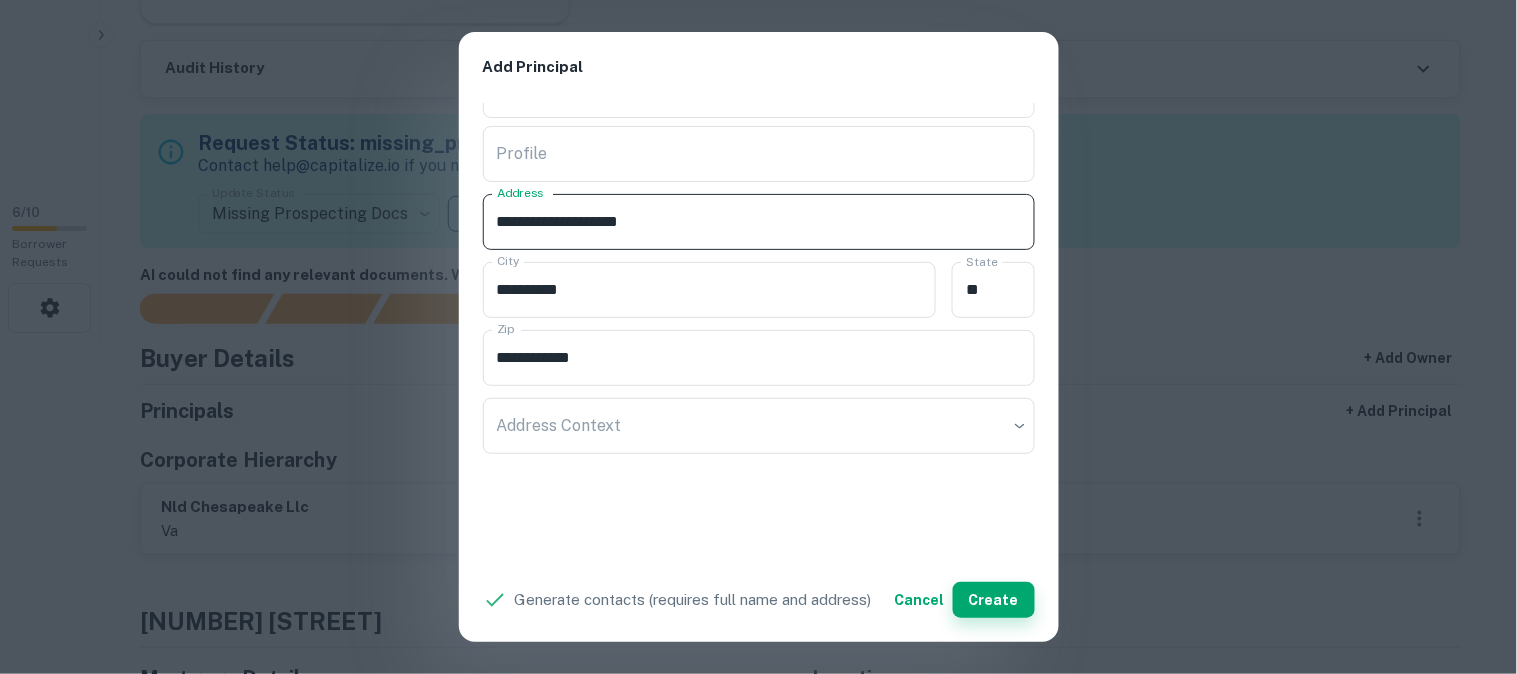 type on "**********" 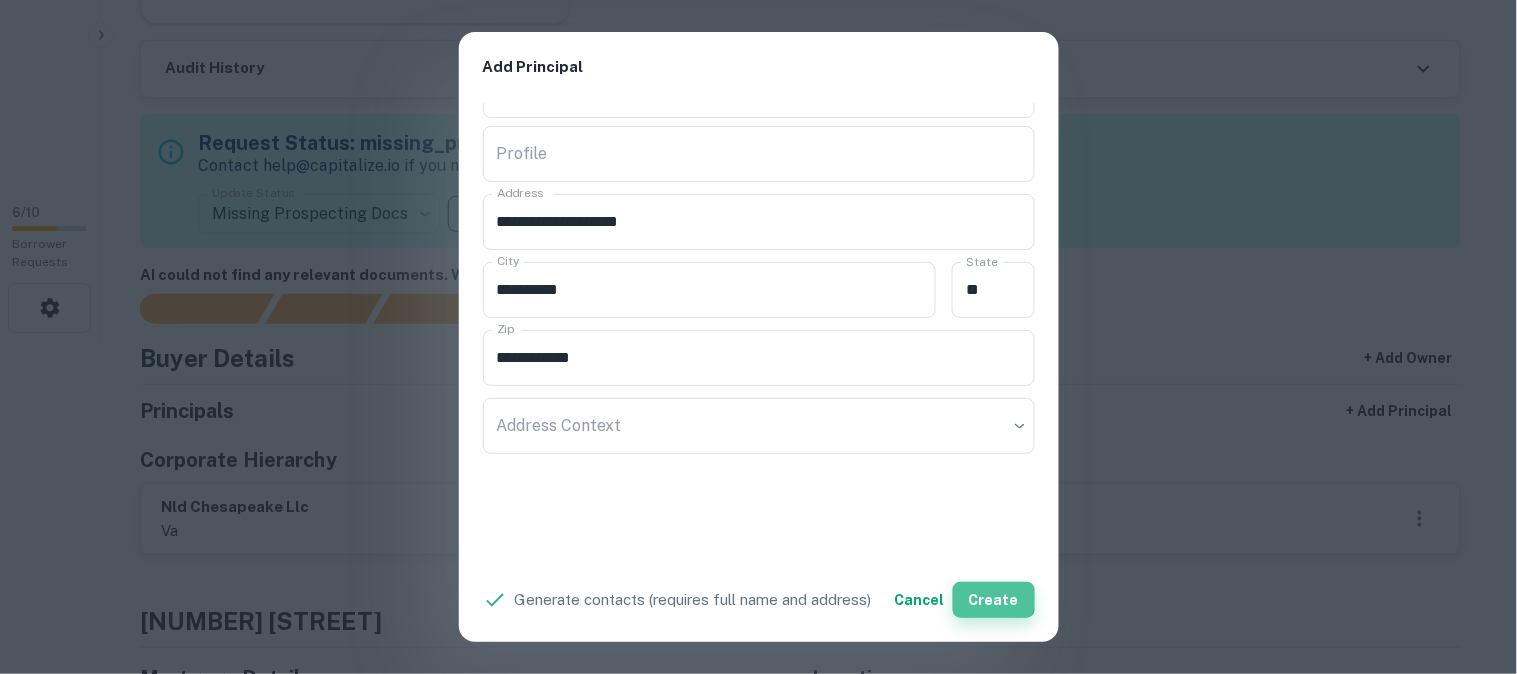 click on "Create" at bounding box center [994, 600] 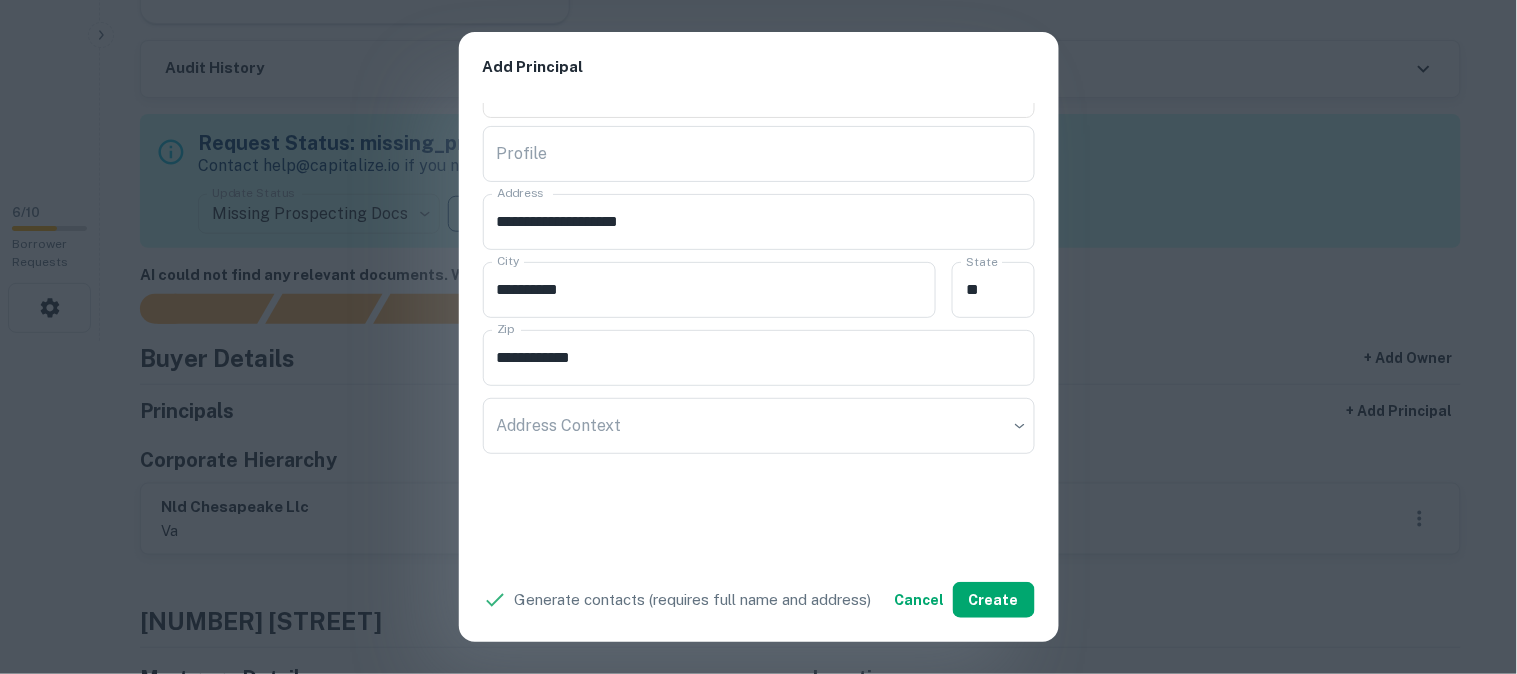click on "**********" at bounding box center [758, 337] 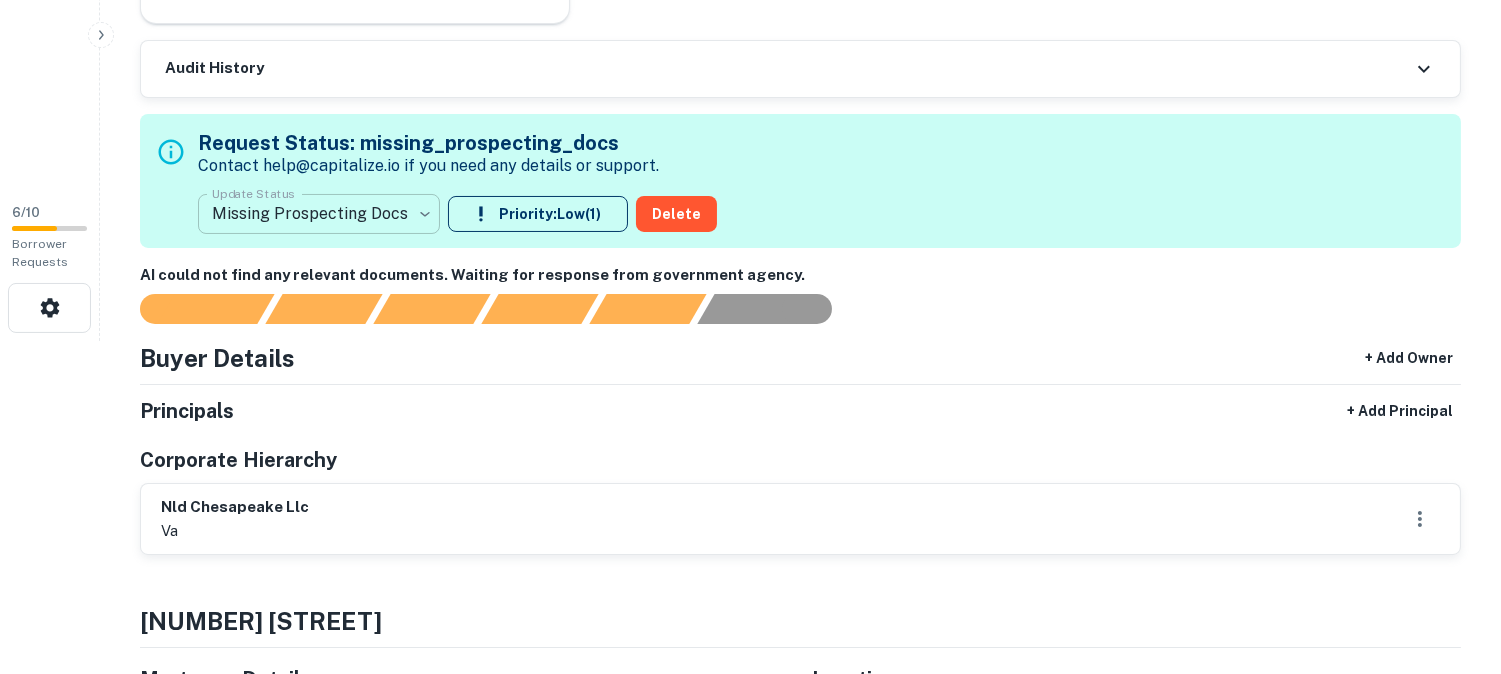 click on "**********" at bounding box center [750, 4] 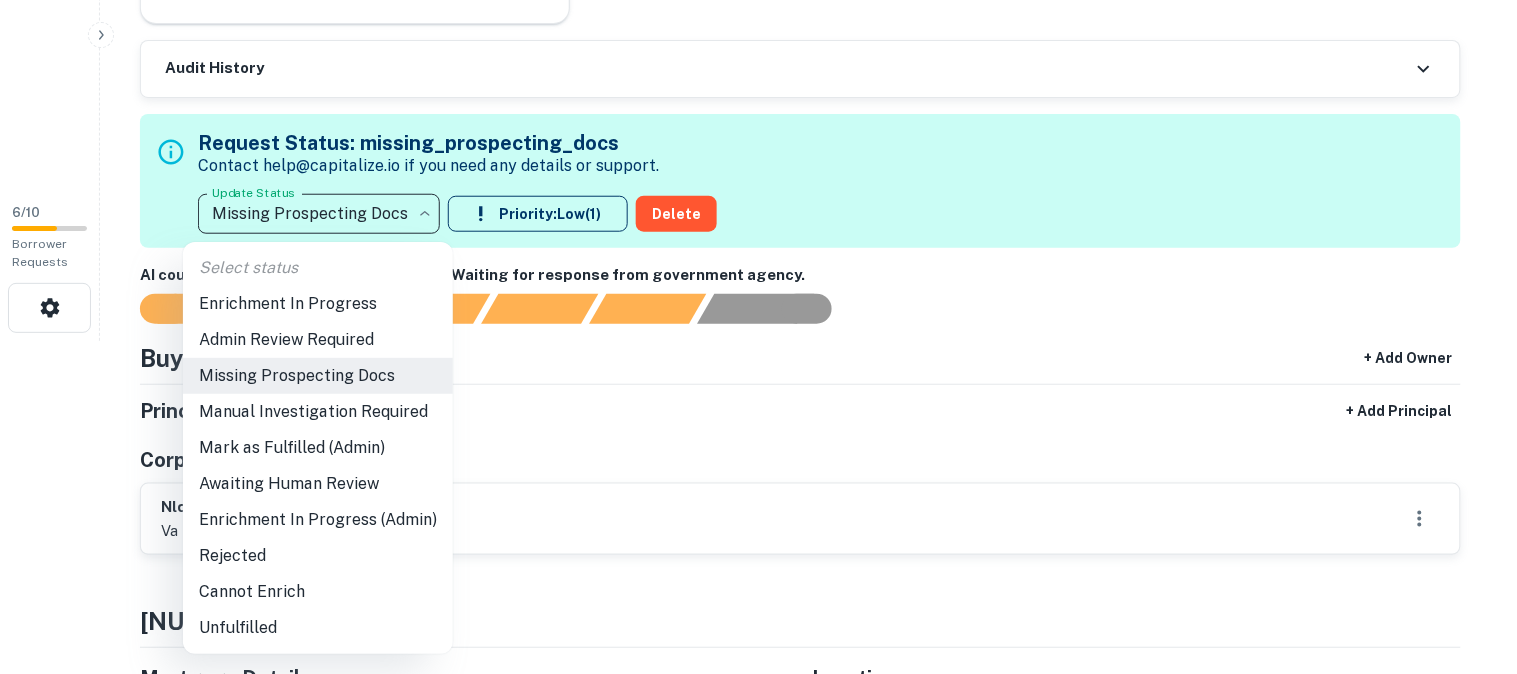 click on "Awaiting Human Review" at bounding box center (318, 484) 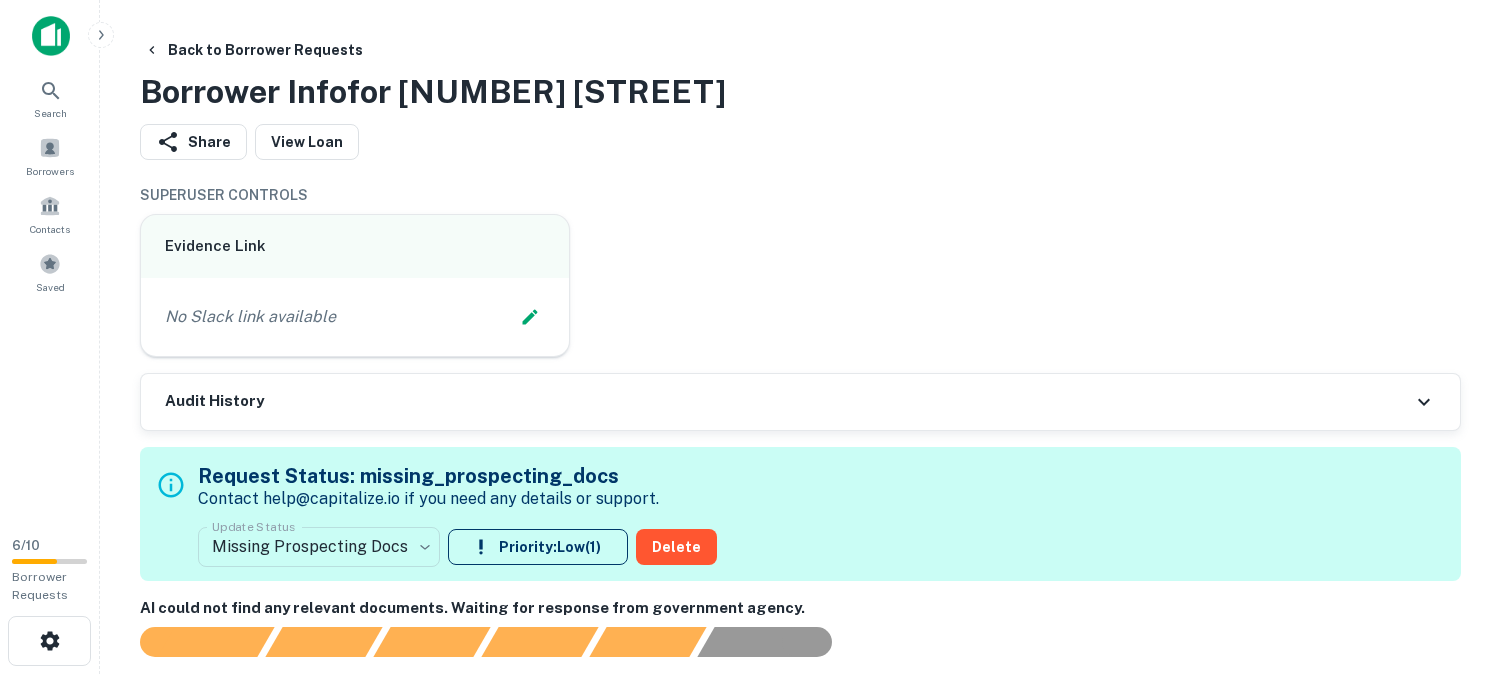 scroll, scrollTop: 0, scrollLeft: 0, axis: both 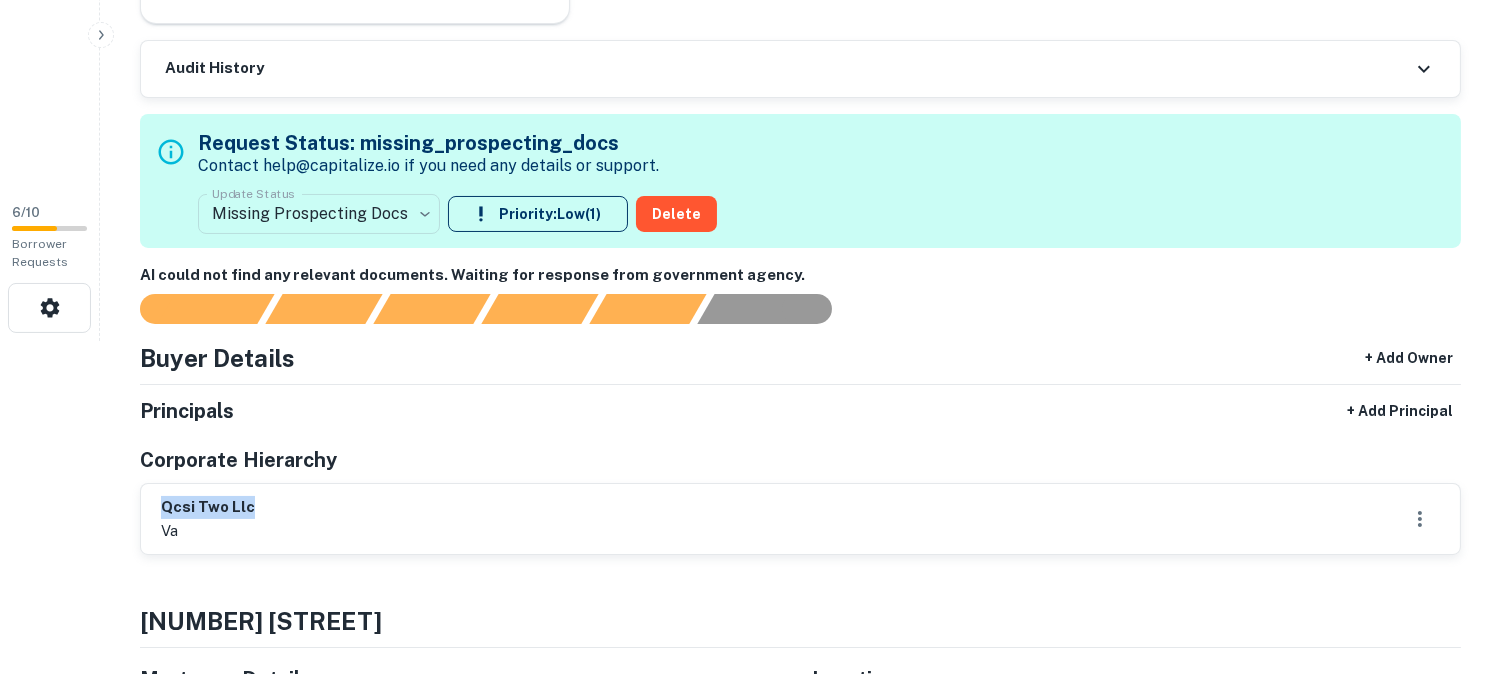drag, startPoint x: 146, startPoint y: 496, endPoint x: 277, endPoint y: 514, distance: 132.23087 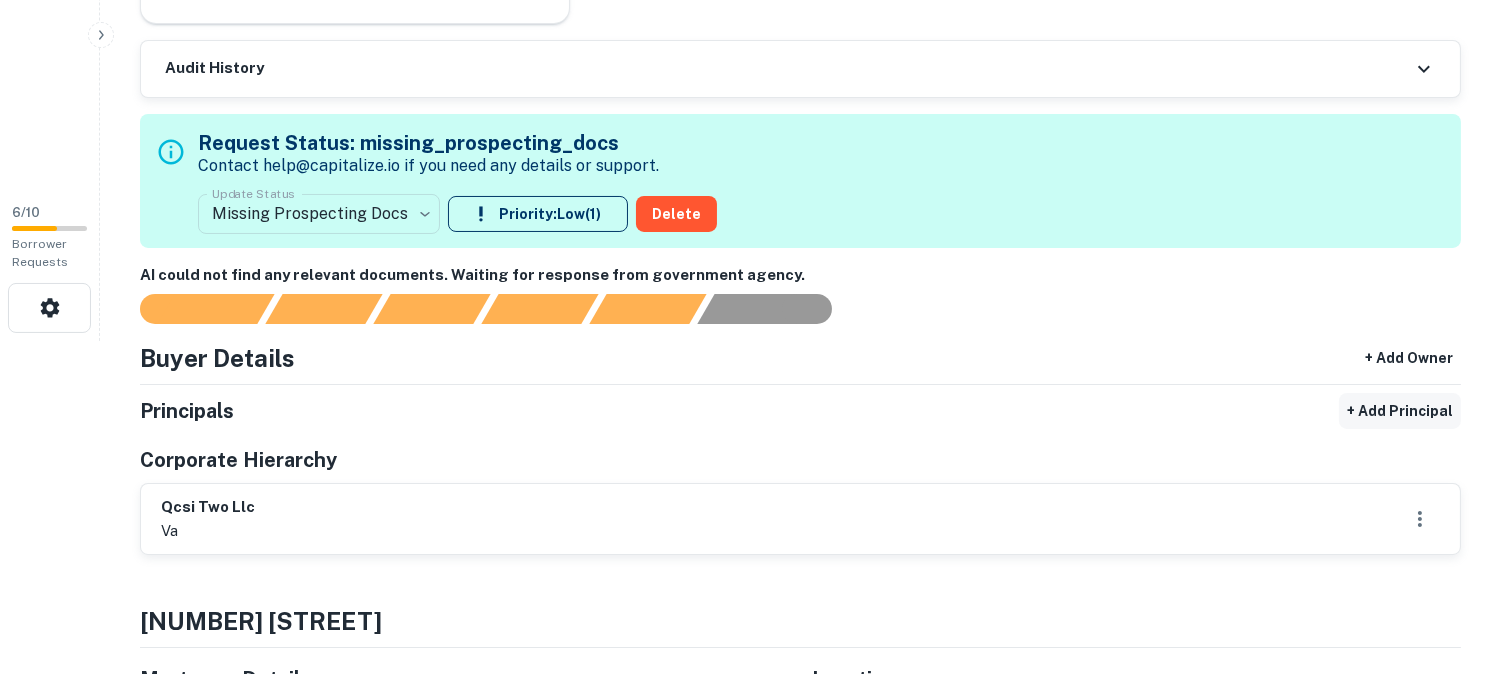 click on "+ Add Principal" at bounding box center [1400, 411] 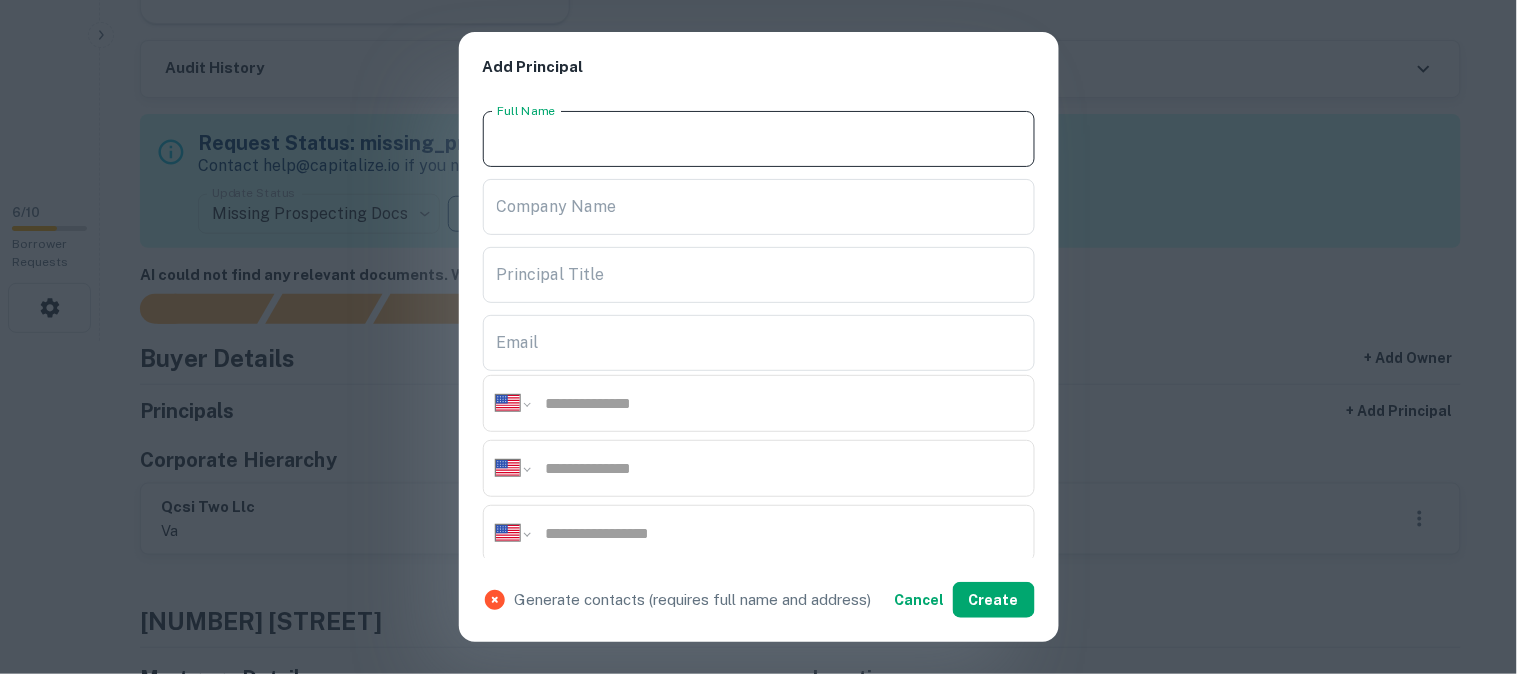 click on "Full Name" at bounding box center (759, 139) 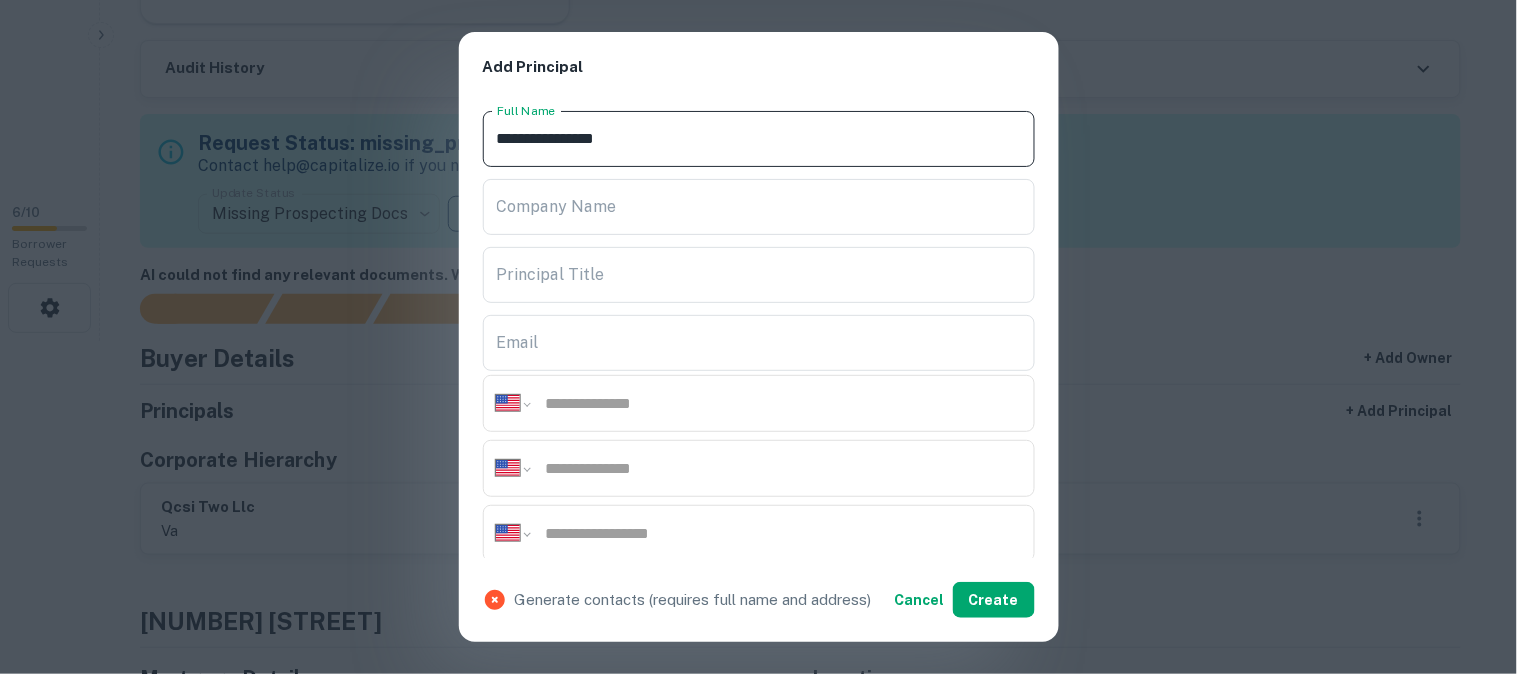 type on "**********" 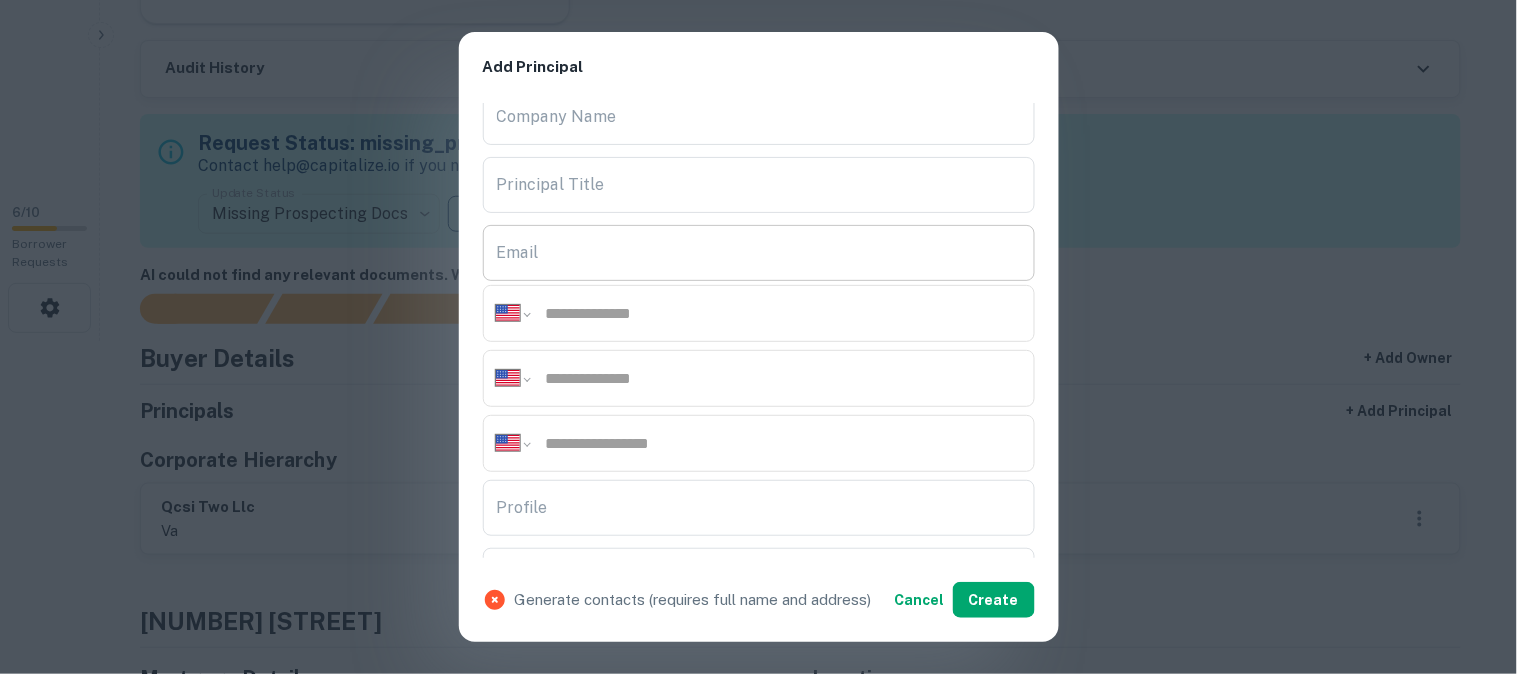scroll, scrollTop: 222, scrollLeft: 0, axis: vertical 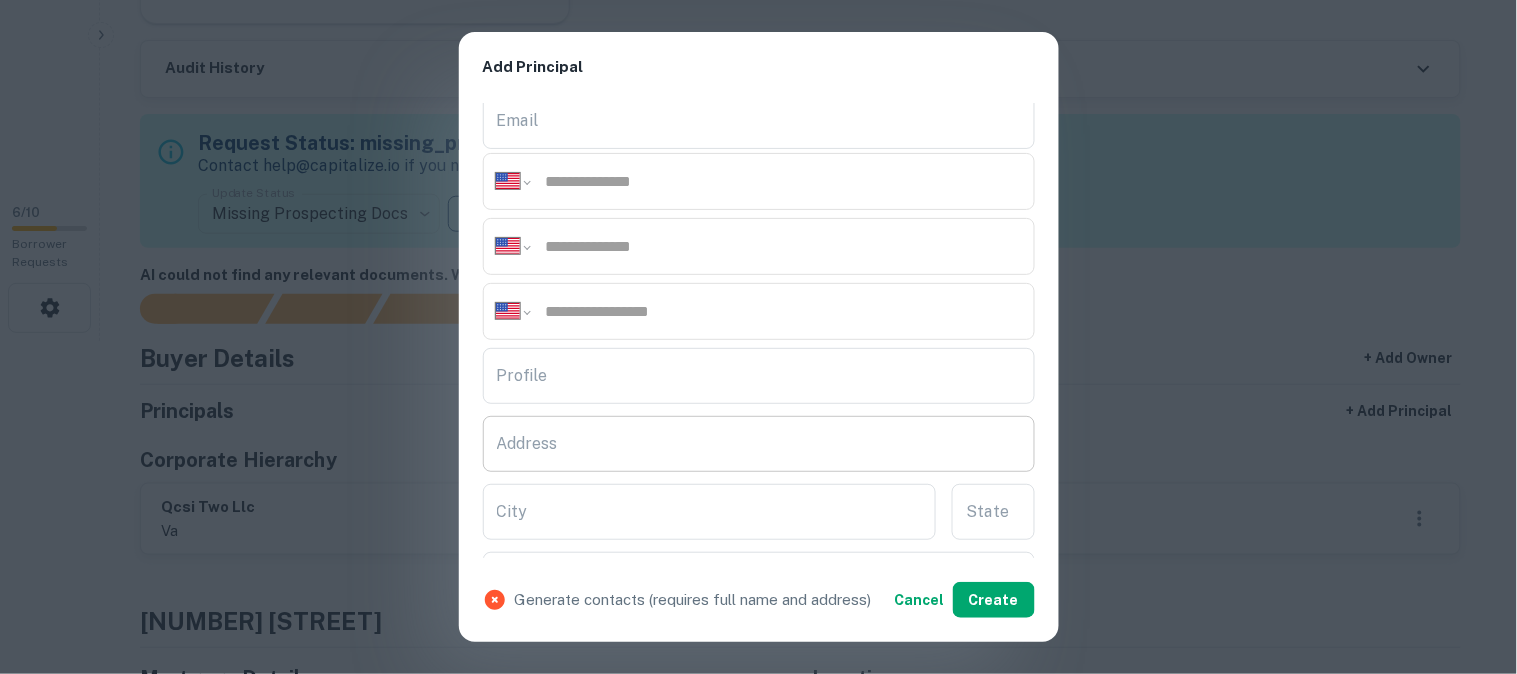 click on "Address" at bounding box center [759, 444] 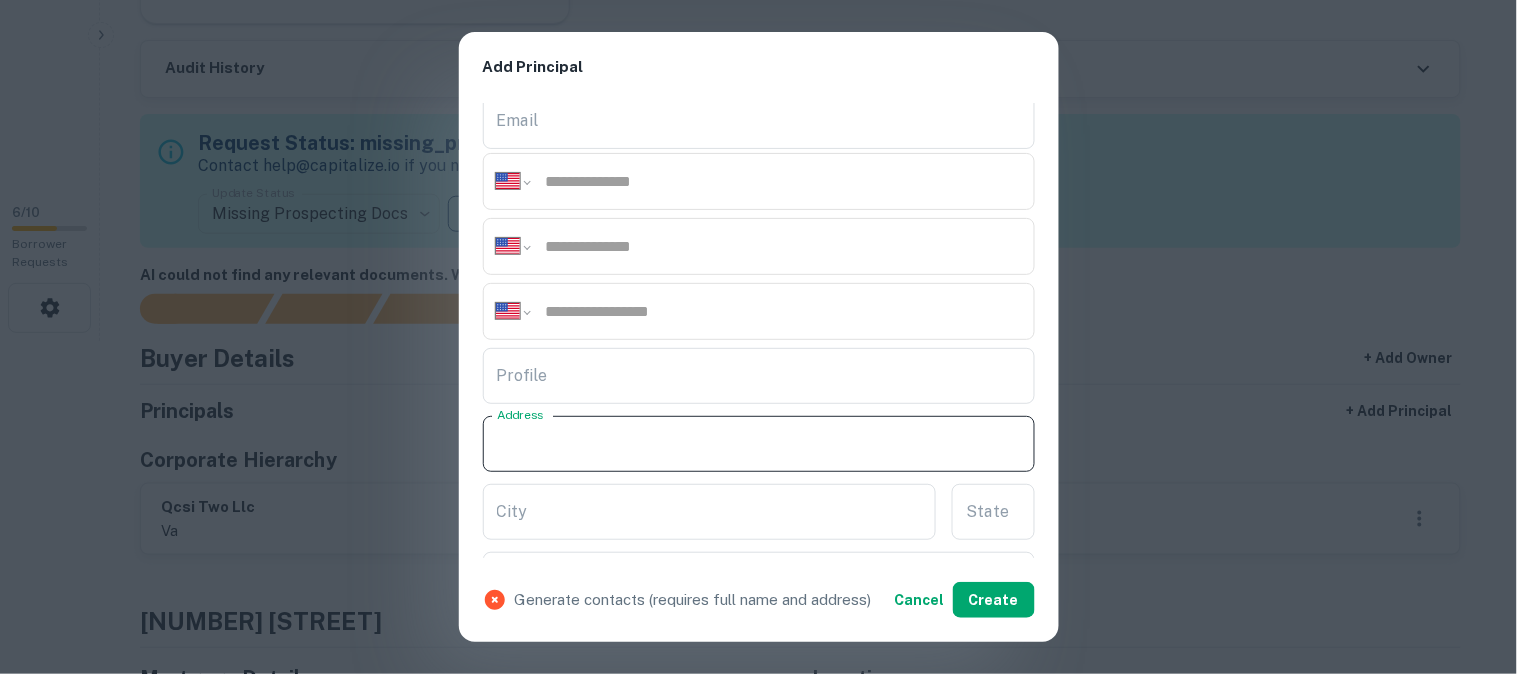 paste on "**********" 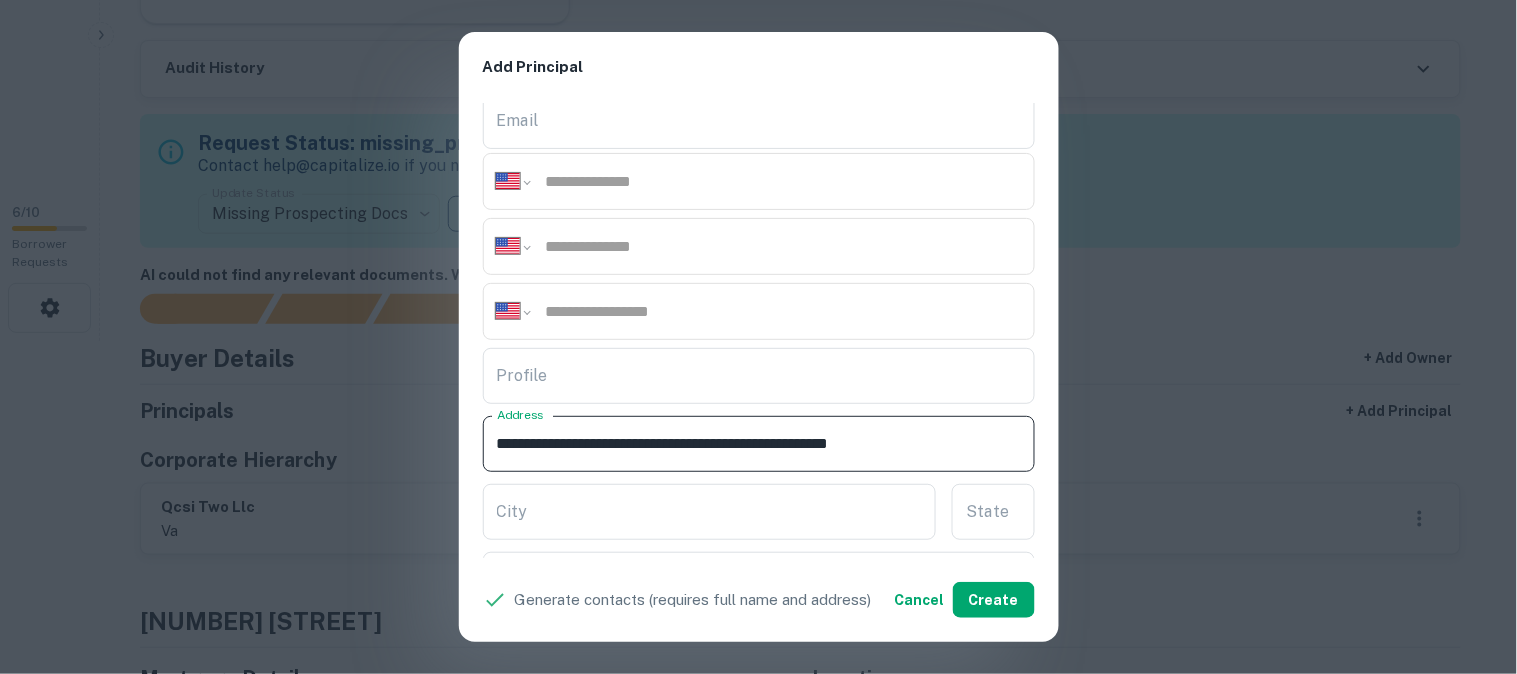 drag, startPoint x: 703, startPoint y: 444, endPoint x: 780, endPoint y: 462, distance: 79.07591 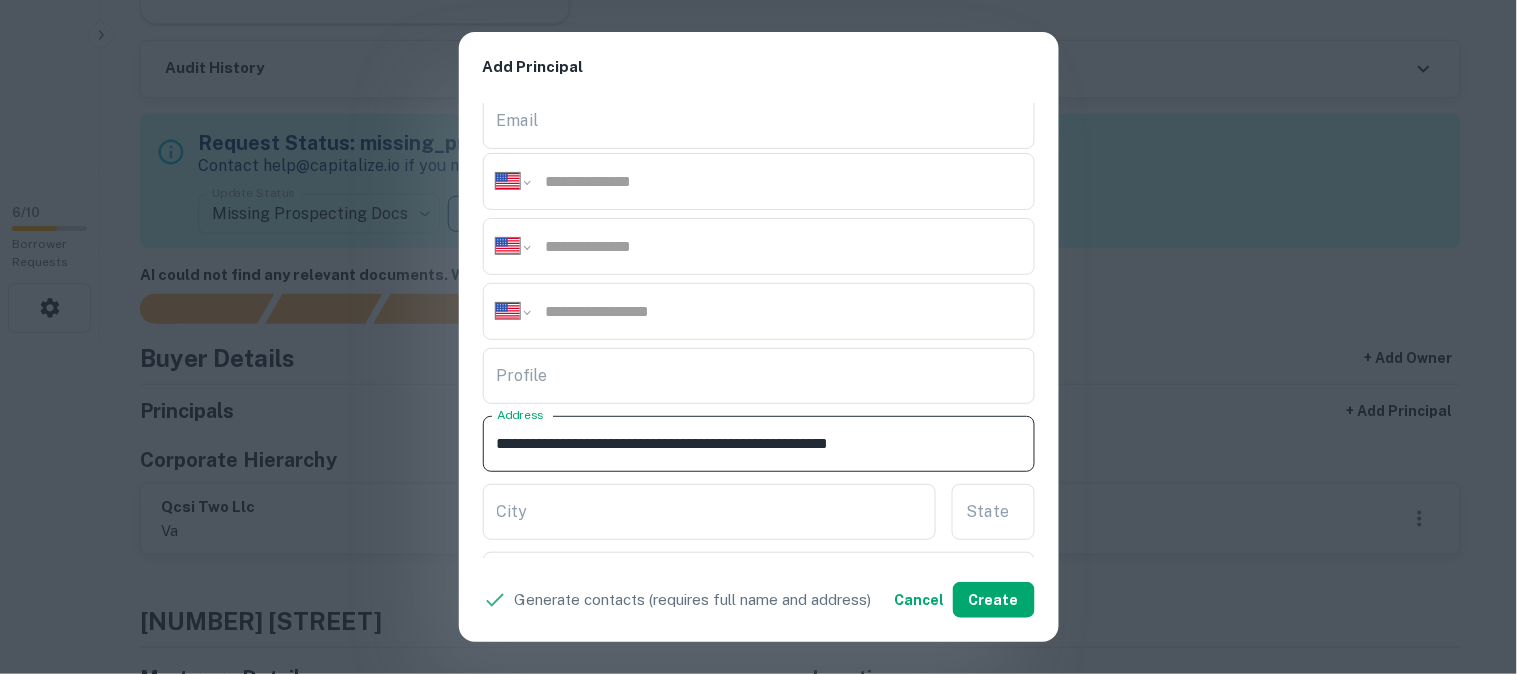 click on "**********" at bounding box center (759, 444) 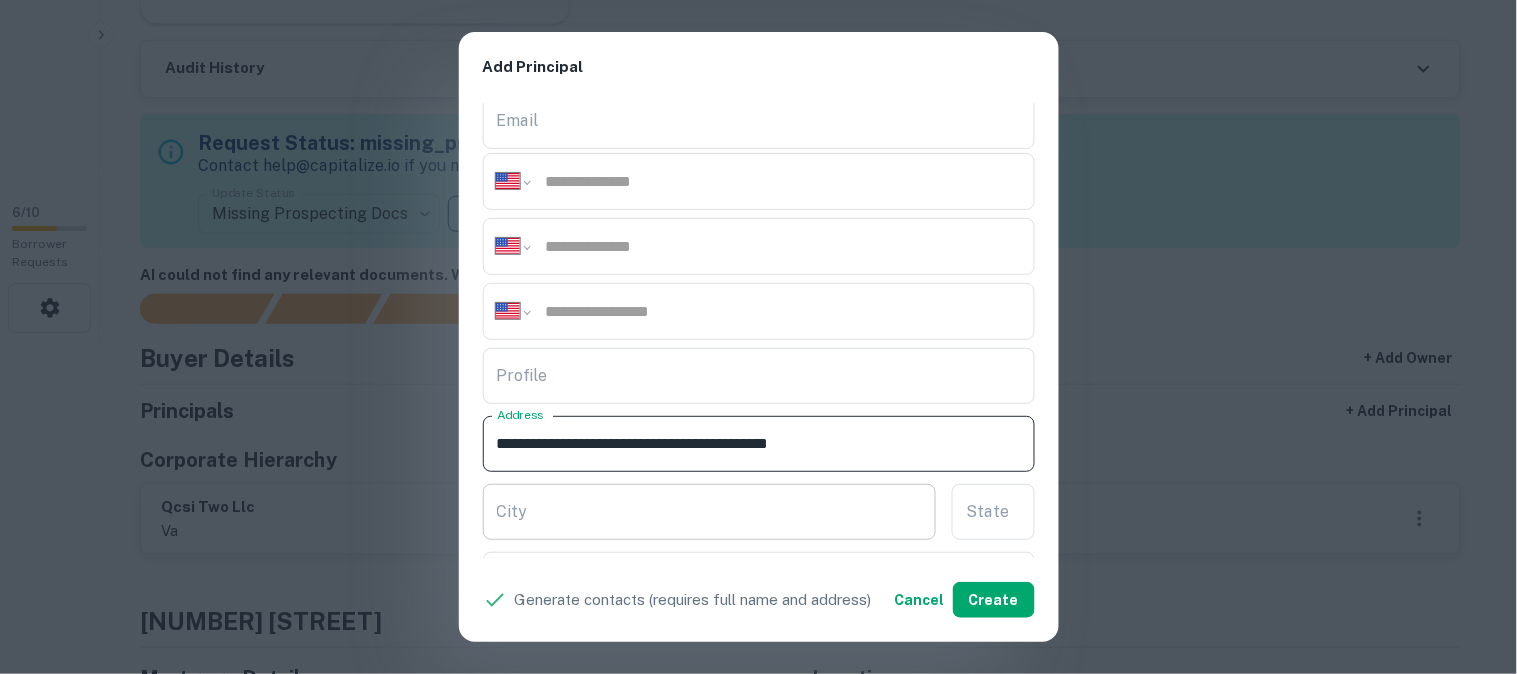 type on "**********" 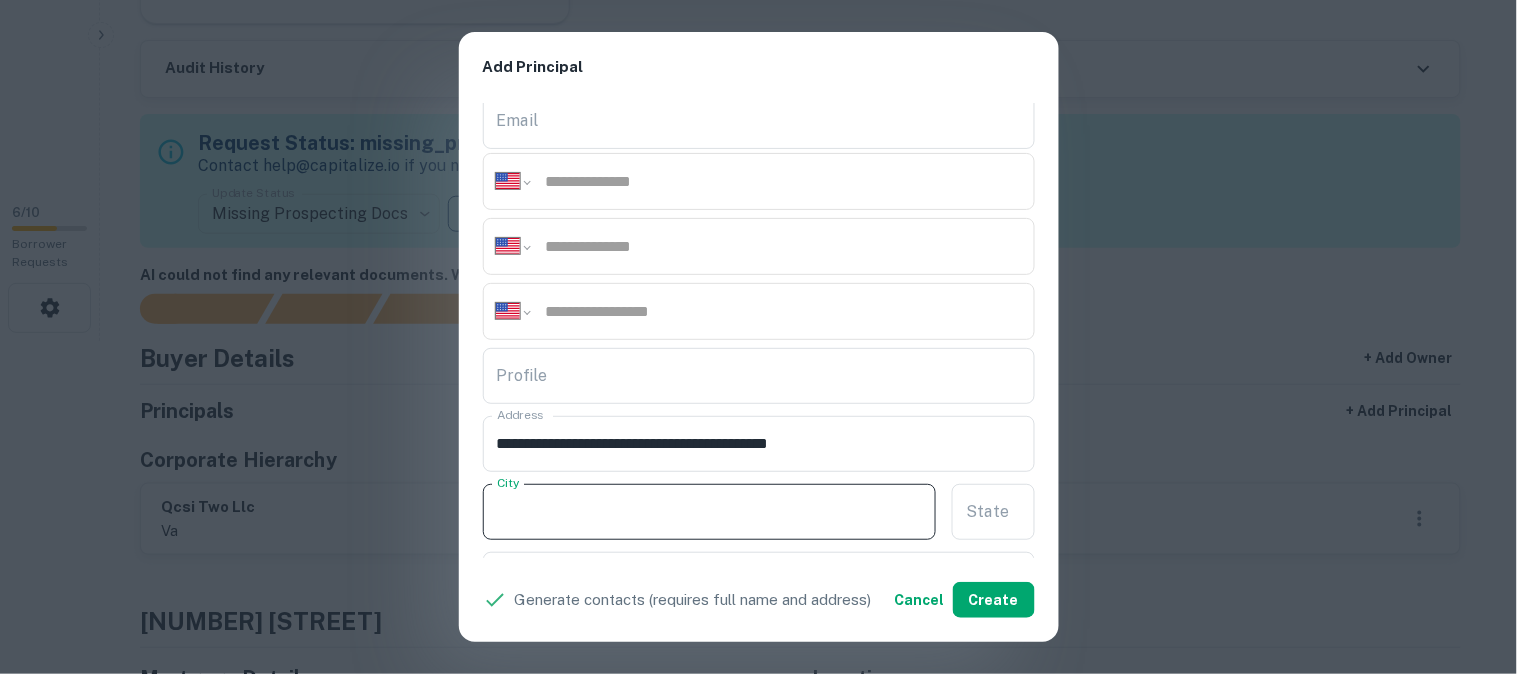 click on "City" at bounding box center [710, 512] 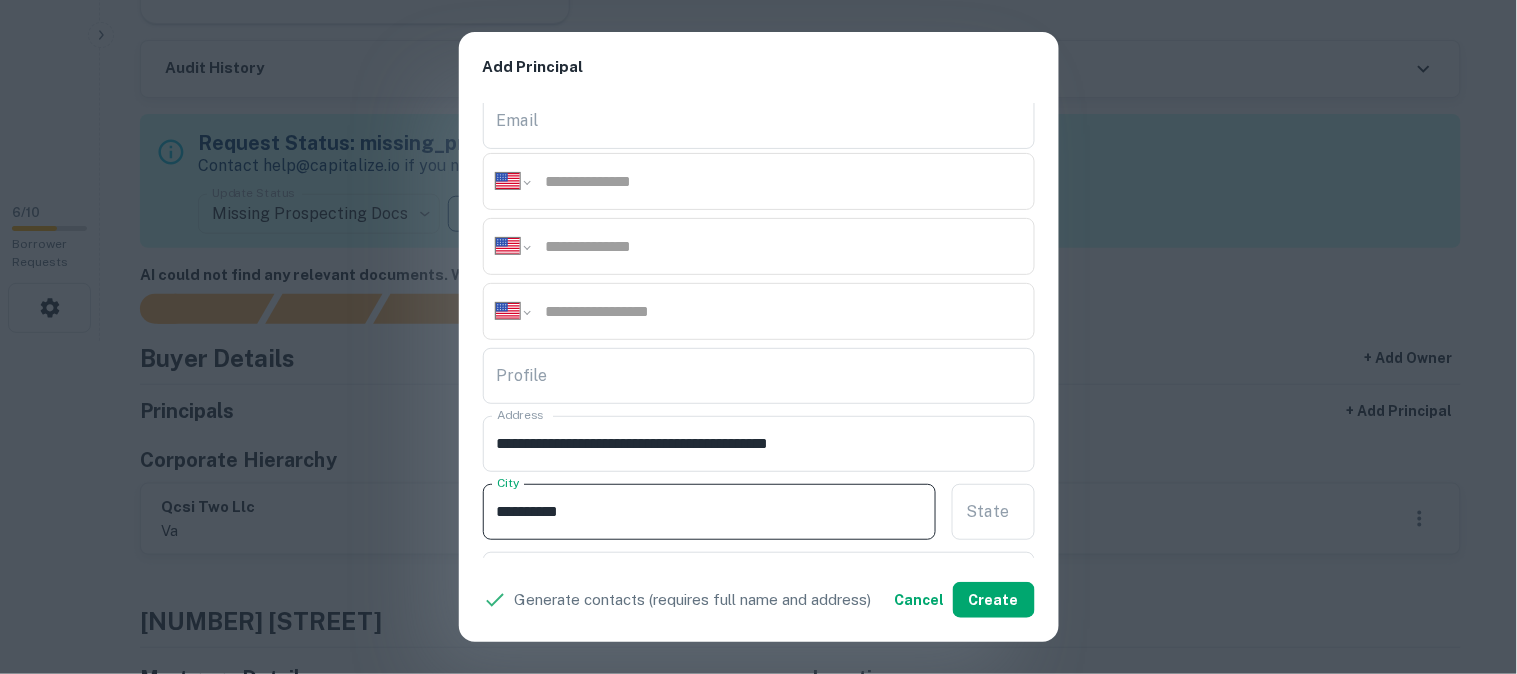 click on "*********" at bounding box center (710, 512) 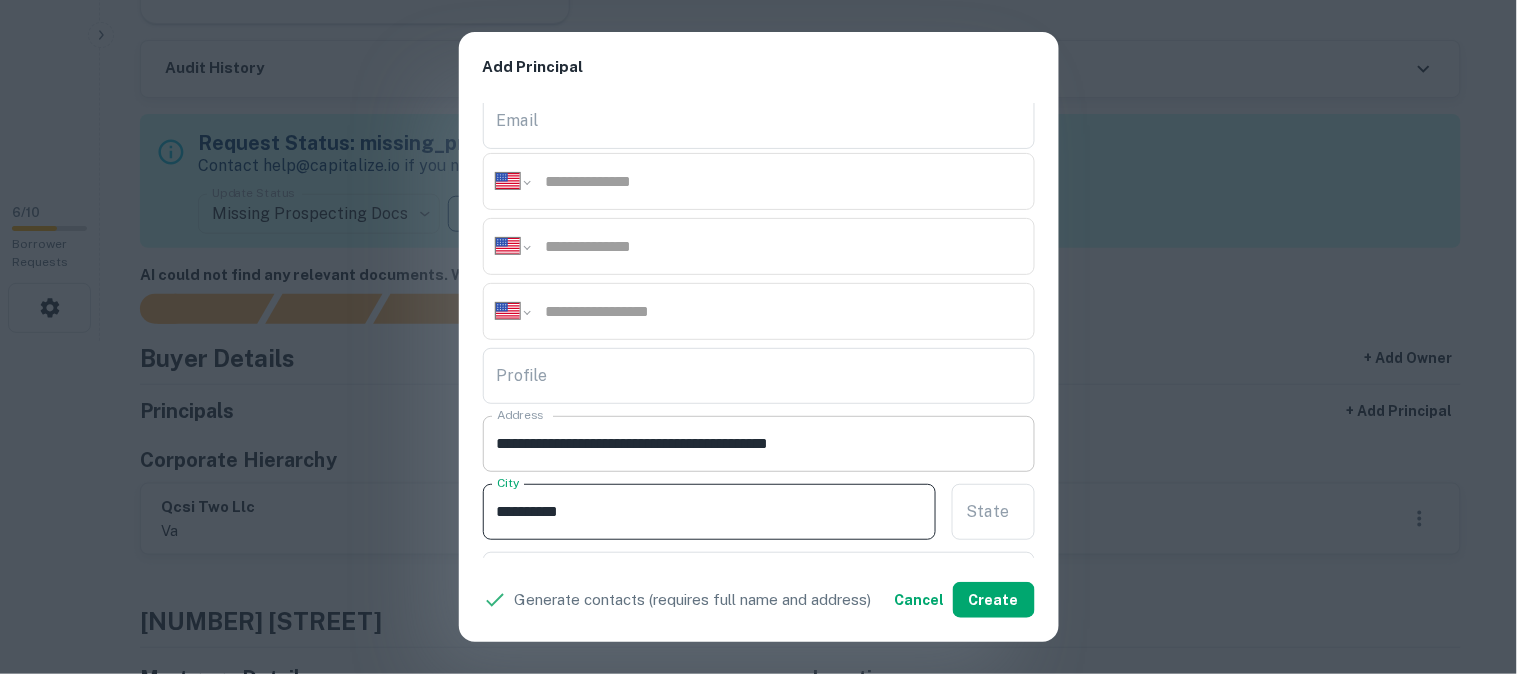 type on "*********" 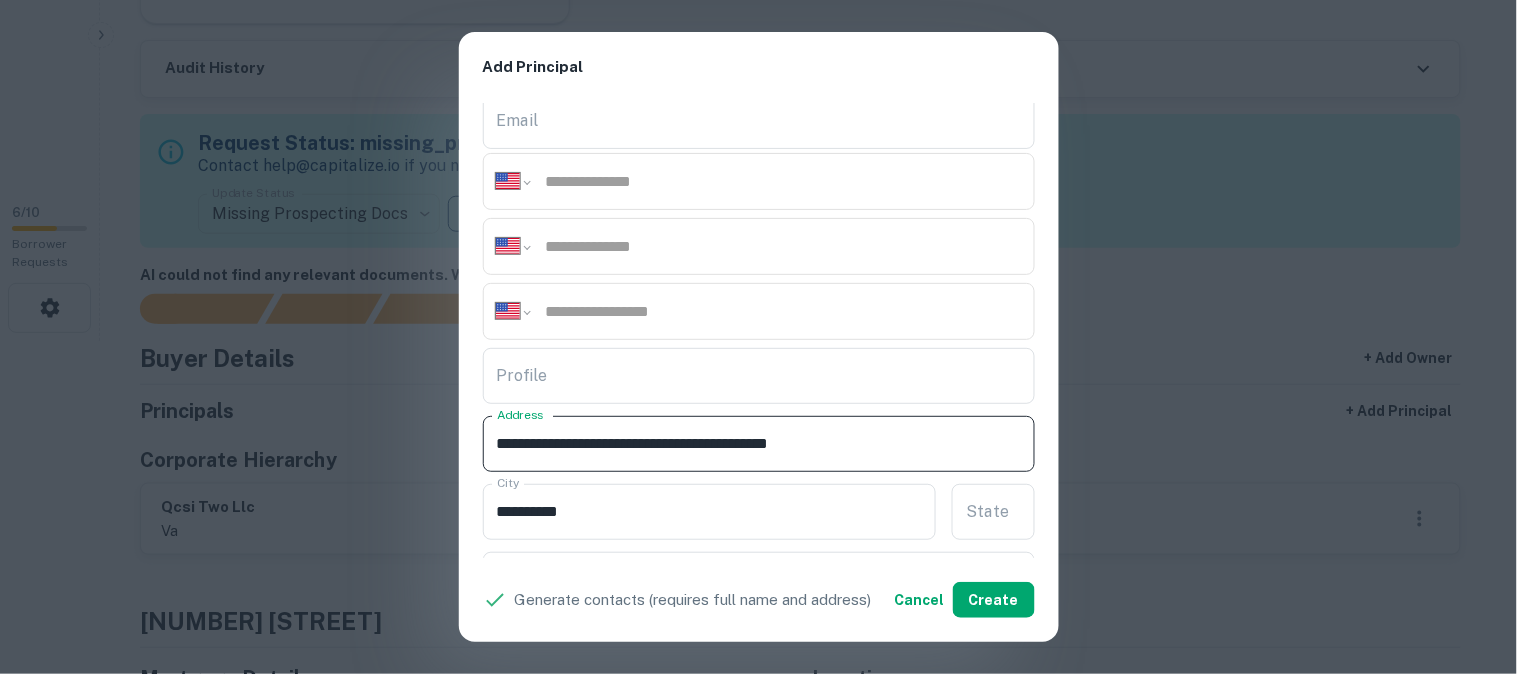 drag, startPoint x: 713, startPoint y: 436, endPoint x: 728, endPoint y: 448, distance: 19.209373 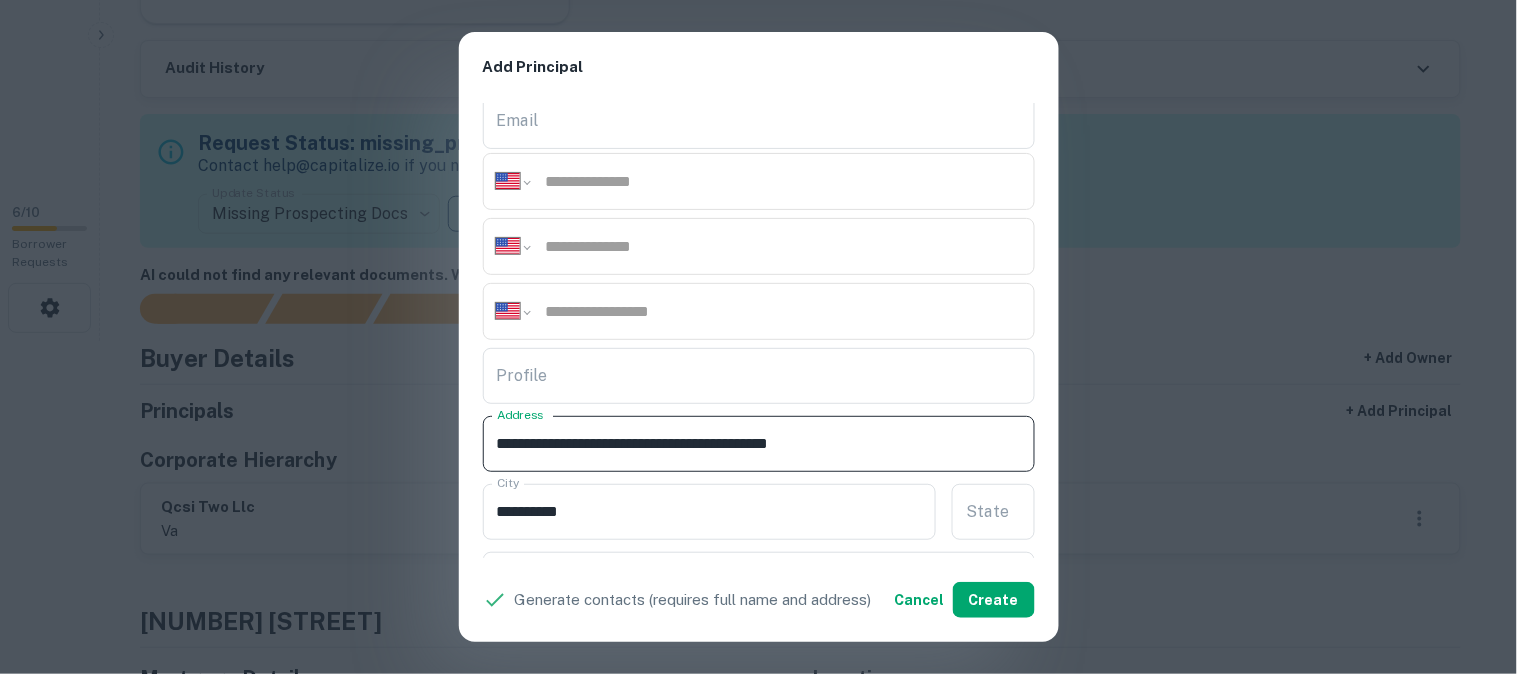 click on "**********" at bounding box center [759, 444] 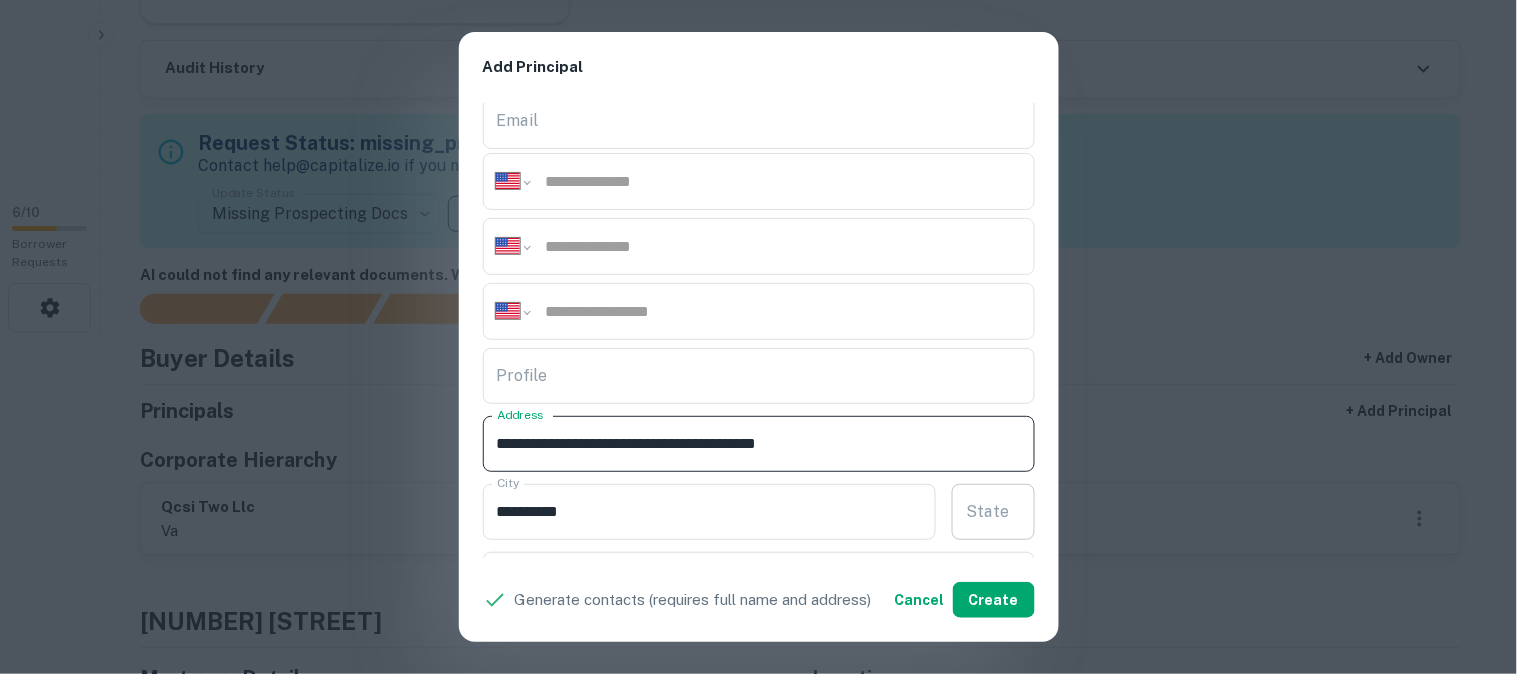 type on "**********" 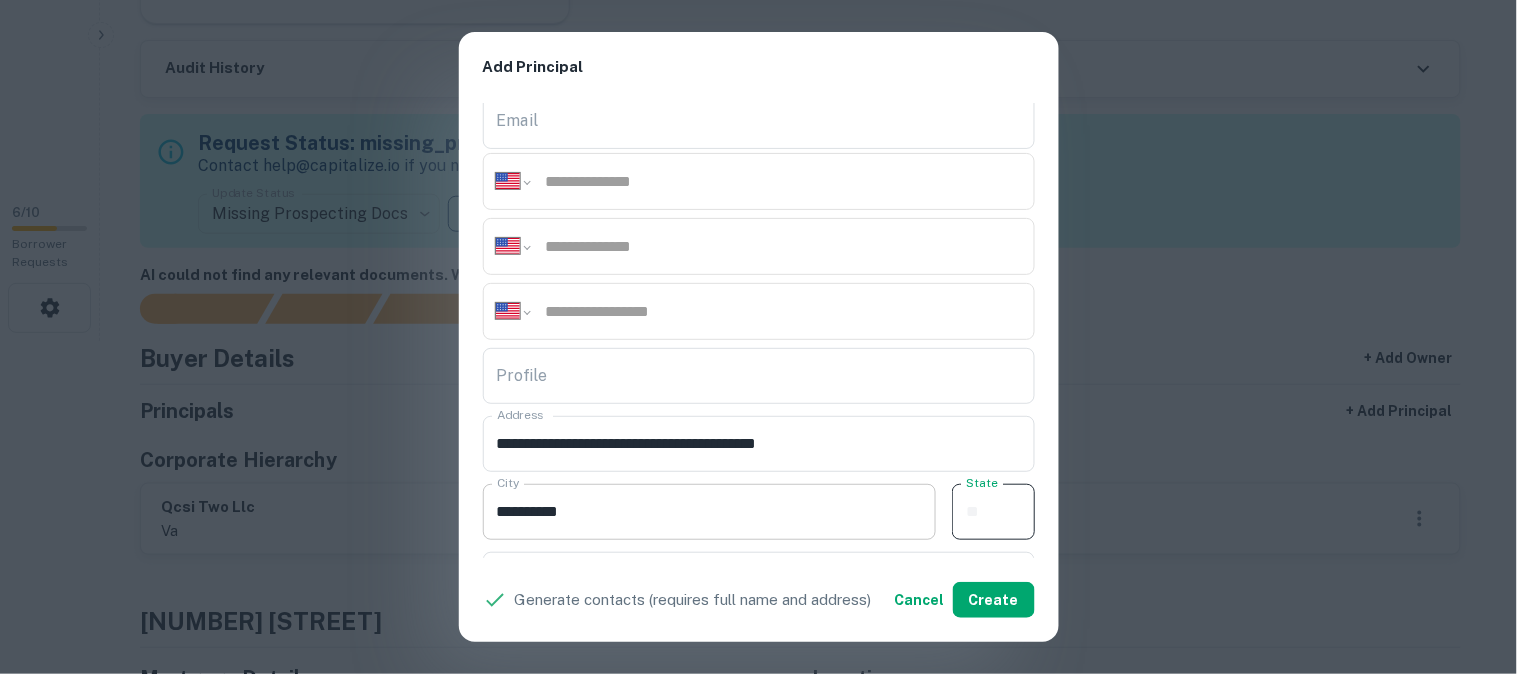 paste on "**" 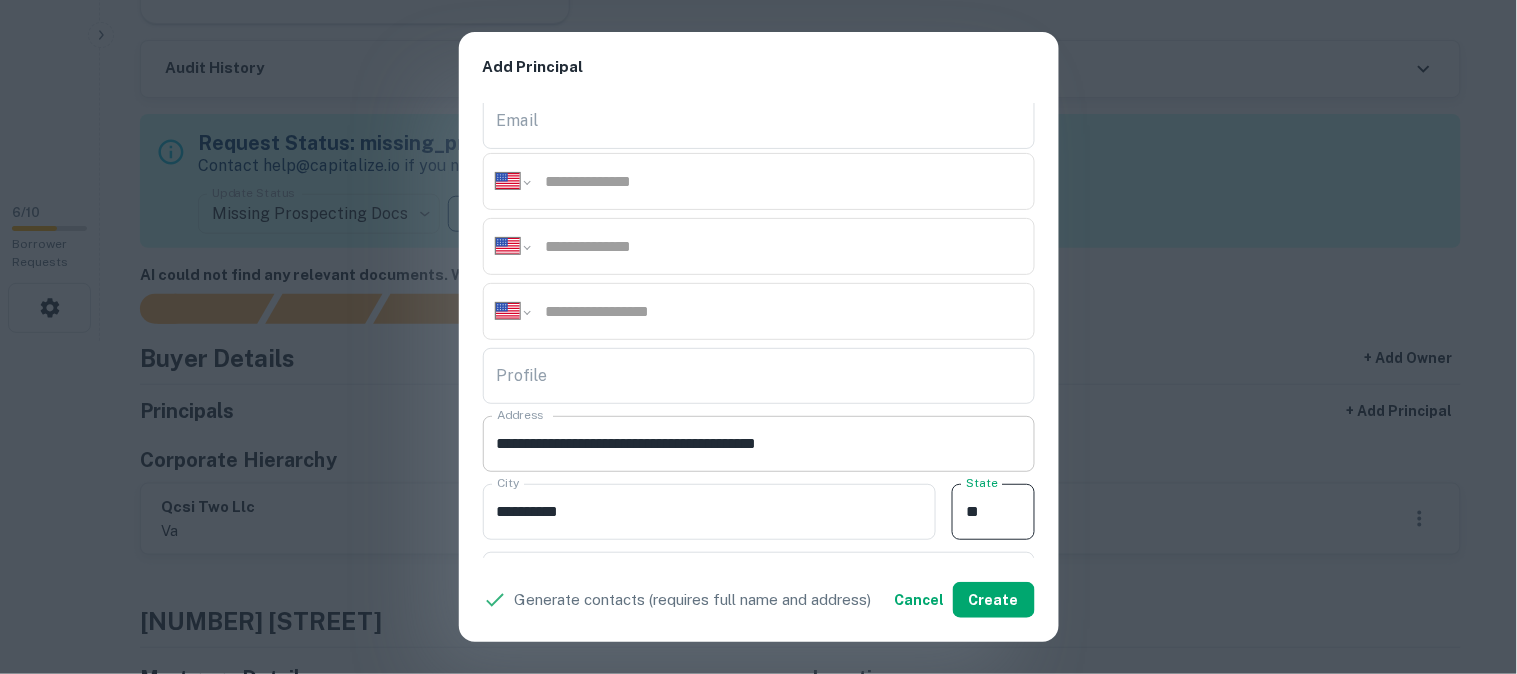 type on "**" 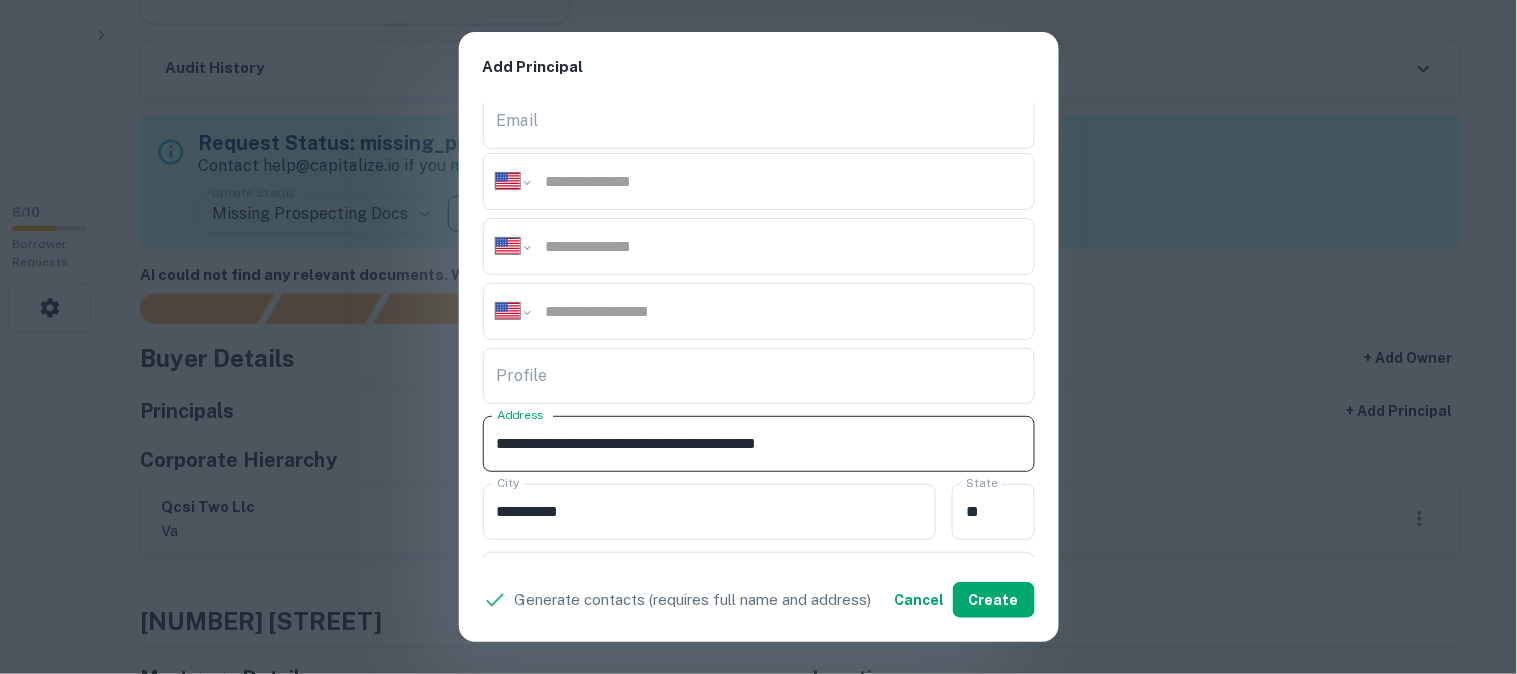 drag, startPoint x: 720, startPoint y: 437, endPoint x: 827, endPoint y: 447, distance: 107.46627 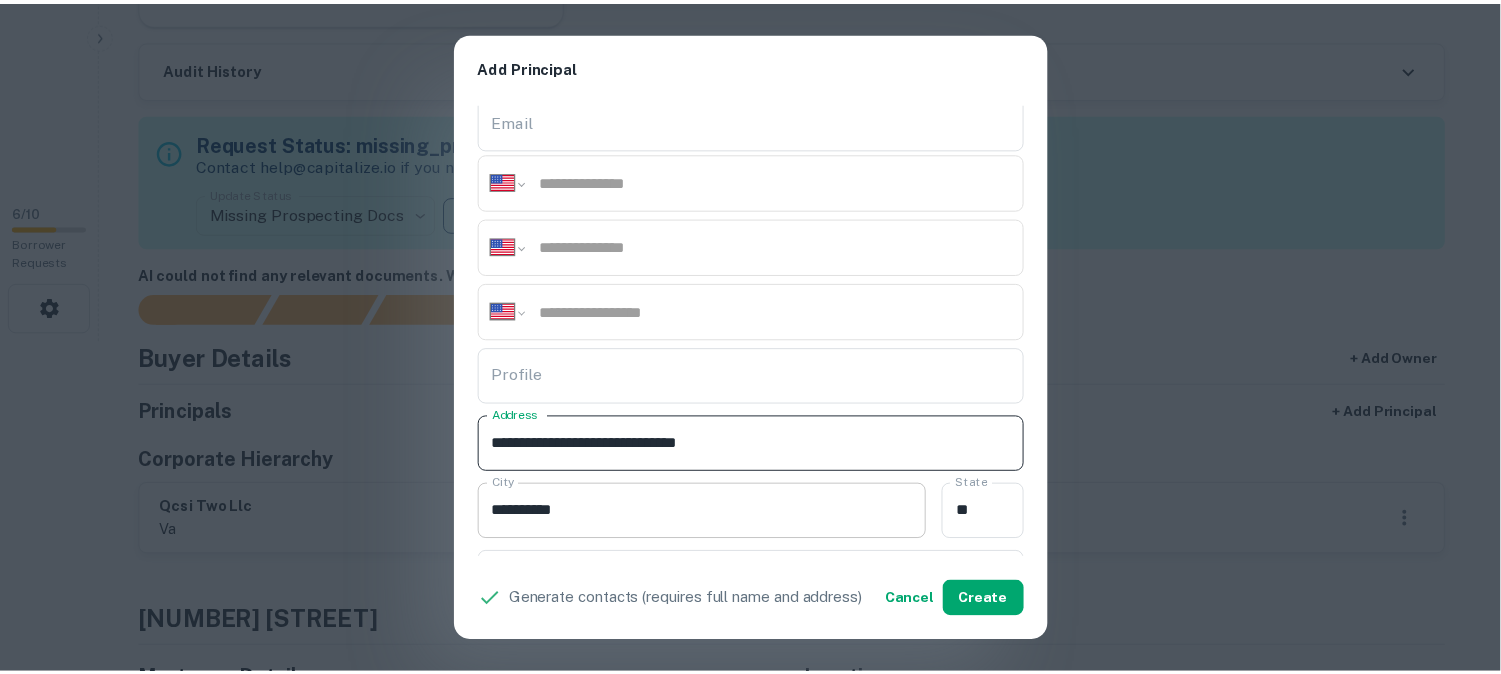 scroll, scrollTop: 333, scrollLeft: 0, axis: vertical 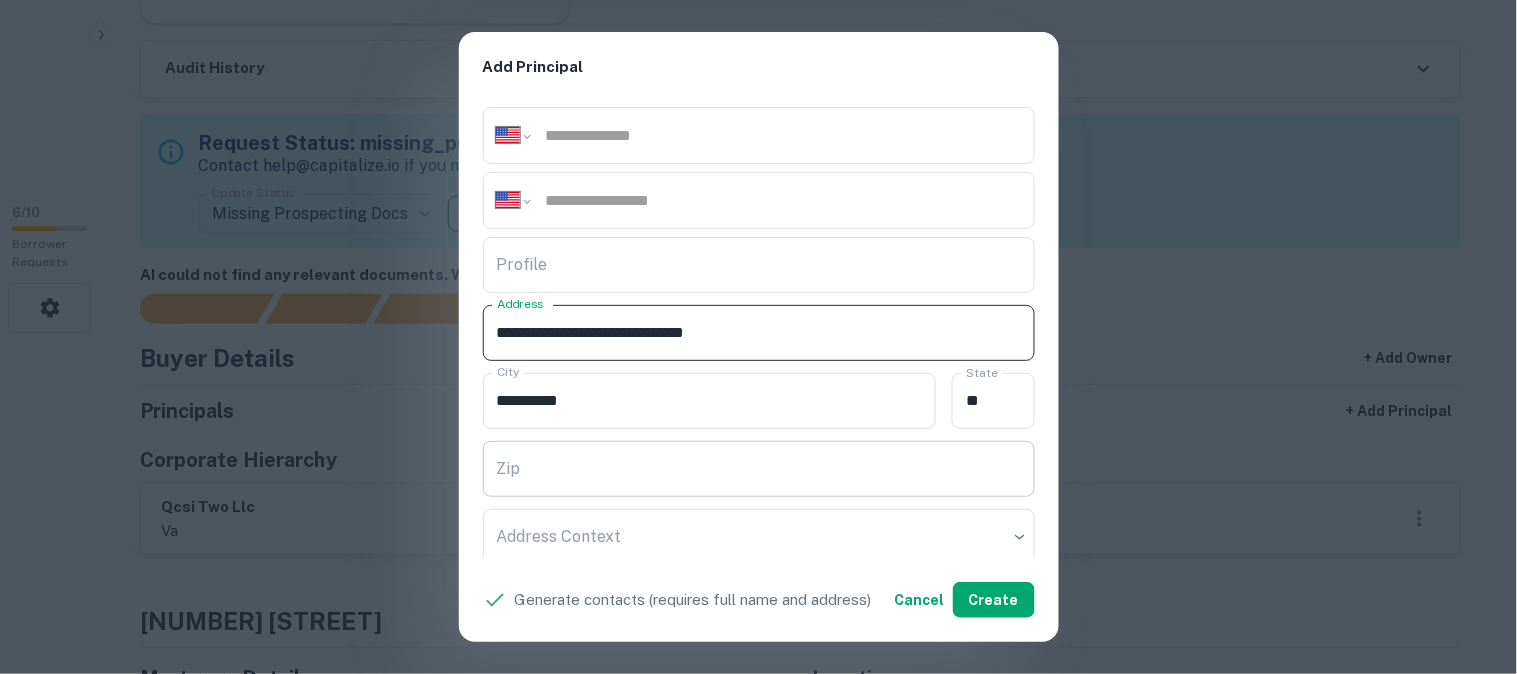 type on "**********" 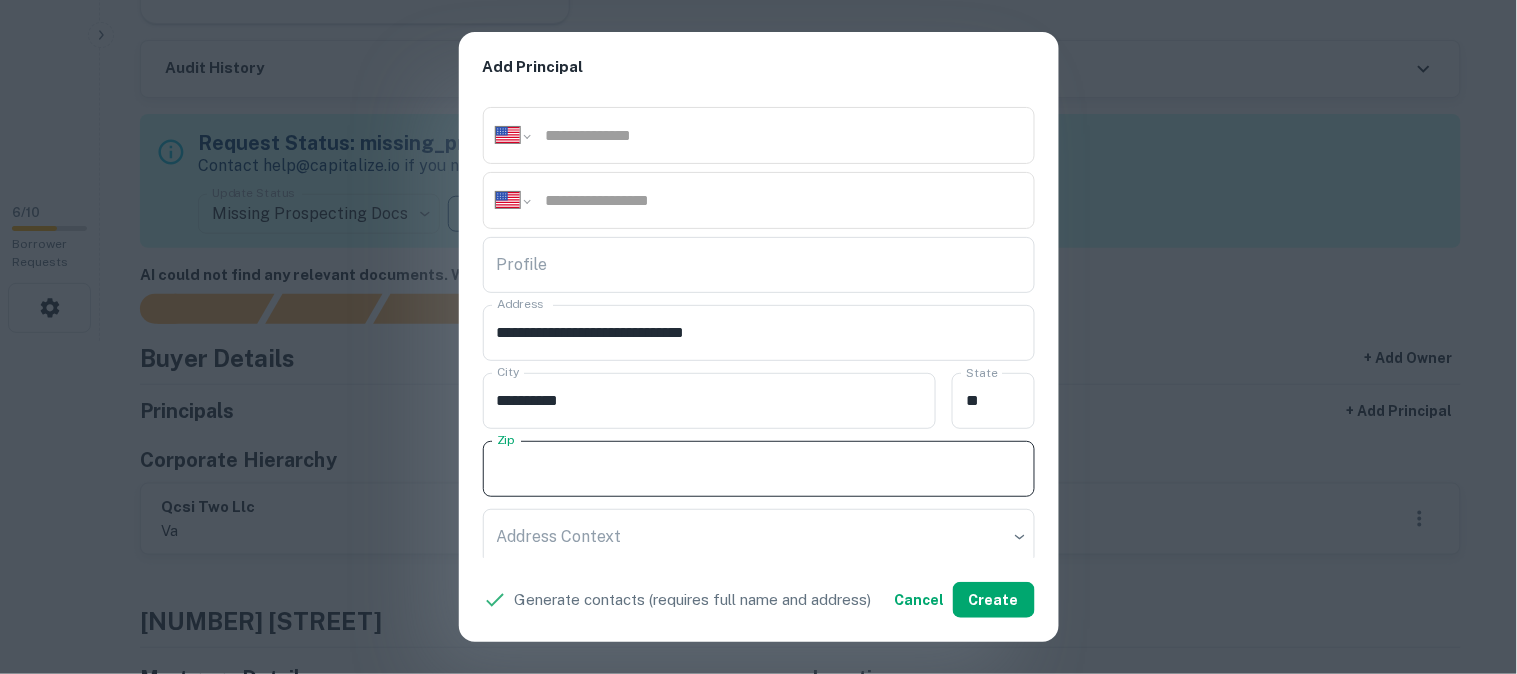 paste on "**********" 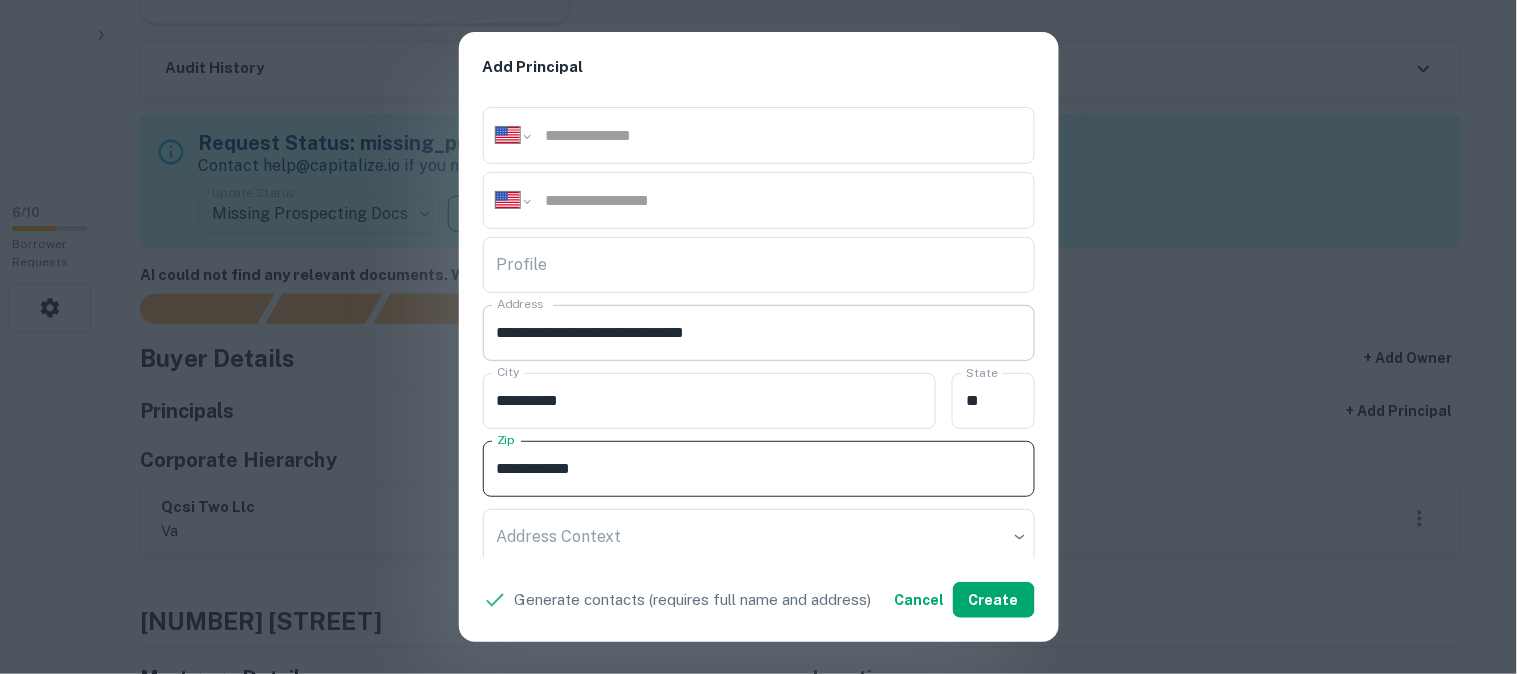 type on "**********" 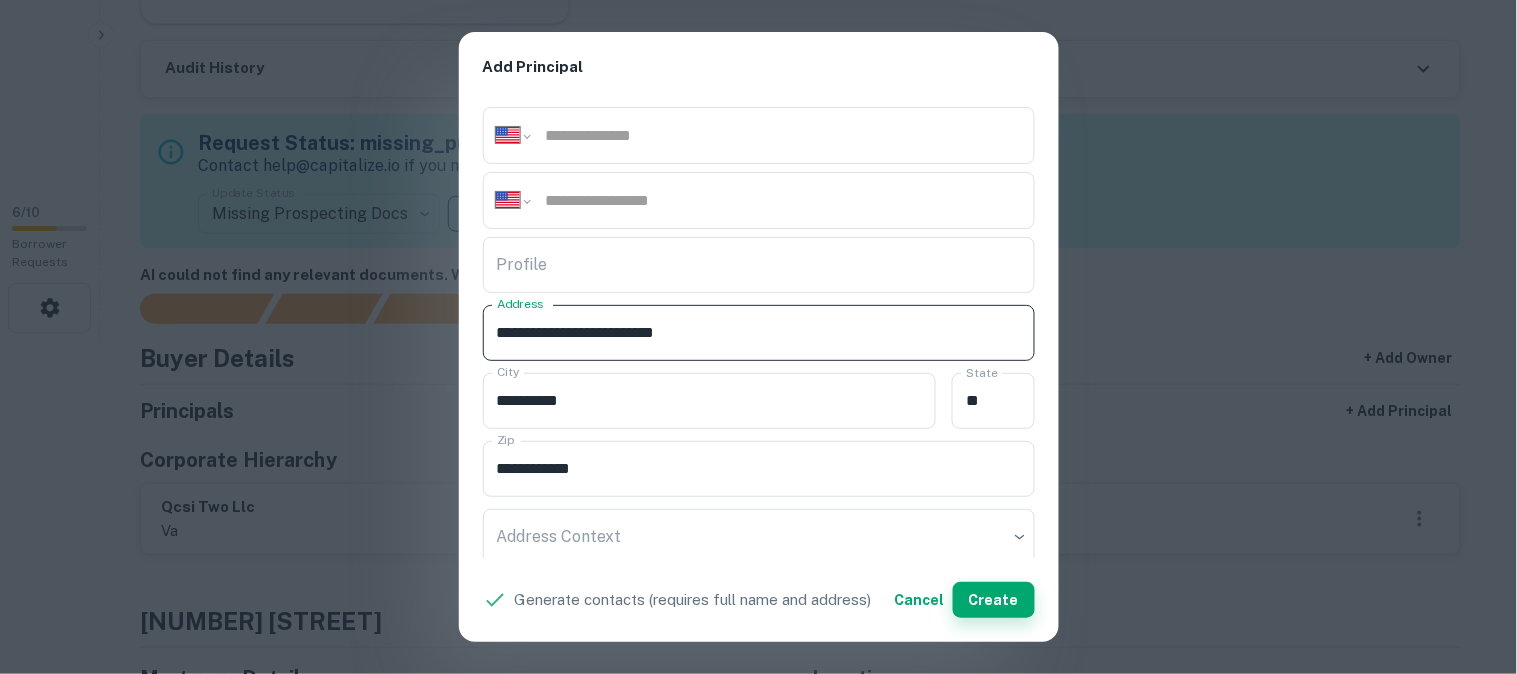 type on "**********" 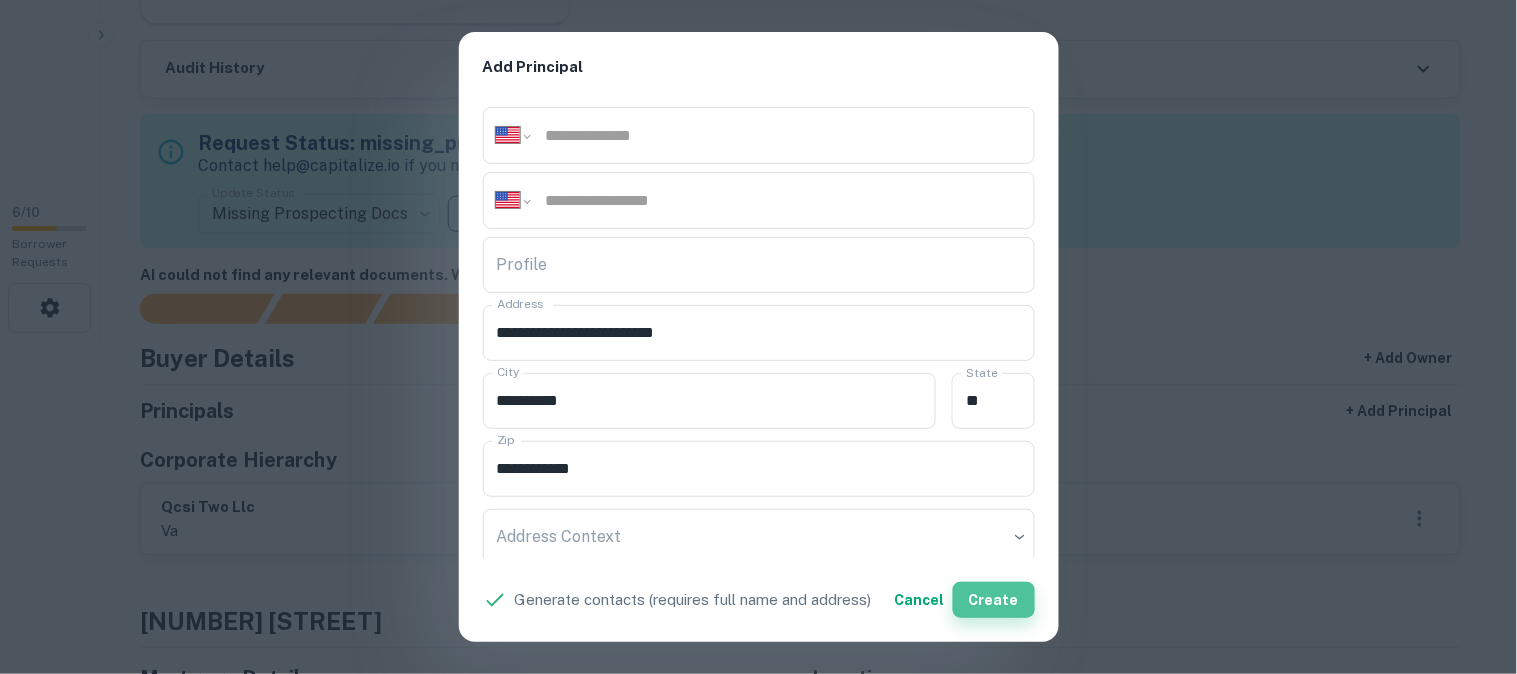 click on "Create" at bounding box center [994, 600] 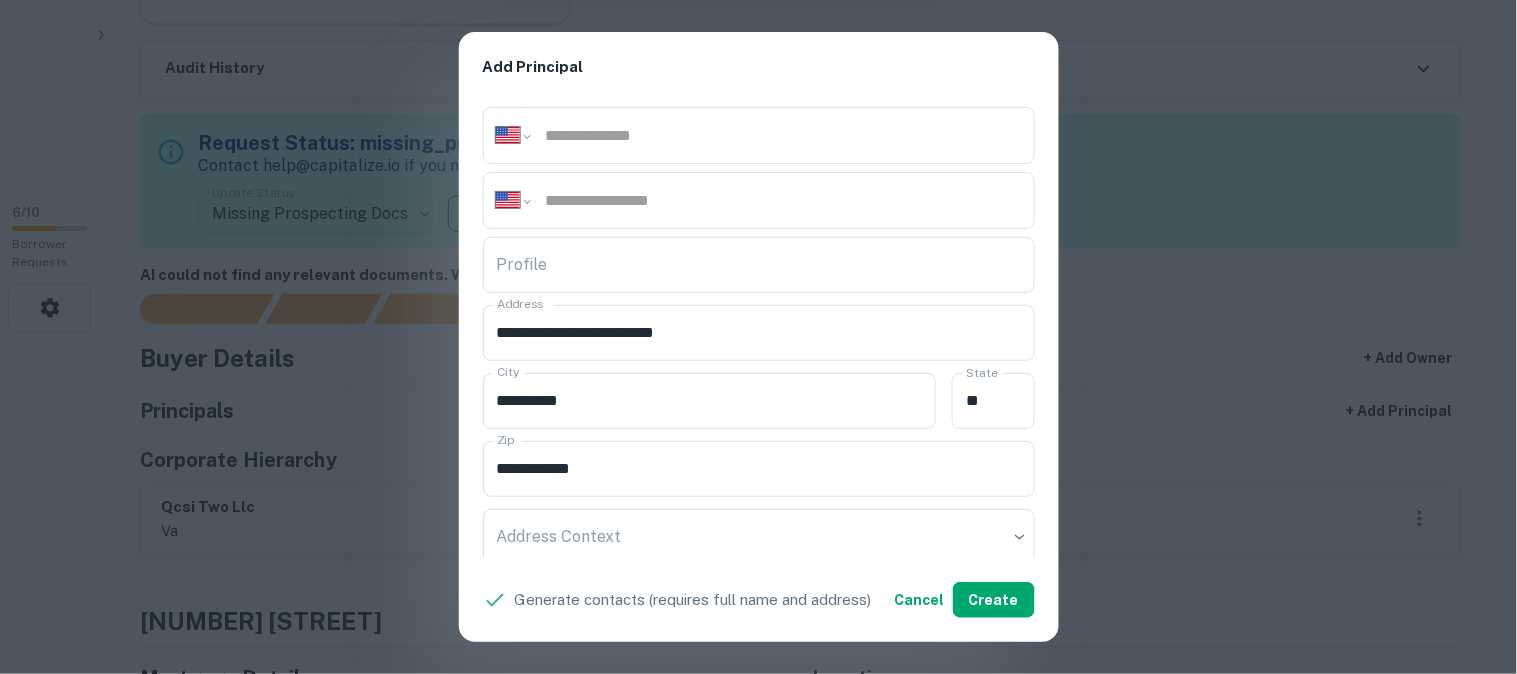 click on "**********" at bounding box center (758, 337) 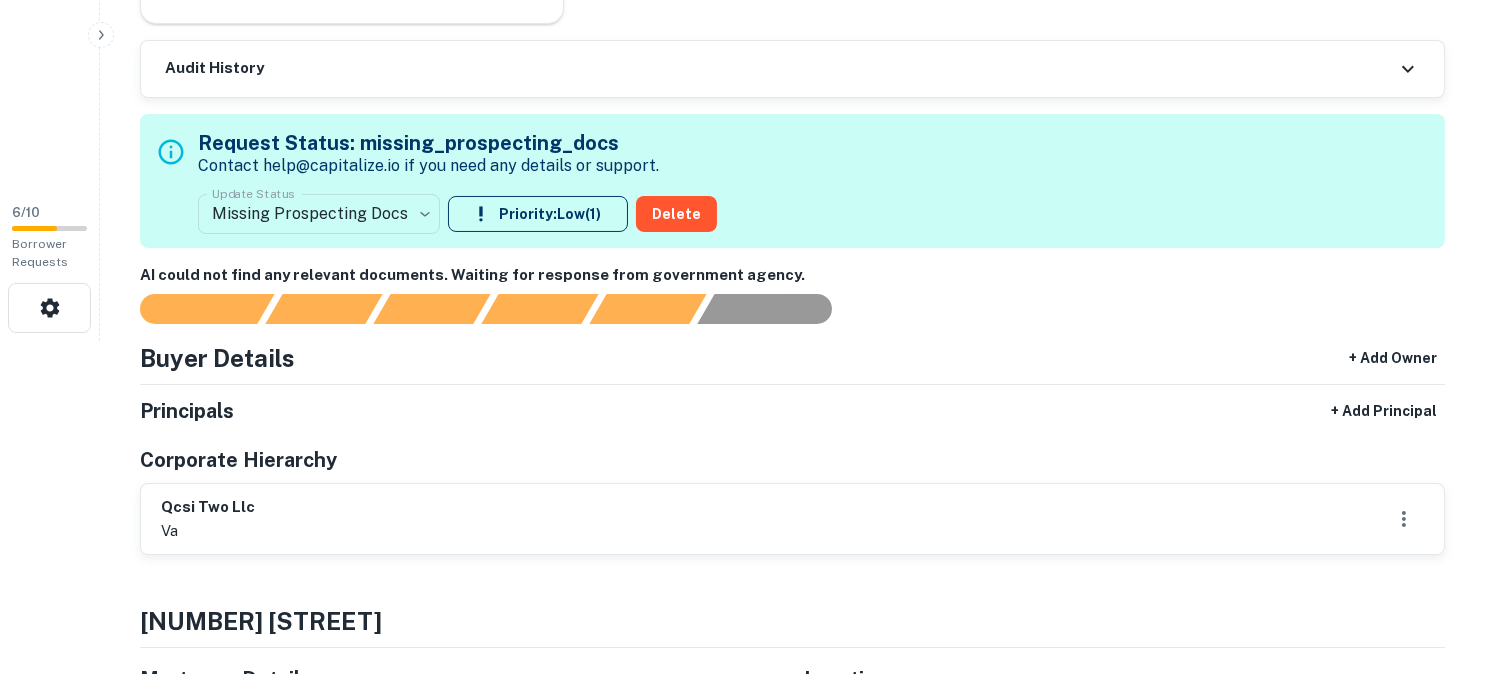 click on "**********" at bounding box center [750, 4] 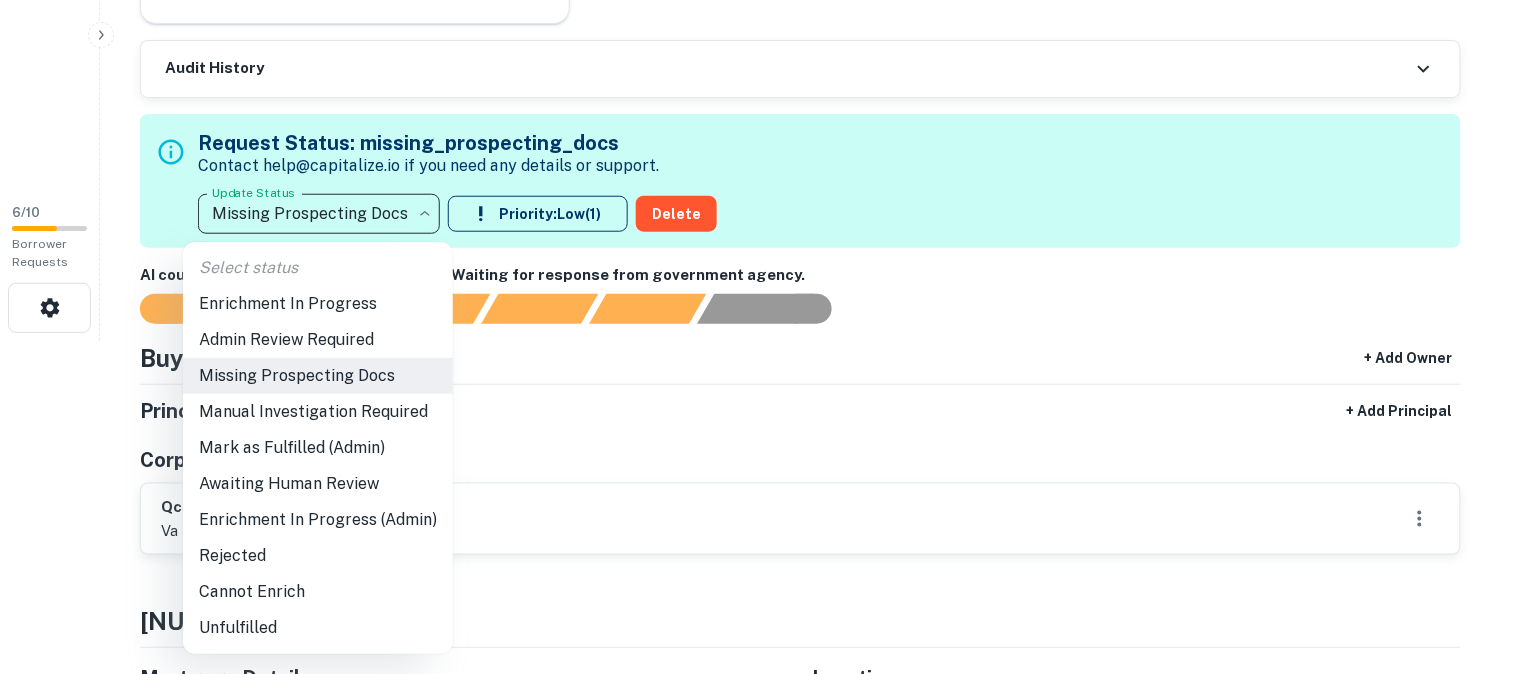click on "Awaiting Human Review" at bounding box center (318, 484) 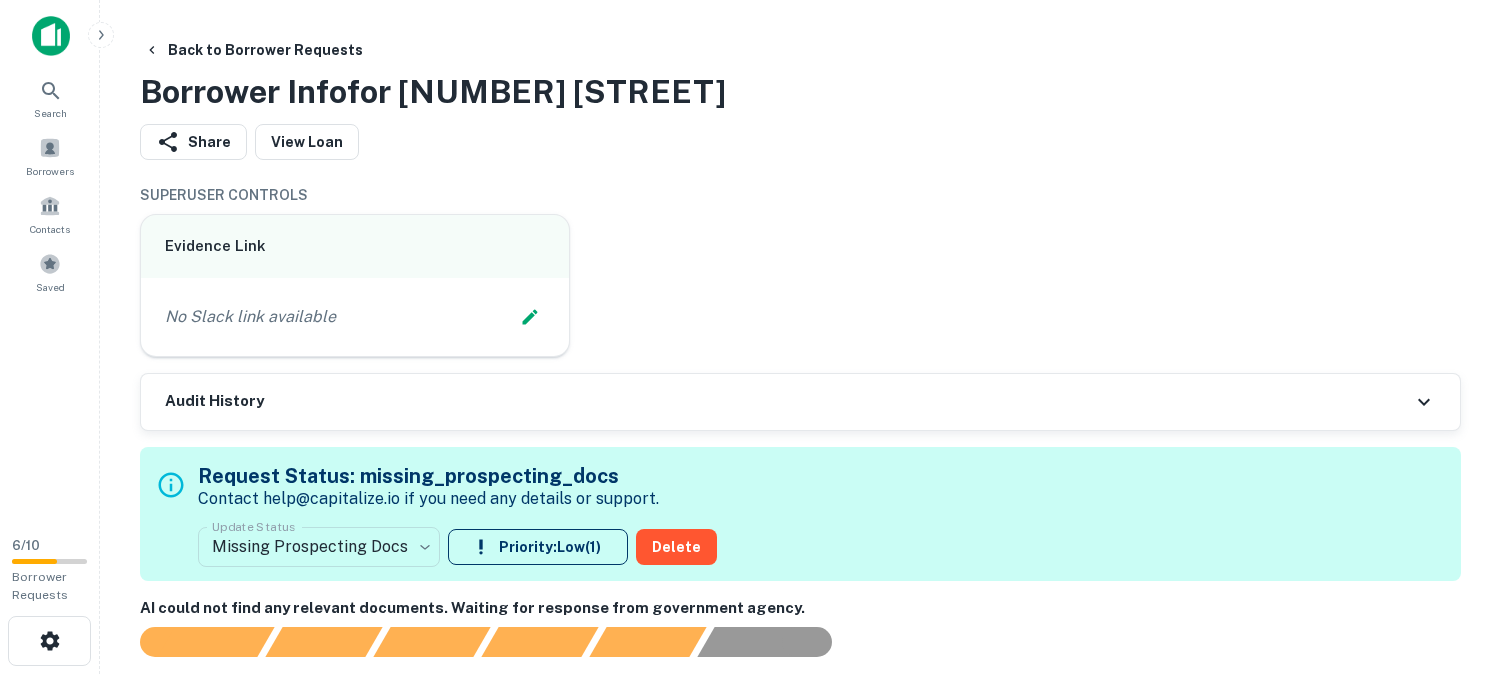 scroll, scrollTop: 0, scrollLeft: 0, axis: both 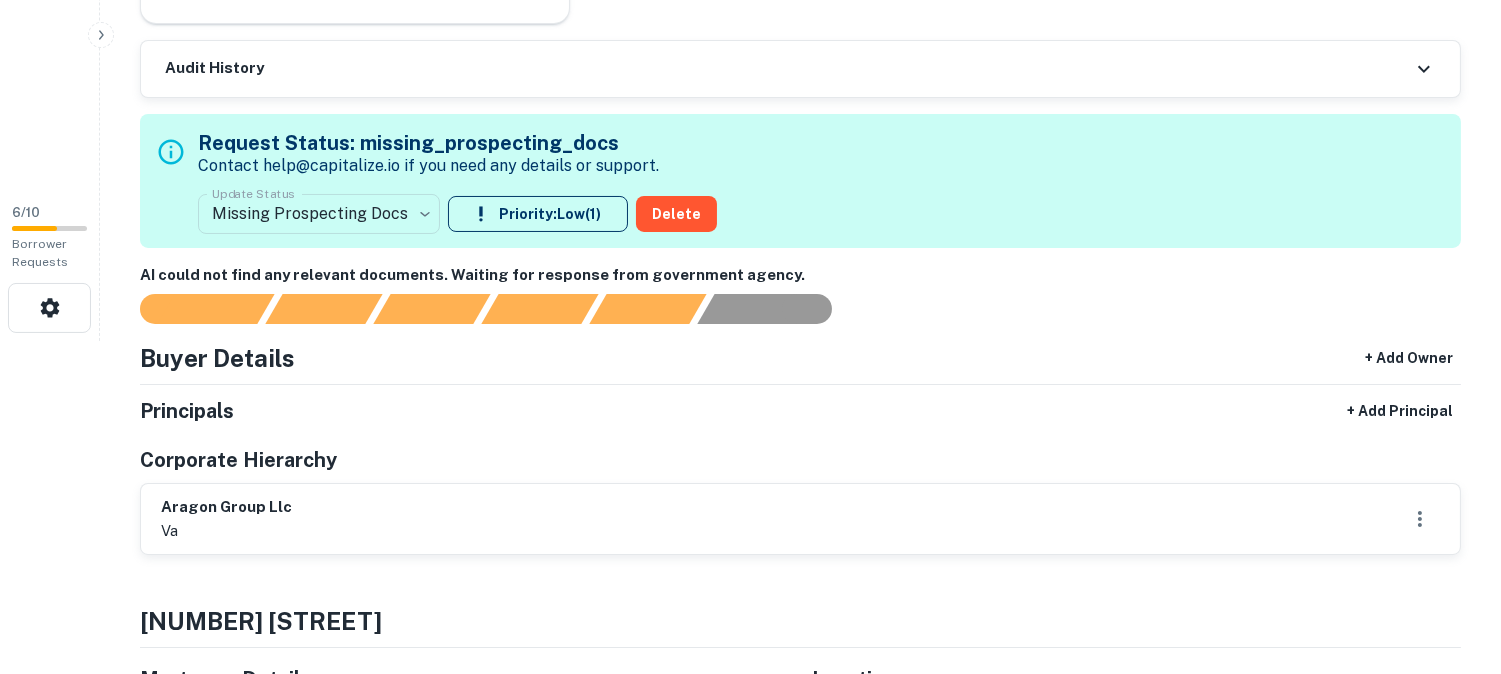 click on "Buyer Details + Add Owner Principals + Add Principal Corporate Hierarchy aragon group llc va" at bounding box center [800, 447] 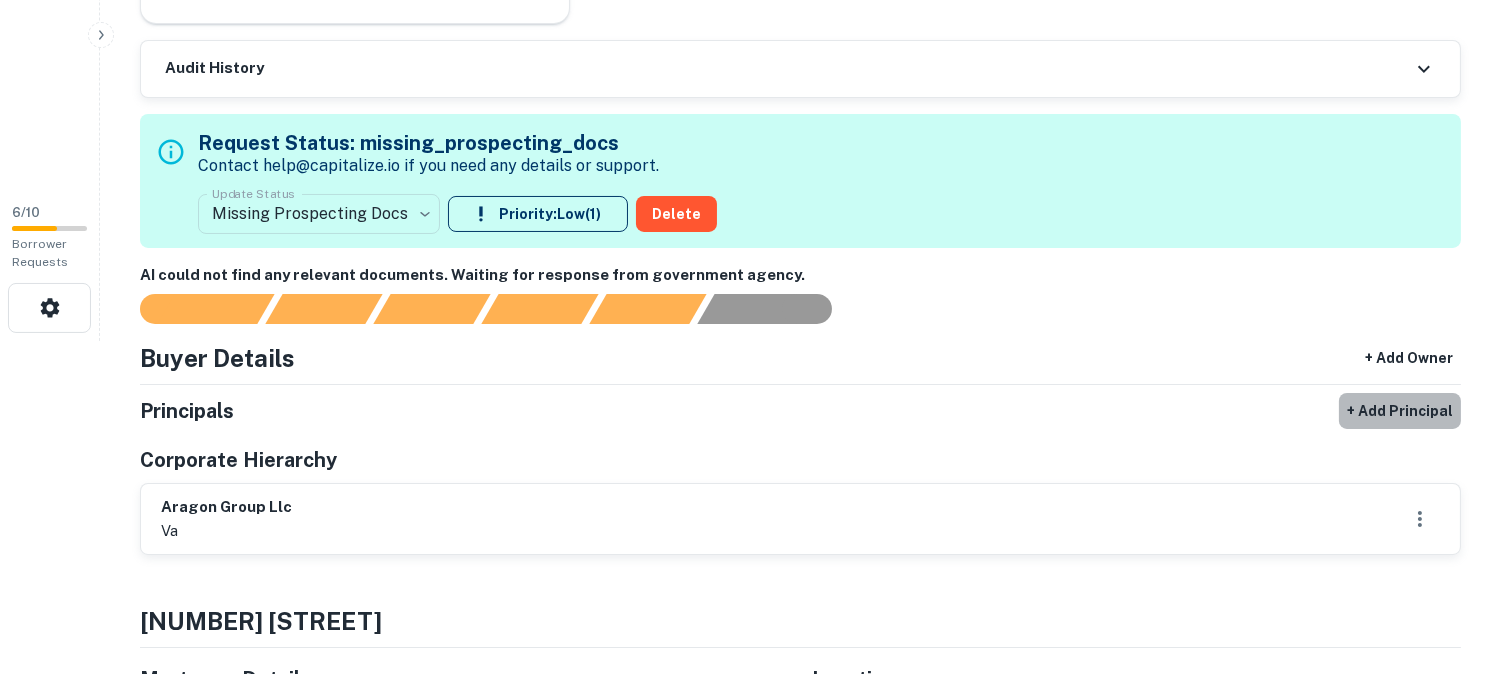 click on "+ Add Principal" at bounding box center (1400, 411) 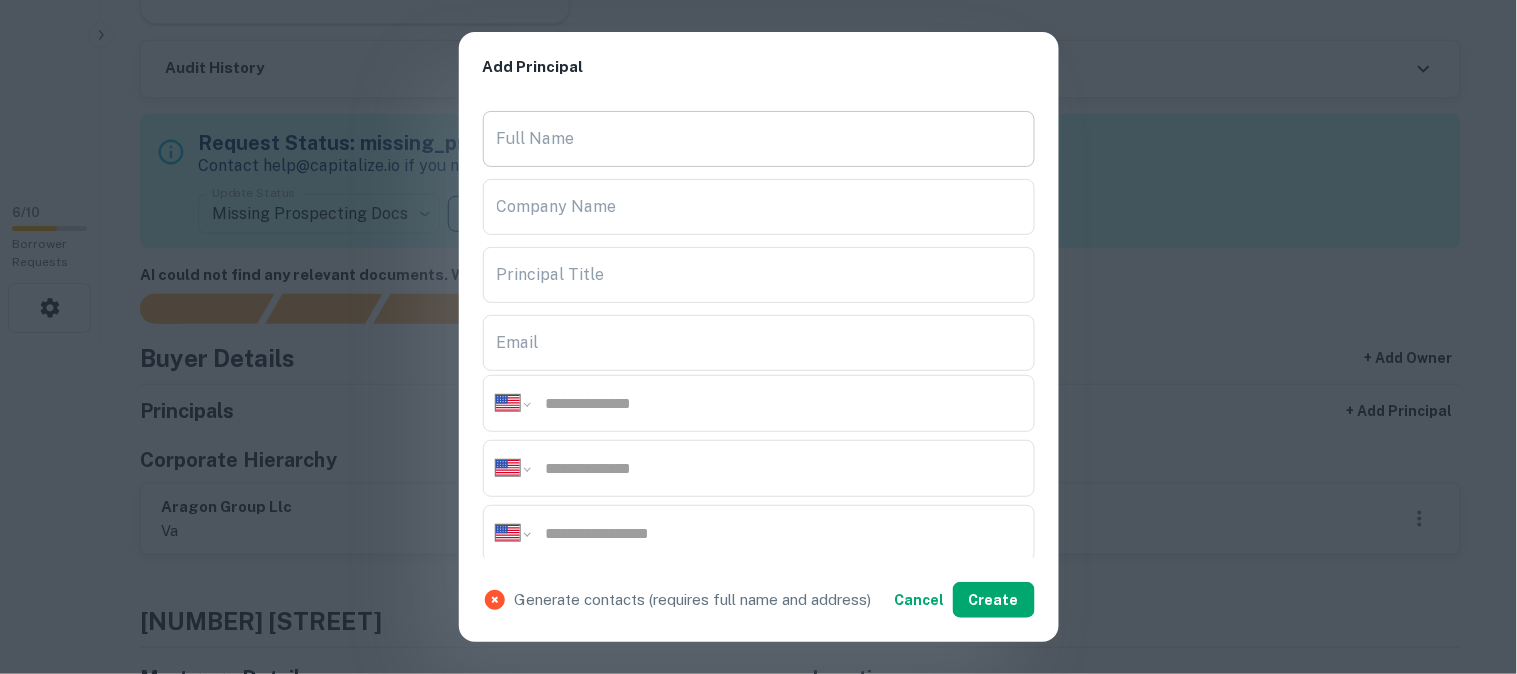 click on "Full Name" at bounding box center [759, 139] 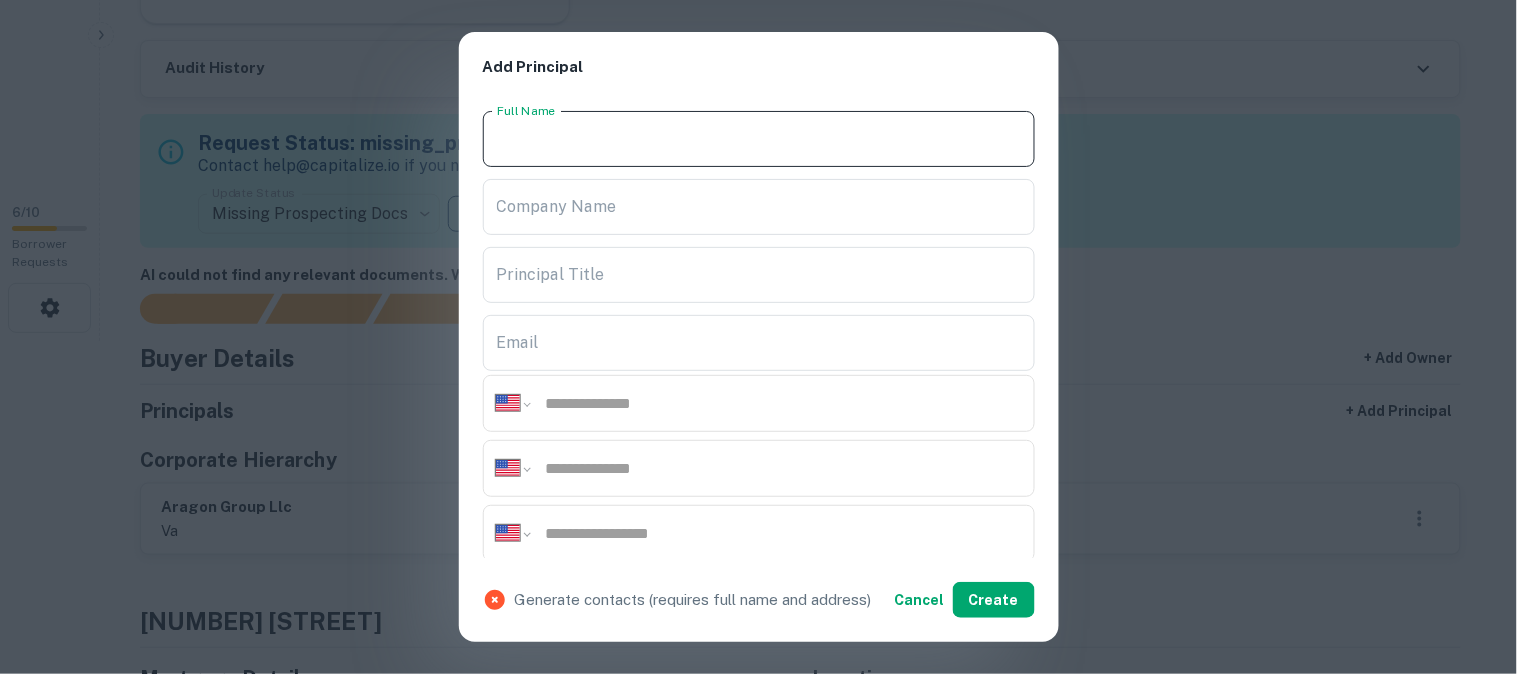 paste on "**********" 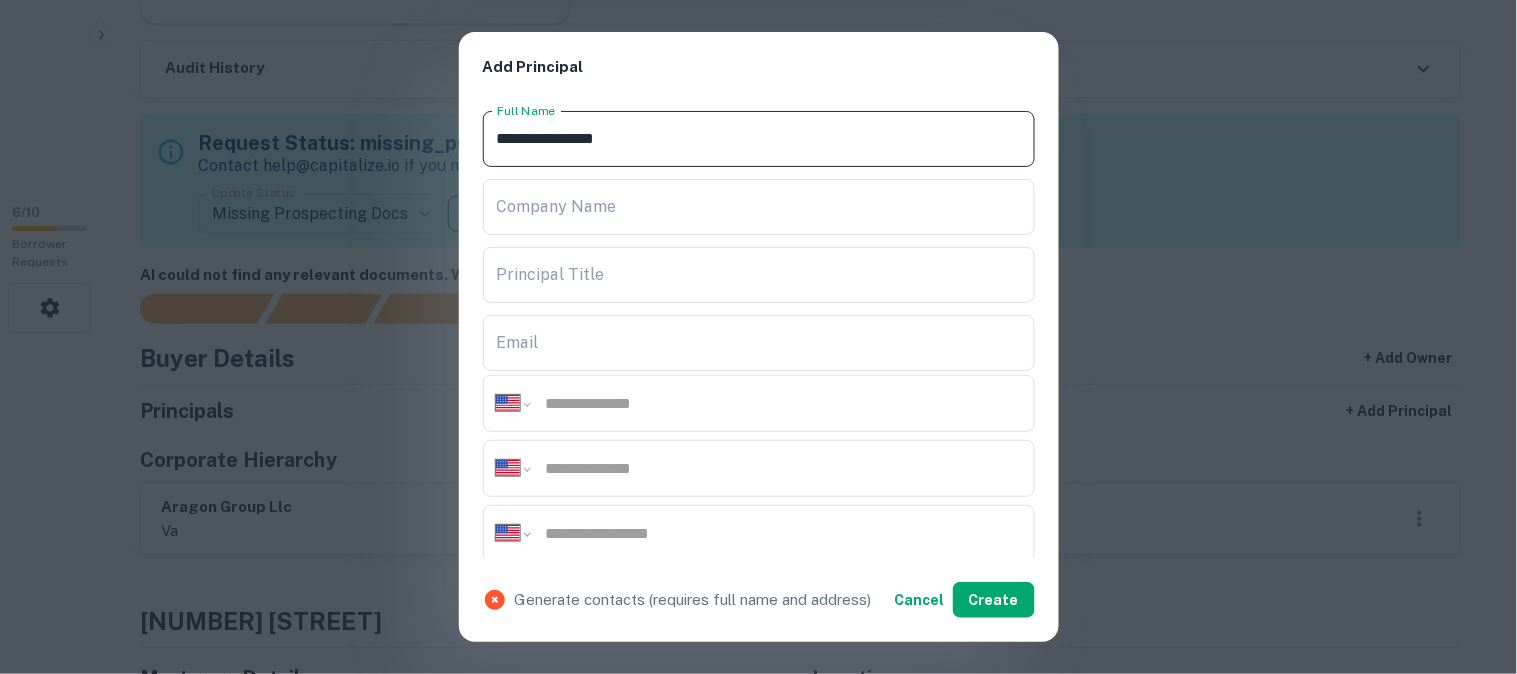 type on "**********" 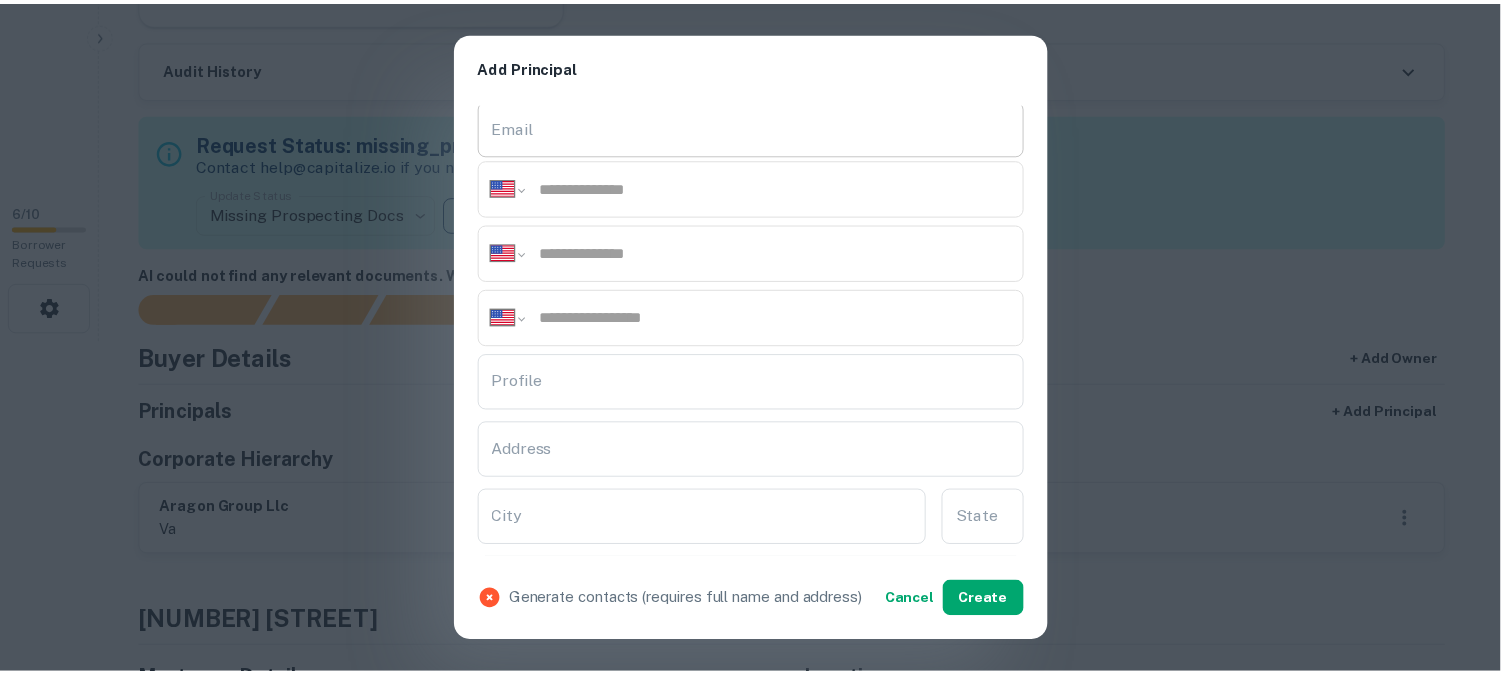 scroll, scrollTop: 333, scrollLeft: 0, axis: vertical 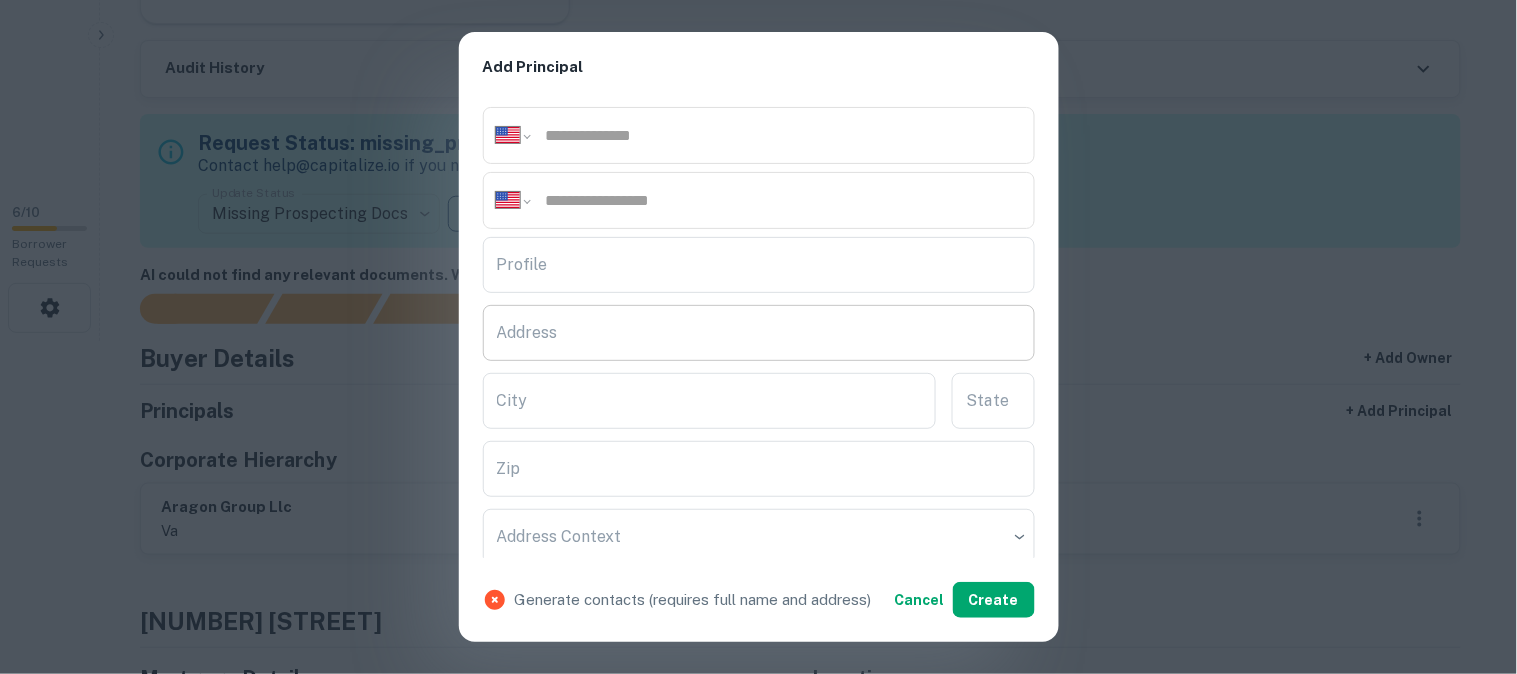 click on "Address" at bounding box center (759, 333) 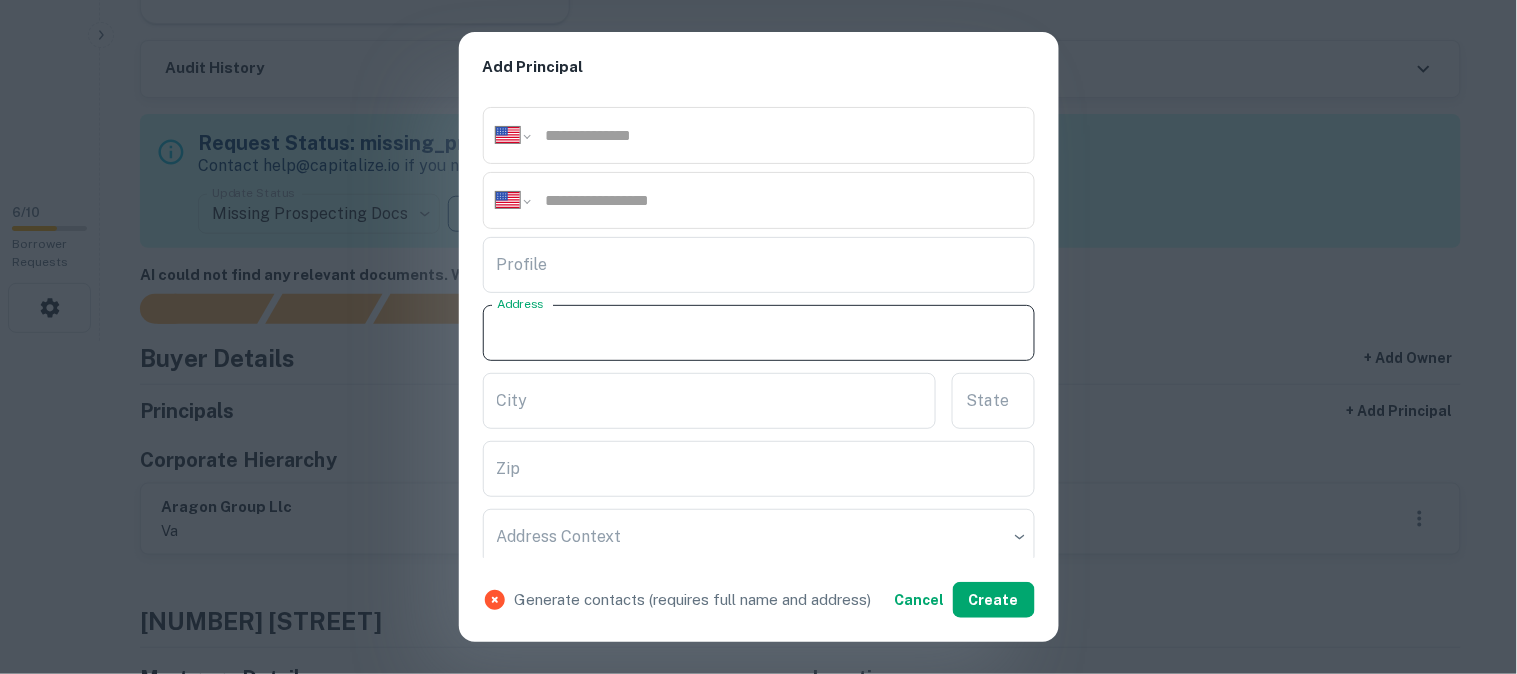 paste on "**********" 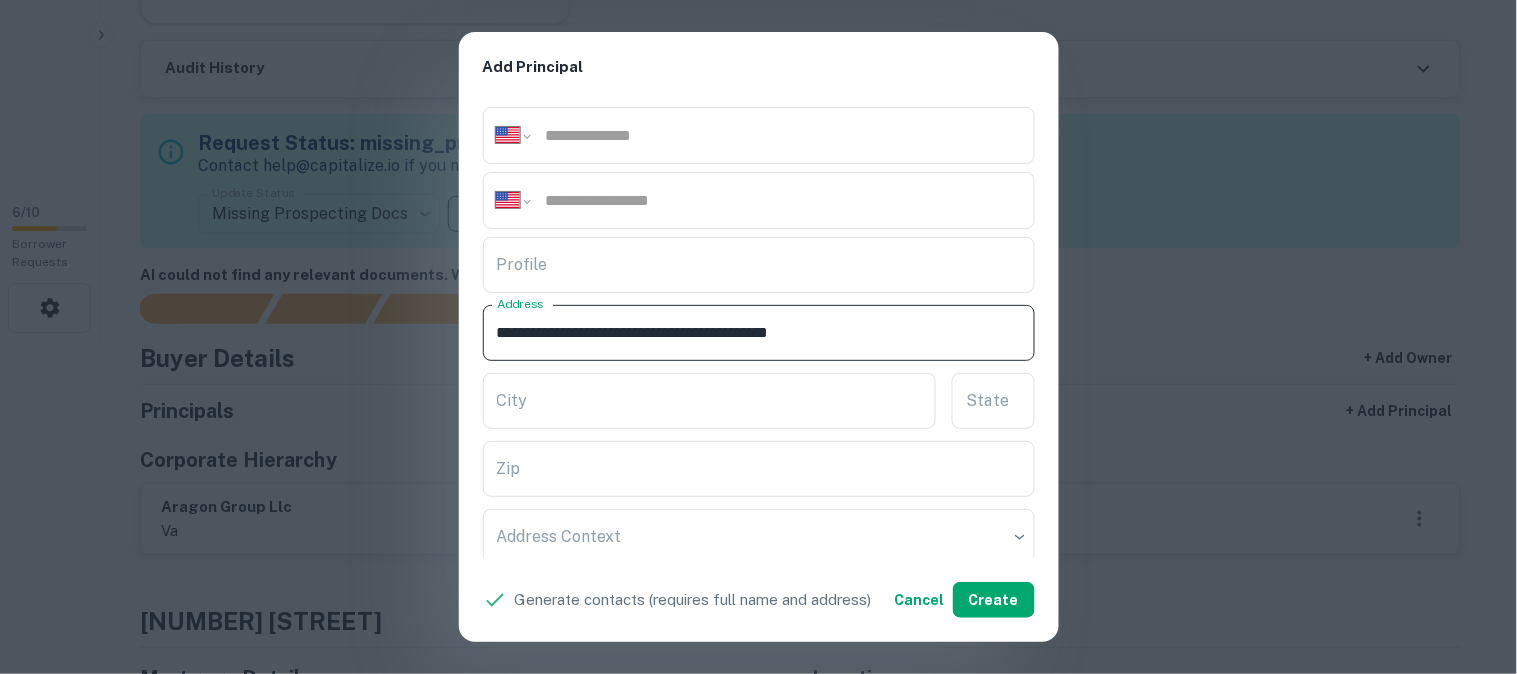 drag, startPoint x: 658, startPoint y: 328, endPoint x: 741, endPoint y: 364, distance: 90.47099 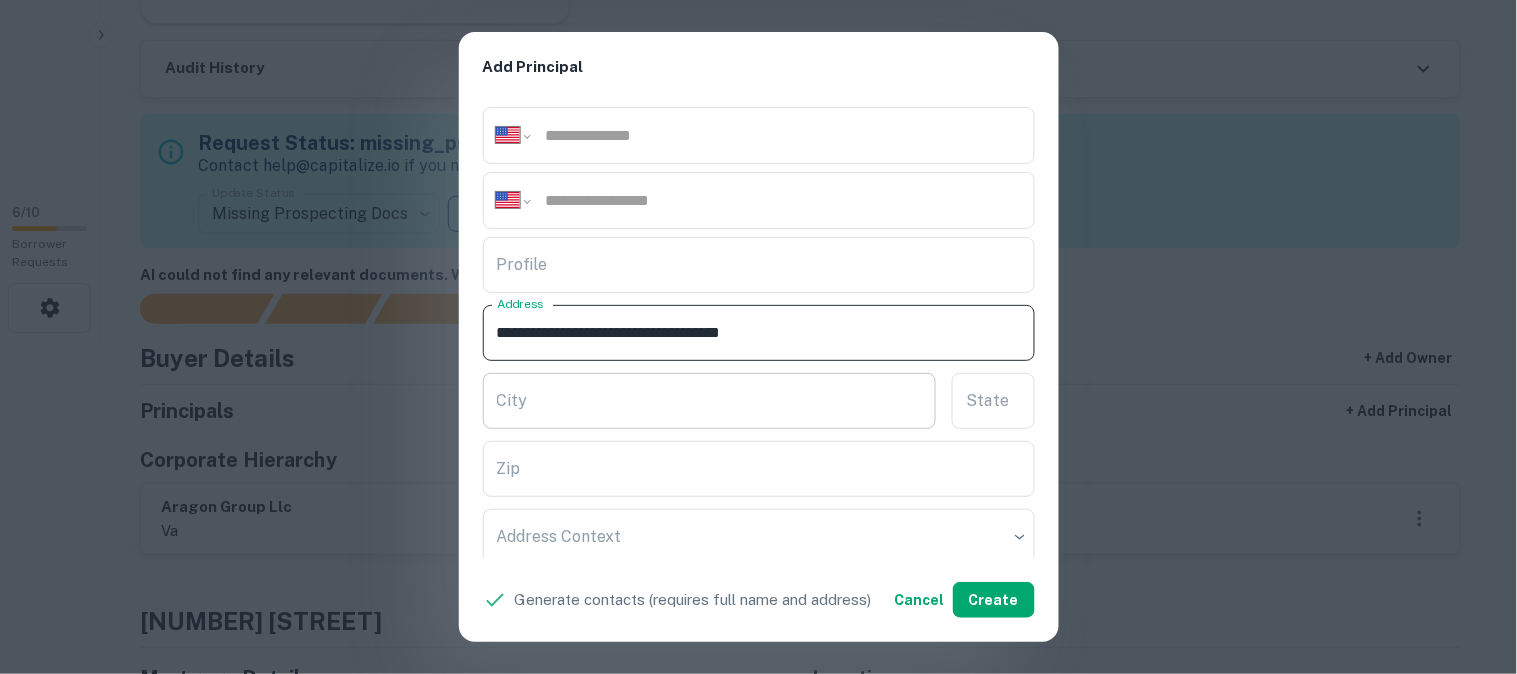 type on "**********" 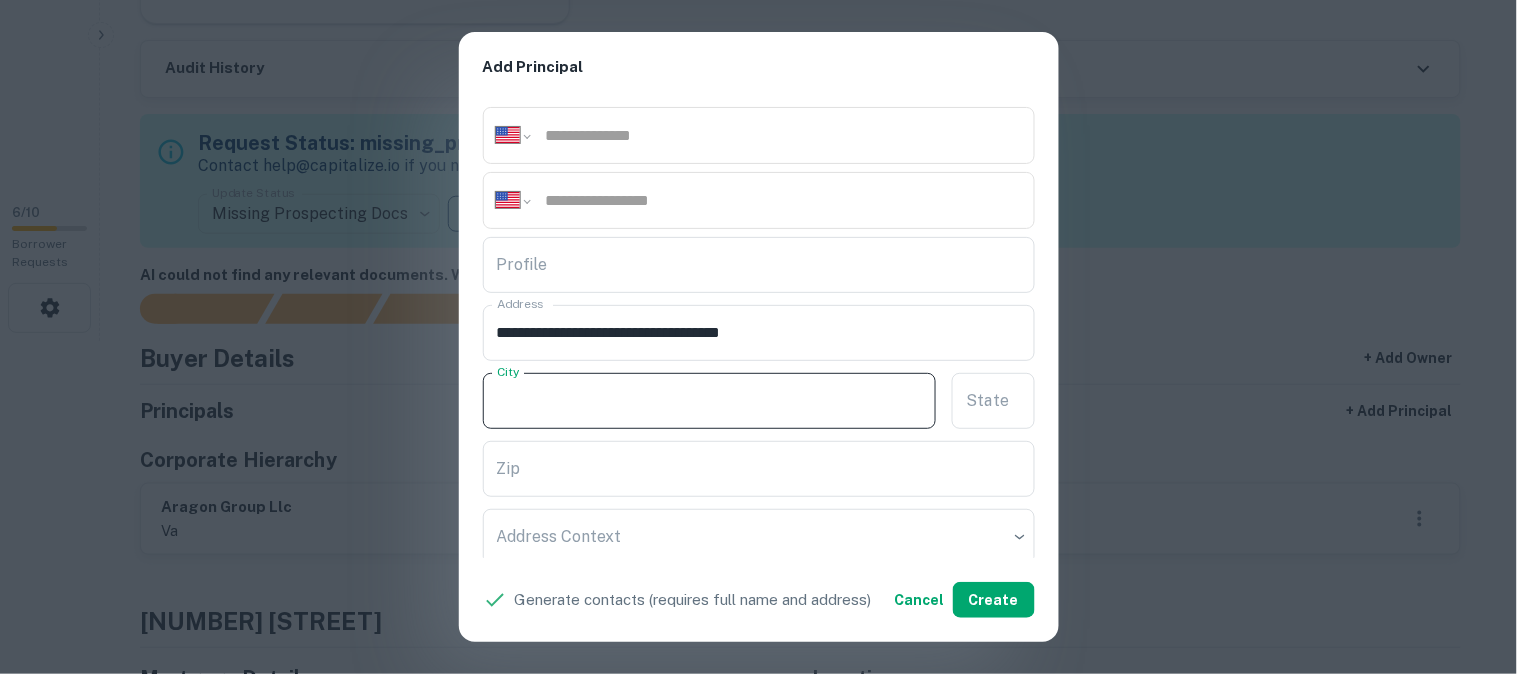 click on "City" at bounding box center [710, 401] 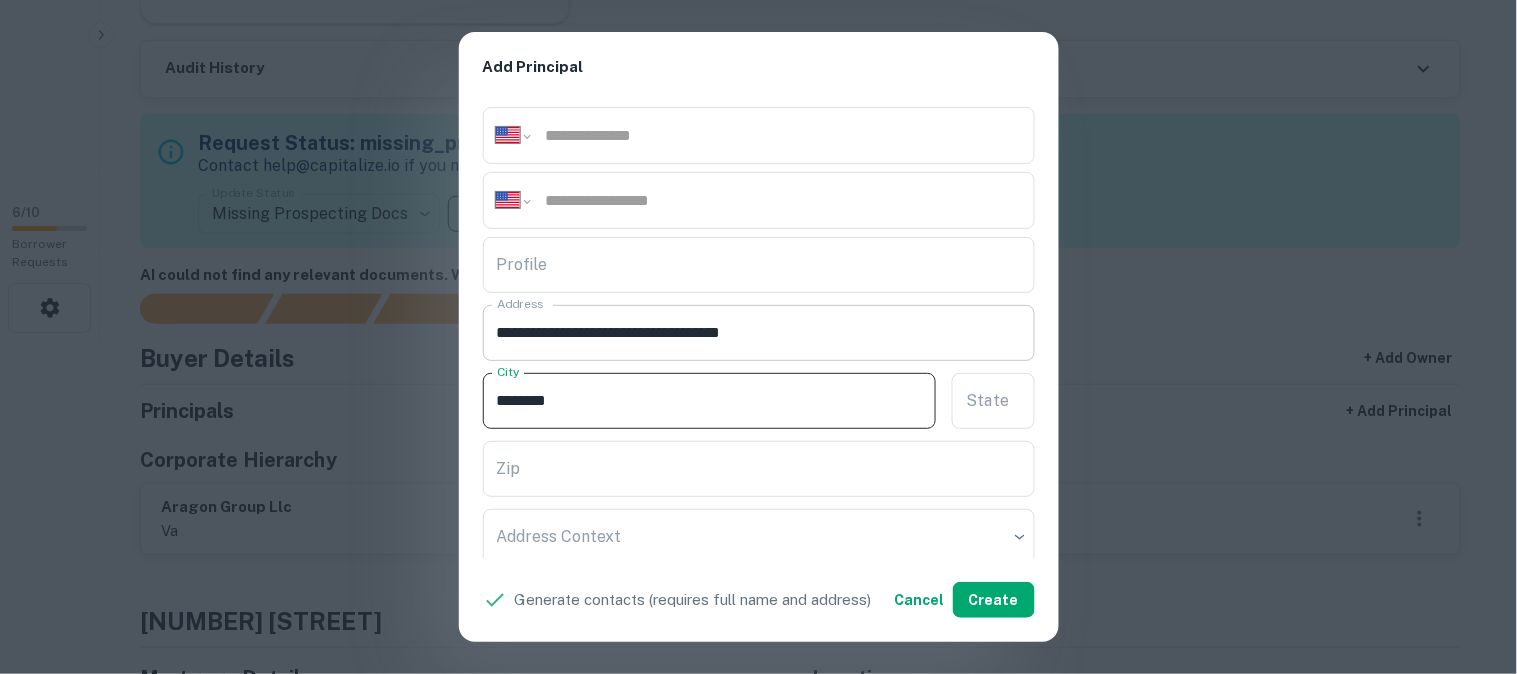 type on "********" 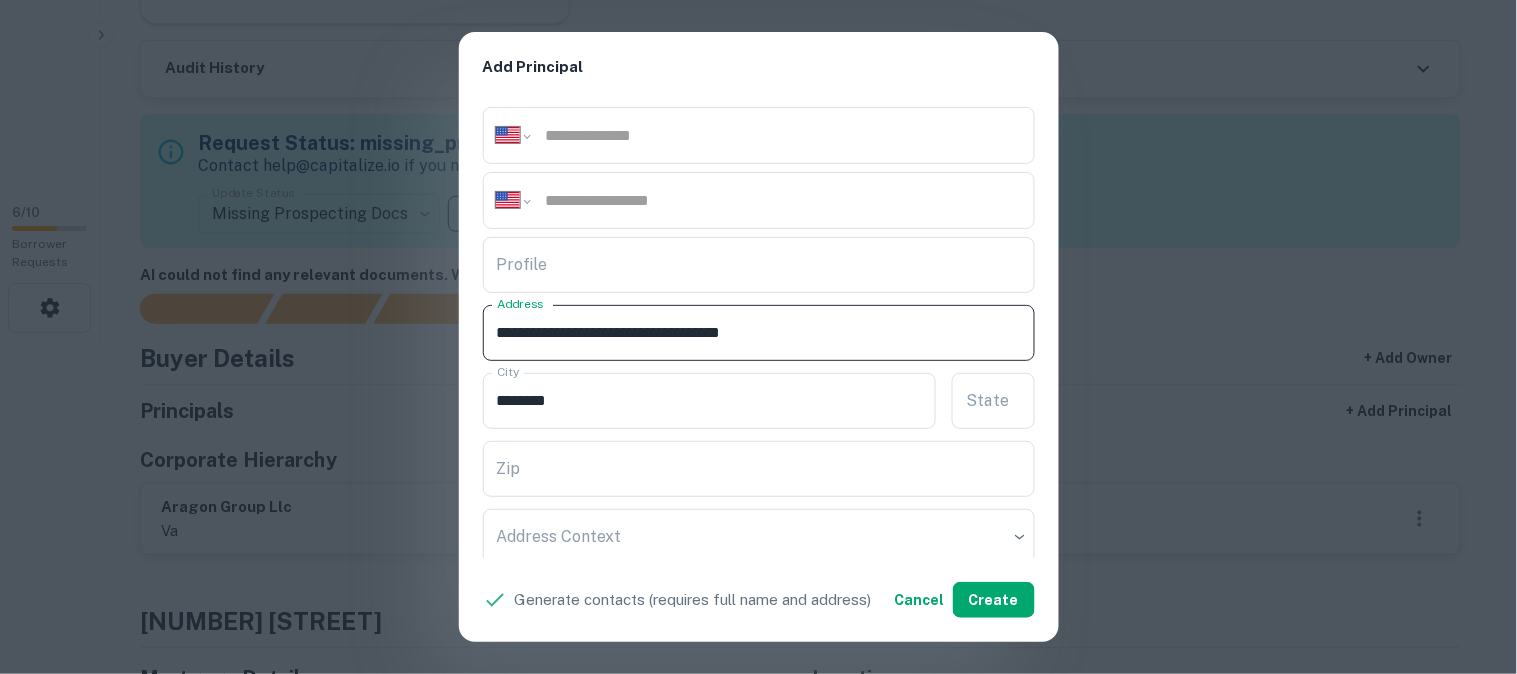 drag, startPoint x: 692, startPoint y: 328, endPoint x: 798, endPoint y: 360, distance: 110.724884 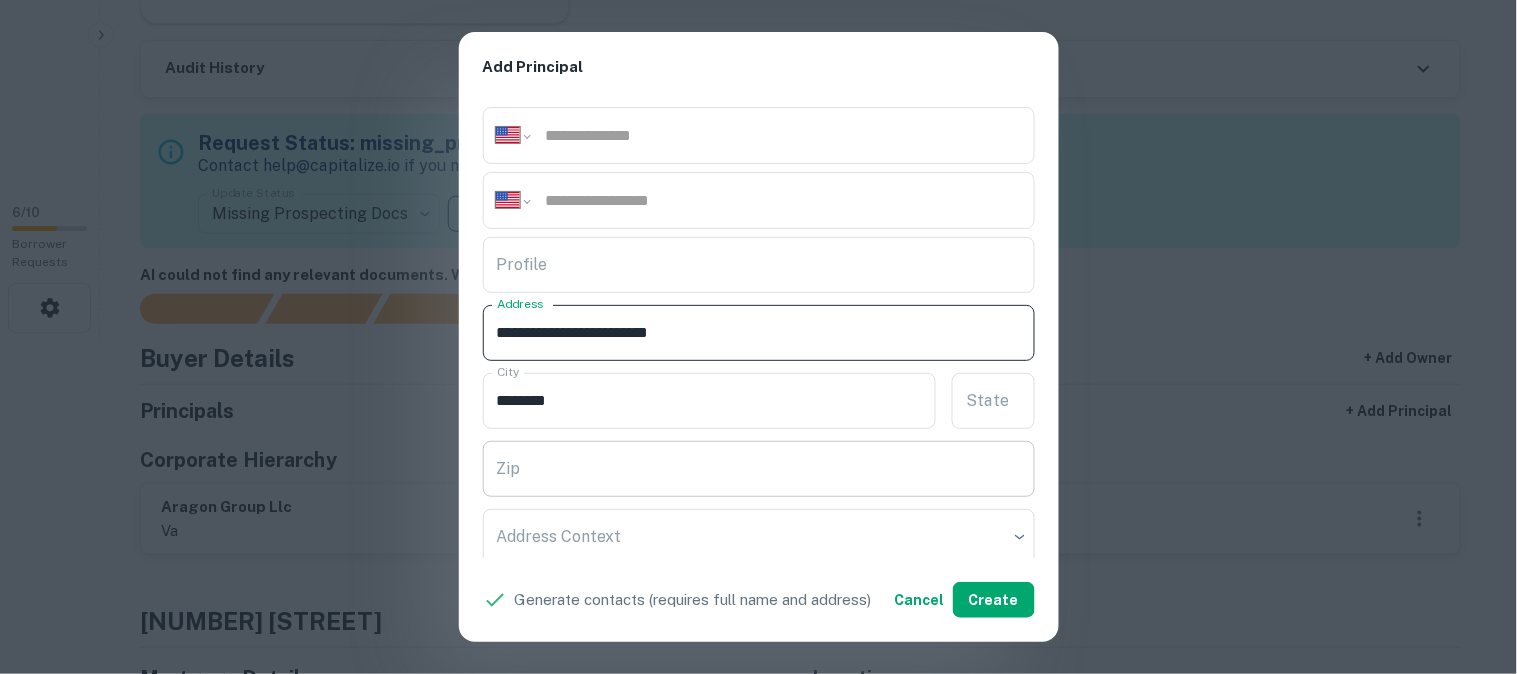 type on "**********" 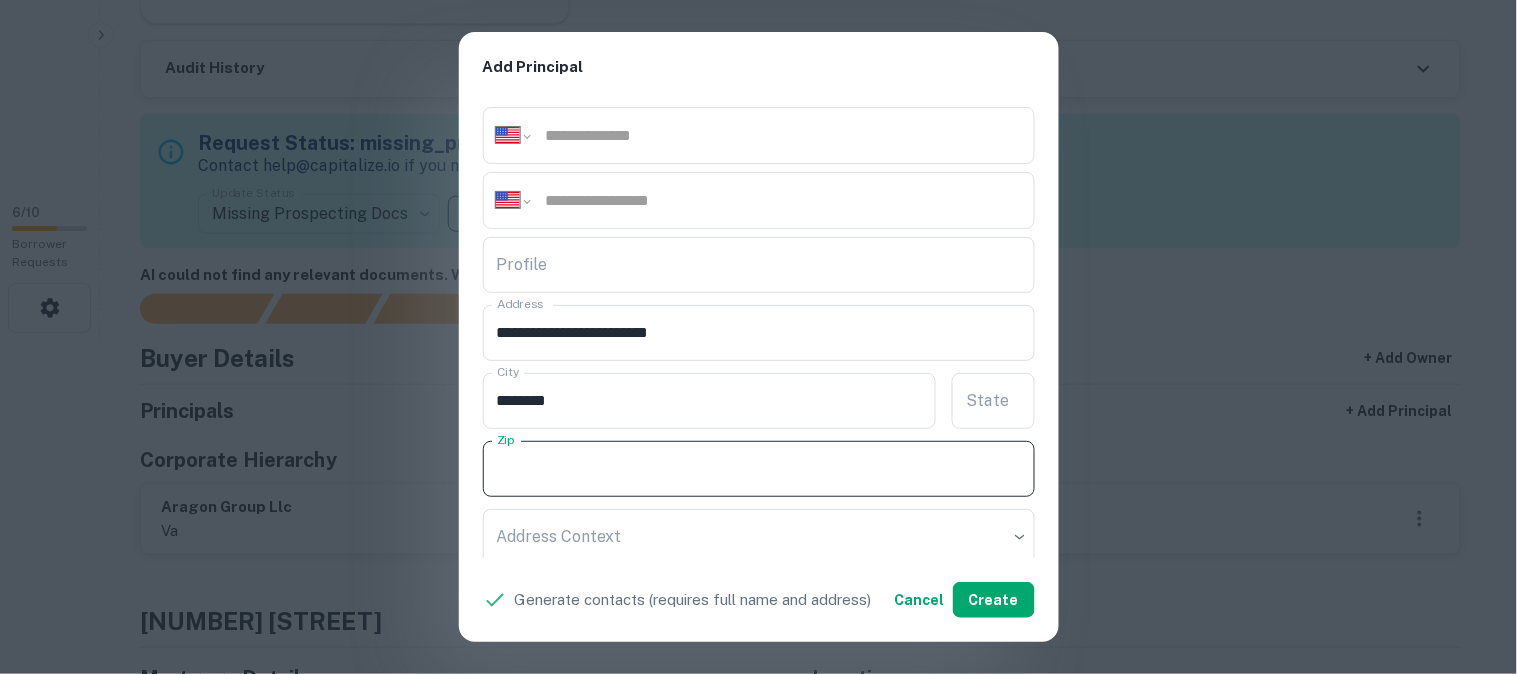 paste on "**********" 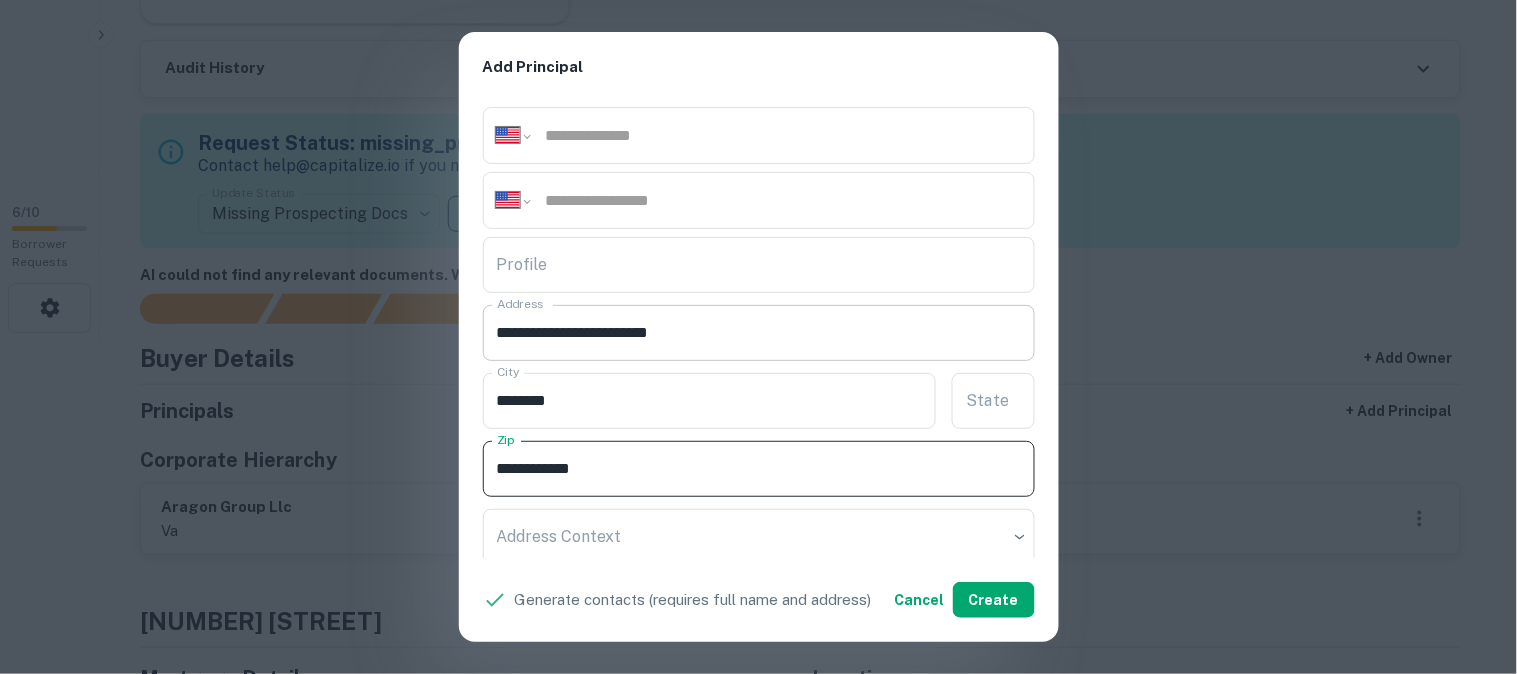 type on "**********" 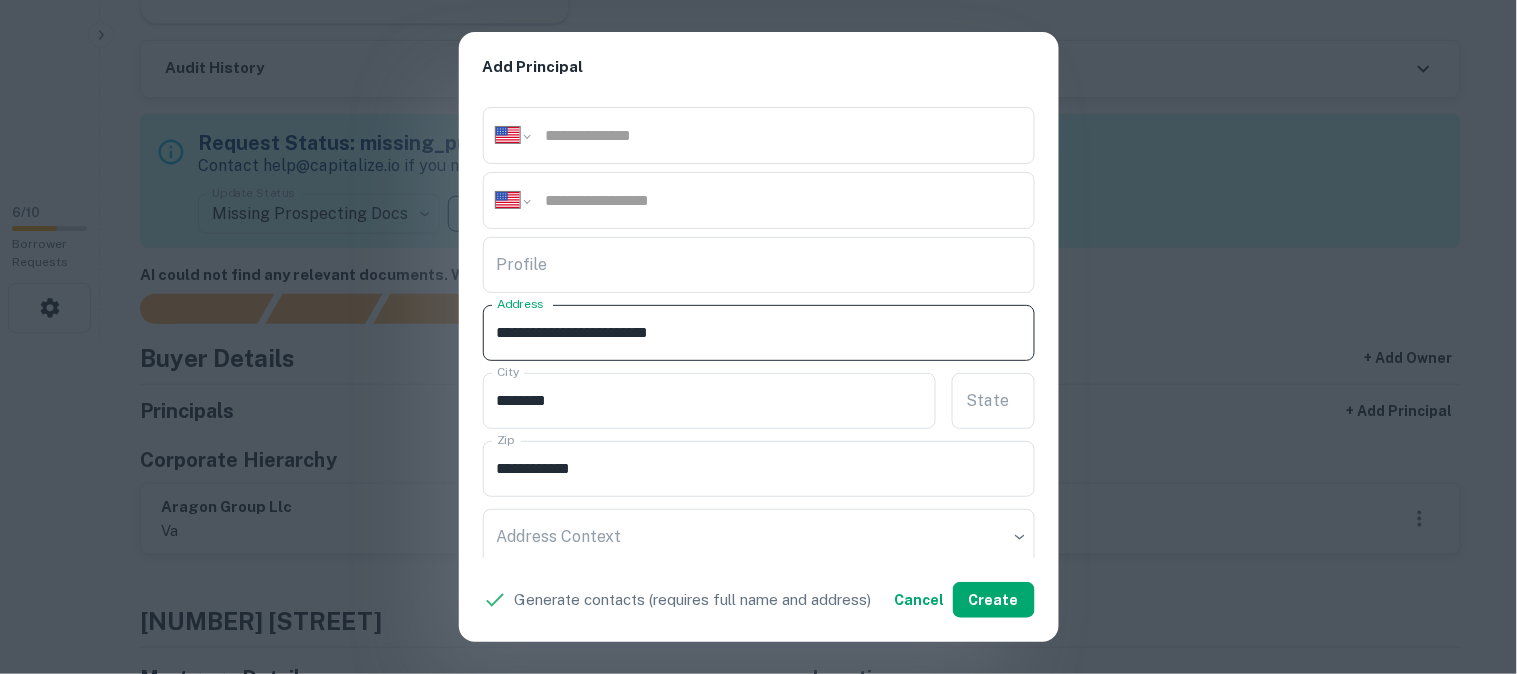 click on "**********" at bounding box center [759, 333] 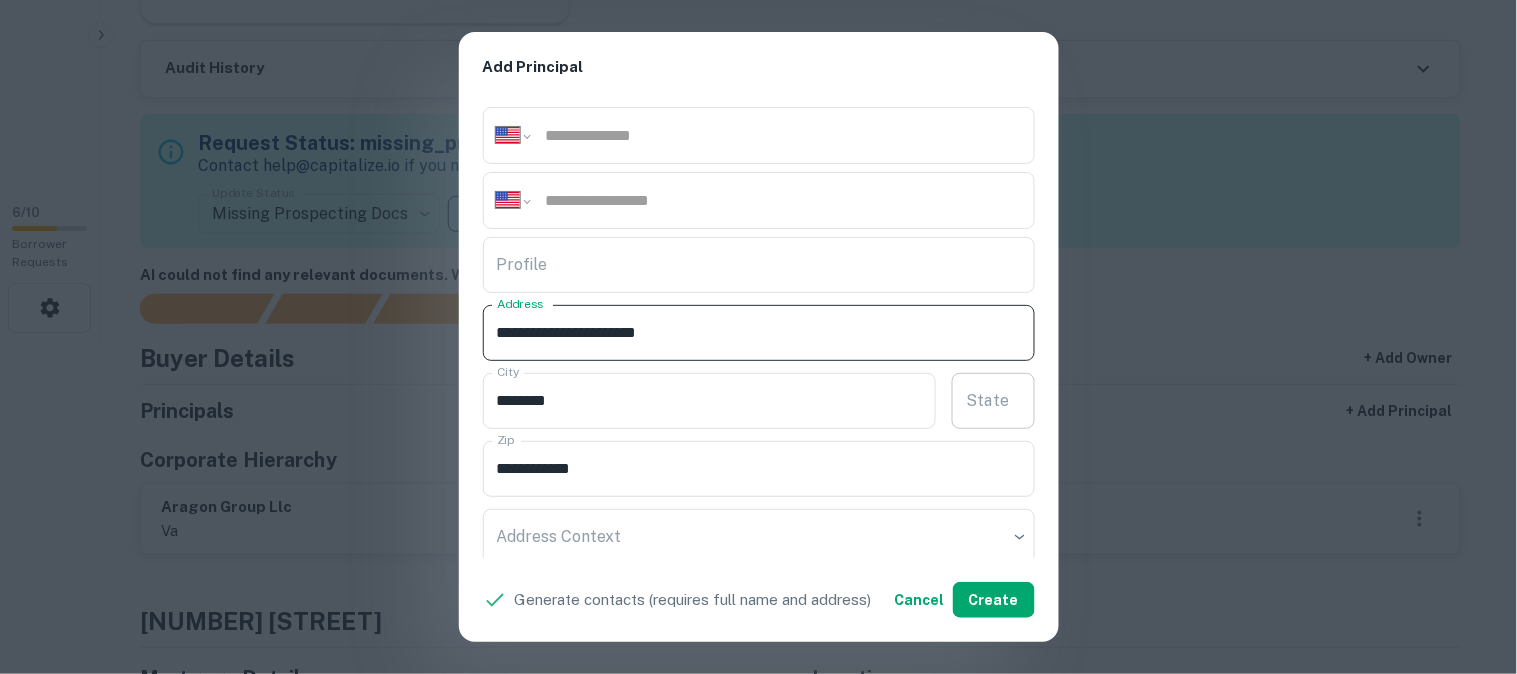 type on "**********" 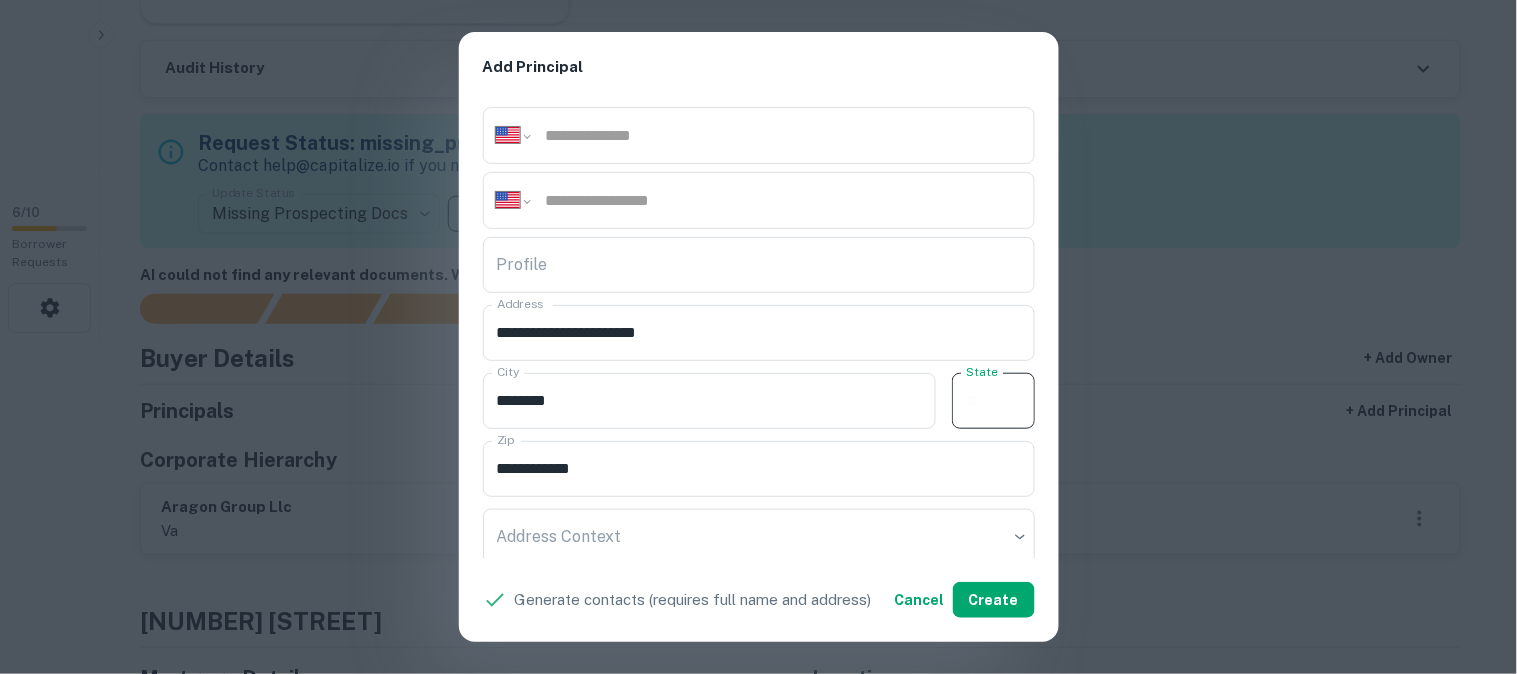 paste on "**" 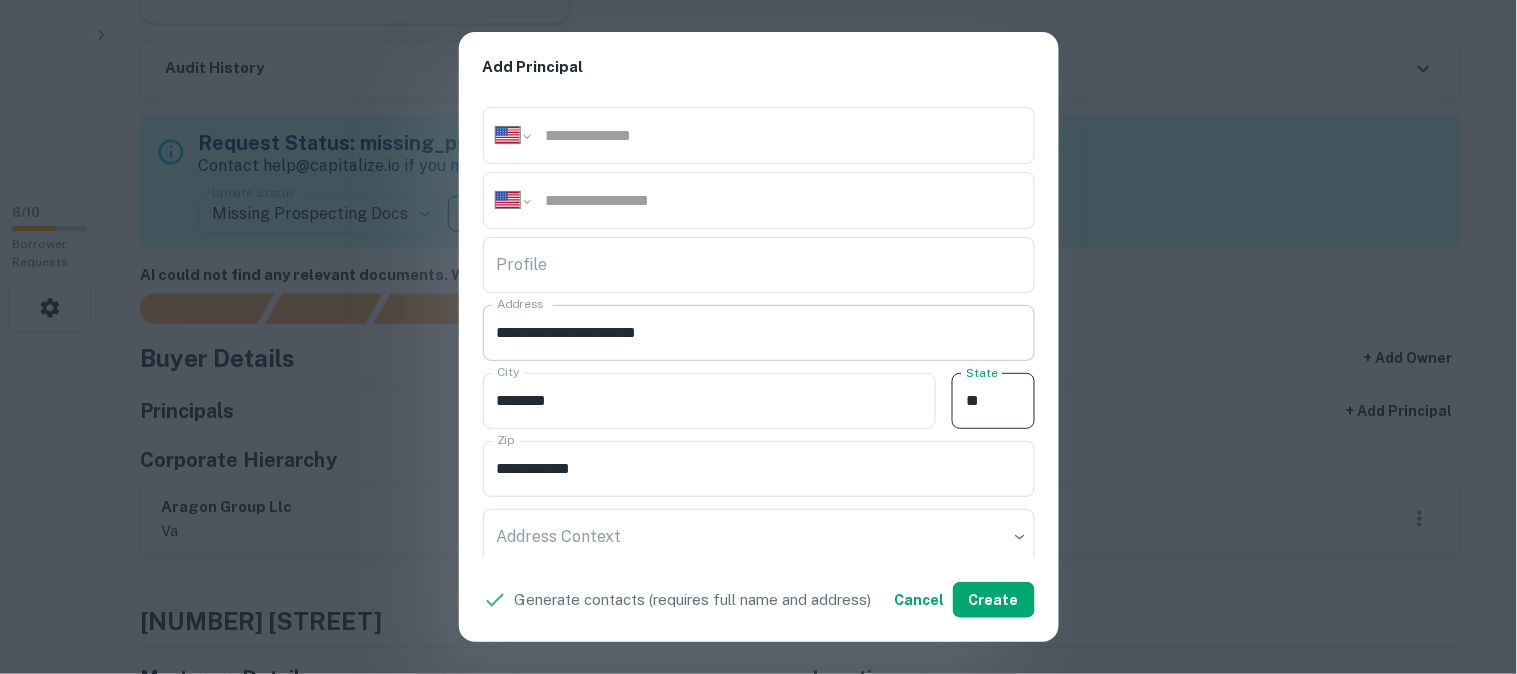 type on "**" 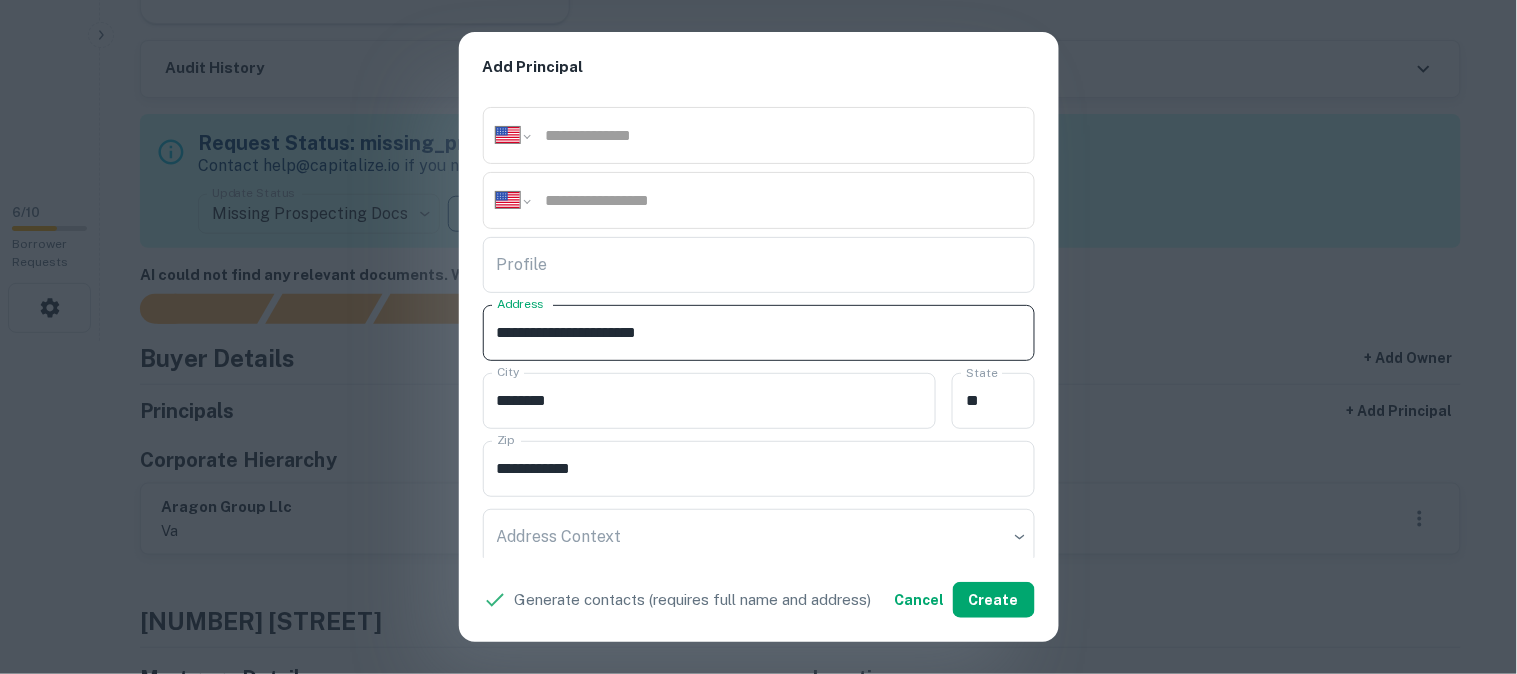 click on "**********" at bounding box center [759, 333] 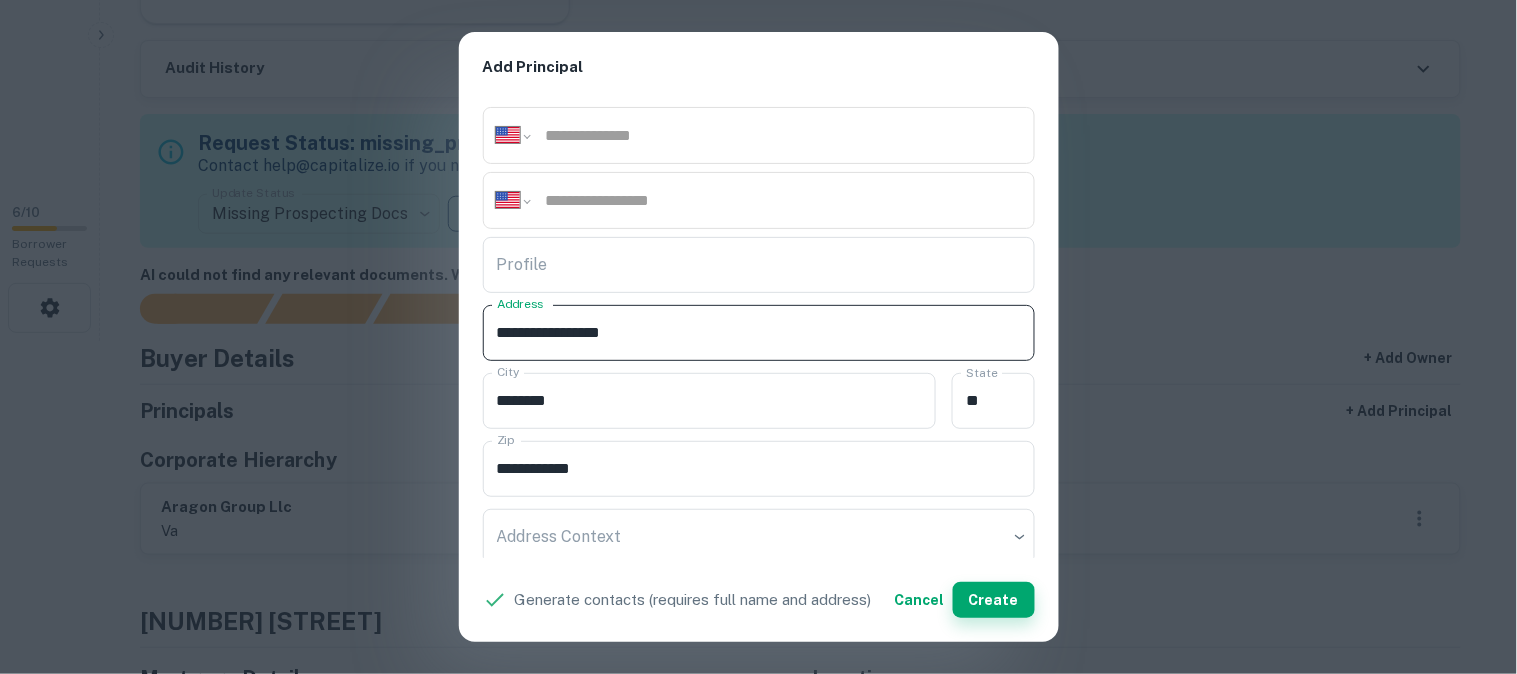 type on "**********" 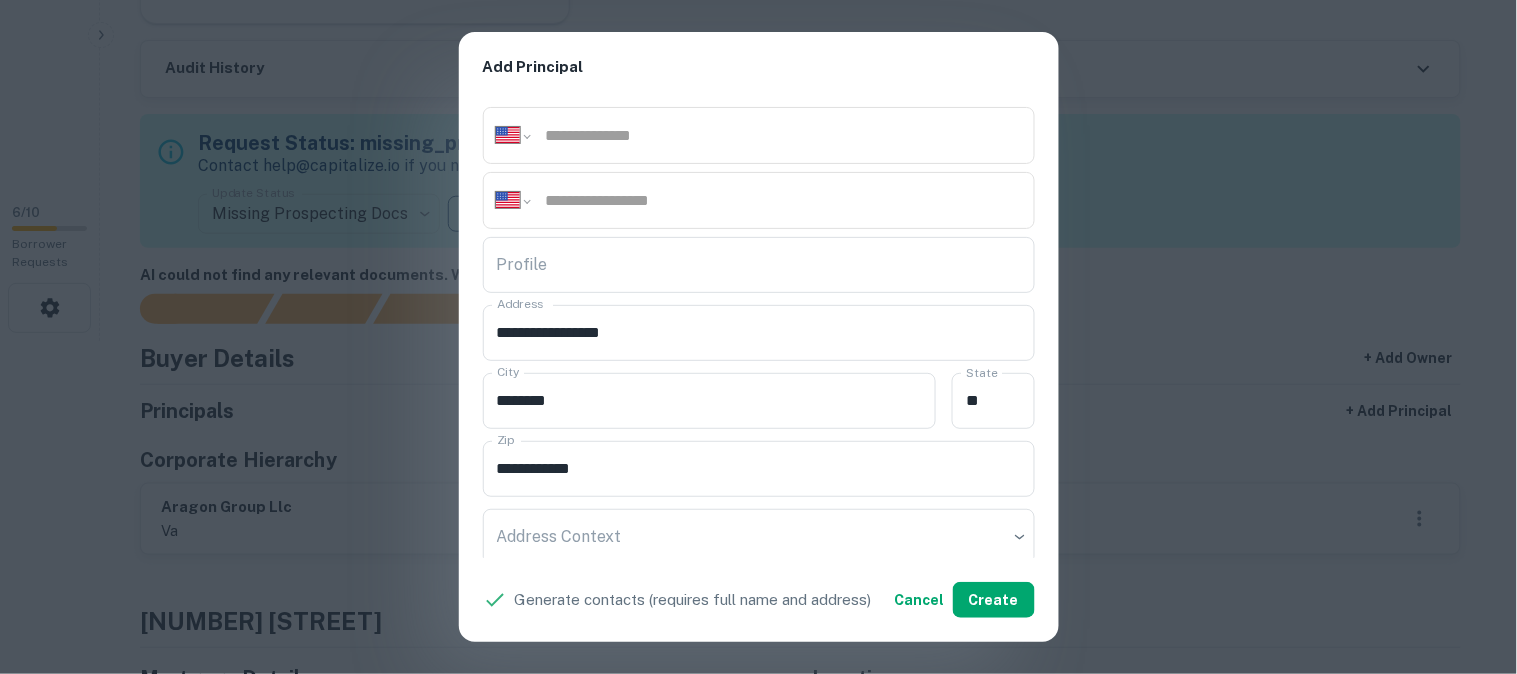 click on "**********" at bounding box center (758, 337) 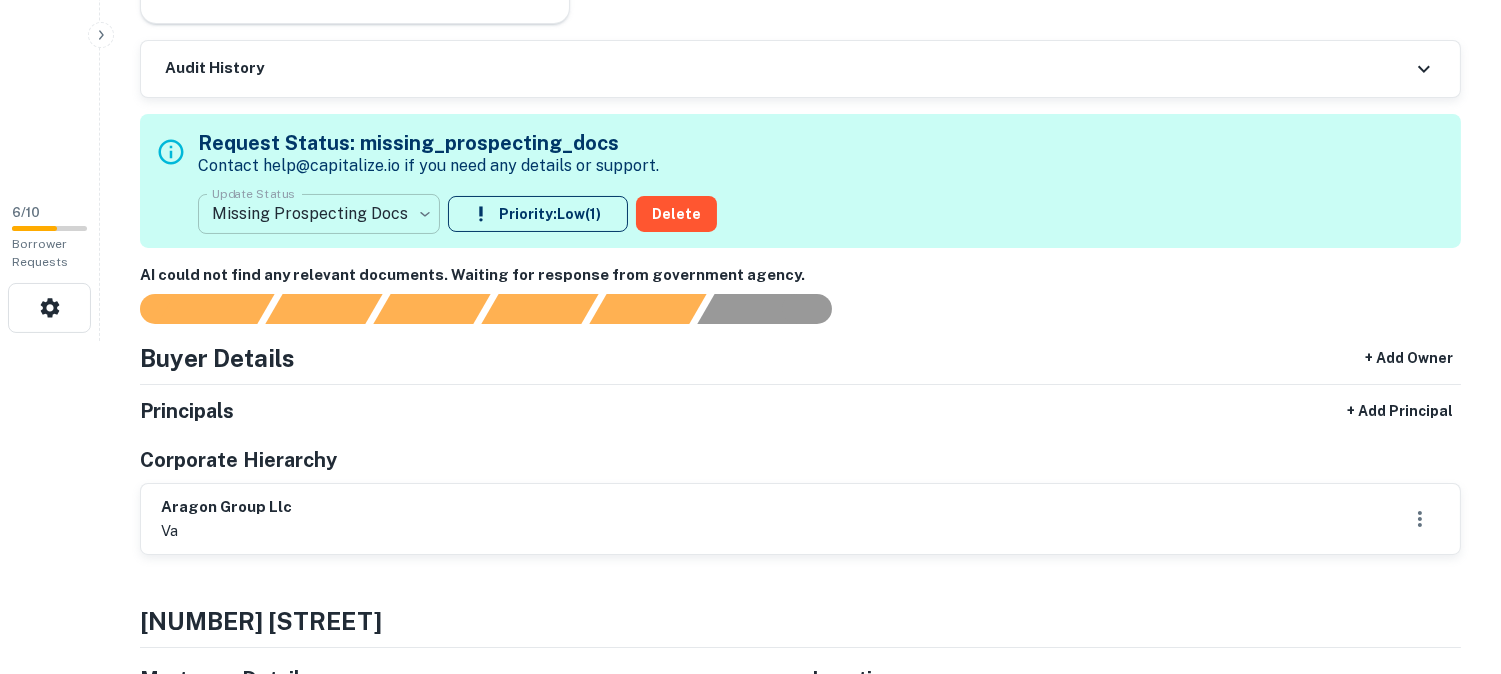 click on "**********" at bounding box center [750, 4] 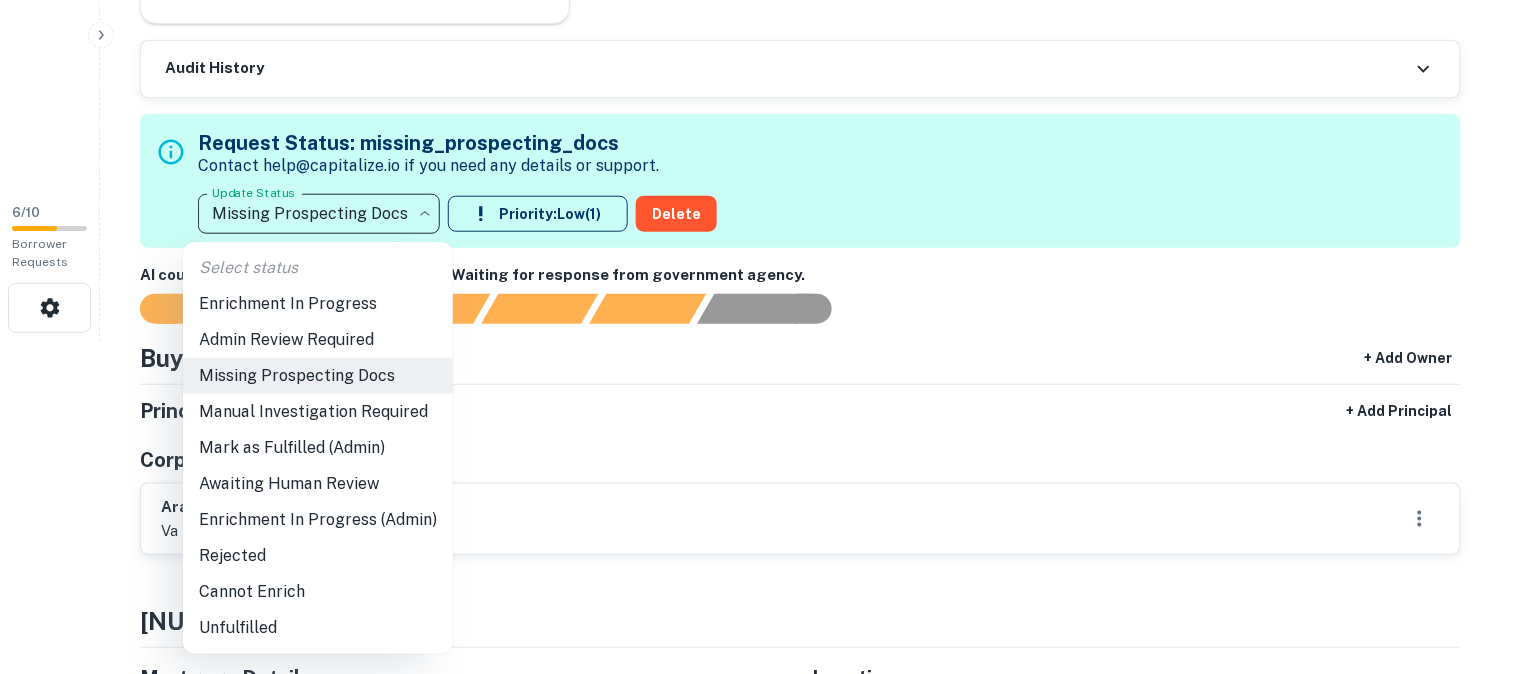 click on "Awaiting Human Review" at bounding box center [318, 484] 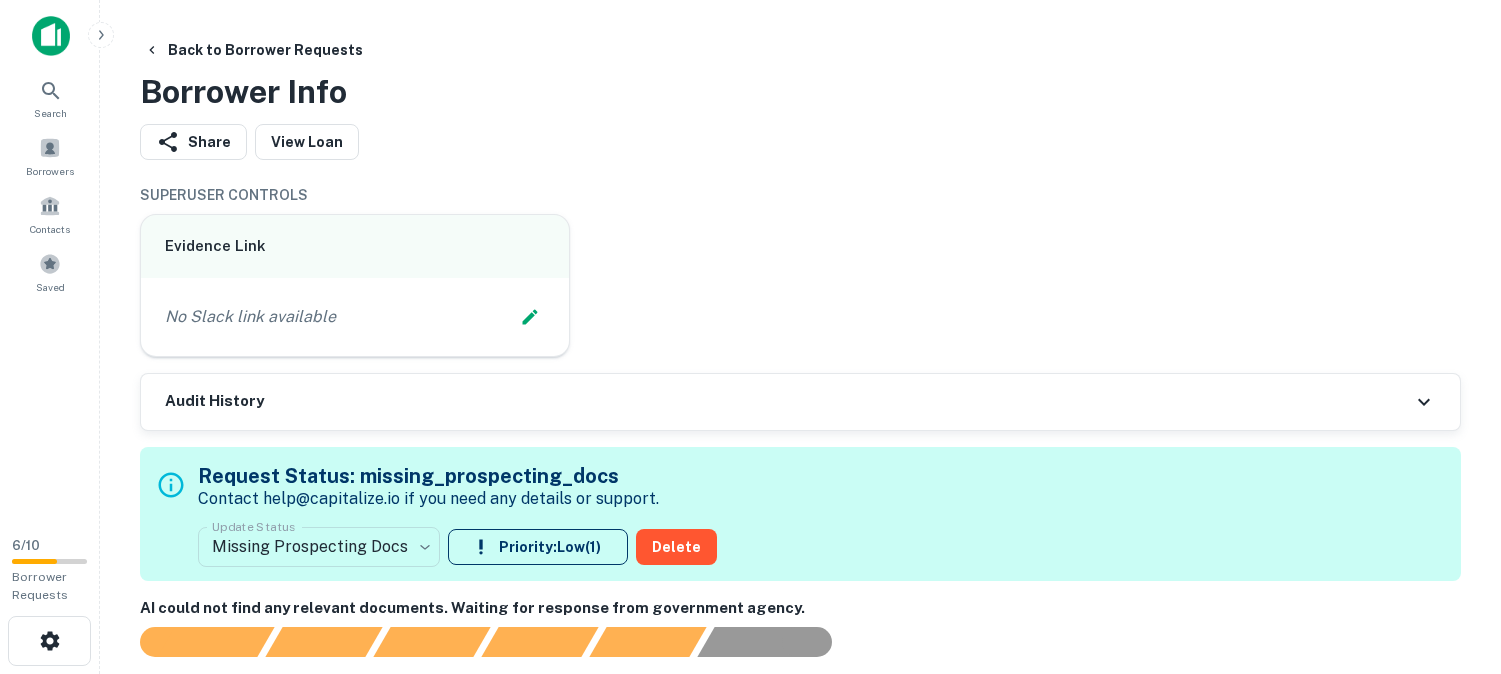 scroll, scrollTop: 0, scrollLeft: 0, axis: both 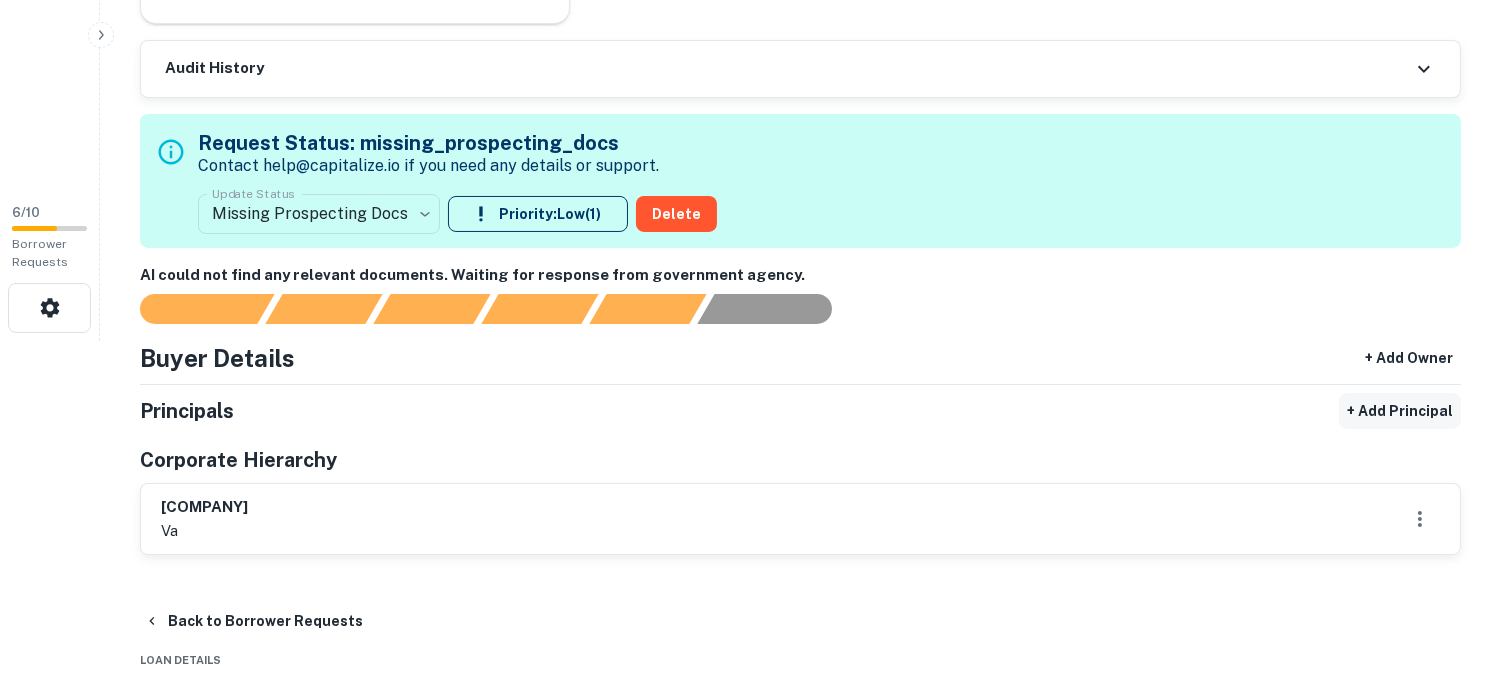 click on "+ Add Principal" at bounding box center (1400, 411) 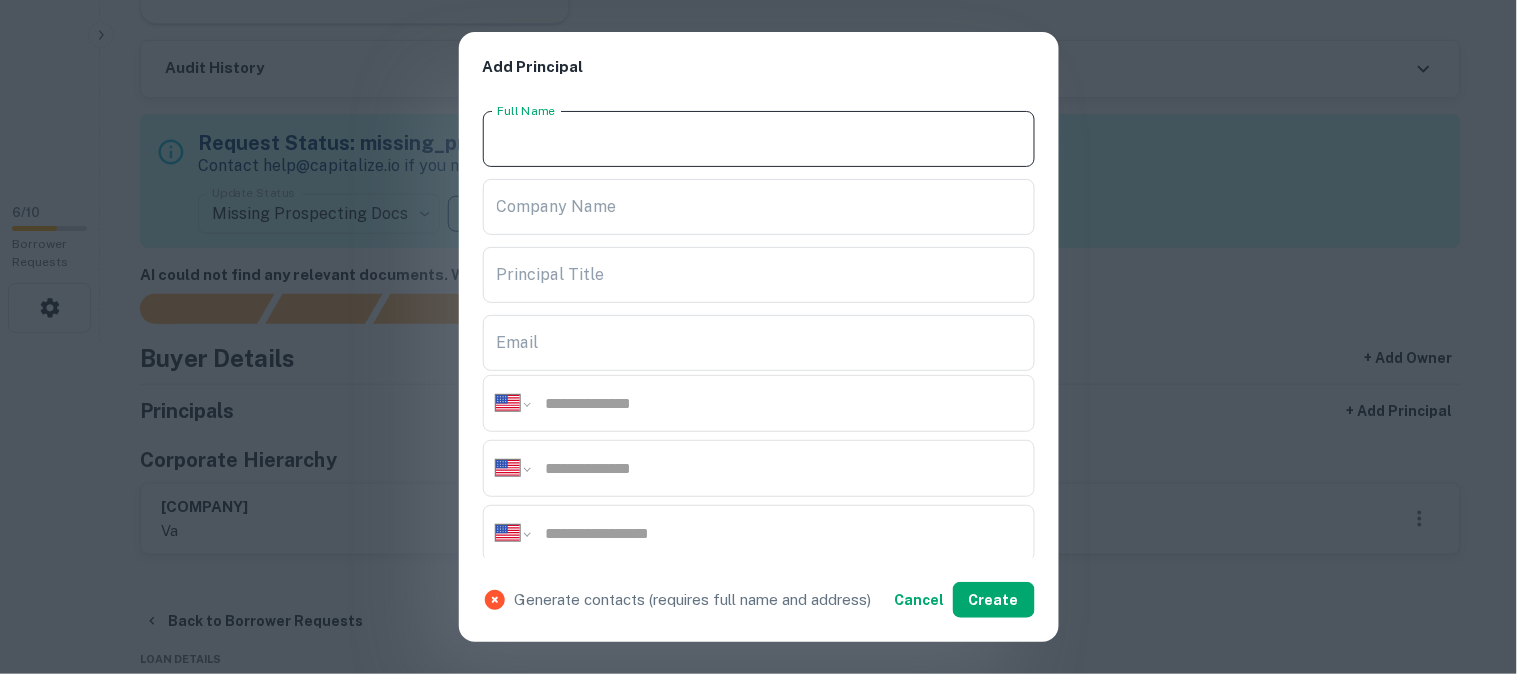 click on "Full Name" at bounding box center [759, 139] 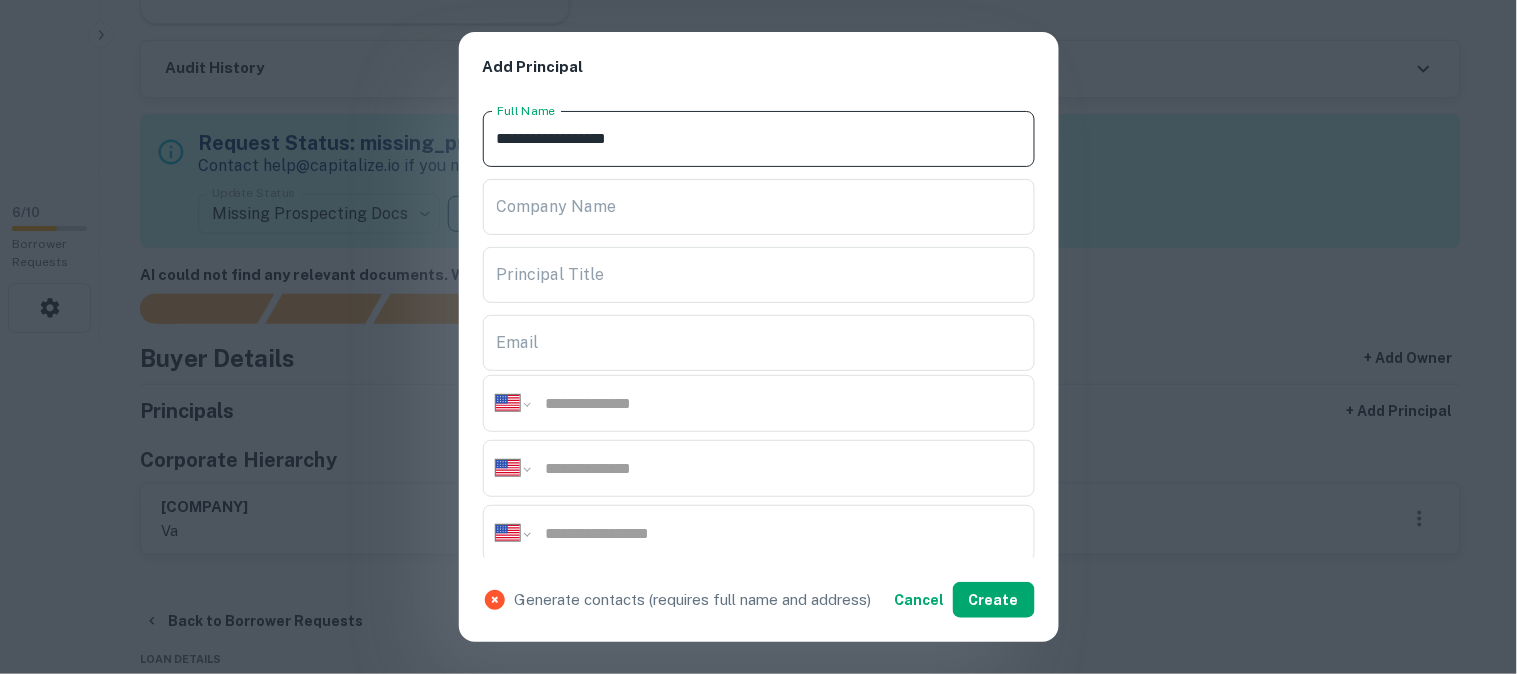 type on "**********" 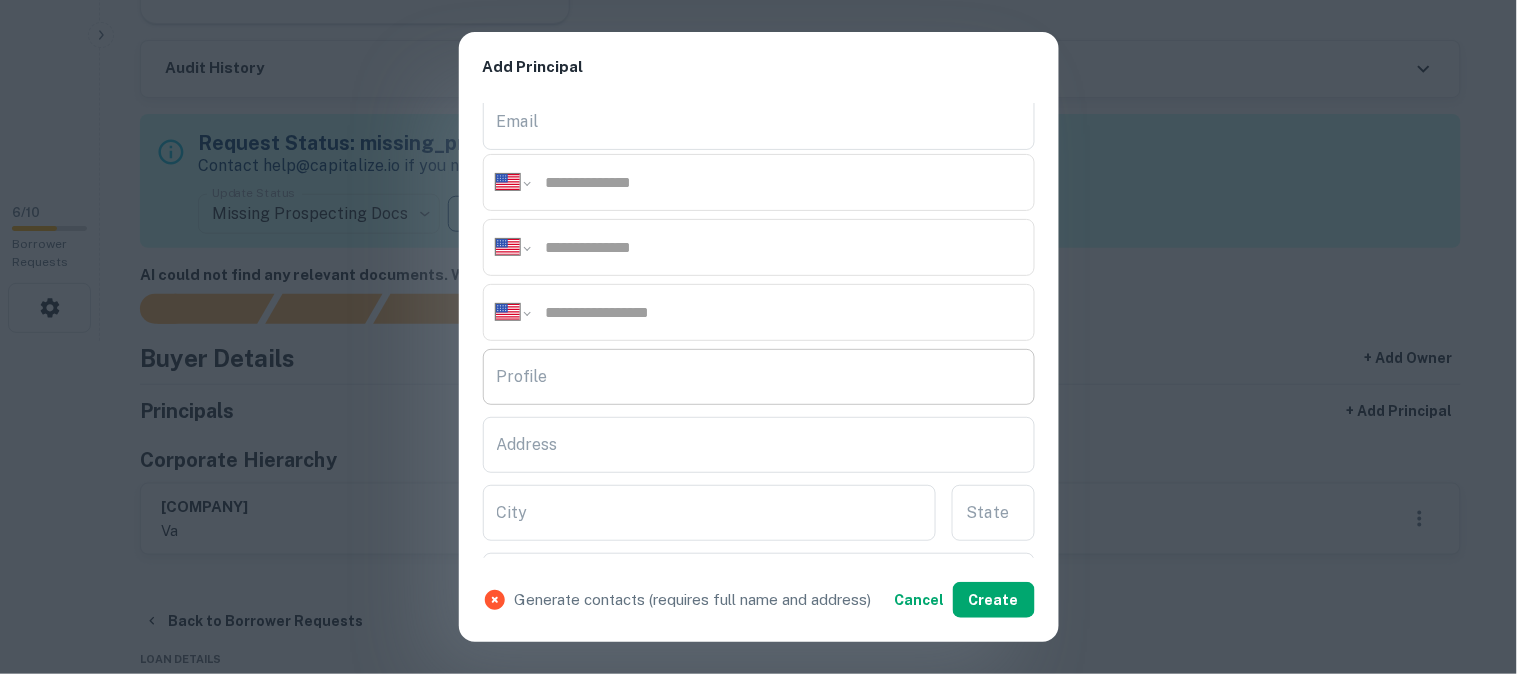 scroll, scrollTop: 222, scrollLeft: 0, axis: vertical 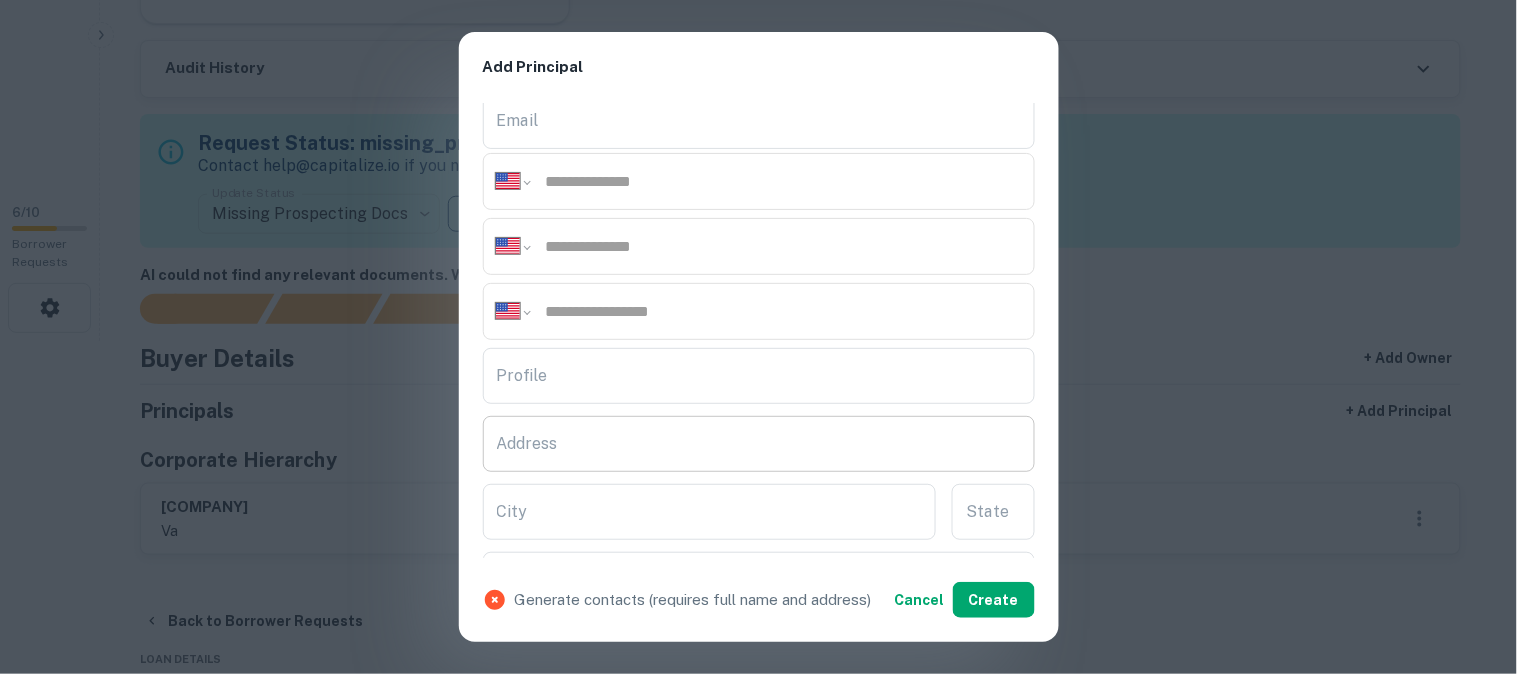 click on "Address" at bounding box center [759, 444] 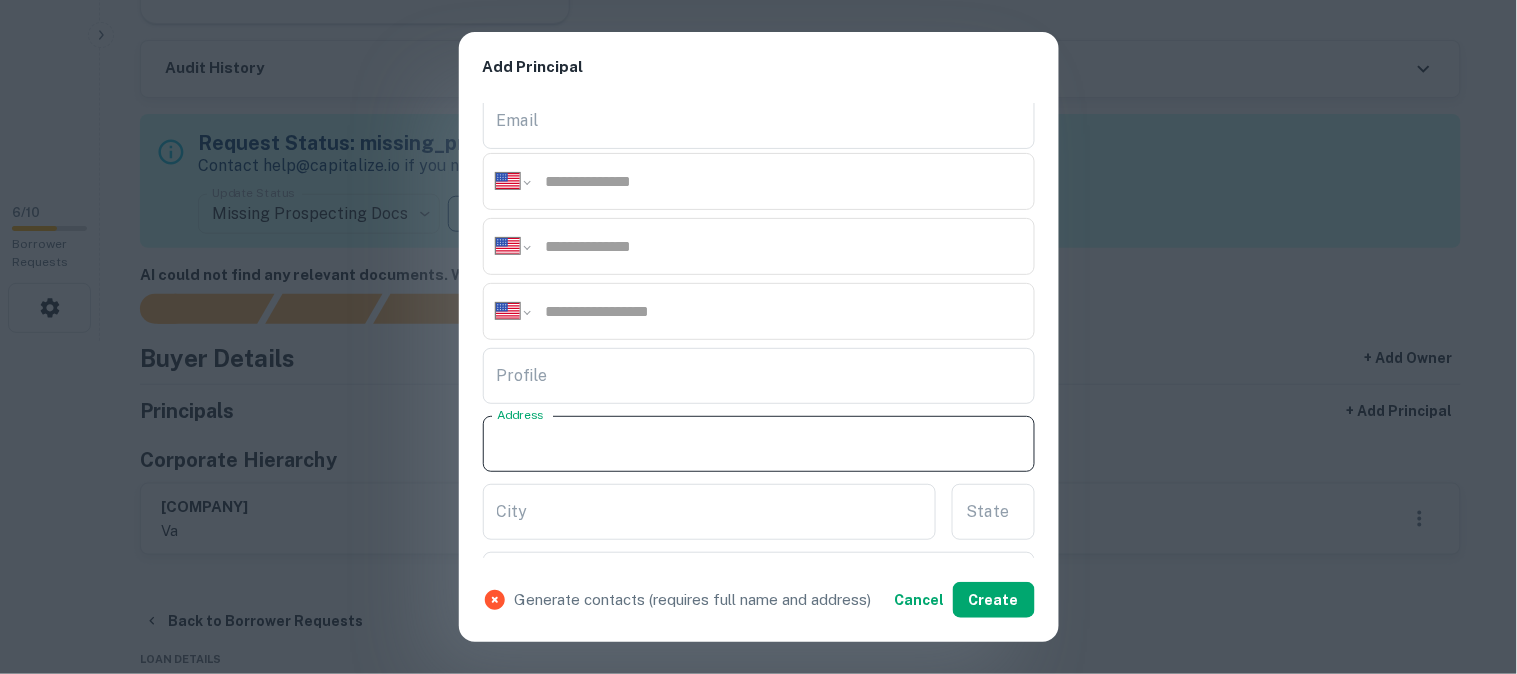 paste on "**********" 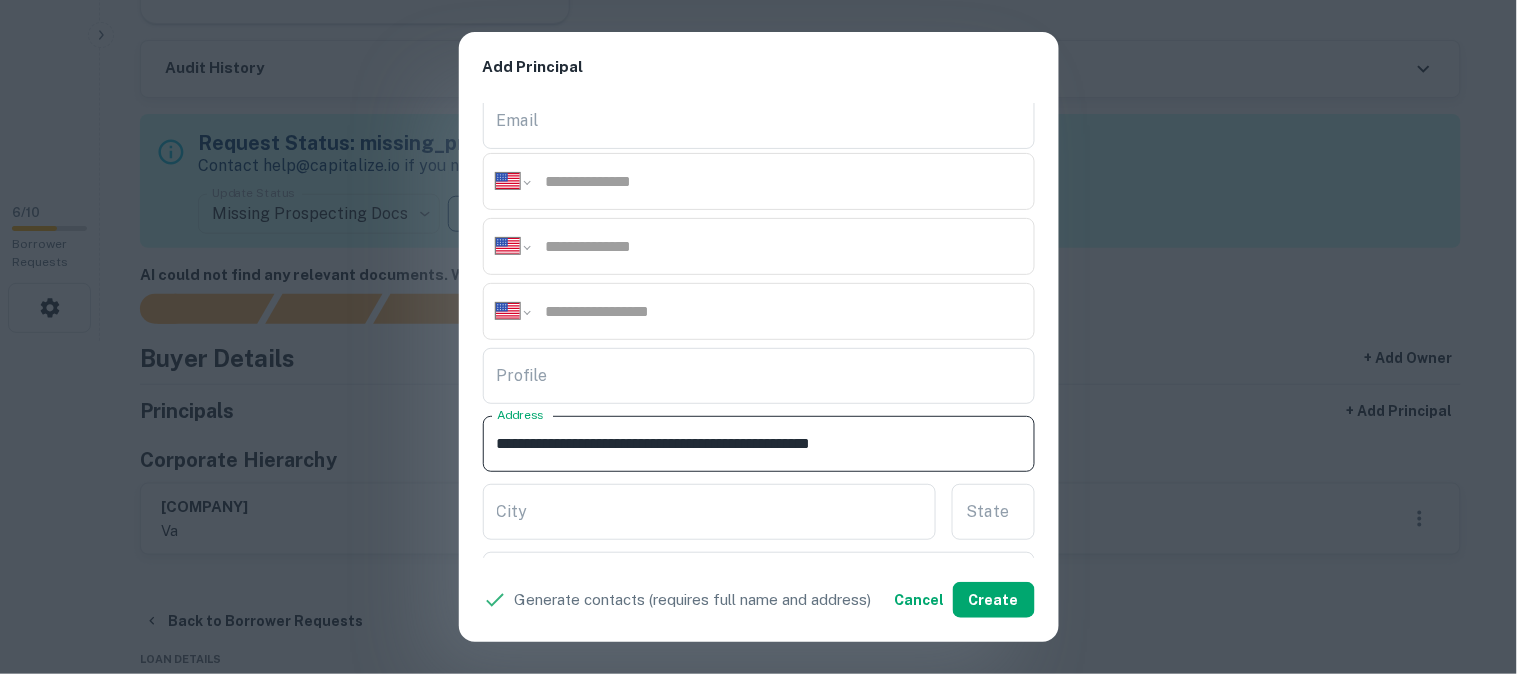 drag, startPoint x: 706, startPoint y: 438, endPoint x: 811, endPoint y: 467, distance: 108.93117 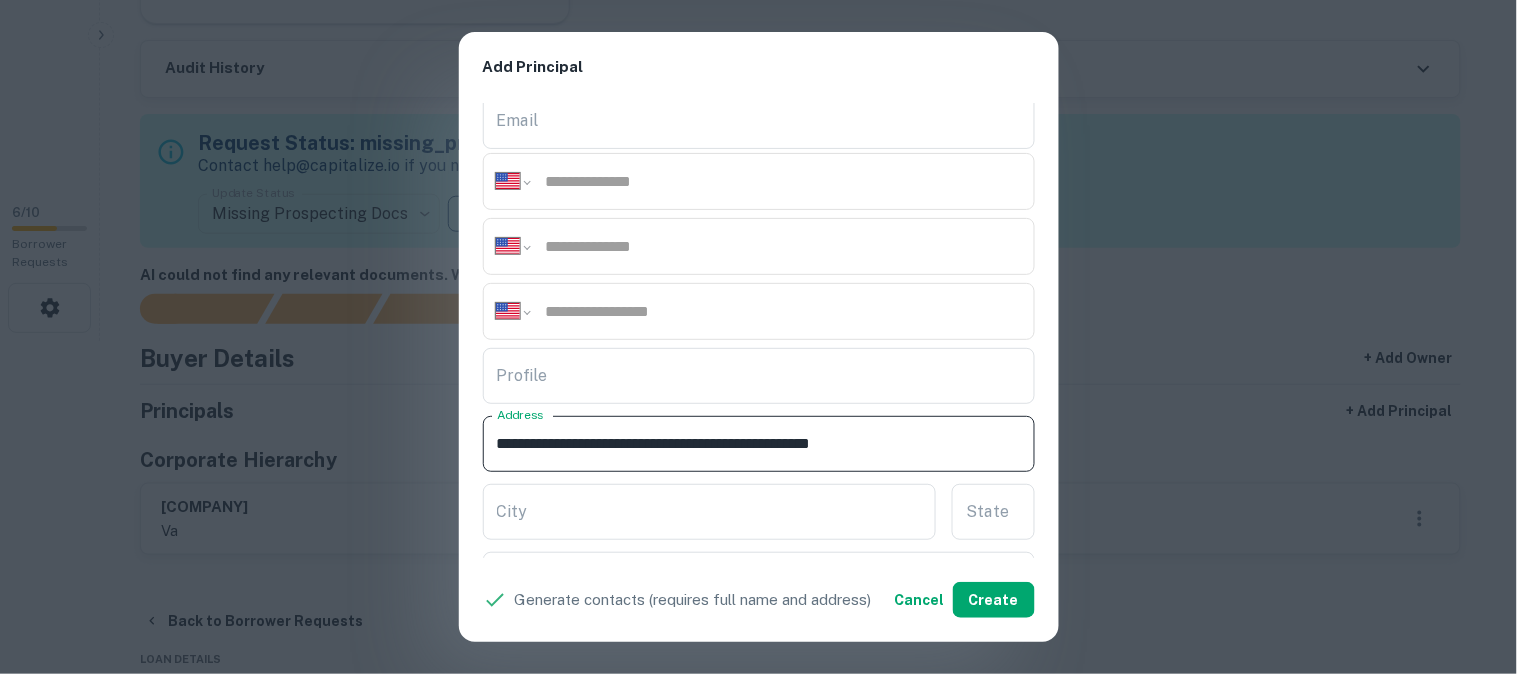 click on "**********" at bounding box center [759, 444] 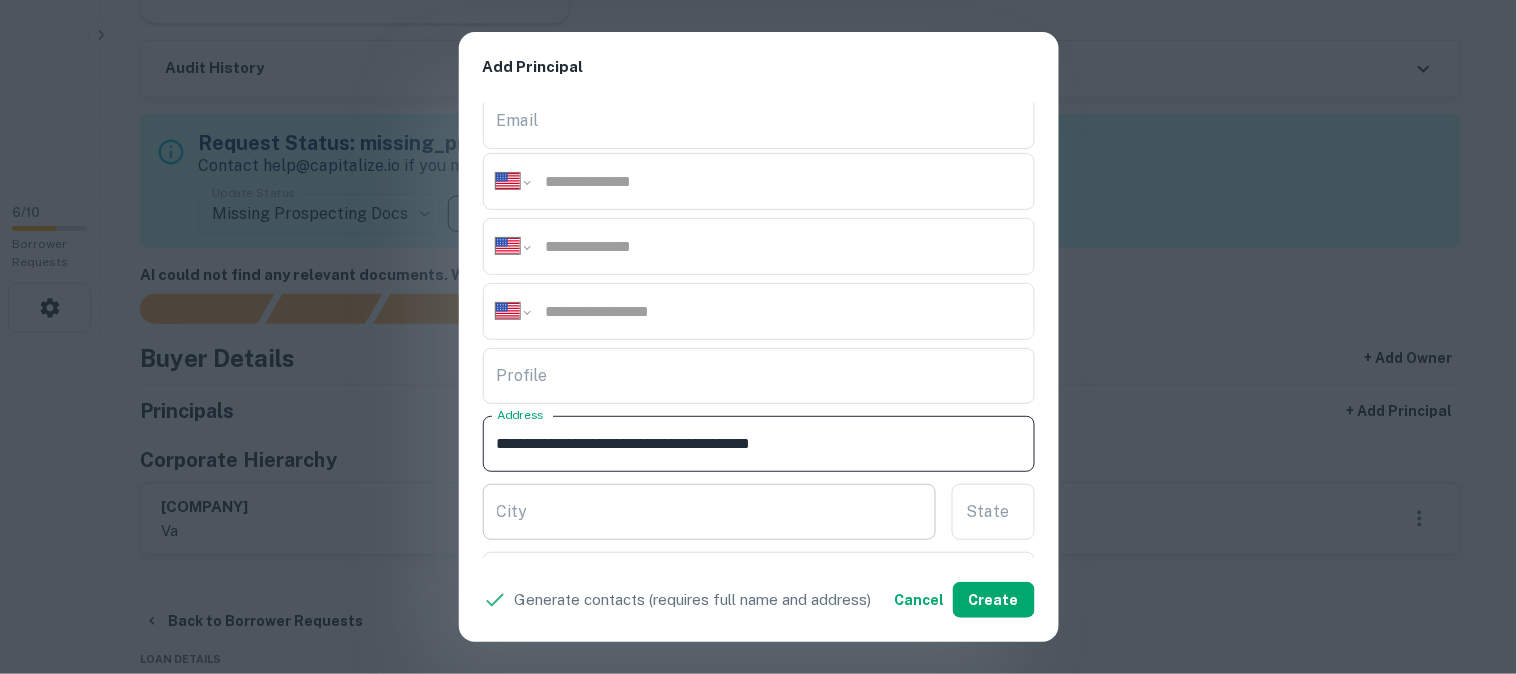 type on "**********" 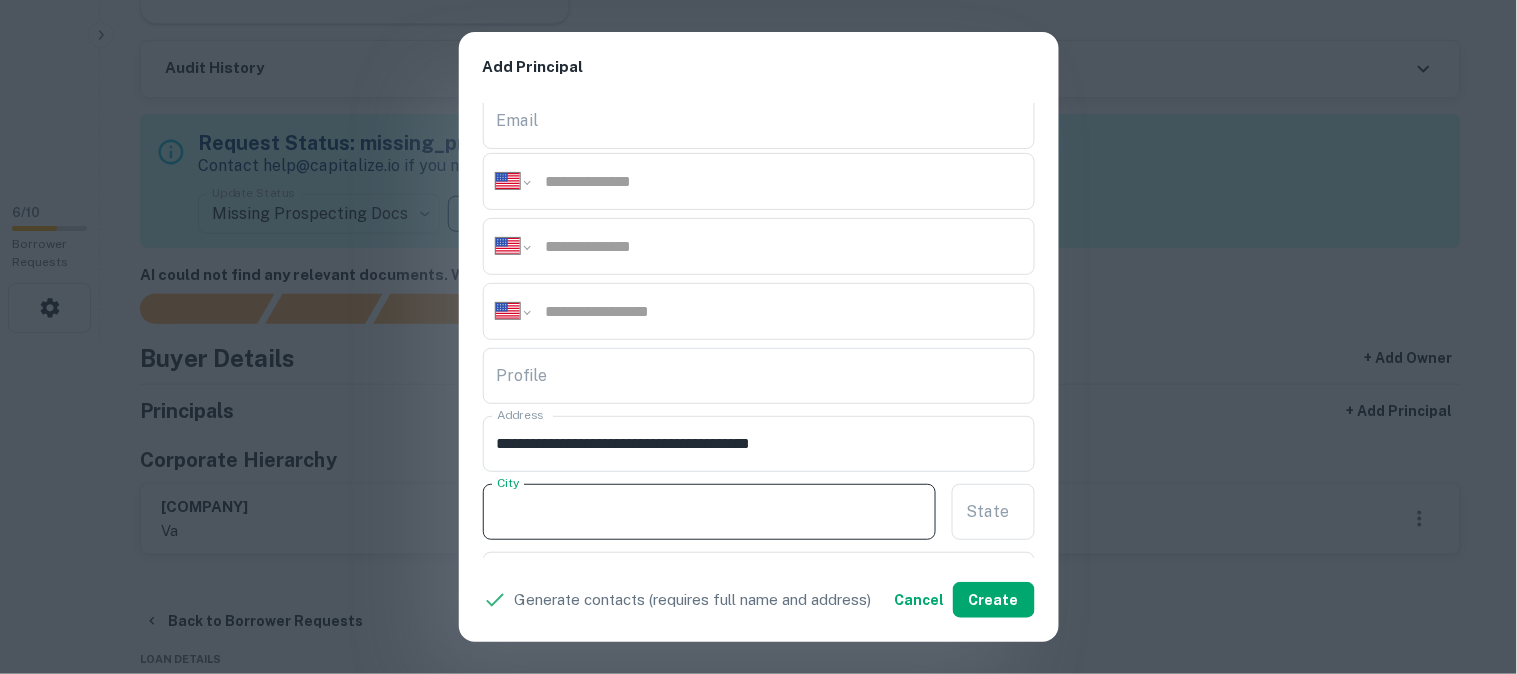 paste on "**********" 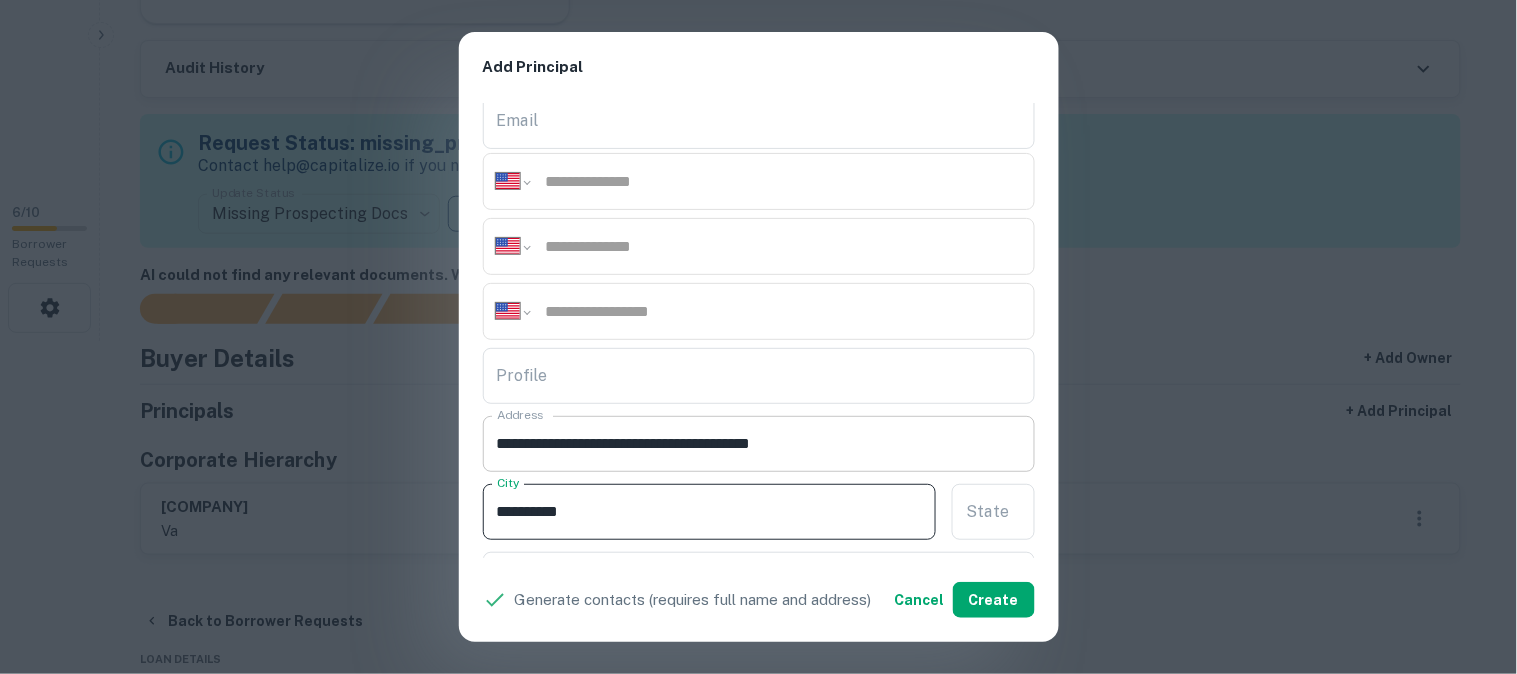type on "**********" 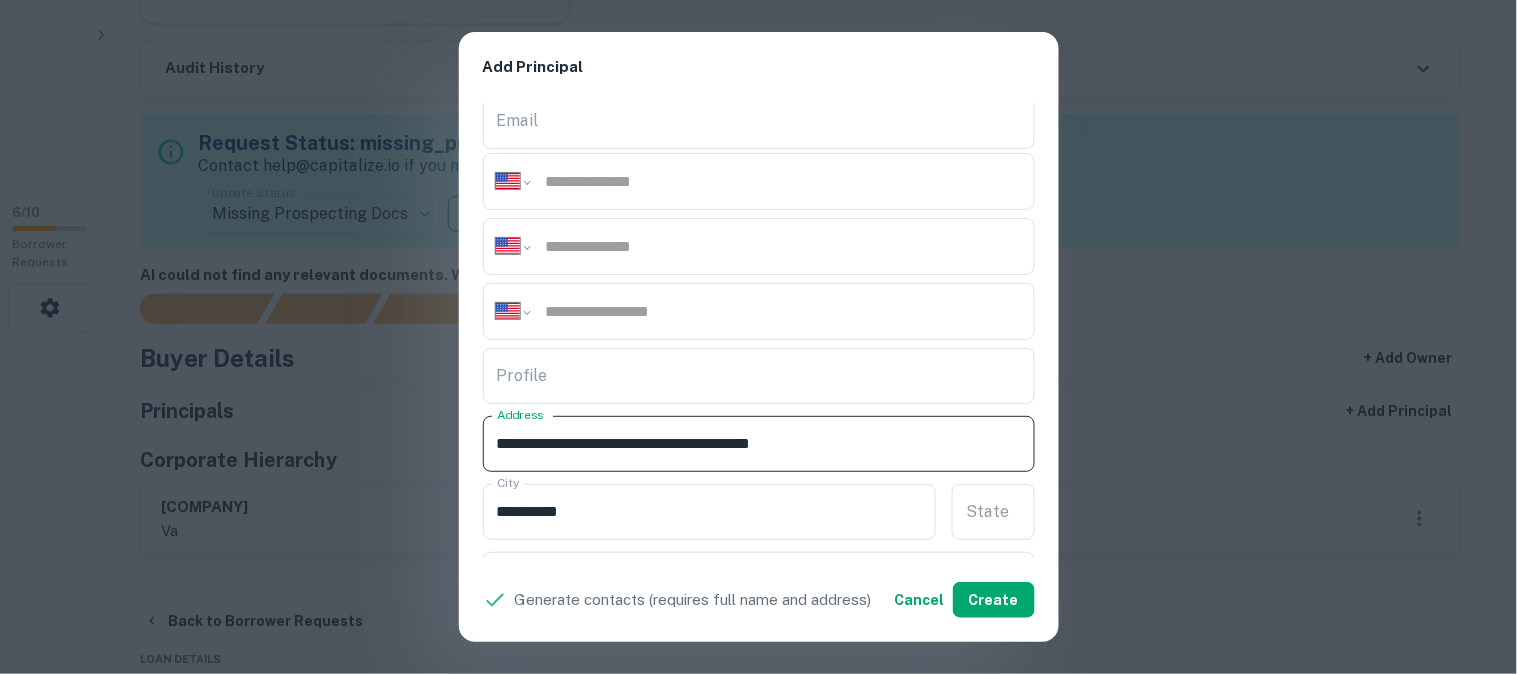 drag, startPoint x: 735, startPoint y: 443, endPoint x: 877, endPoint y: 451, distance: 142.22517 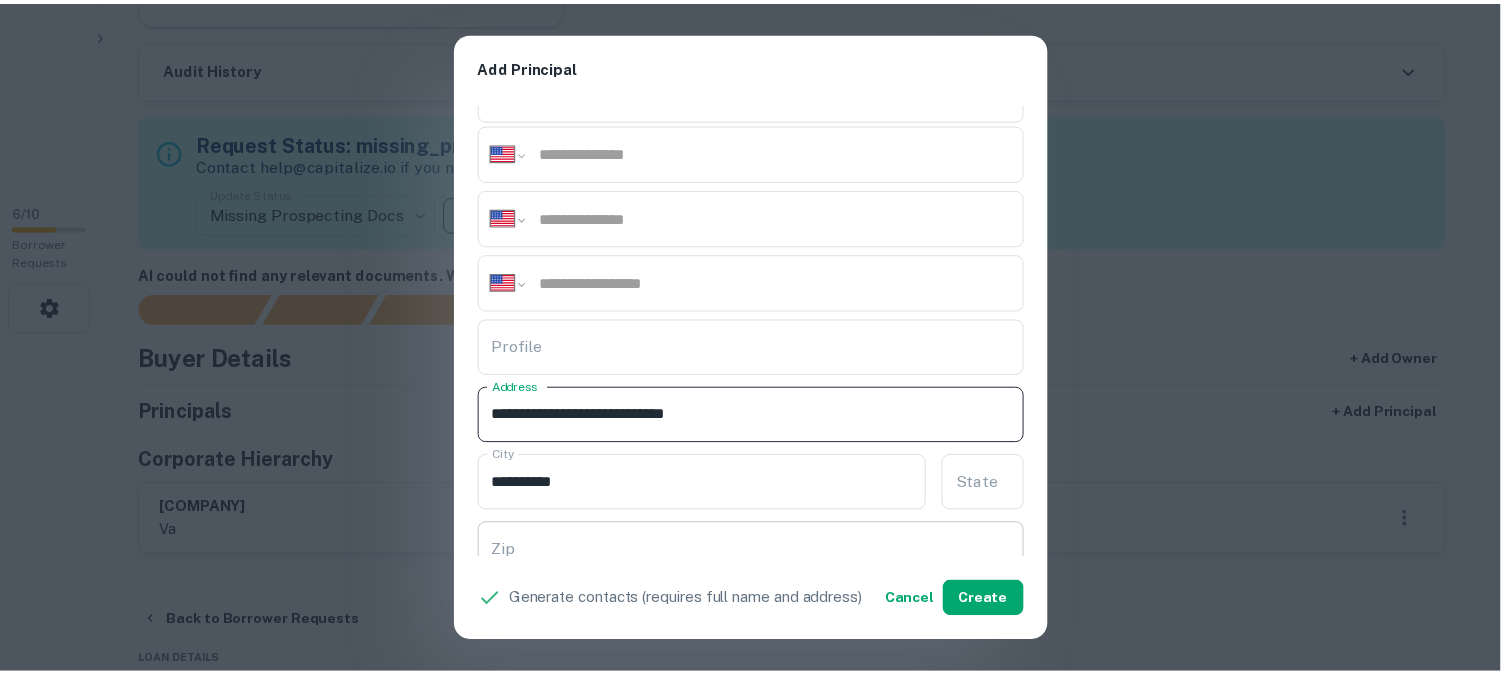 scroll, scrollTop: 333, scrollLeft: 0, axis: vertical 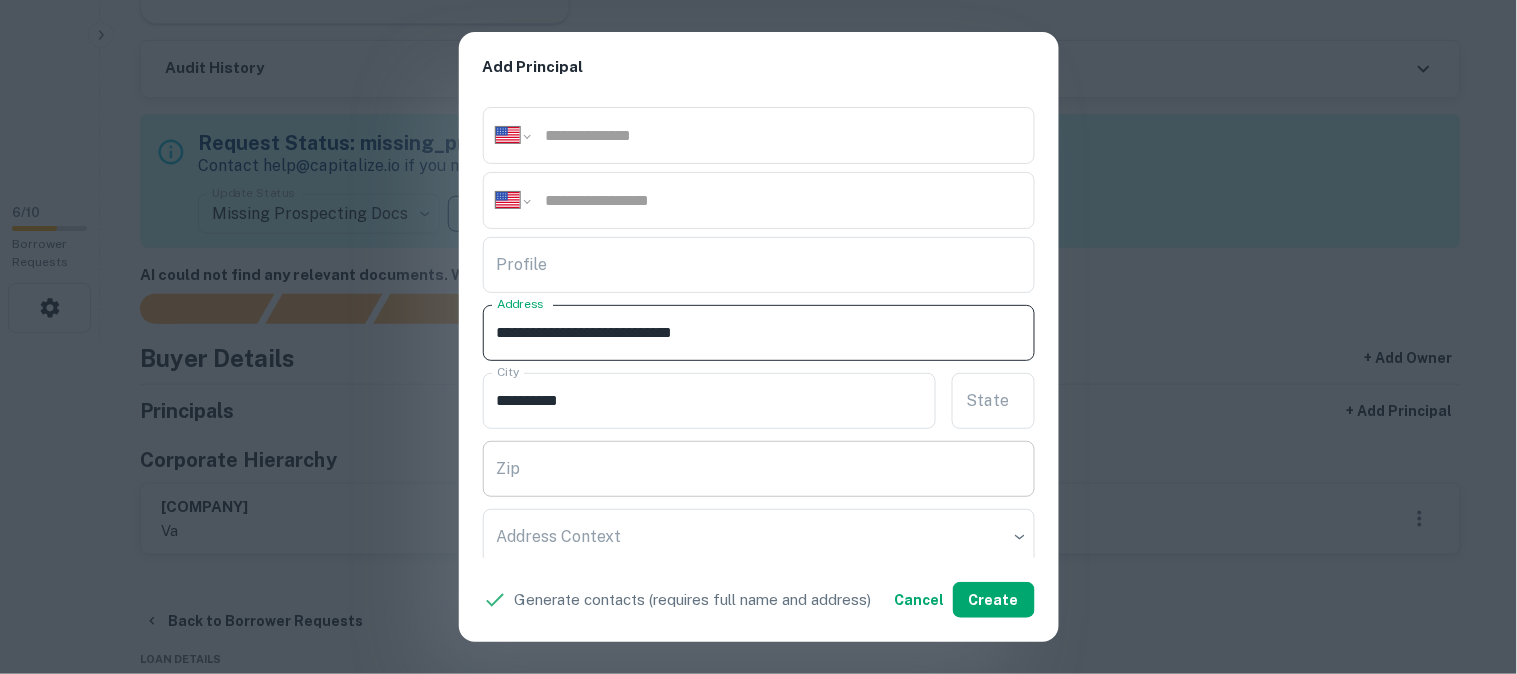 type on "**********" 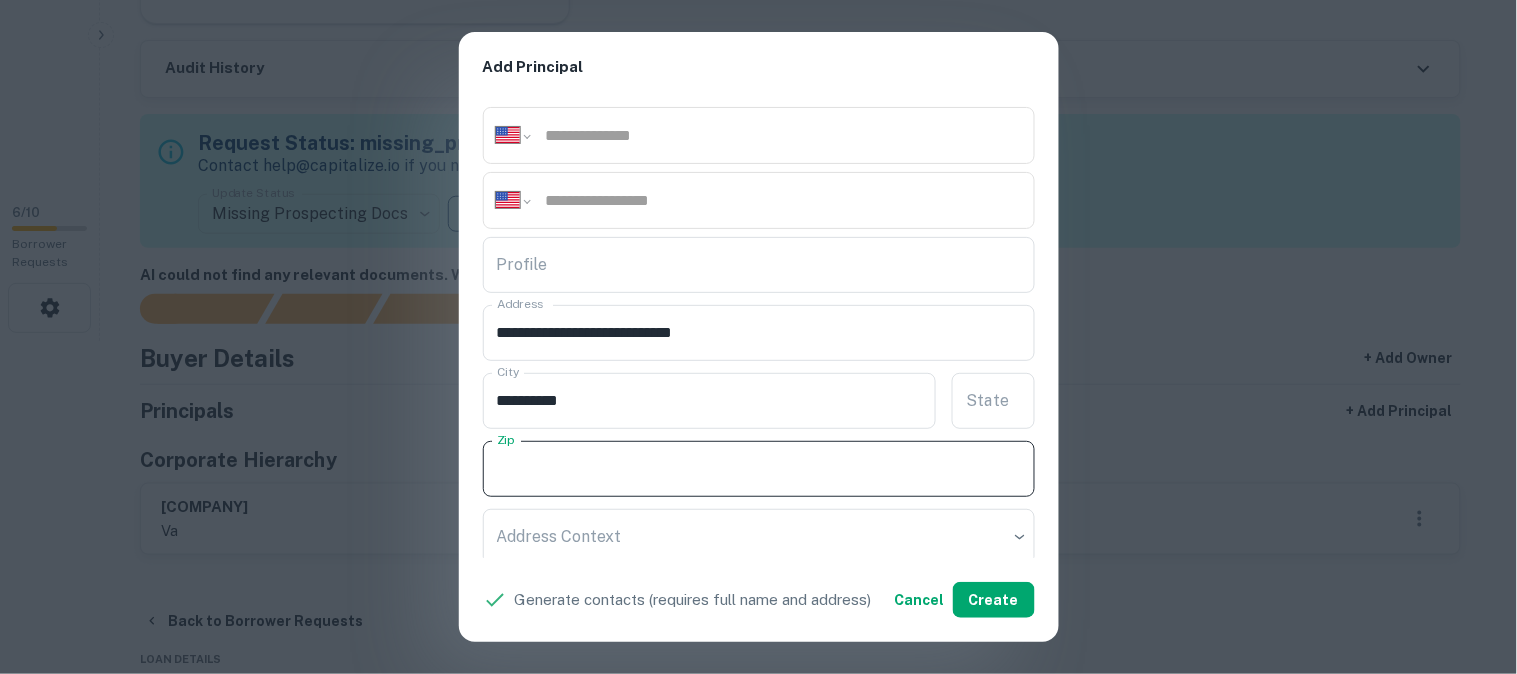 click on "Zip" at bounding box center (759, 469) 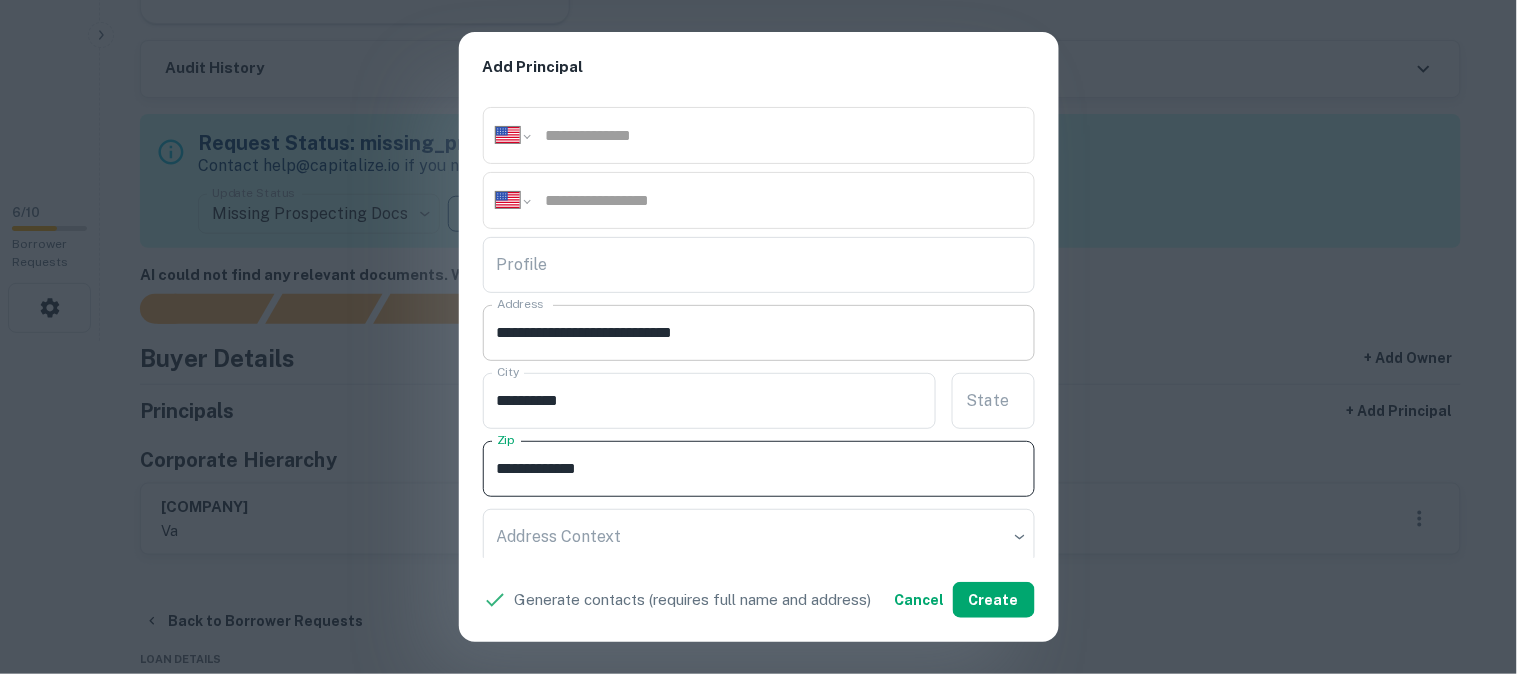 type on "**********" 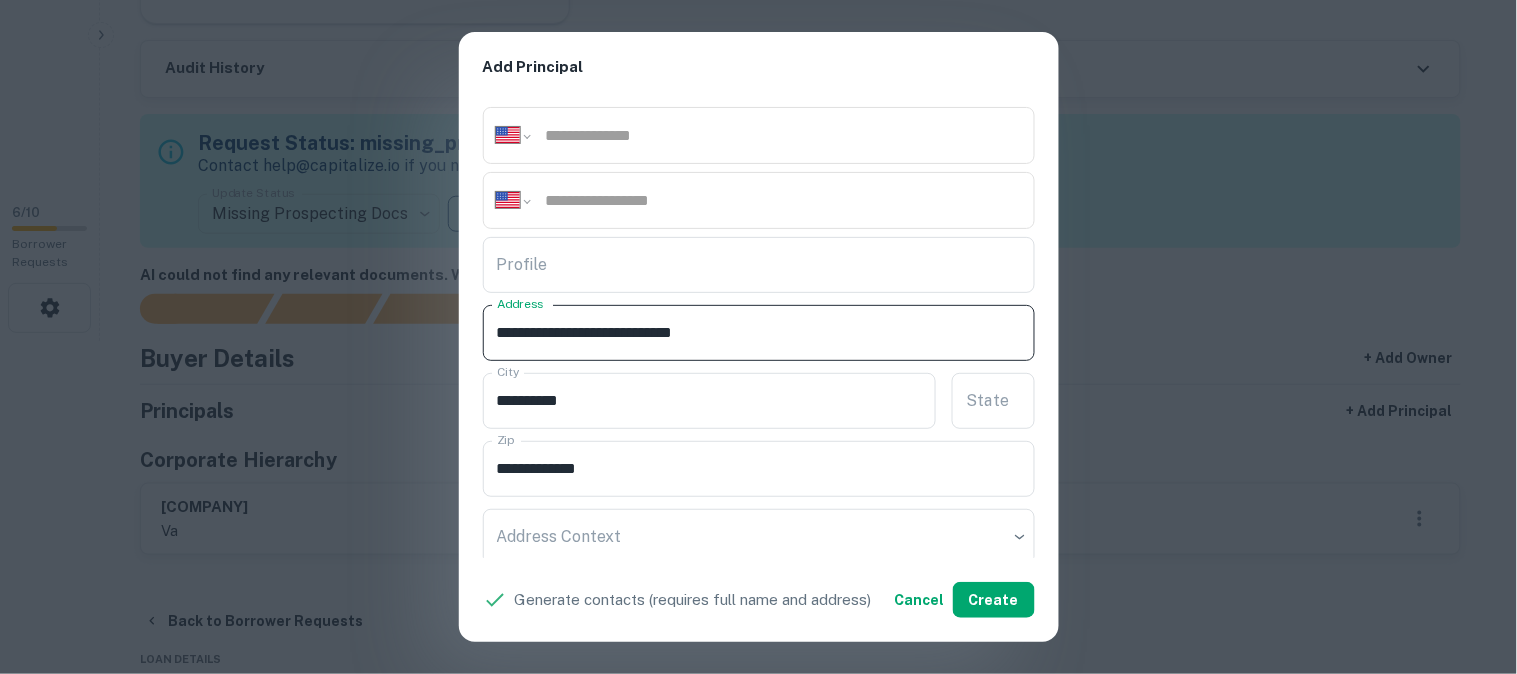 drag, startPoint x: 708, startPoint y: 324, endPoint x: 728, endPoint y: 342, distance: 26.907248 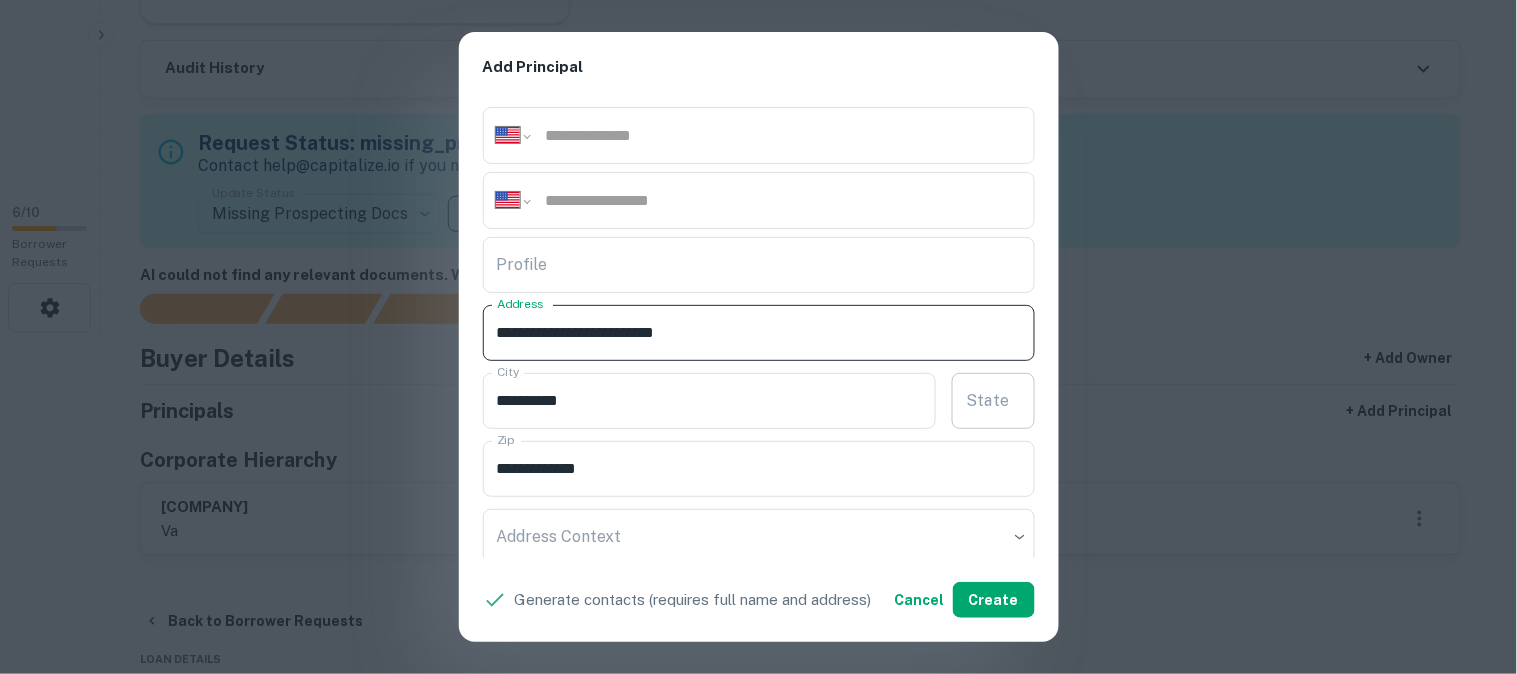 type on "**********" 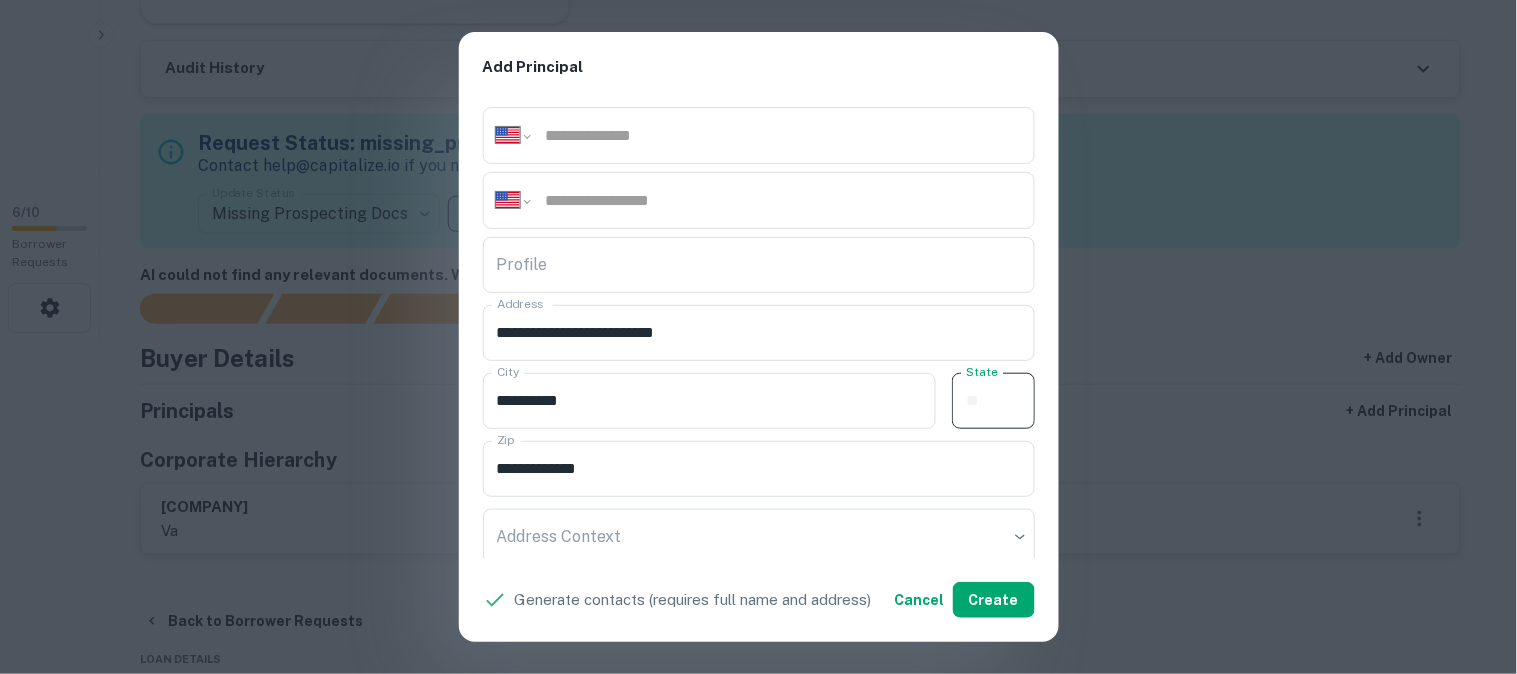 paste on "**" 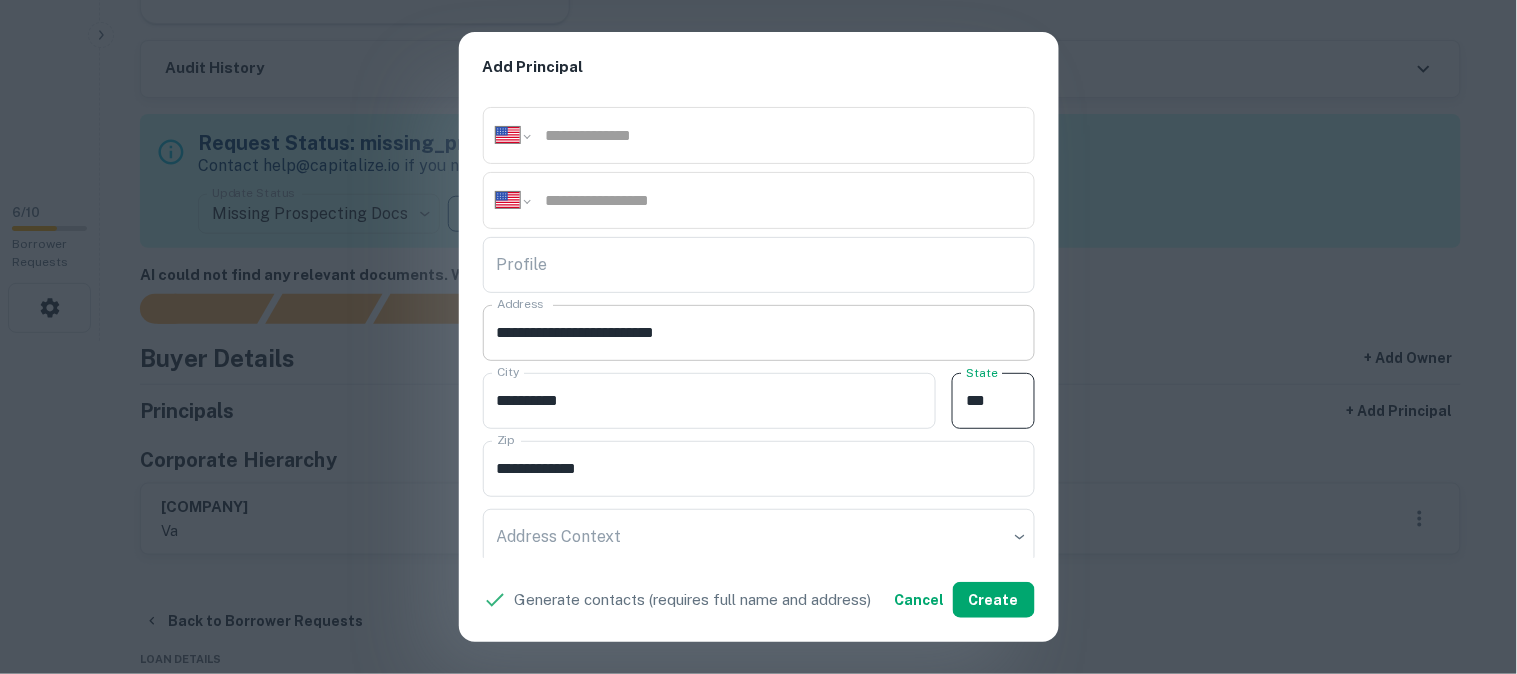 type on "**" 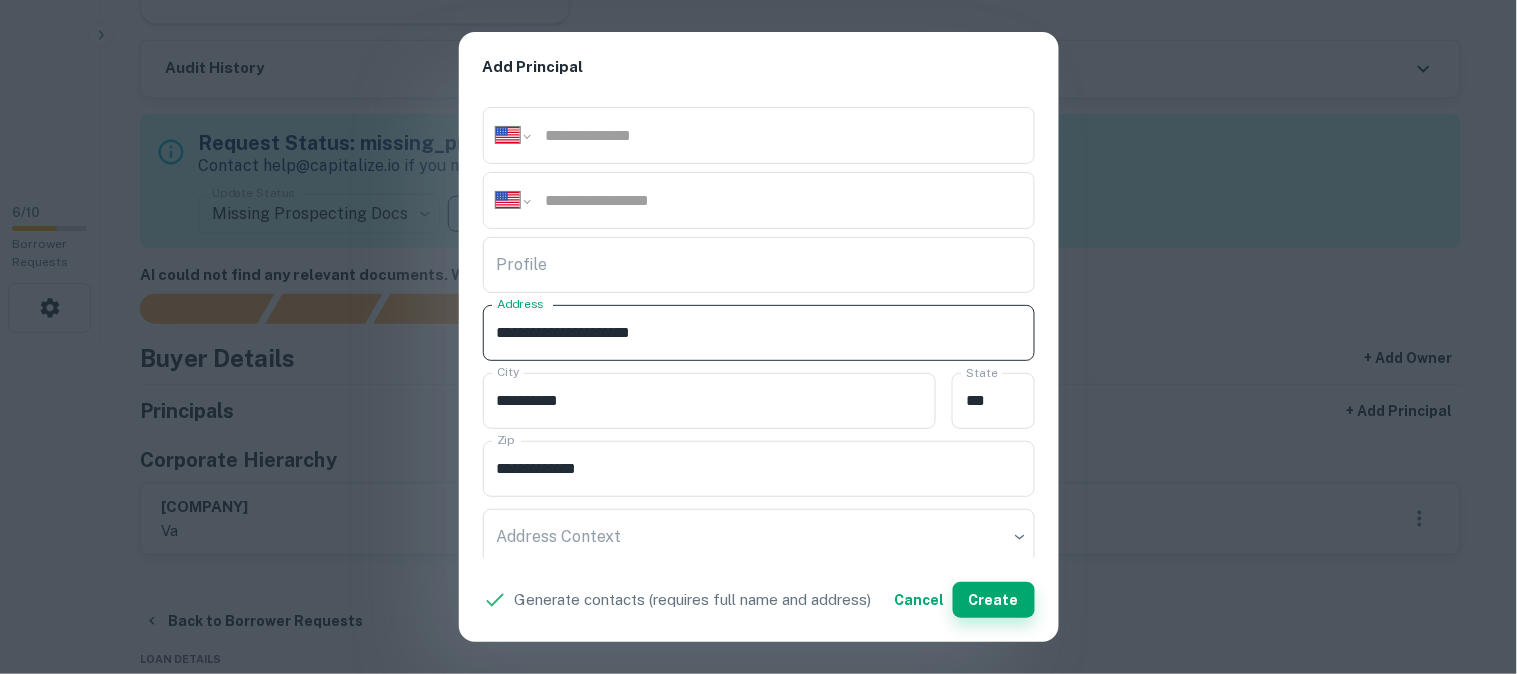 type on "**********" 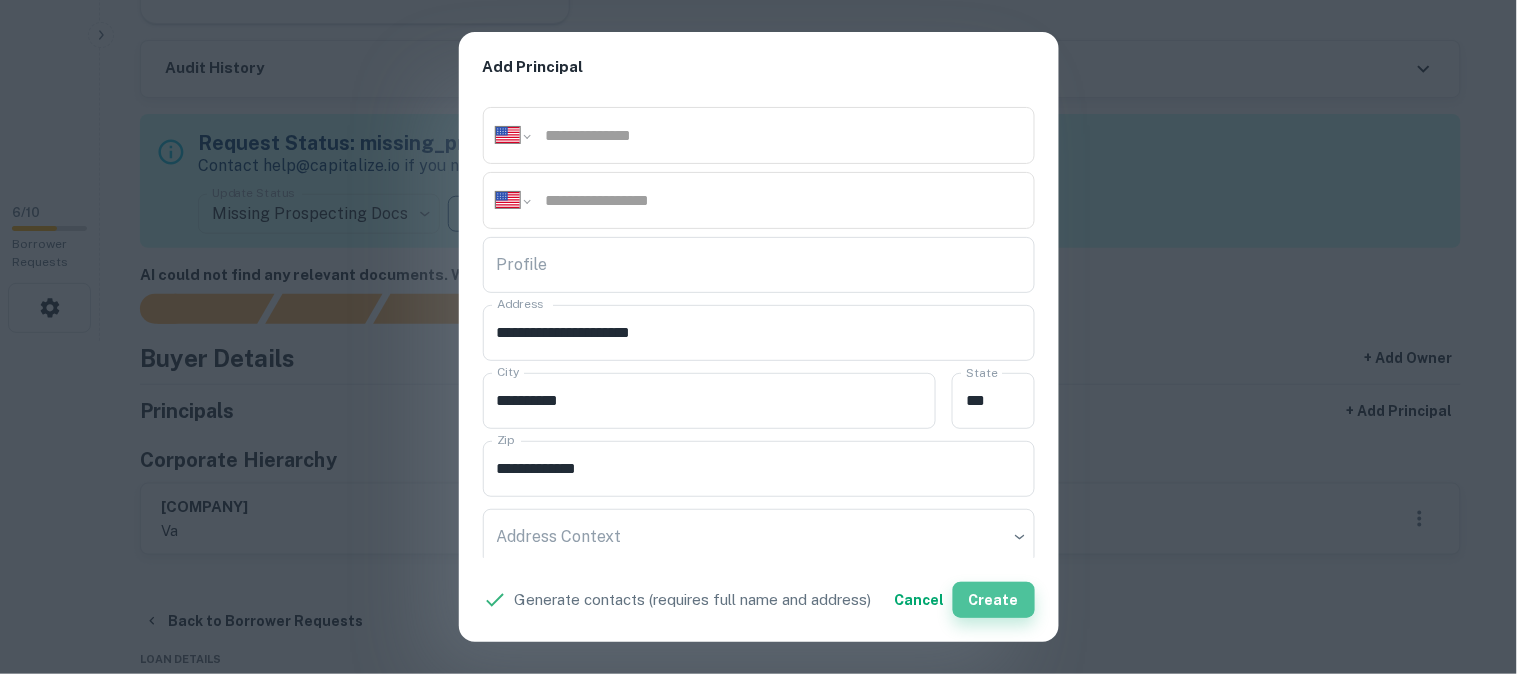 click on "Create" at bounding box center (994, 600) 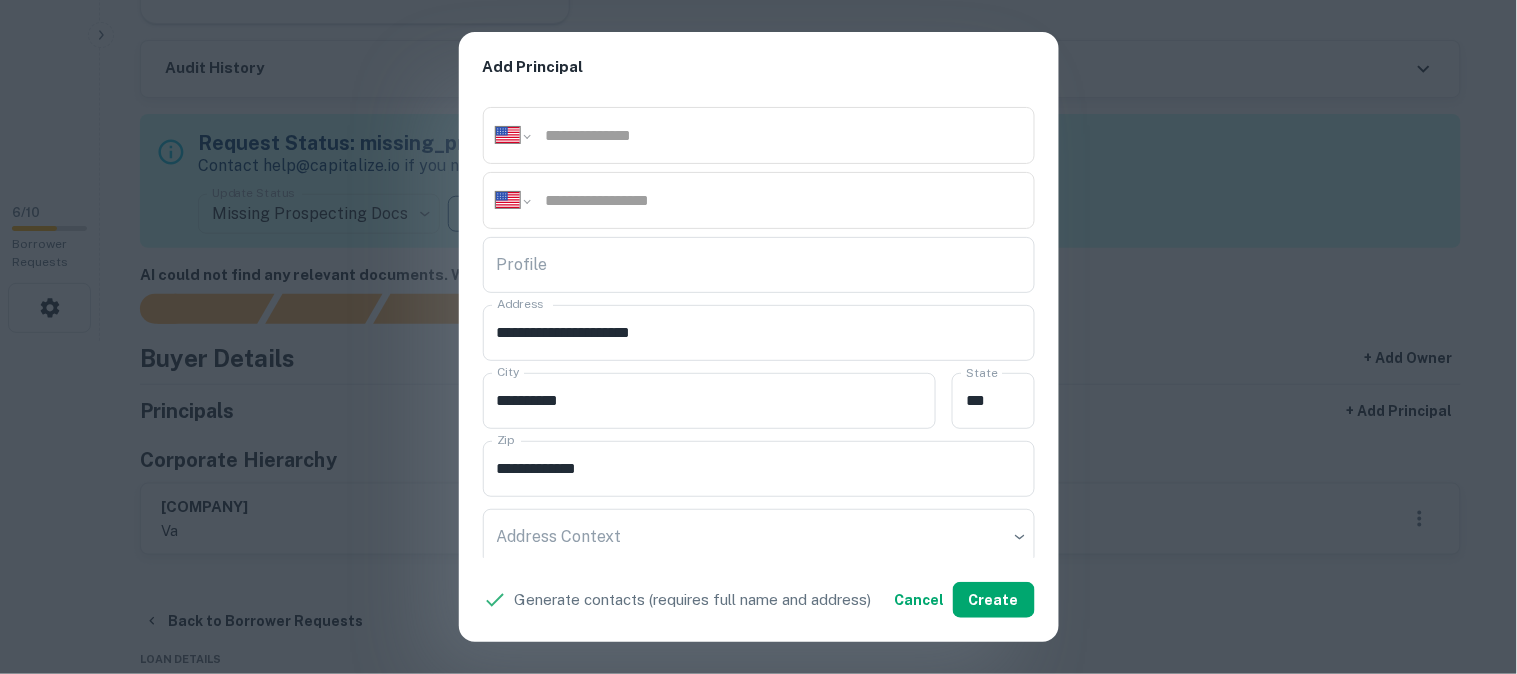 click on "**********" at bounding box center (758, 337) 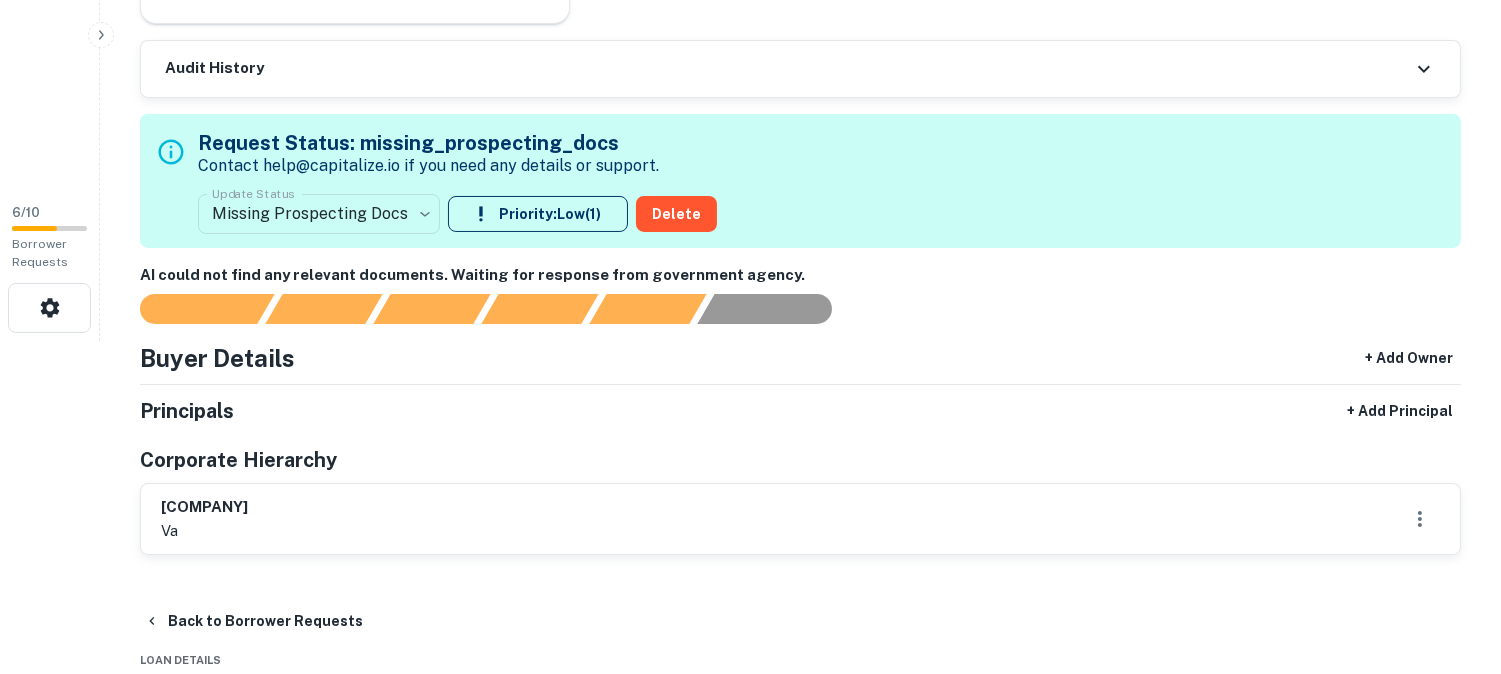 click on "**********" at bounding box center (750, 4) 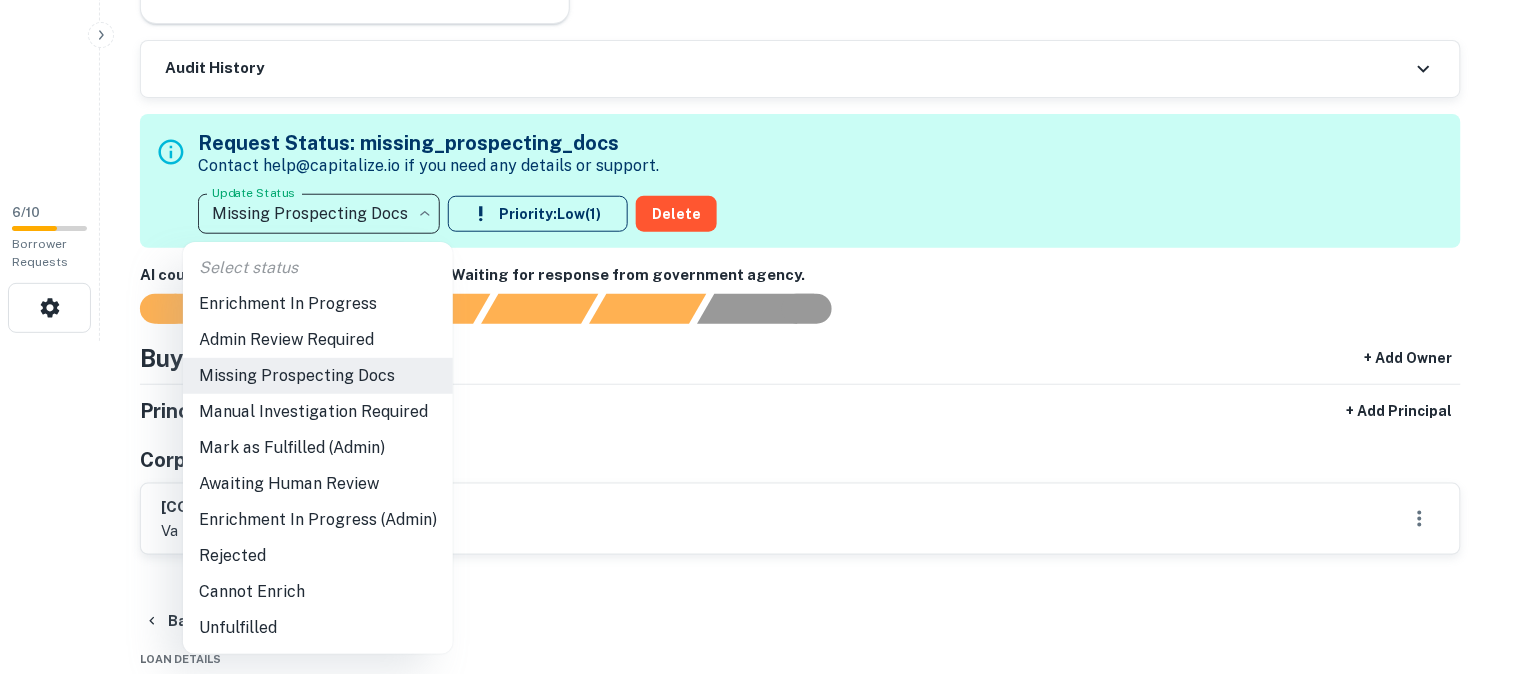 click on "Awaiting Human Review" at bounding box center [318, 484] 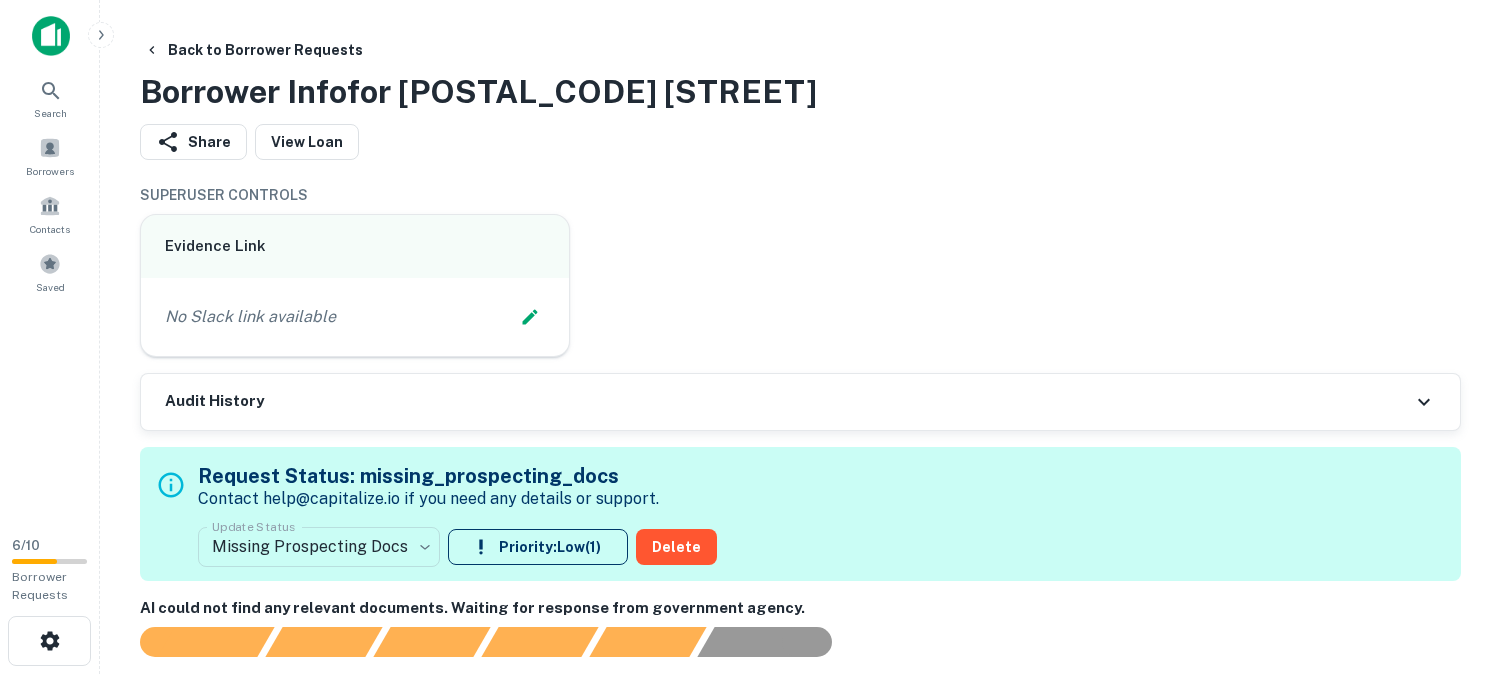 scroll, scrollTop: 0, scrollLeft: 0, axis: both 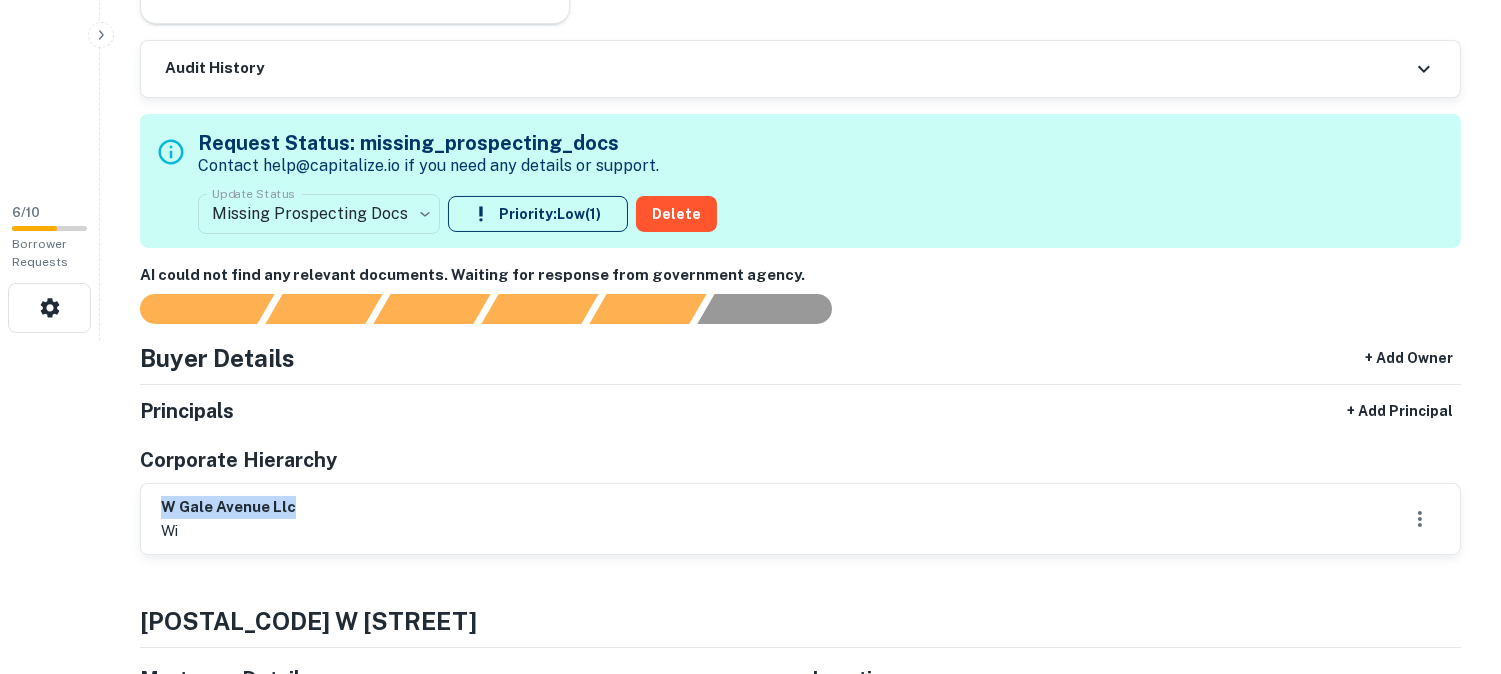 drag, startPoint x: 157, startPoint y: 501, endPoint x: 312, endPoint y: 512, distance: 155.38983 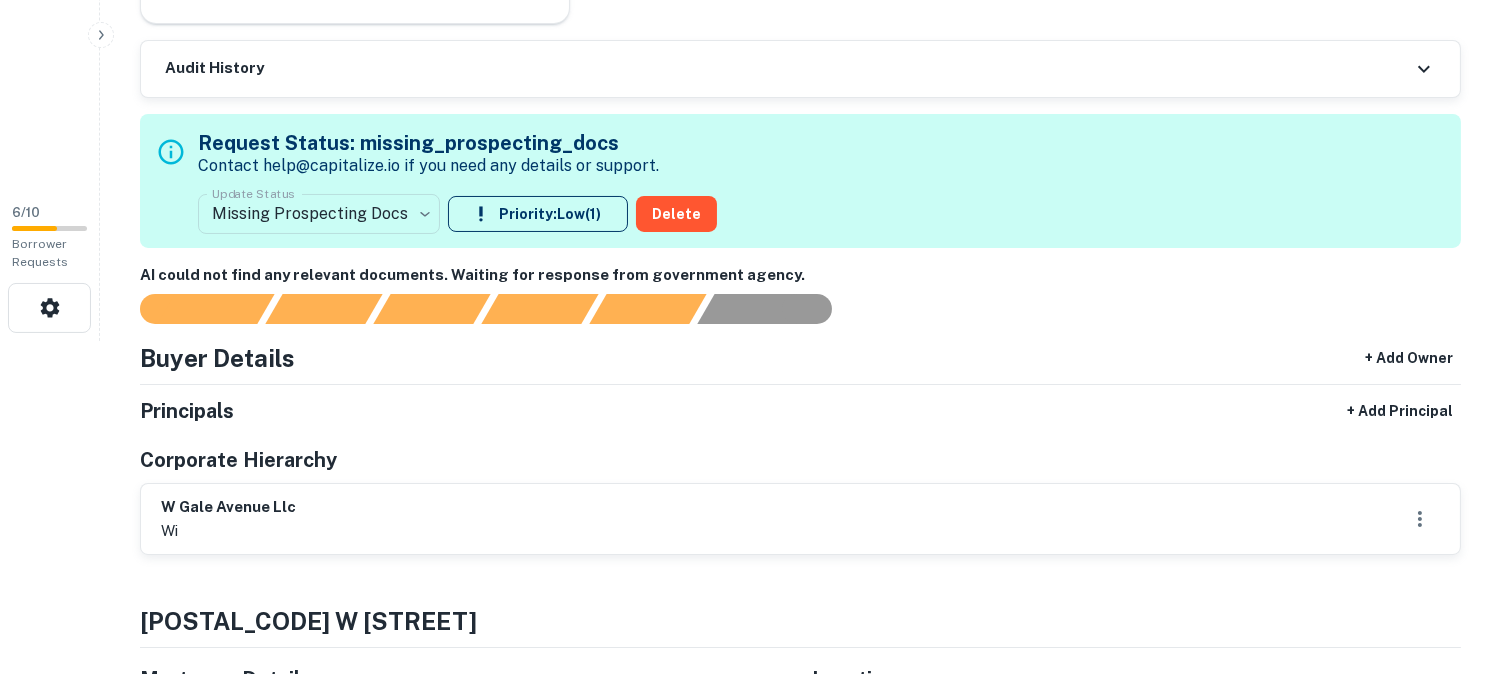 click on "Principals + Add Principal Corporate Hierarchy w [NAME] llc wi" at bounding box center (800, 474) 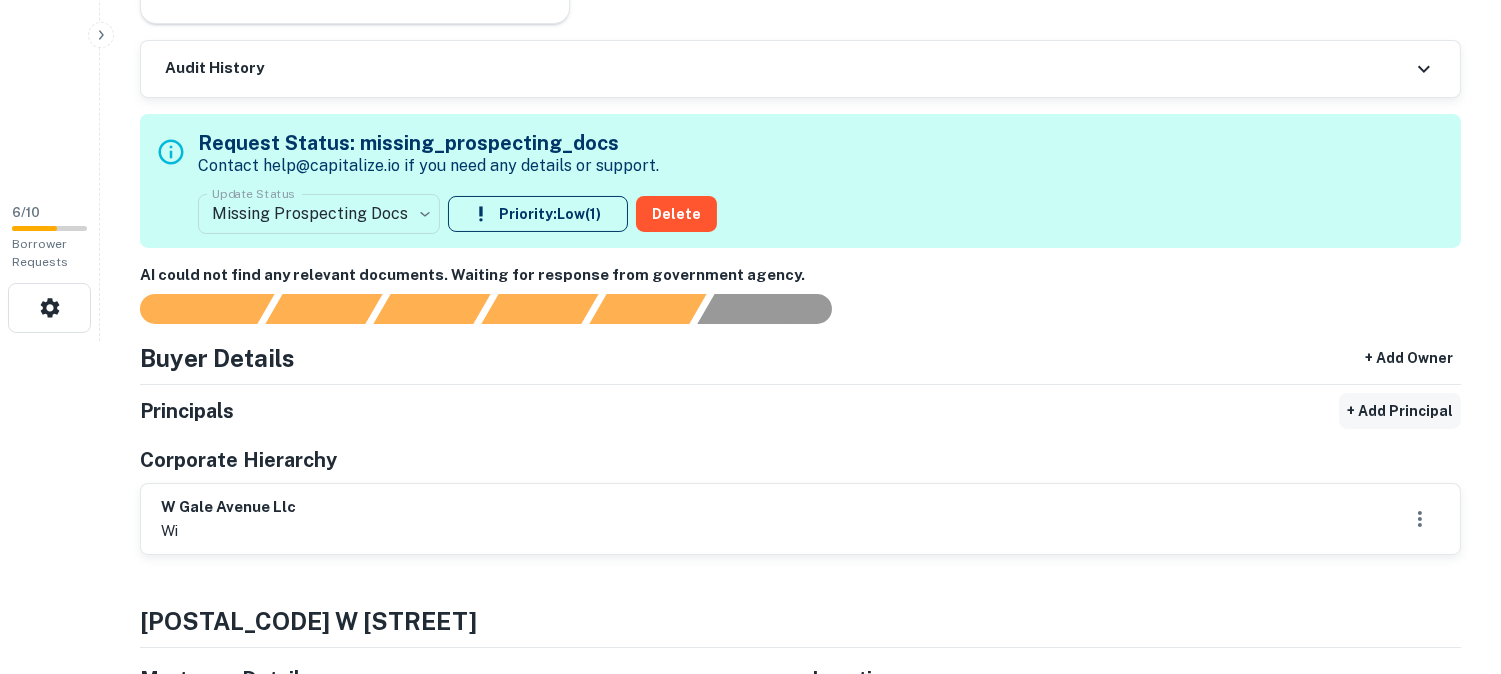 click on "+ Add Principal" at bounding box center [1400, 411] 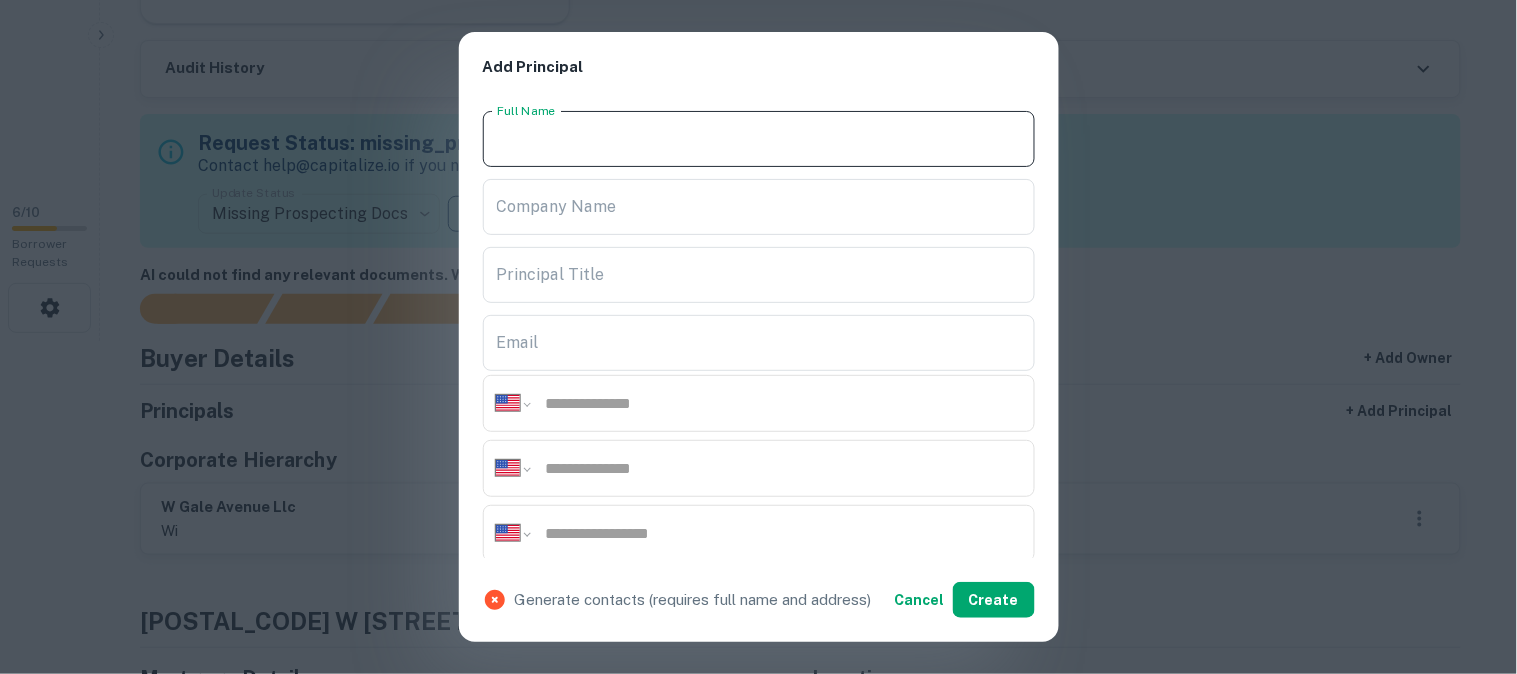 click on "Full Name" at bounding box center [759, 139] 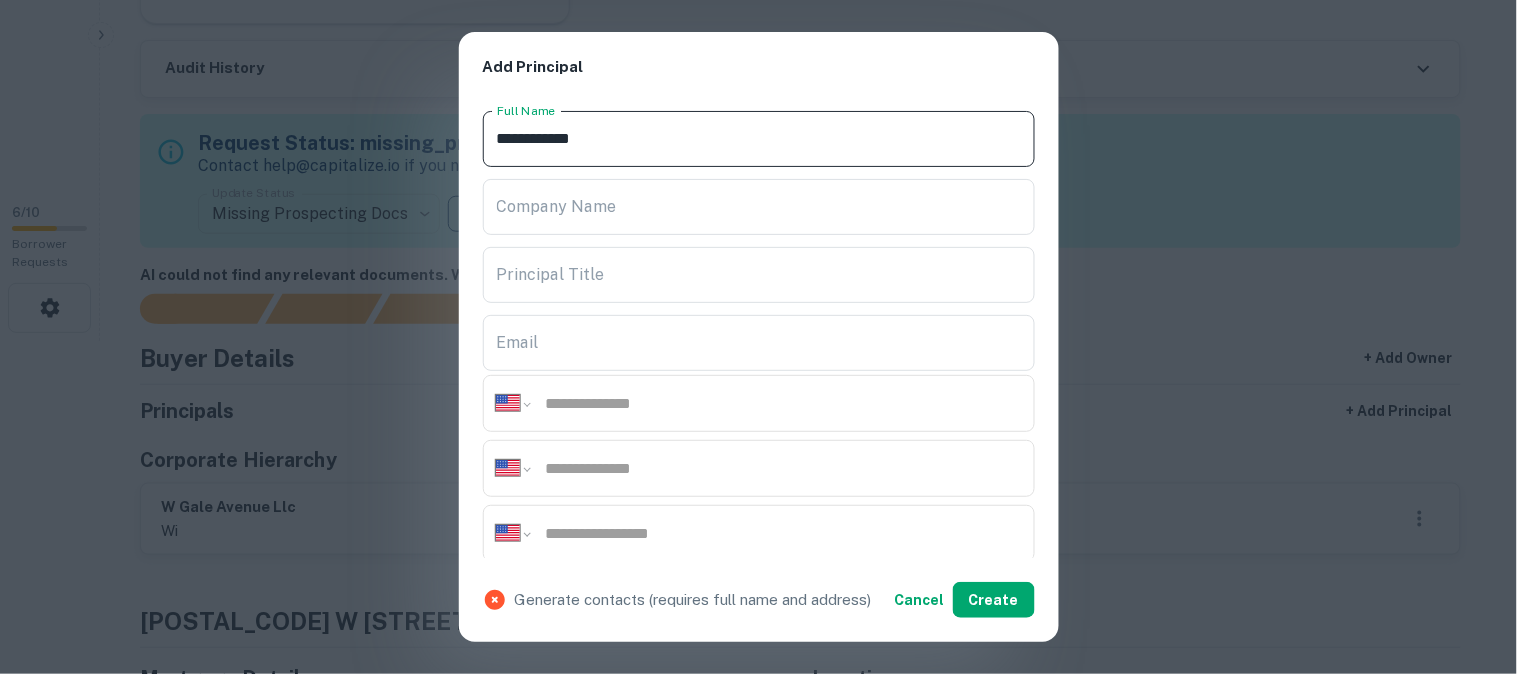 type on "**********" 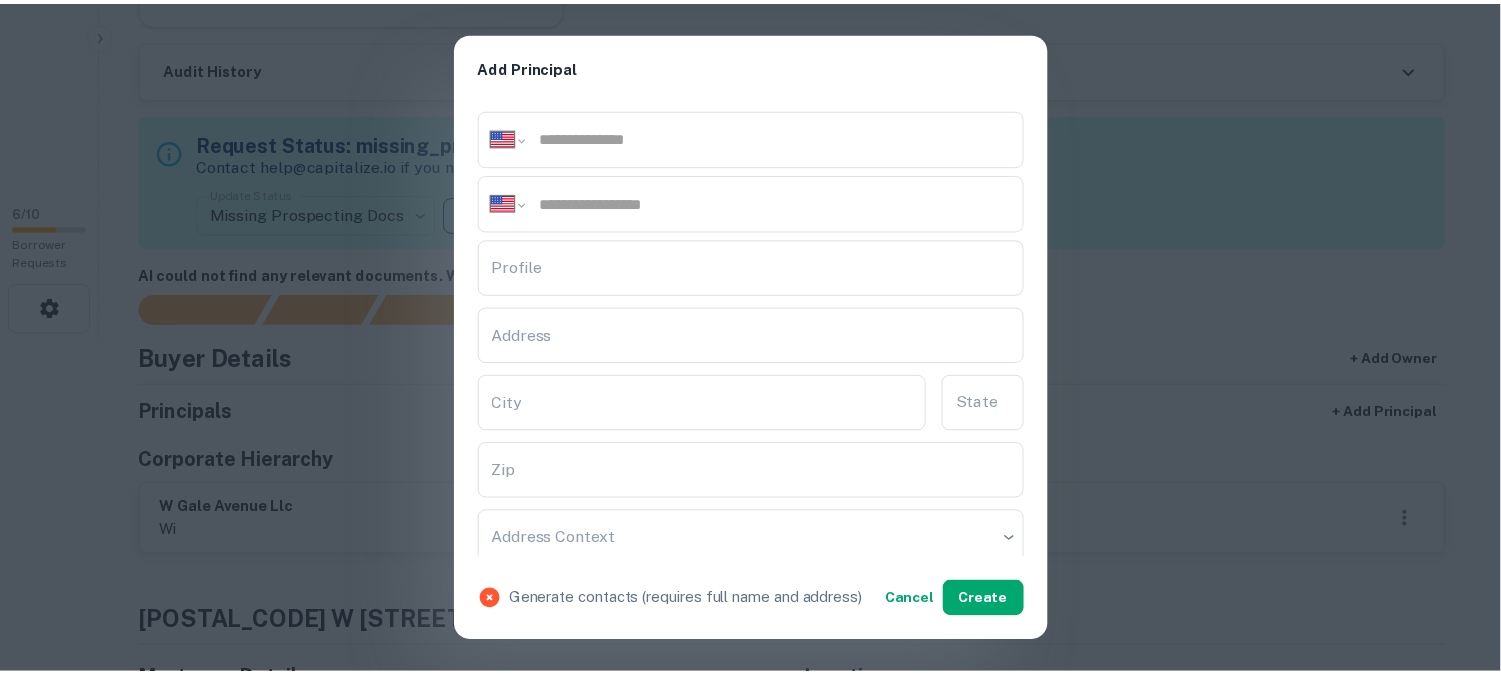 scroll, scrollTop: 333, scrollLeft: 0, axis: vertical 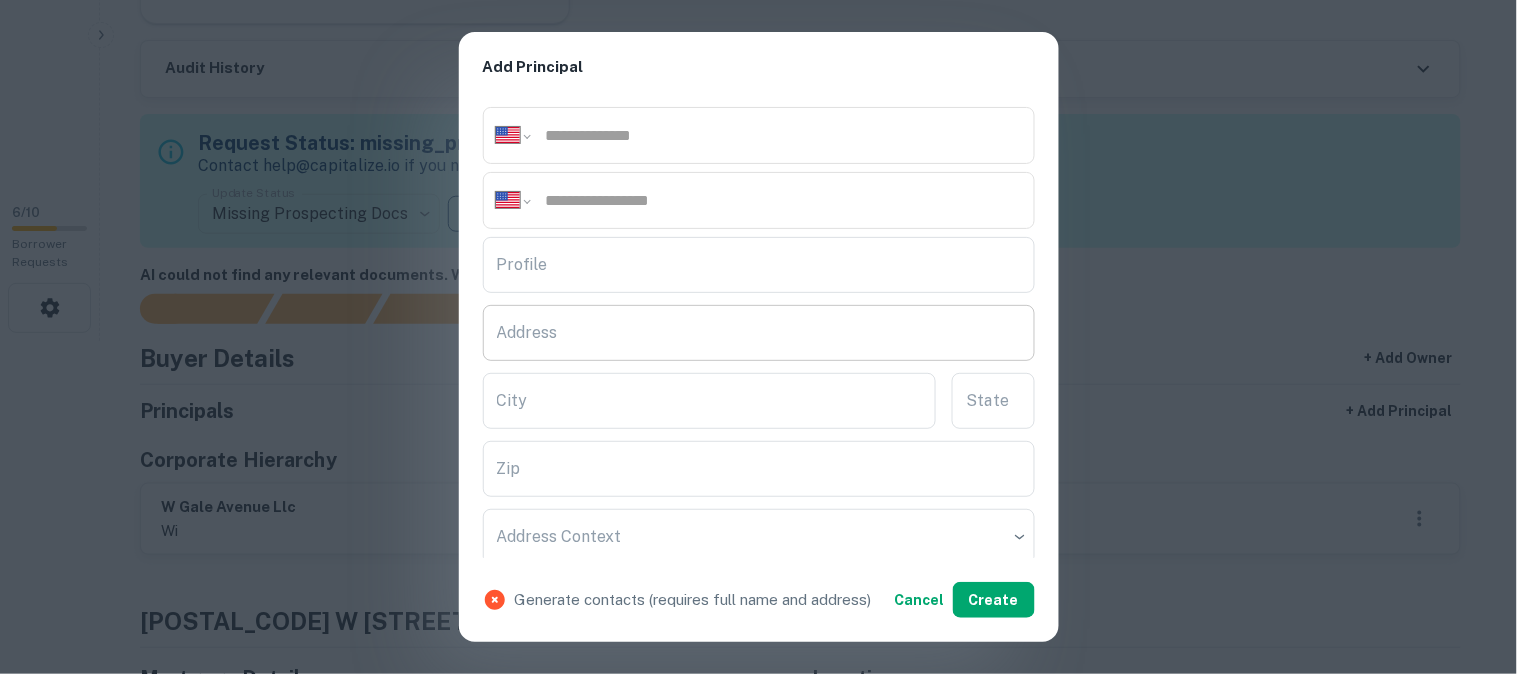 click on "Address" at bounding box center (759, 333) 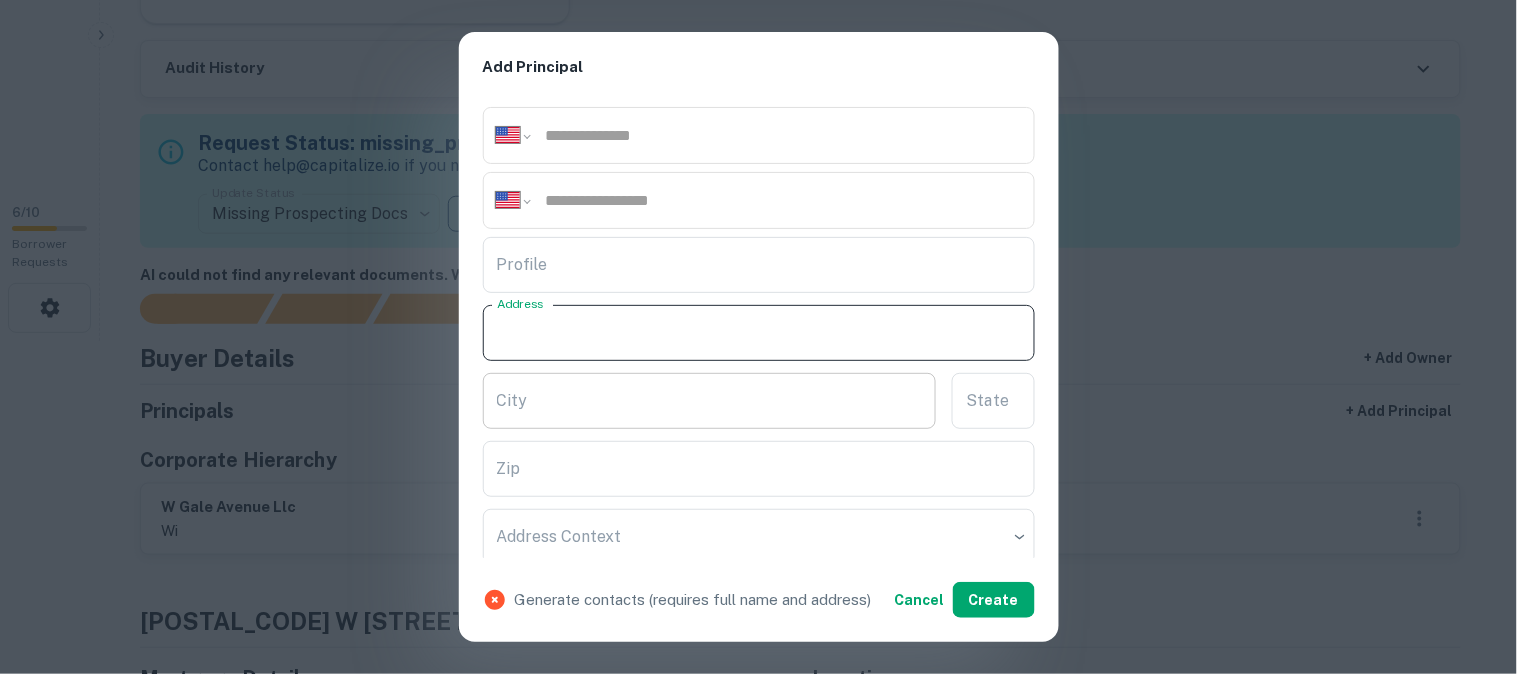 paste on "**********" 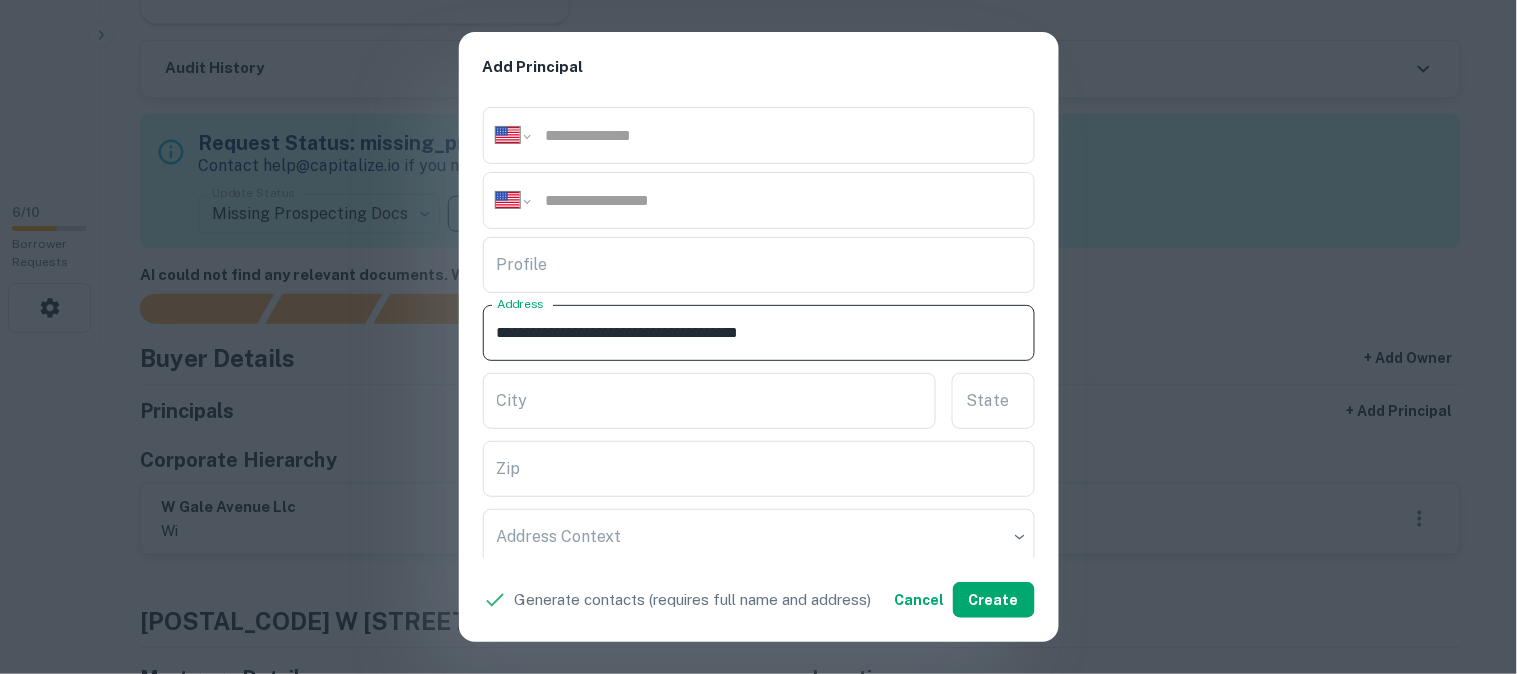 drag, startPoint x: 631, startPoint y: 327, endPoint x: 720, endPoint y: 362, distance: 95.63472 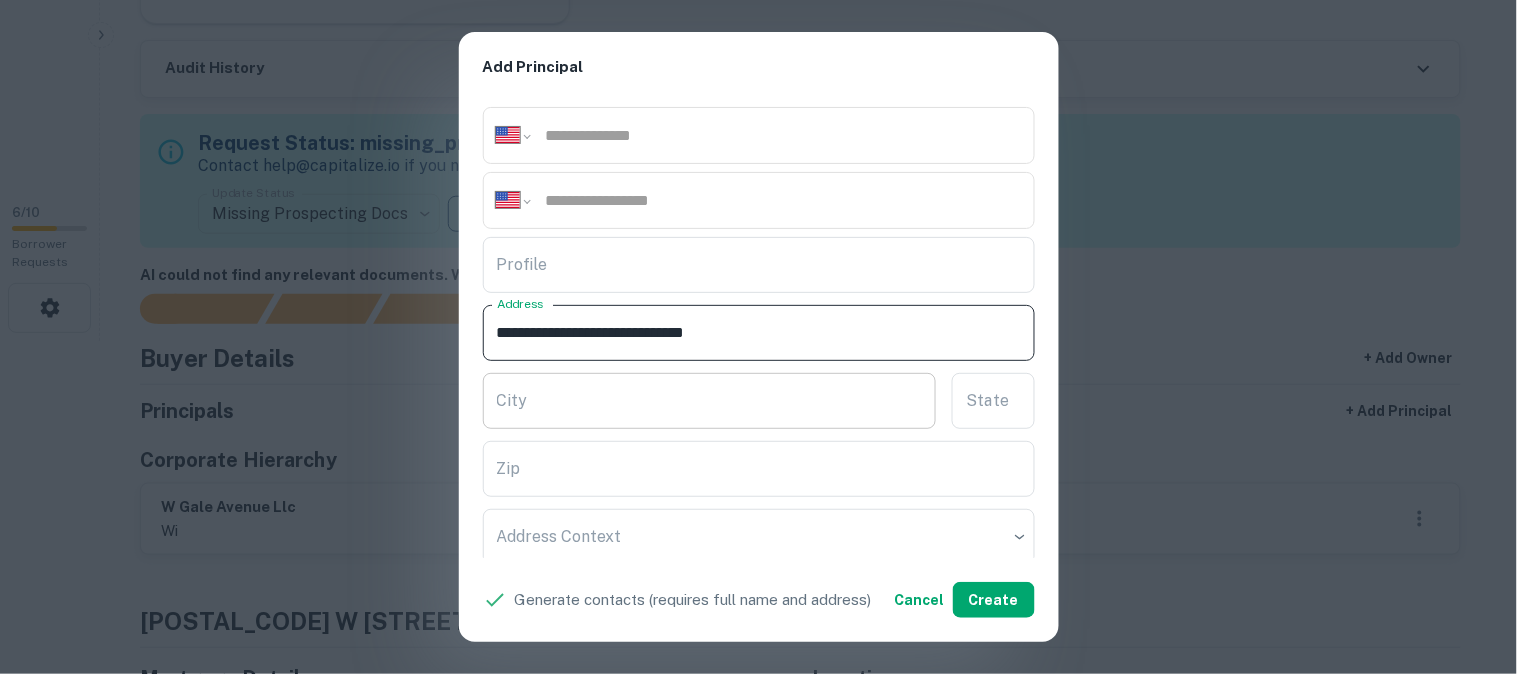 type on "**********" 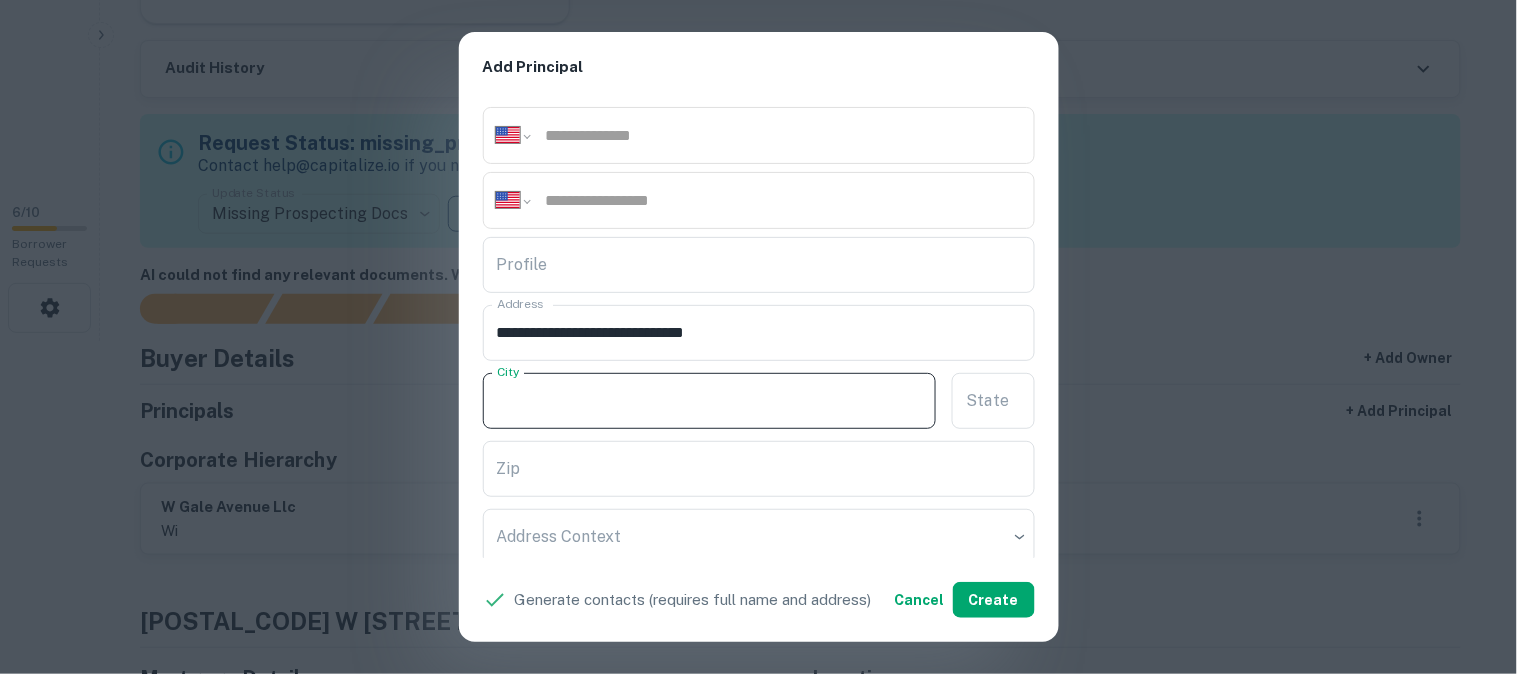 paste on "*********" 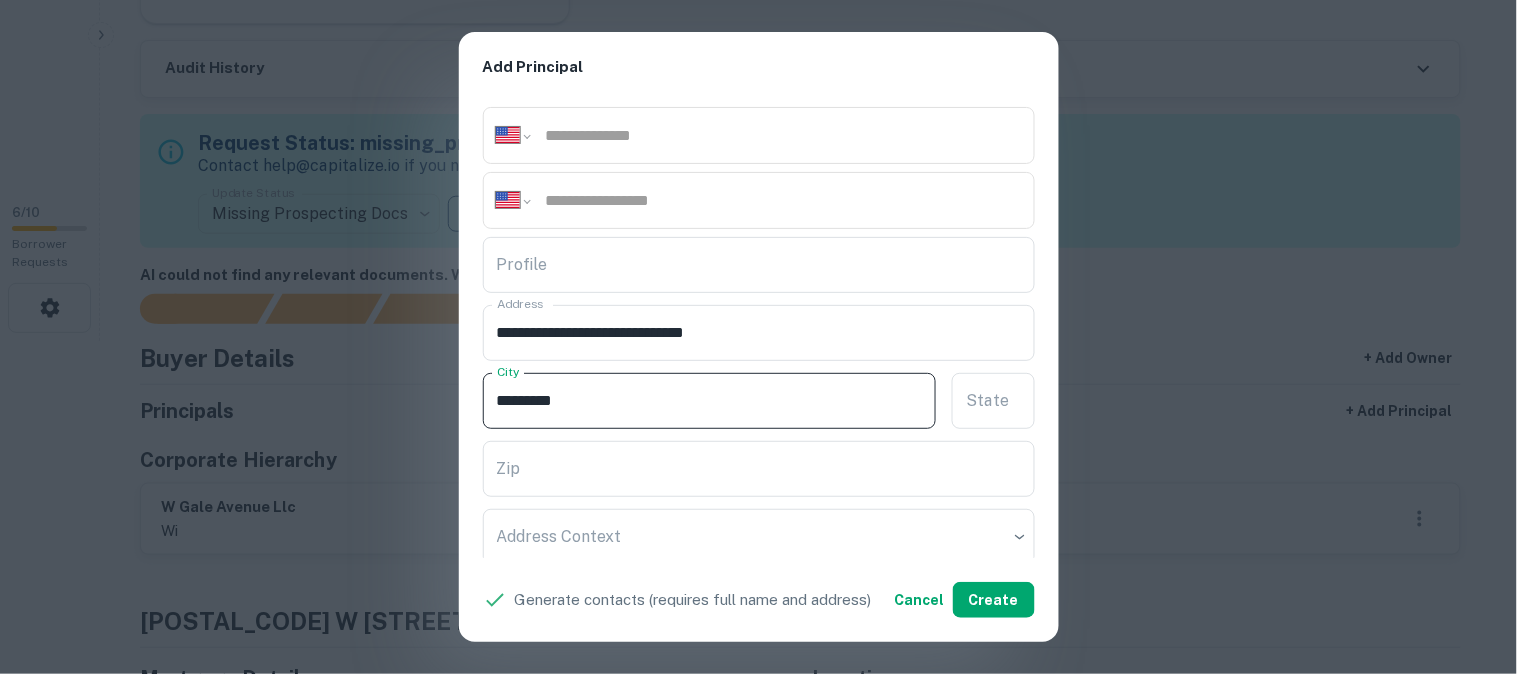type on "*********" 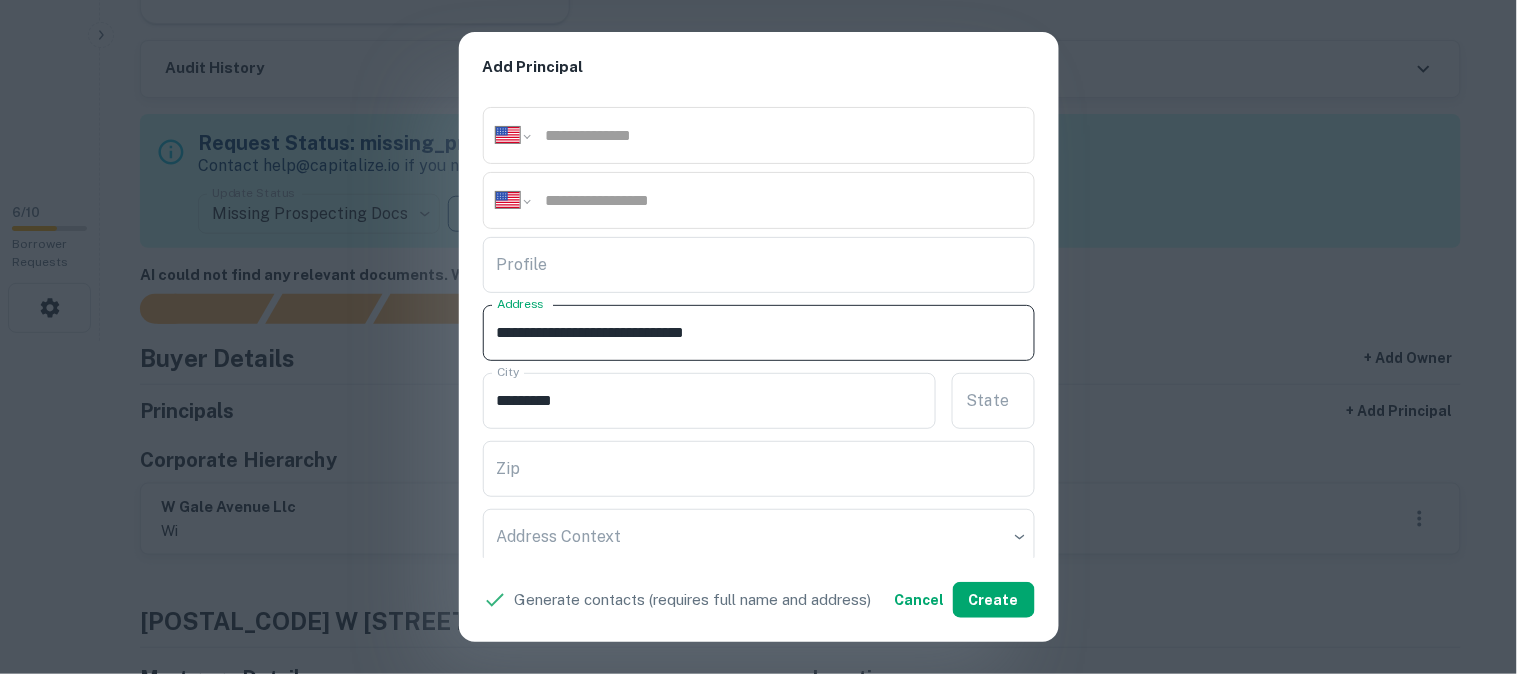 drag, startPoint x: 664, startPoint y: 332, endPoint x: 815, endPoint y: 336, distance: 151.05296 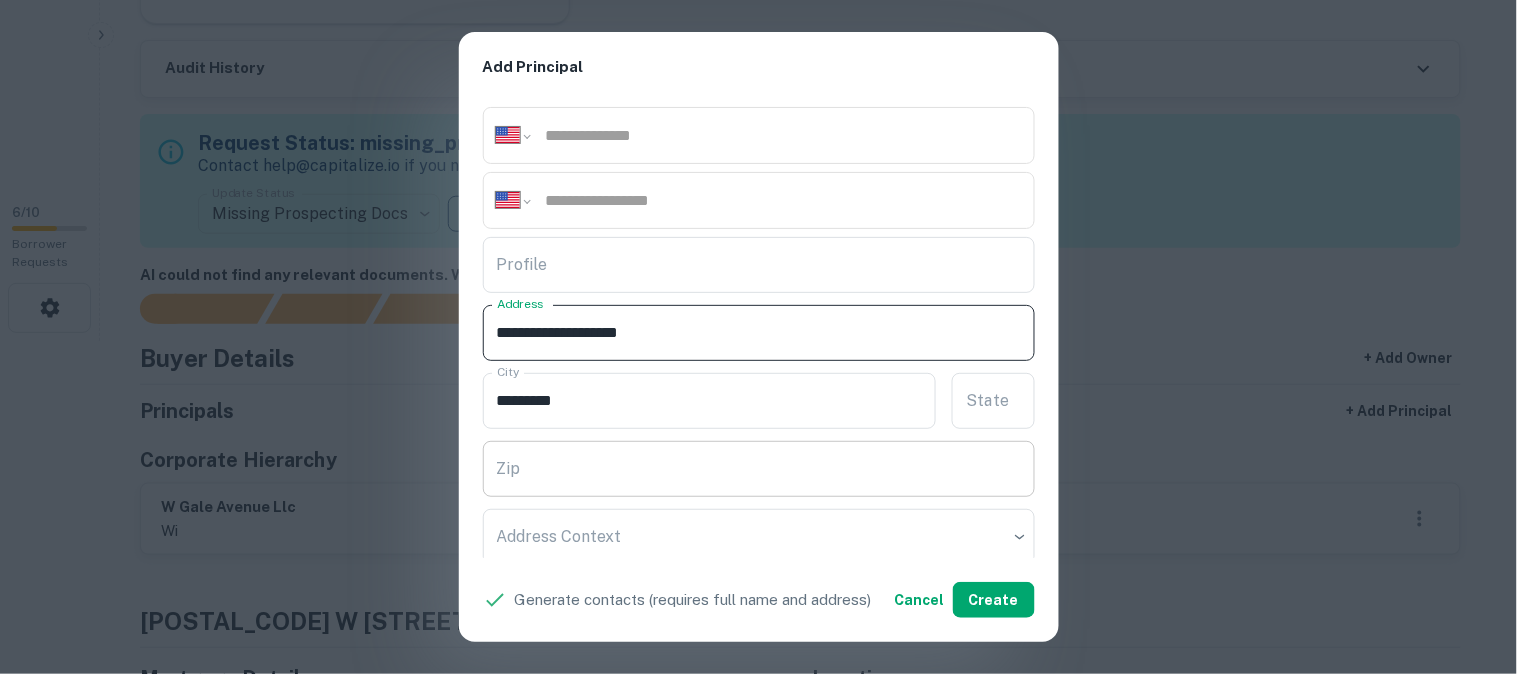 type on "**********" 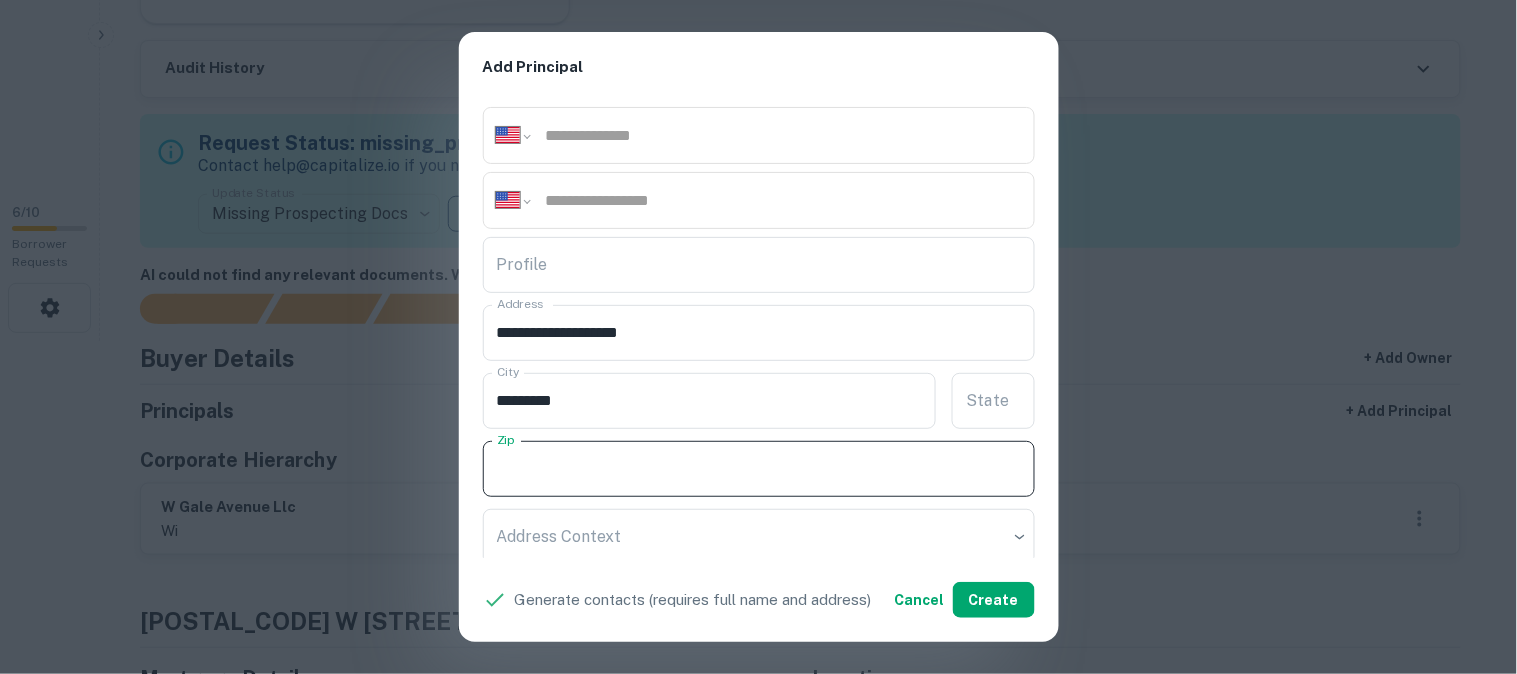 click on "Zip" at bounding box center [759, 469] 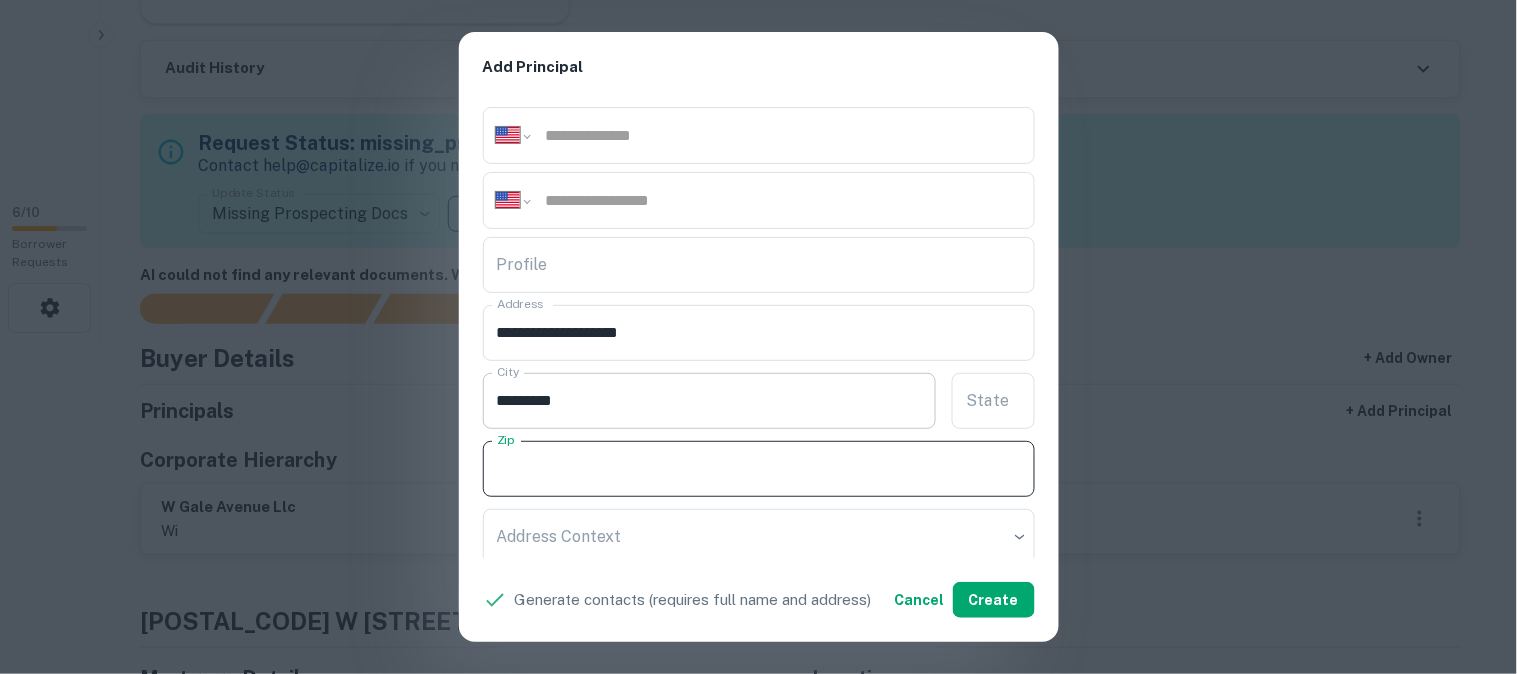 paste on "**********" 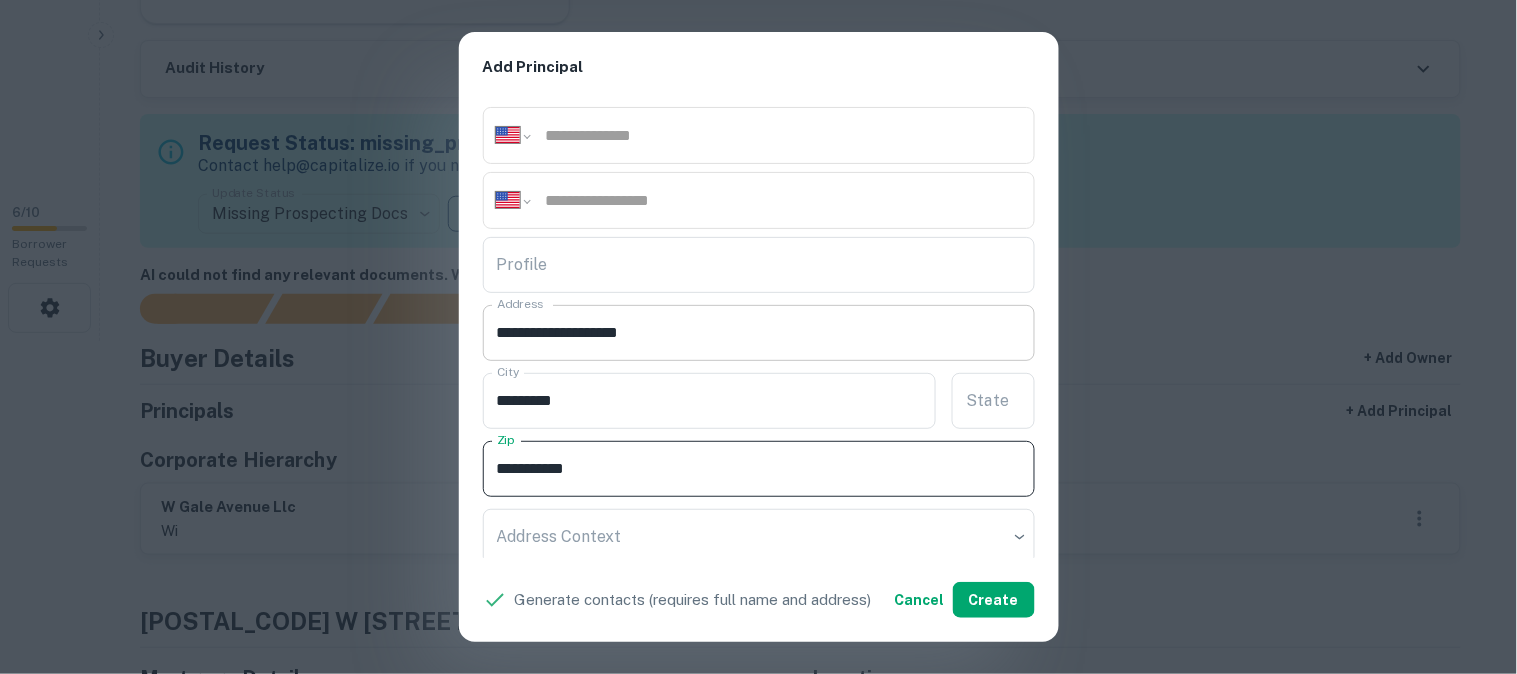 type on "**********" 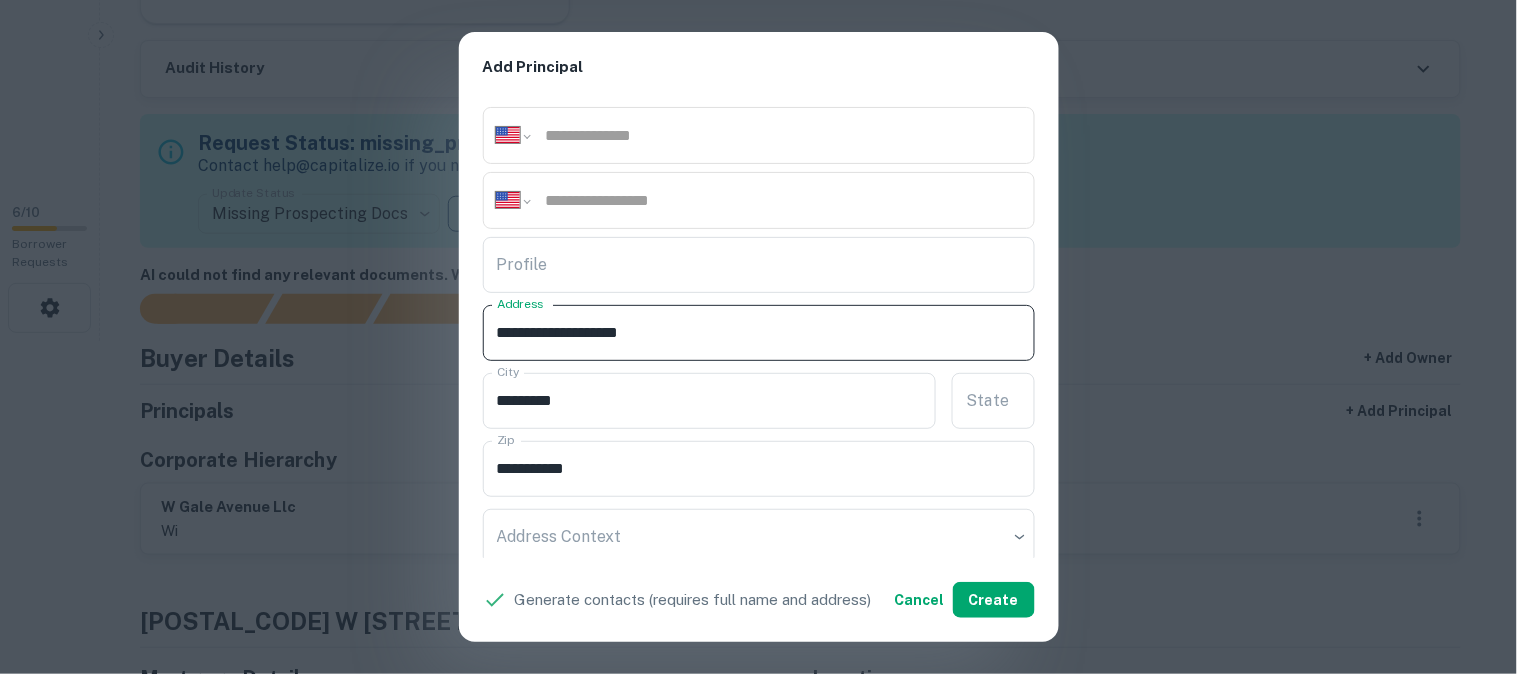 drag, startPoint x: 644, startPoint y: 328, endPoint x: 741, endPoint y: 354, distance: 100.4241 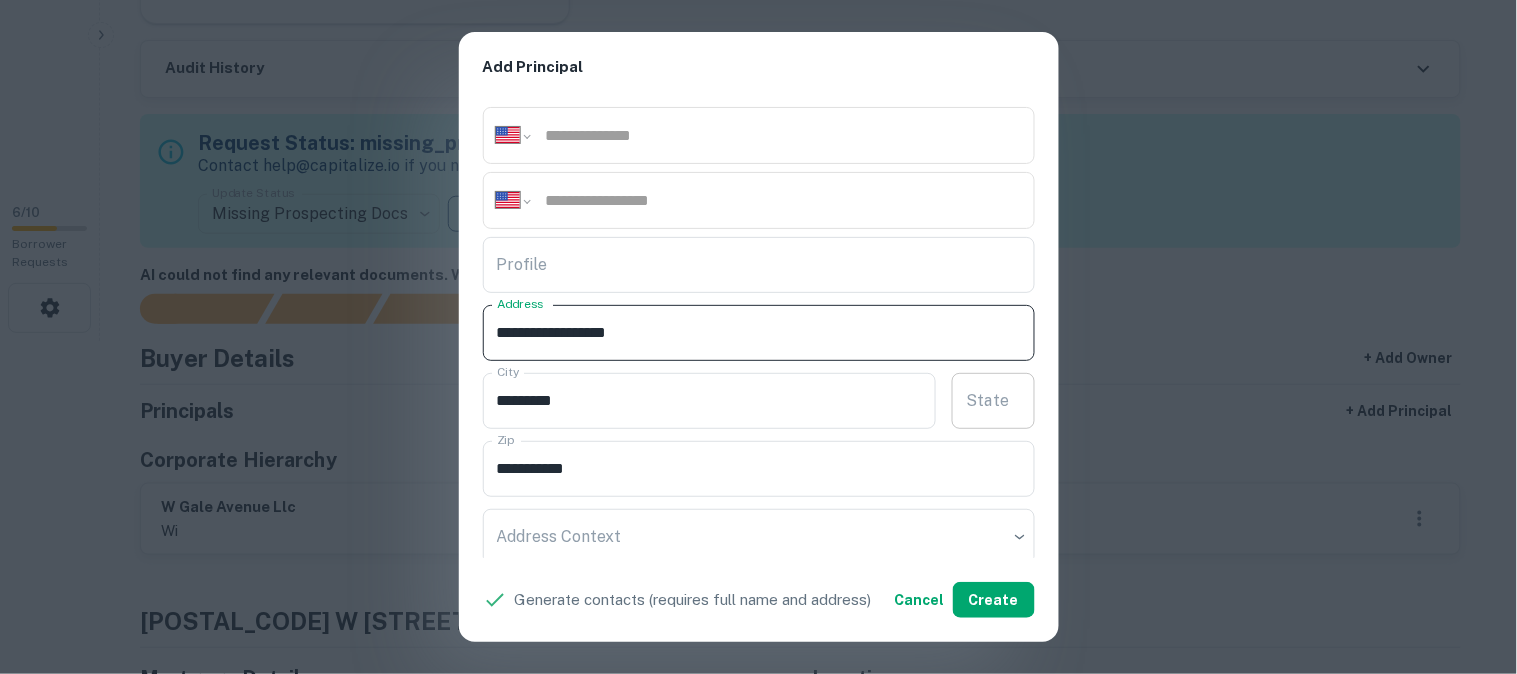 type on "**********" 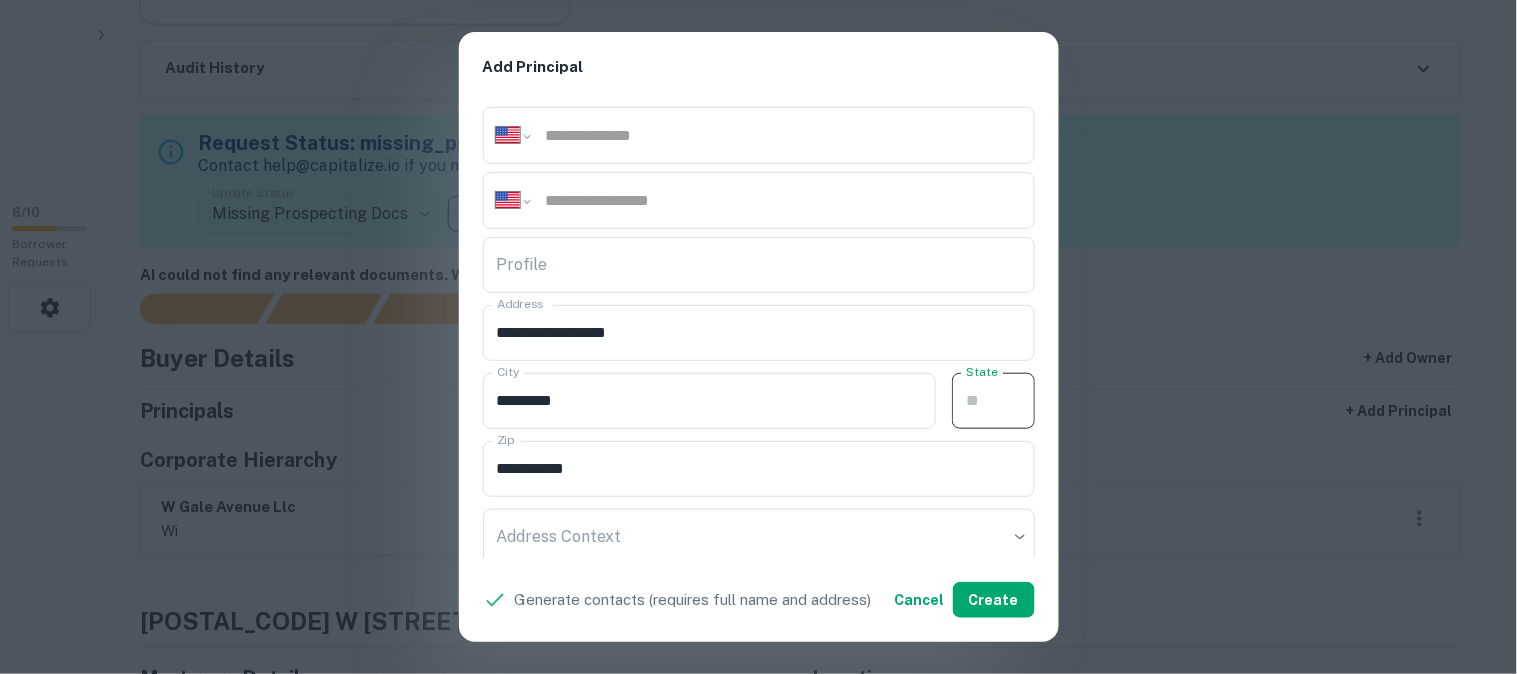 paste on "**" 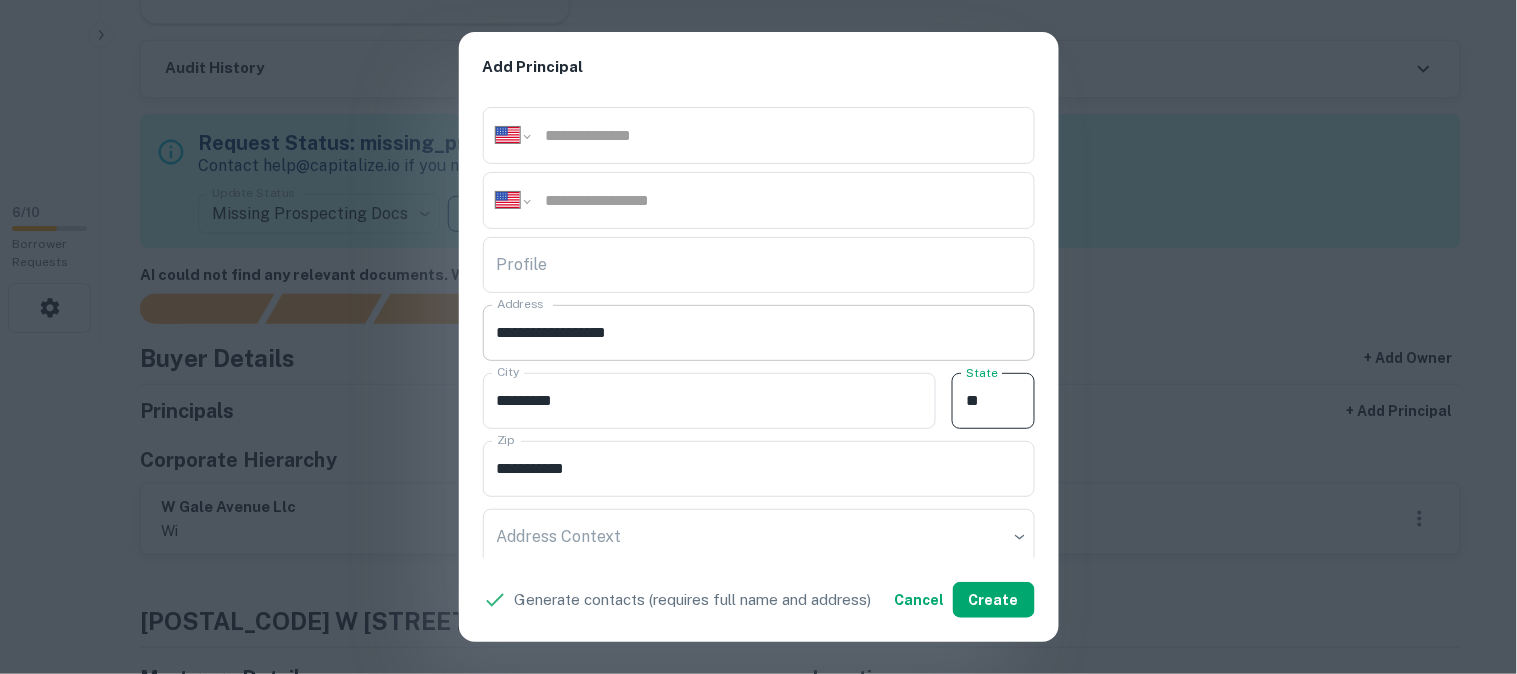 type on "**" 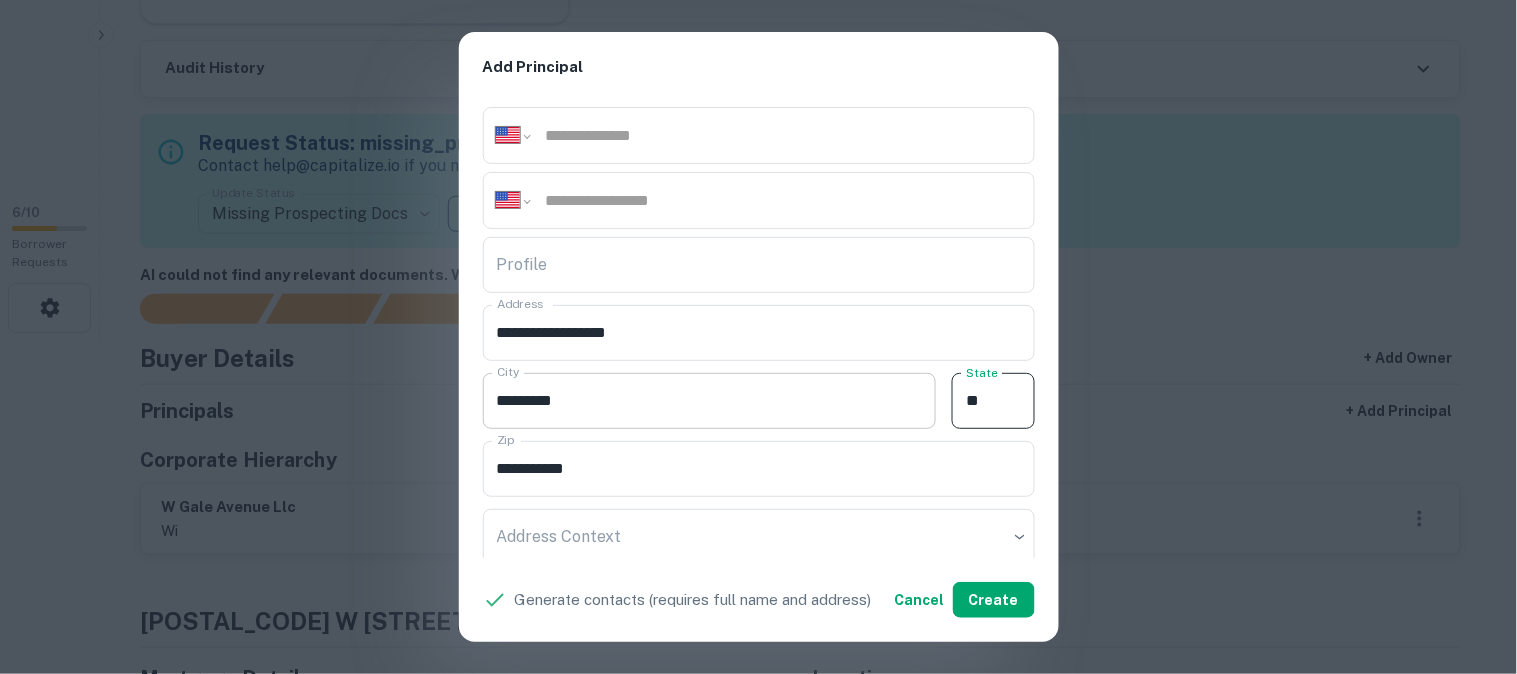 drag, startPoint x: 662, startPoint y: 330, endPoint x: 700, endPoint y: 412, distance: 90.37699 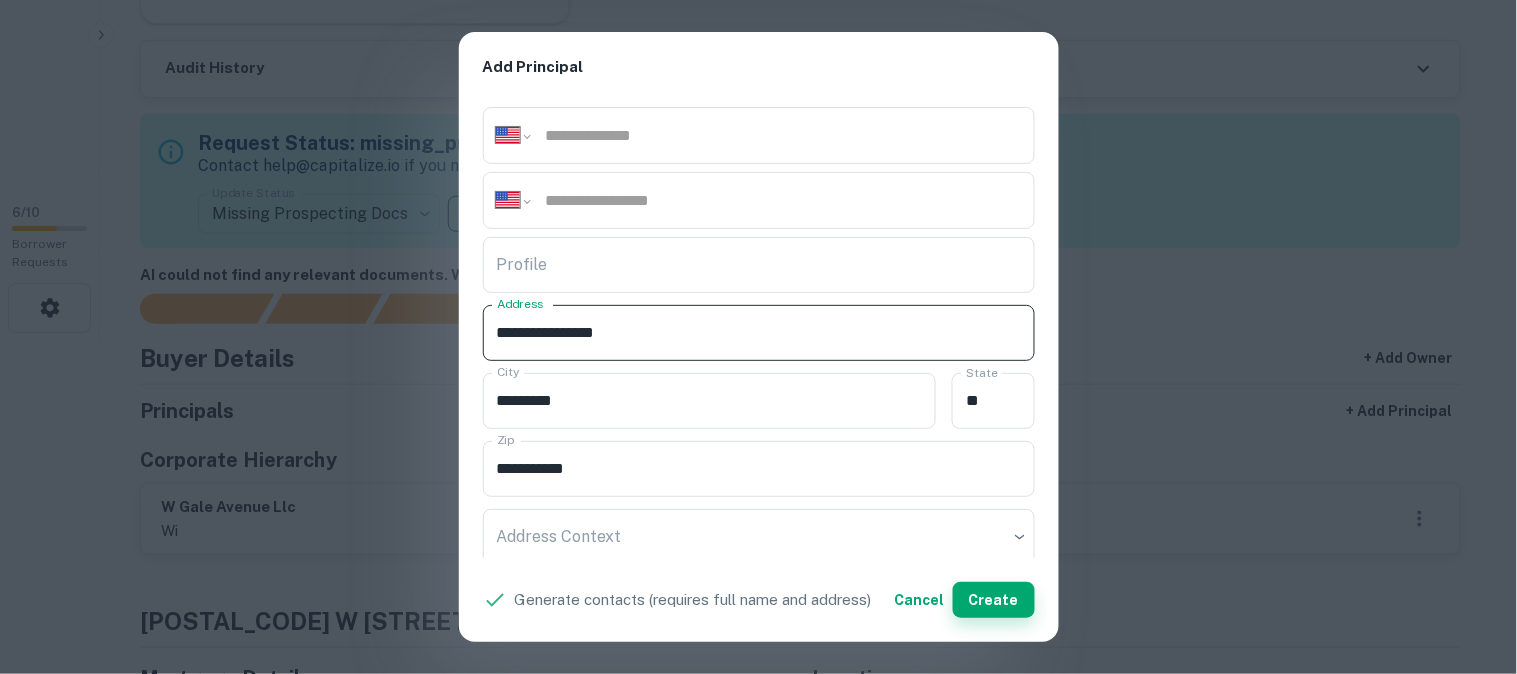 type on "**********" 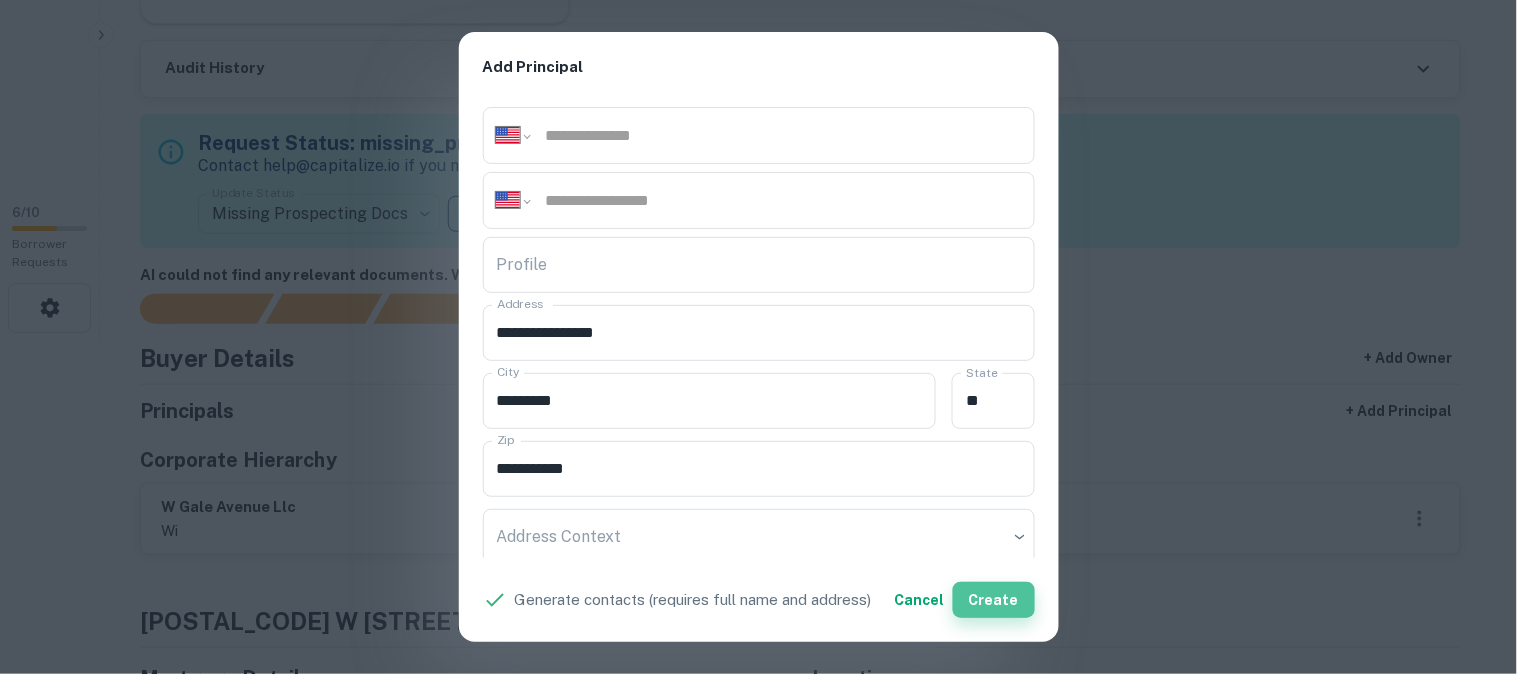 click on "Create" at bounding box center (994, 600) 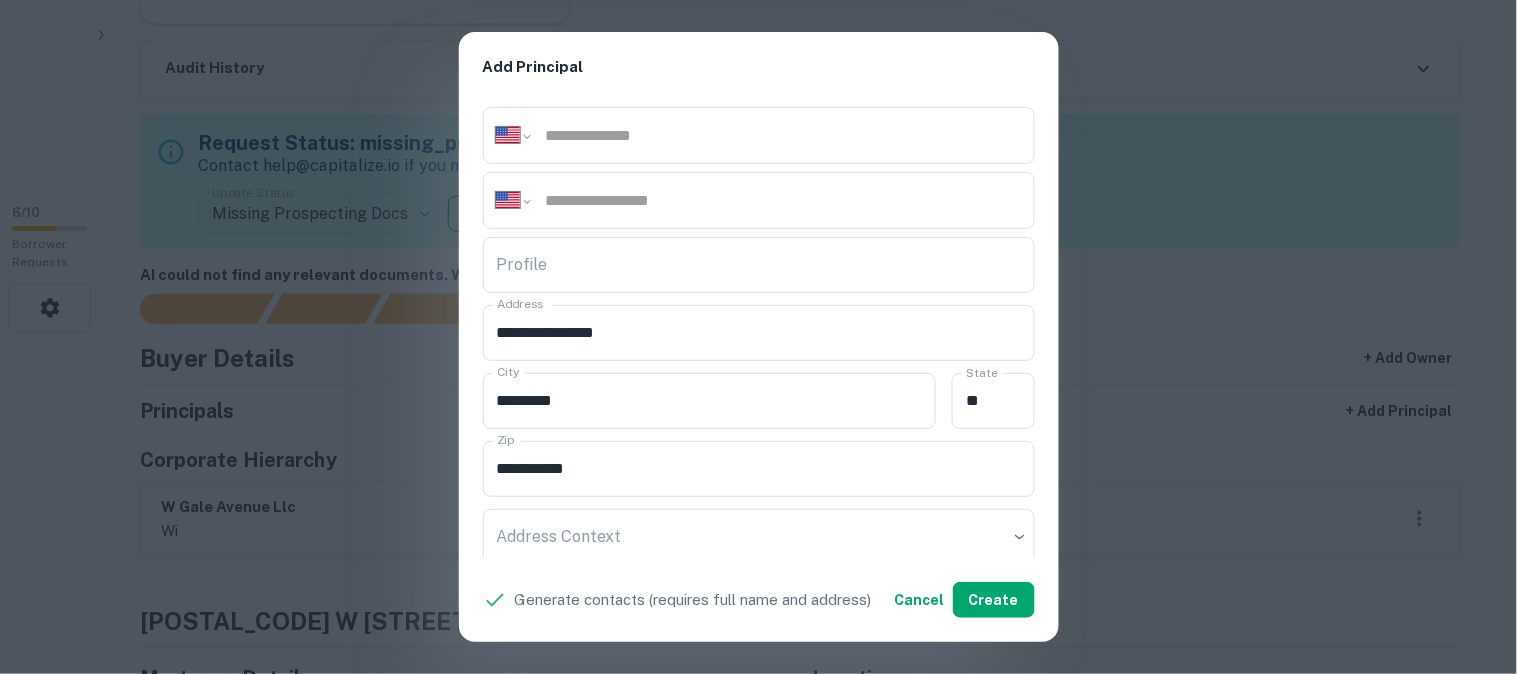 click on "**********" at bounding box center [758, 337] 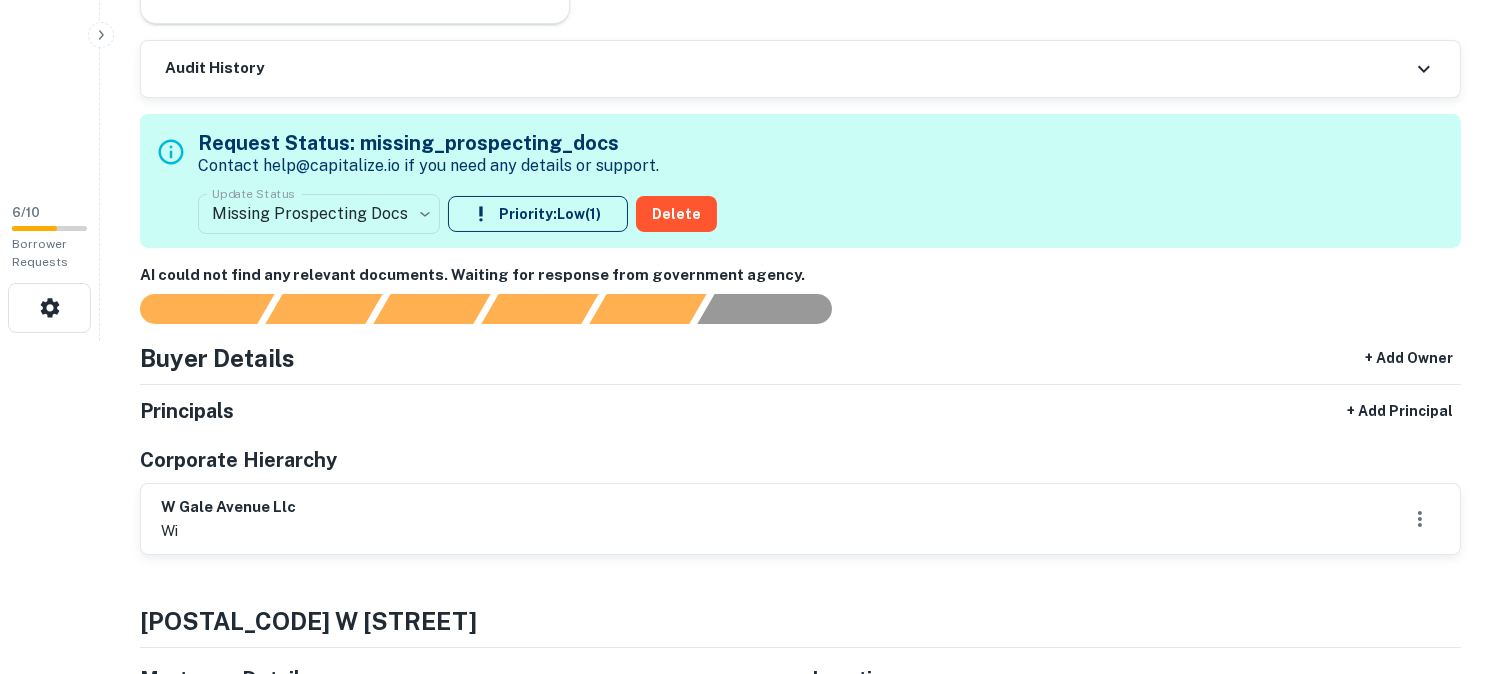 click on "**********" at bounding box center [750, 4] 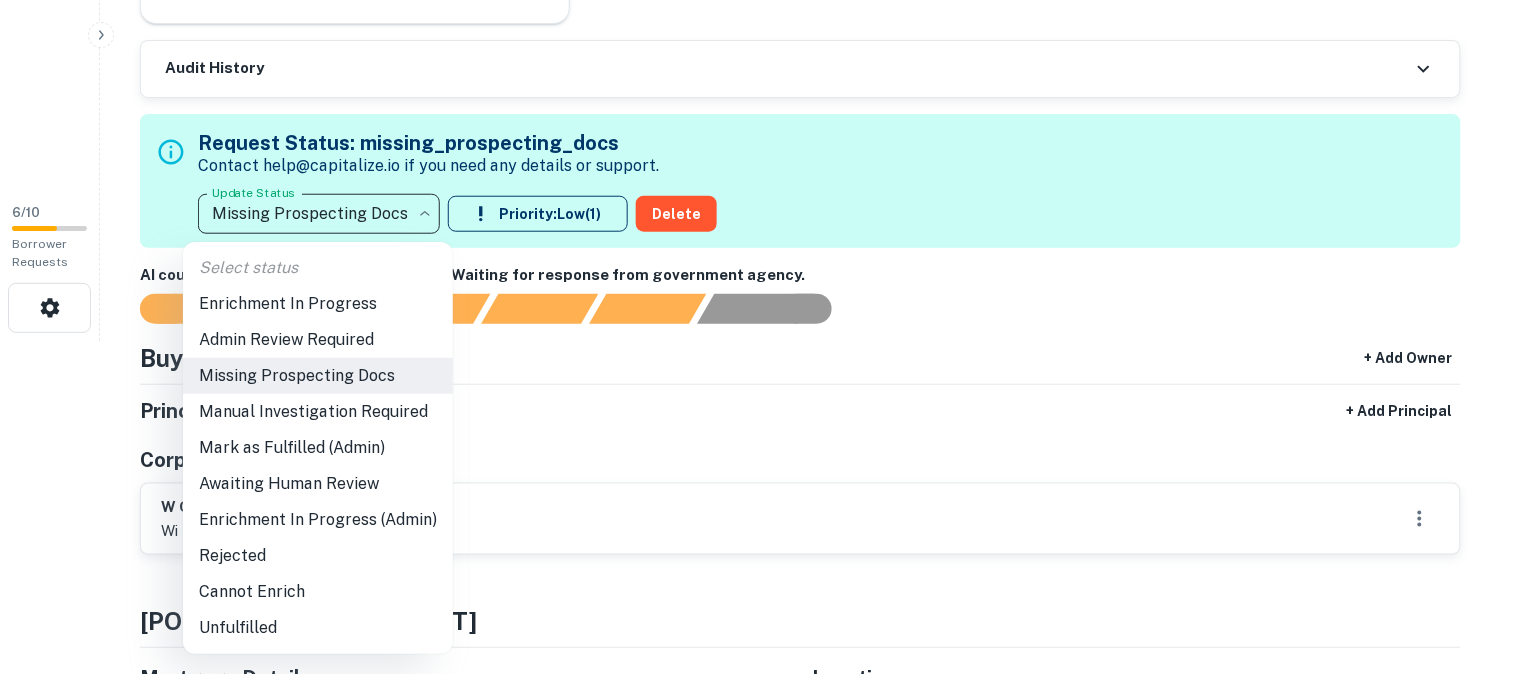 click at bounding box center [758, 337] 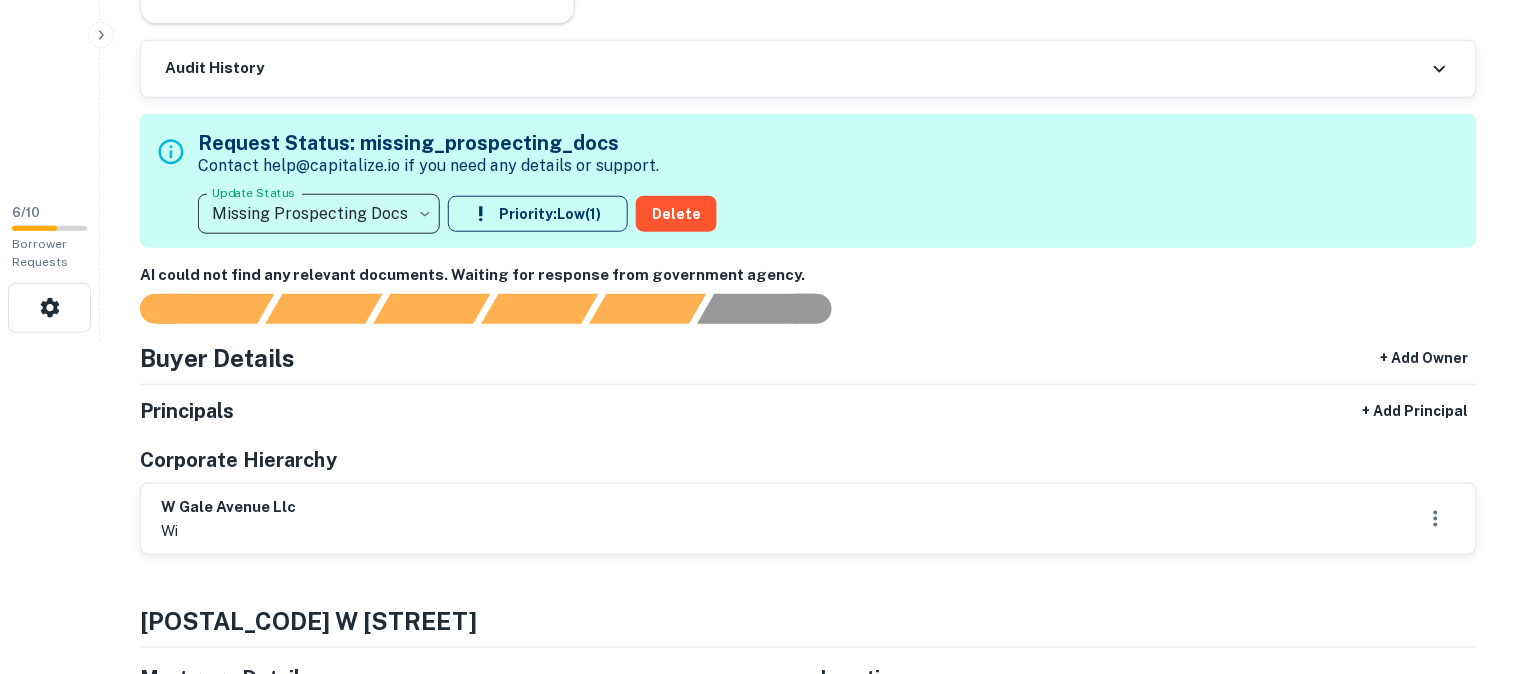 click on "**********" at bounding box center (758, 4) 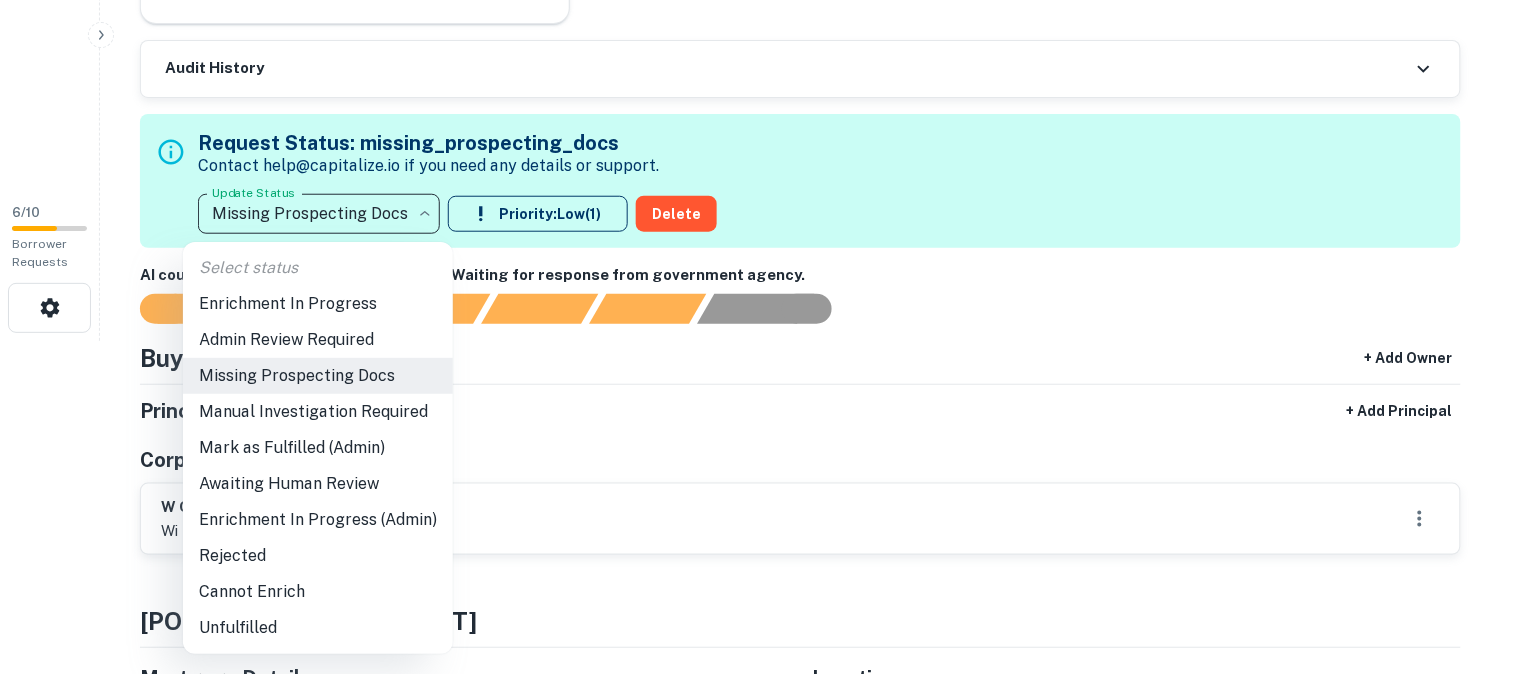 click on "Awaiting Human Review" at bounding box center (318, 484) 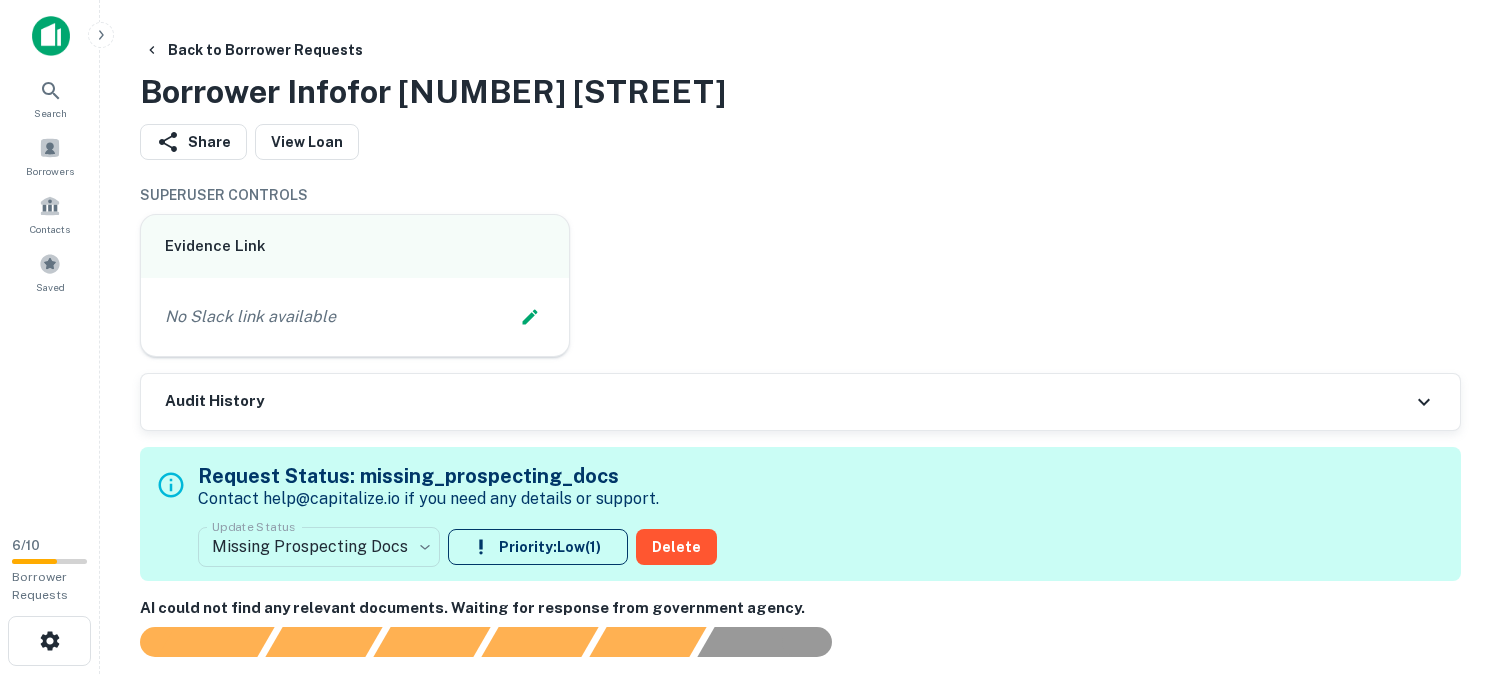 scroll, scrollTop: 0, scrollLeft: 0, axis: both 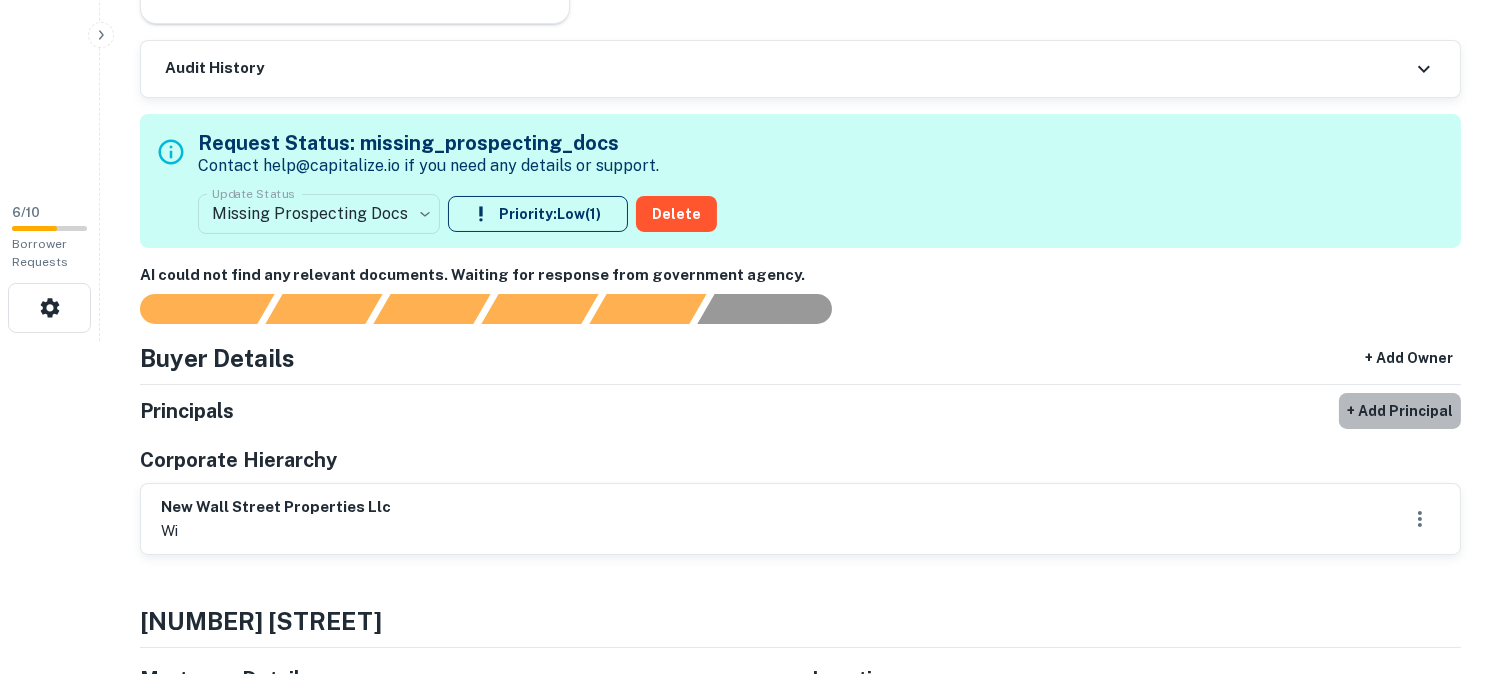 click on "+ Add Principal" at bounding box center (1400, 411) 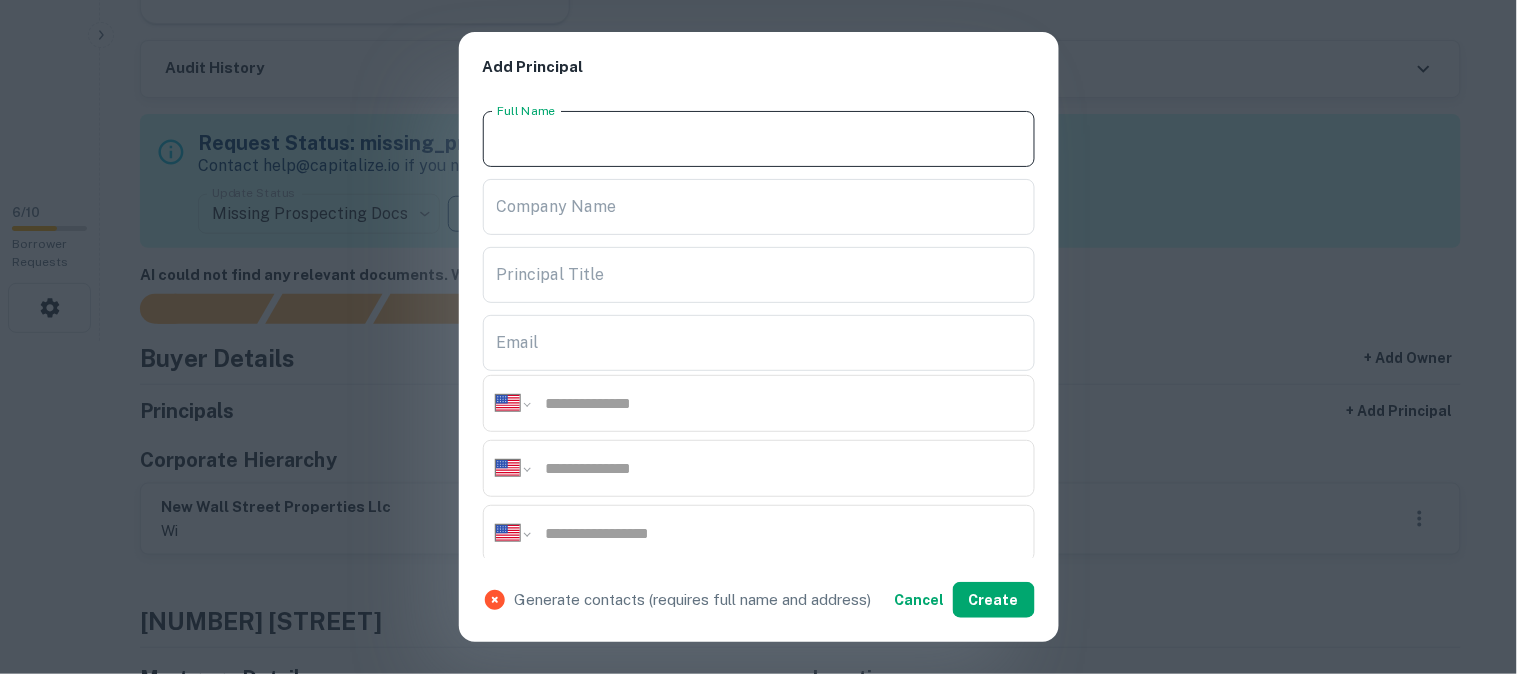 click on "Full Name" at bounding box center (759, 139) 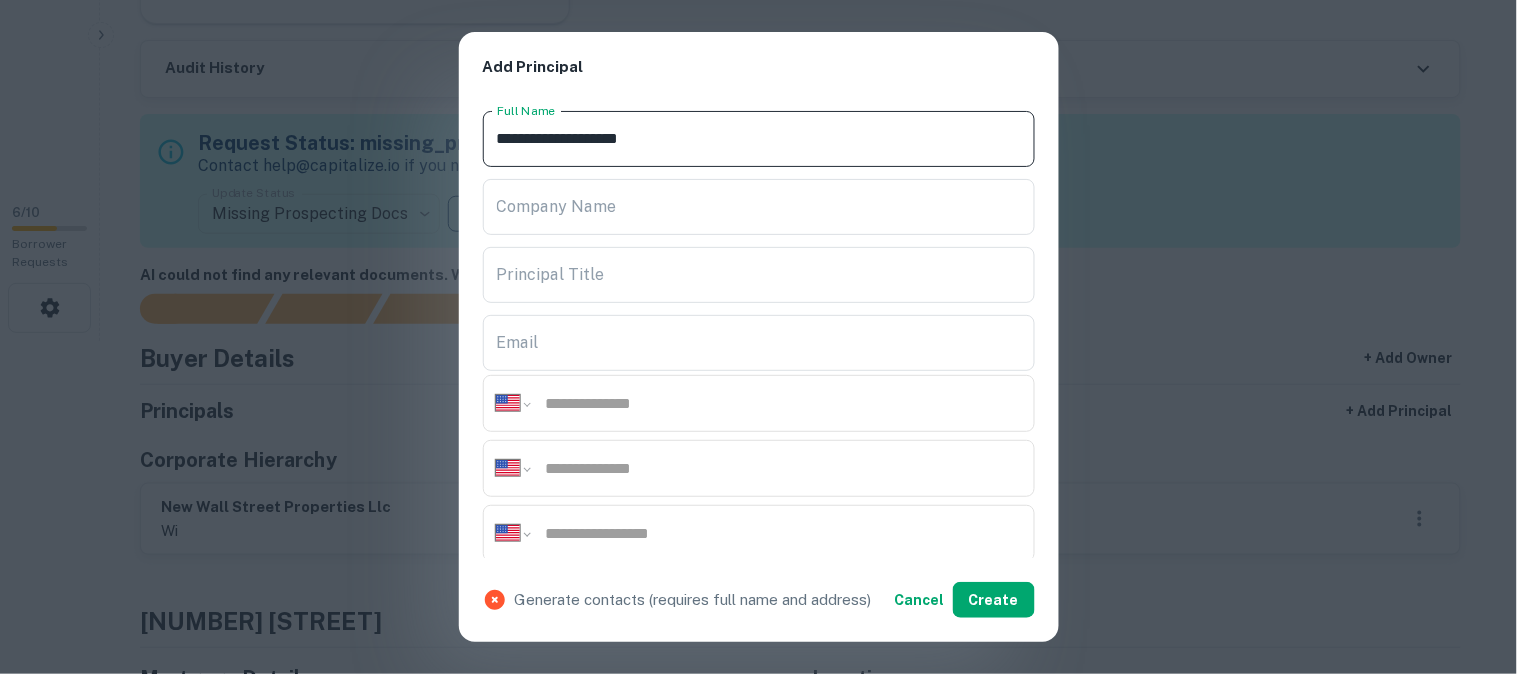type on "**********" 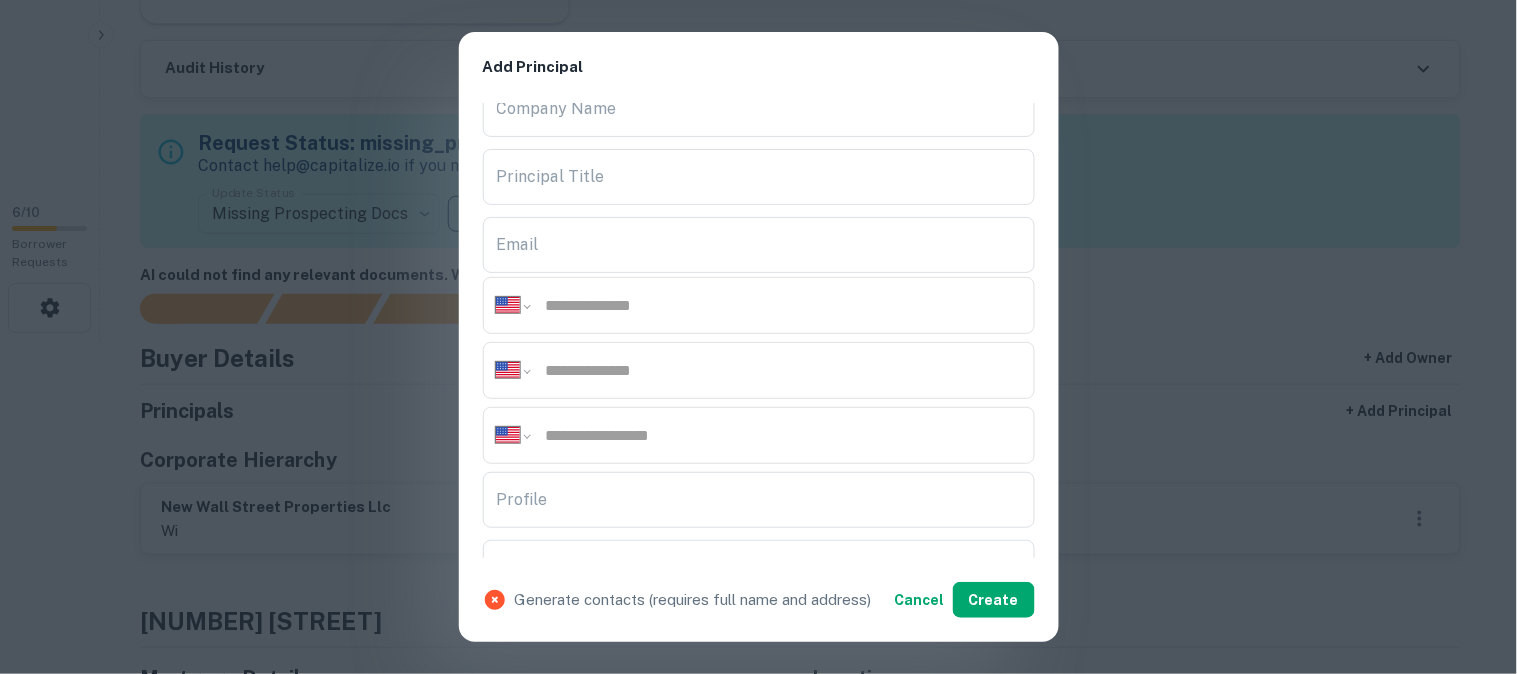 scroll, scrollTop: 222, scrollLeft: 0, axis: vertical 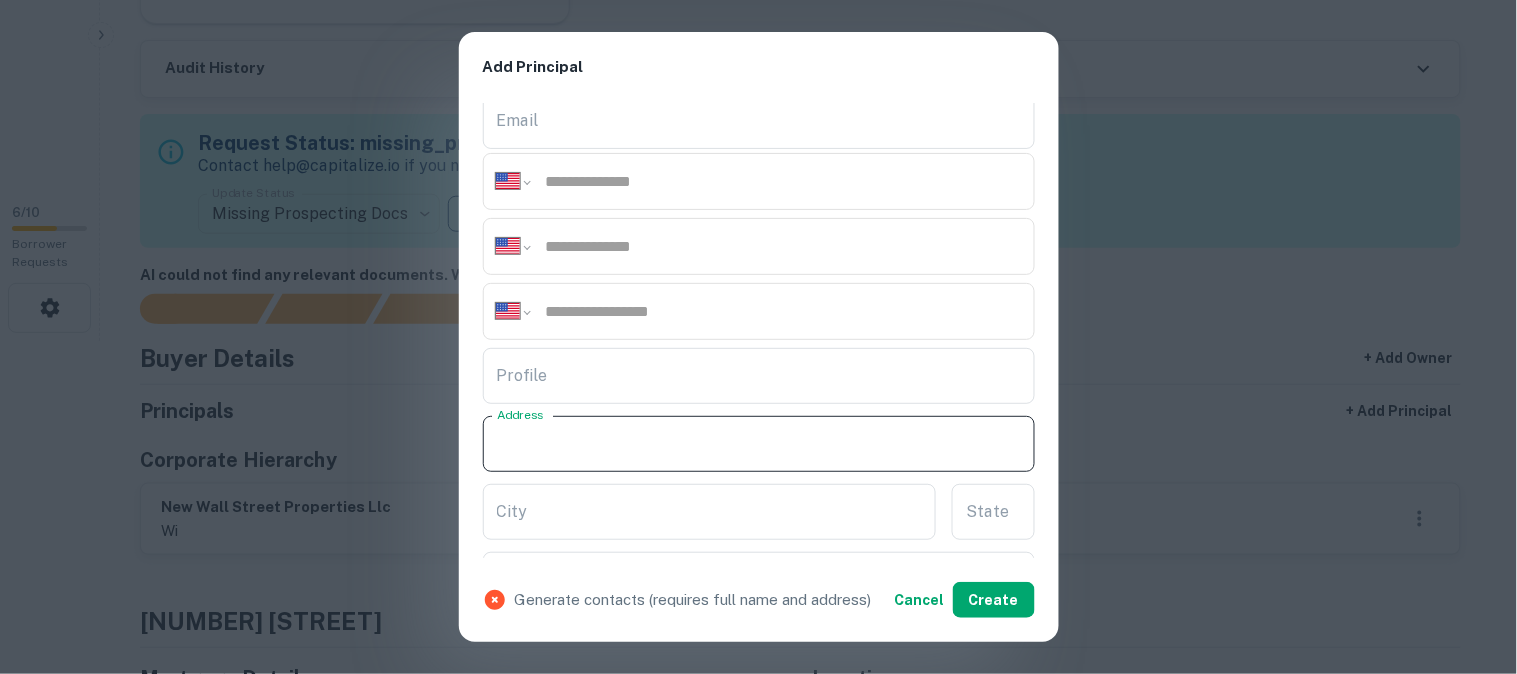 click on "Address" at bounding box center [759, 444] 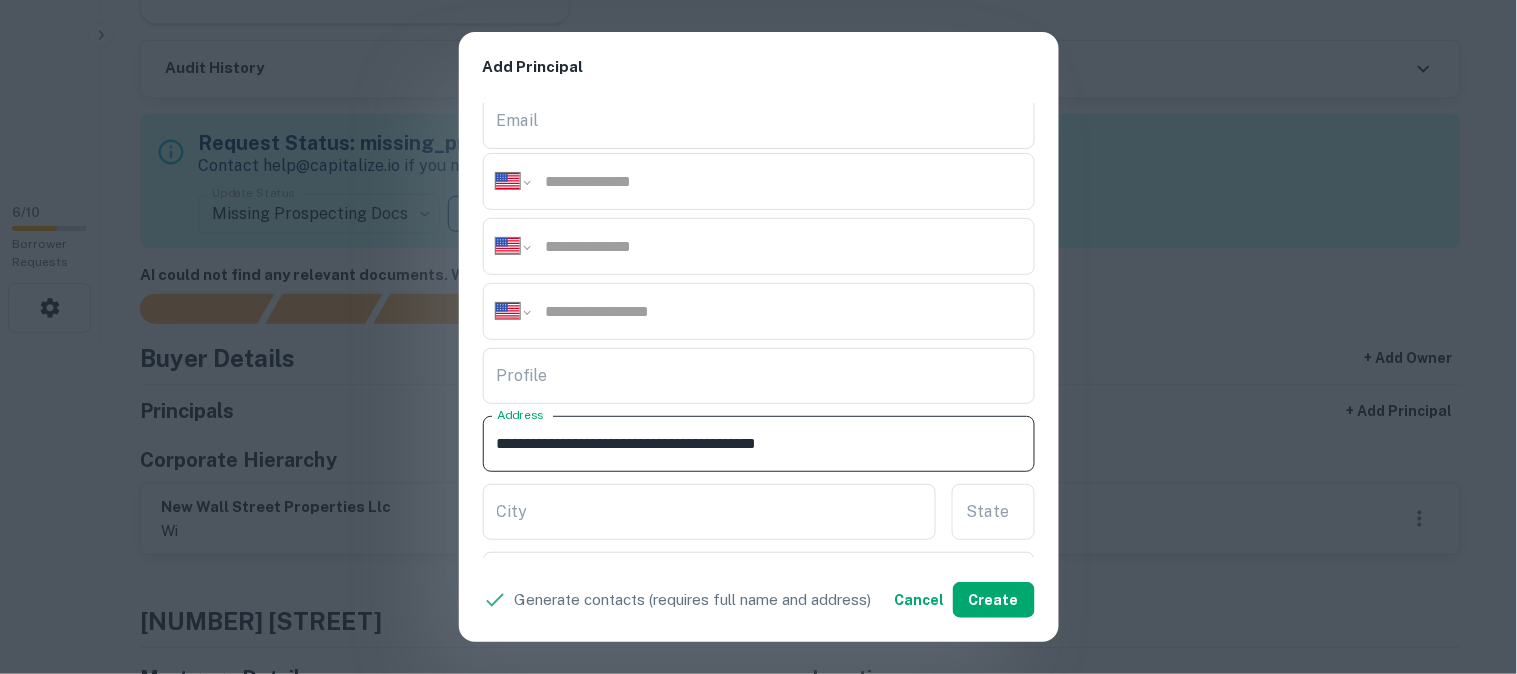 drag, startPoint x: 653, startPoint y: 444, endPoint x: 737, endPoint y: 468, distance: 87.36132 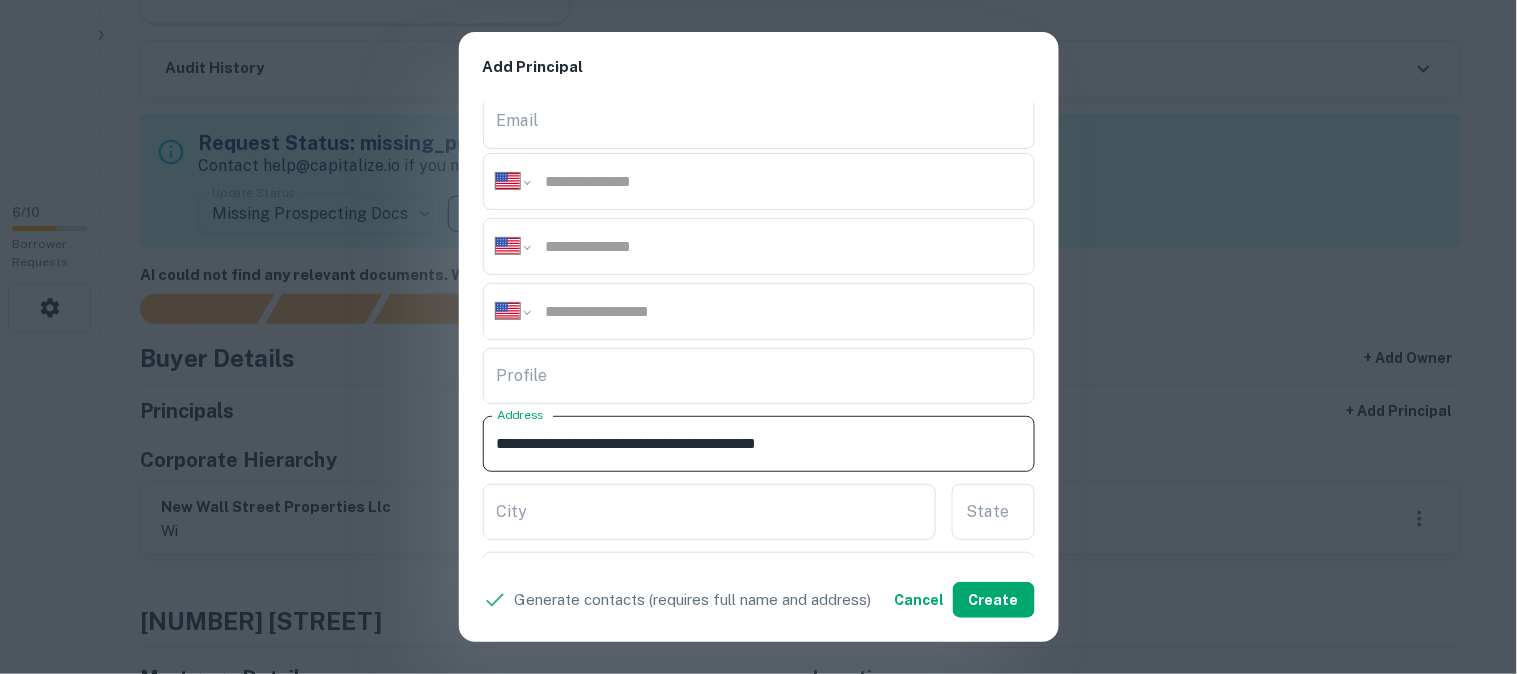 click on "**********" at bounding box center (759, 444) 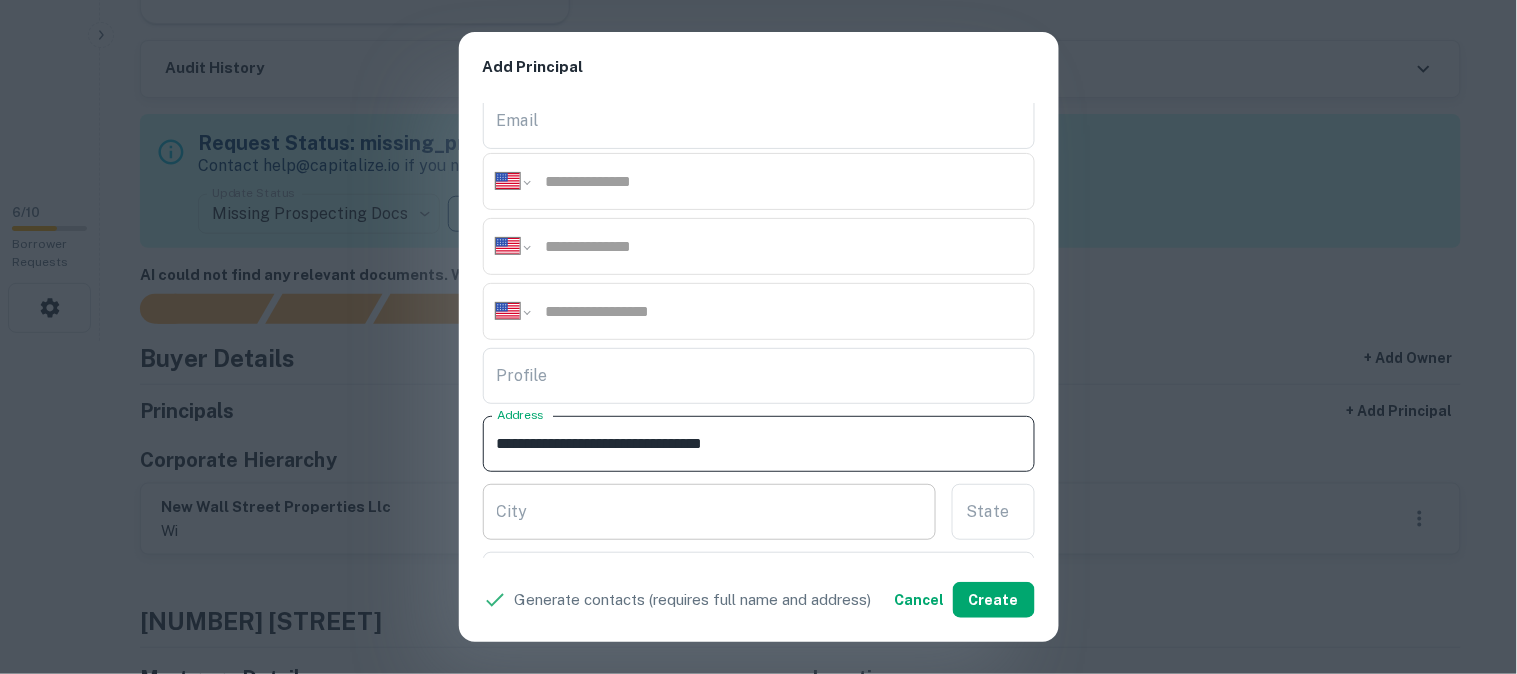 type on "**********" 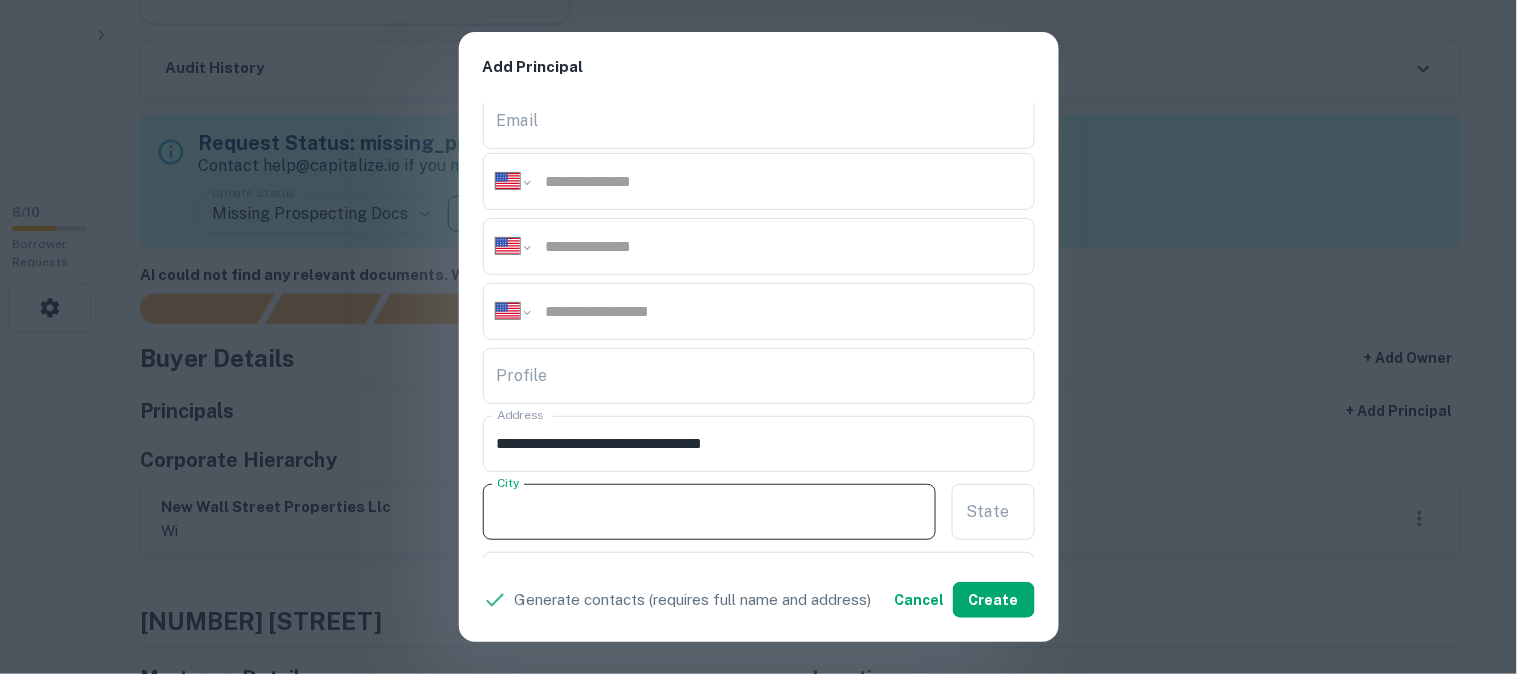 paste on "*********" 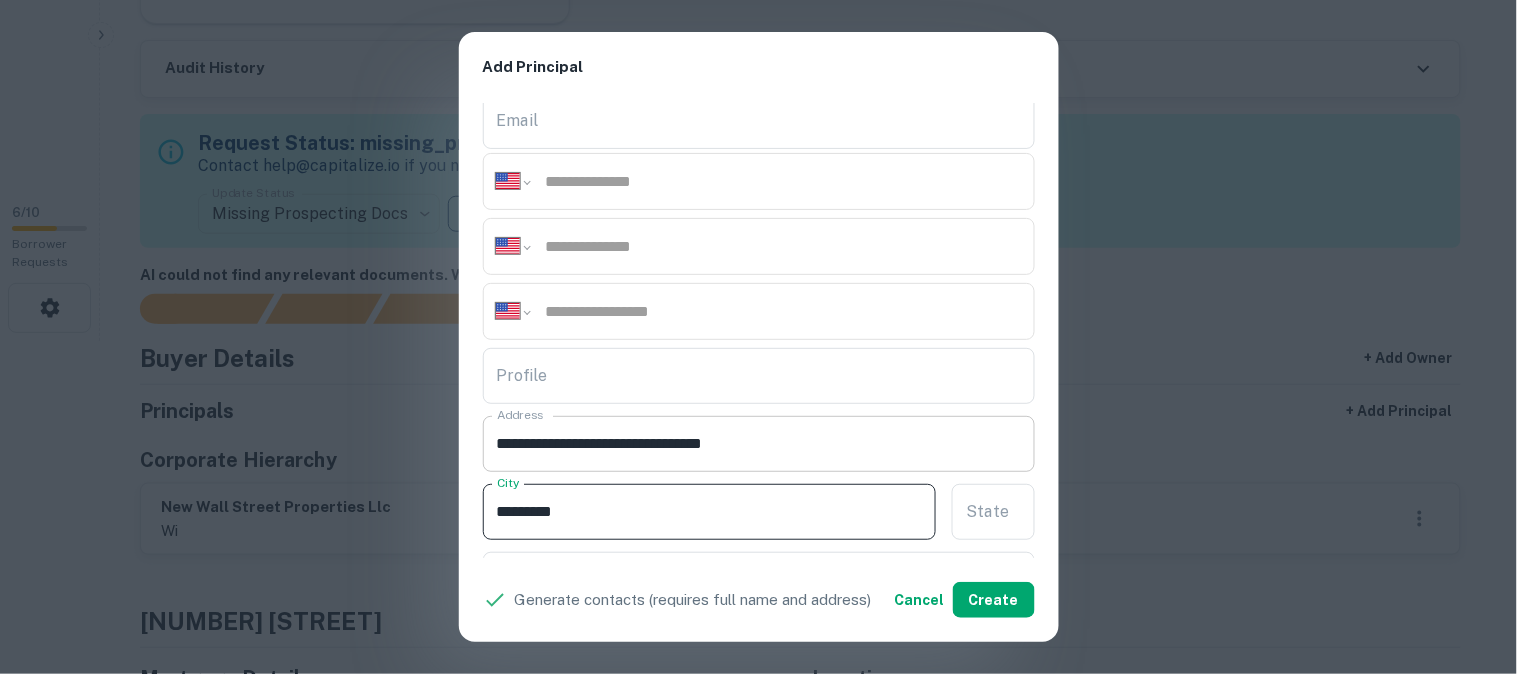 type on "*********" 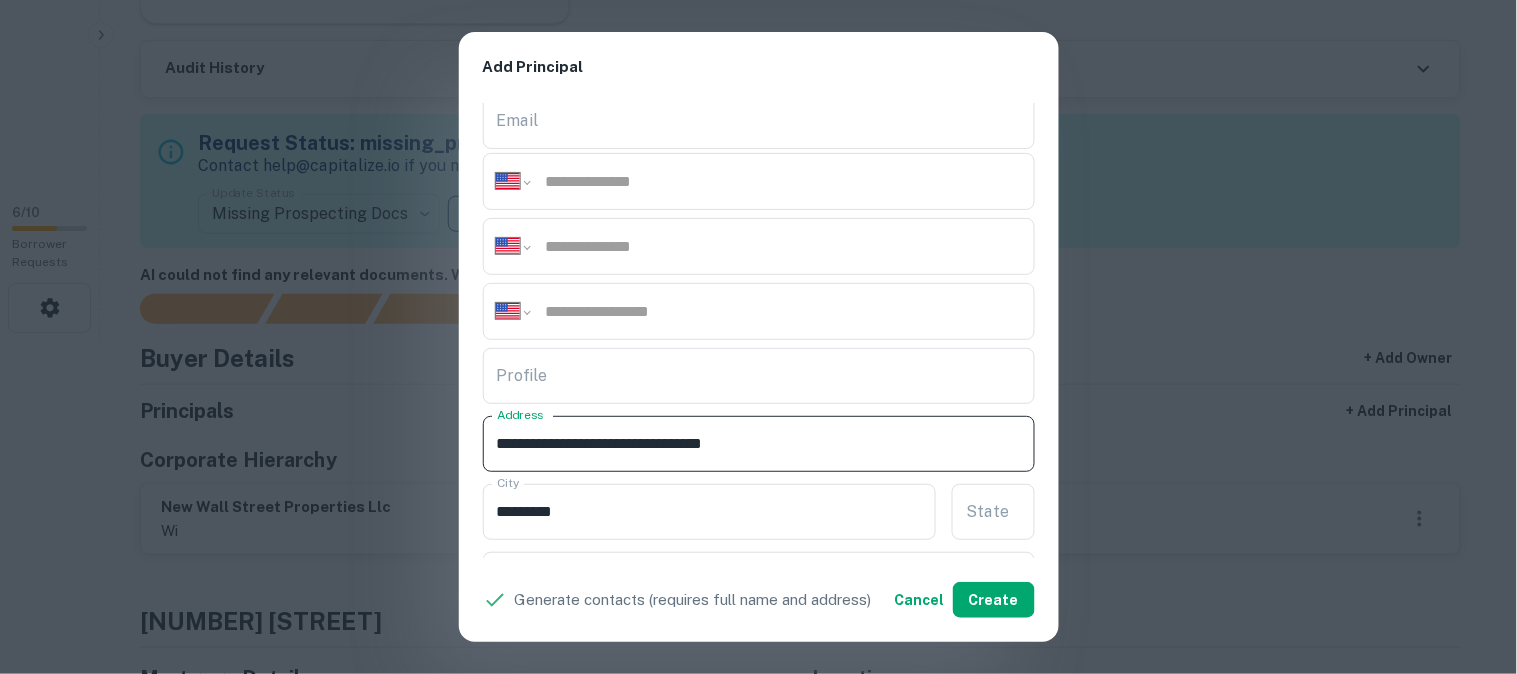 drag, startPoint x: 691, startPoint y: 444, endPoint x: 812, endPoint y: 452, distance: 121.264175 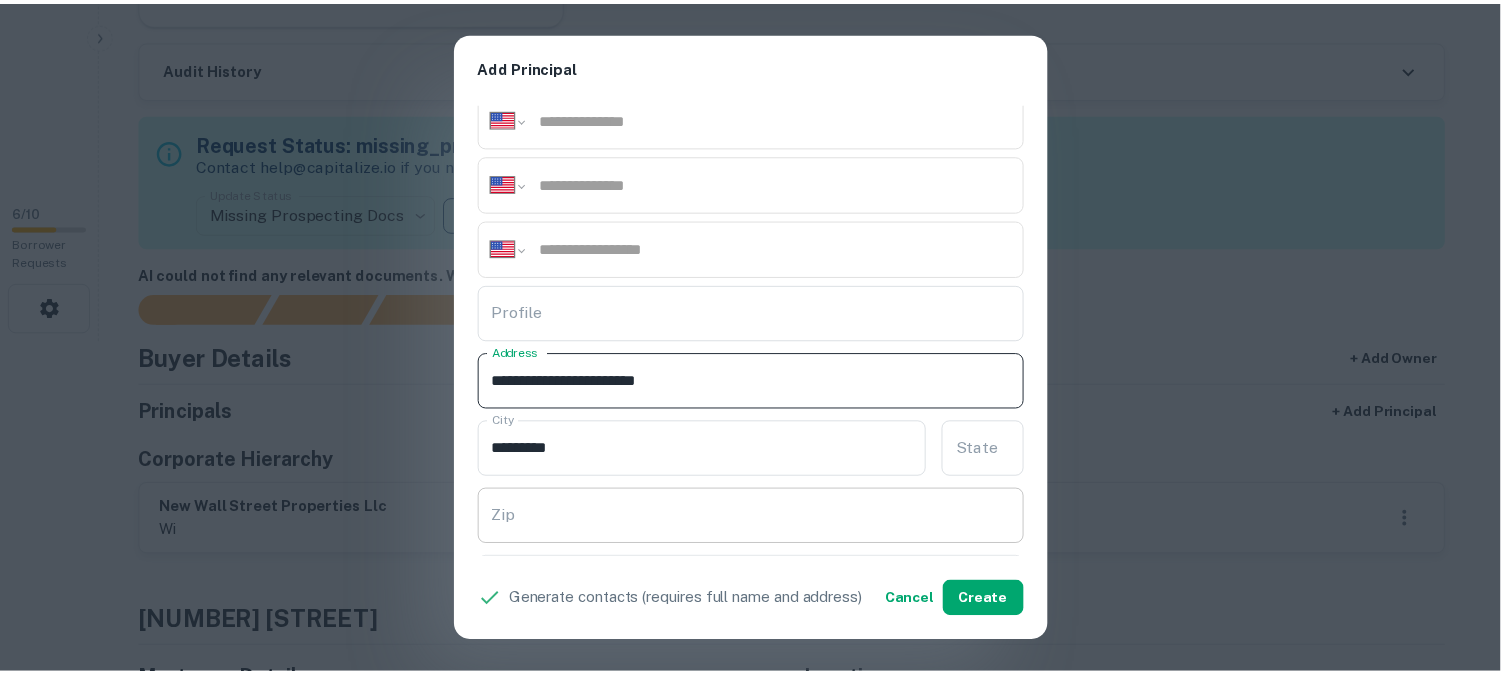 scroll, scrollTop: 333, scrollLeft: 0, axis: vertical 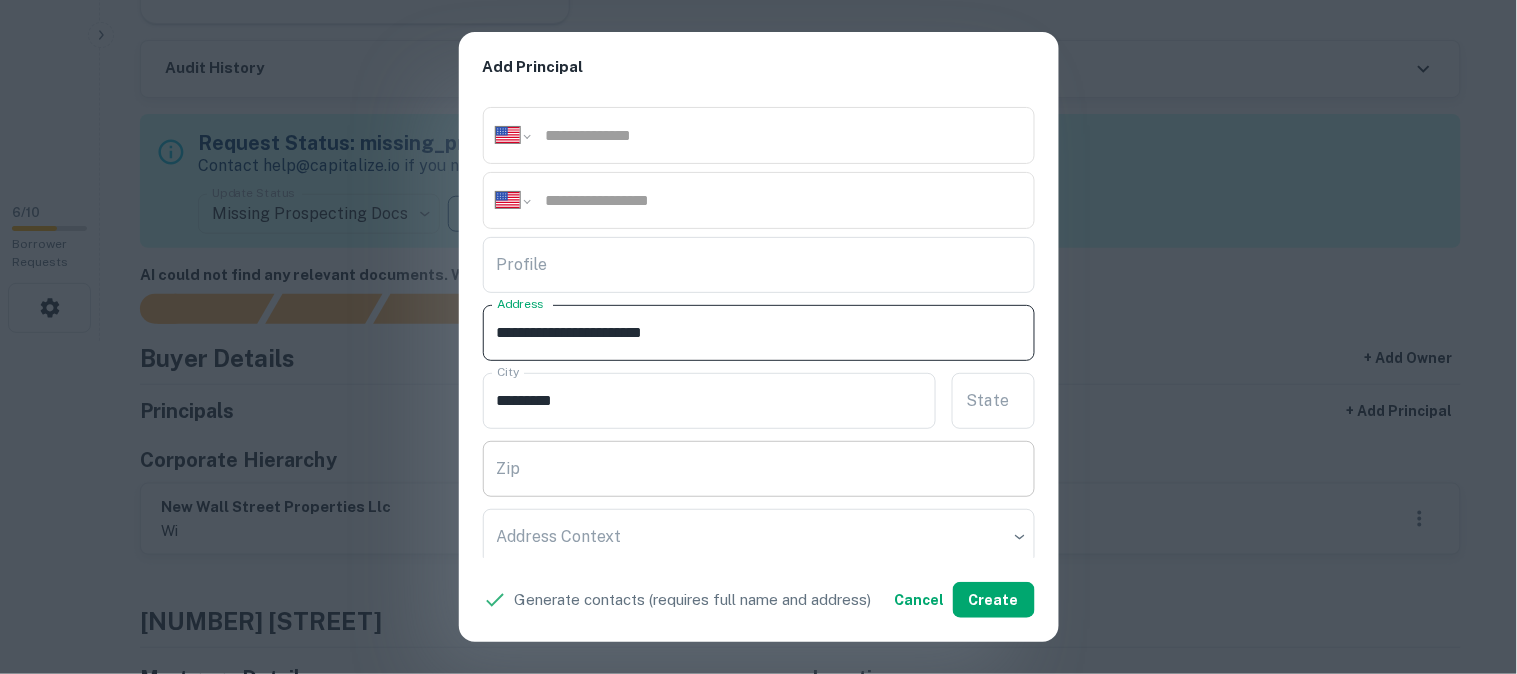 type on "**********" 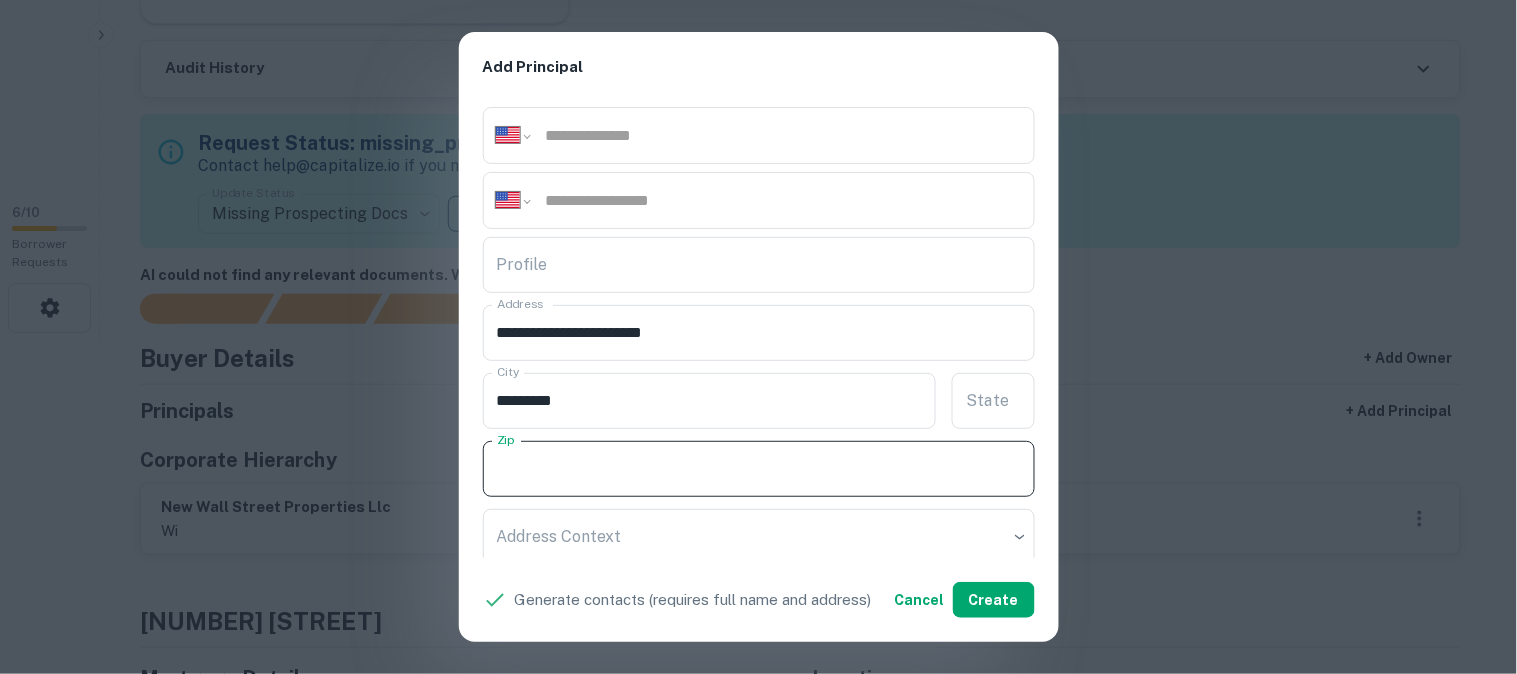 paste on "**********" 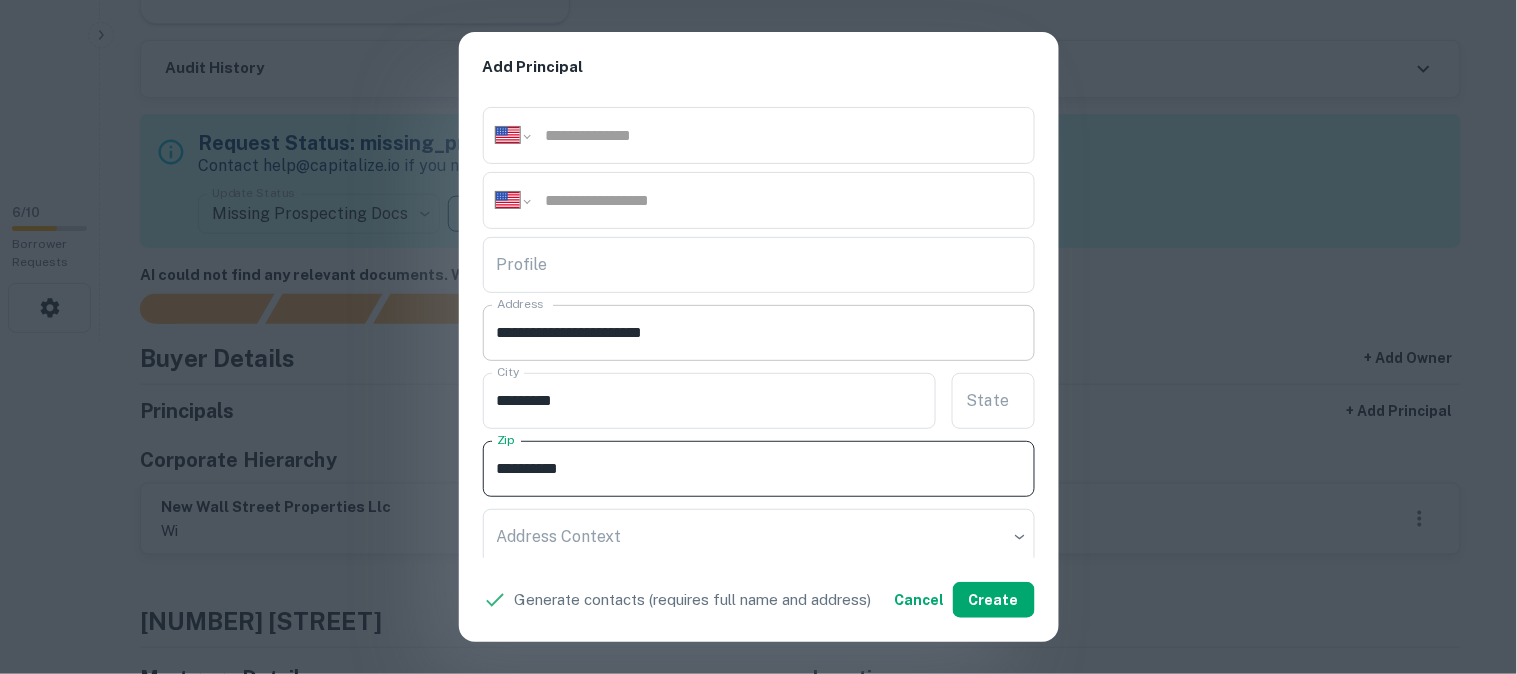 type on "**********" 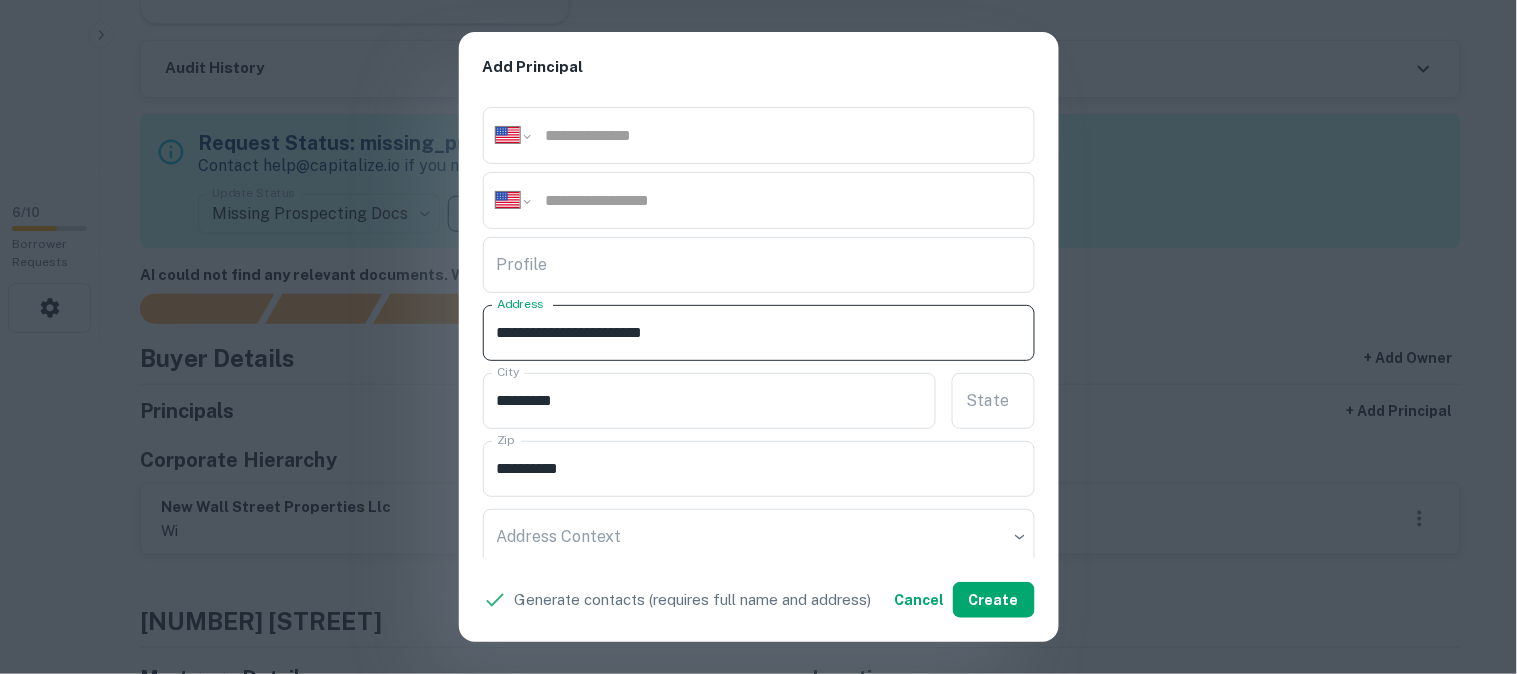 drag, startPoint x: 674, startPoint y: 325, endPoint x: 741, endPoint y: 343, distance: 69.375786 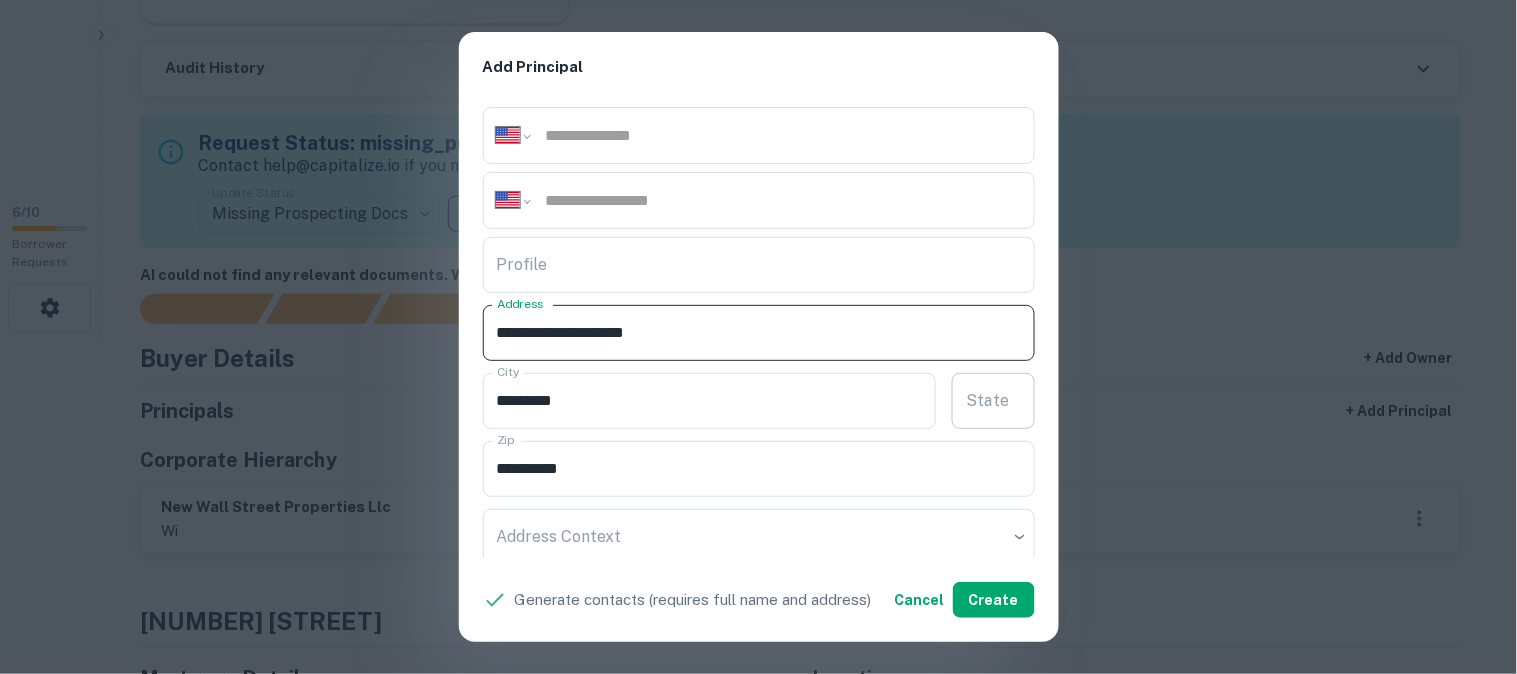type on "**********" 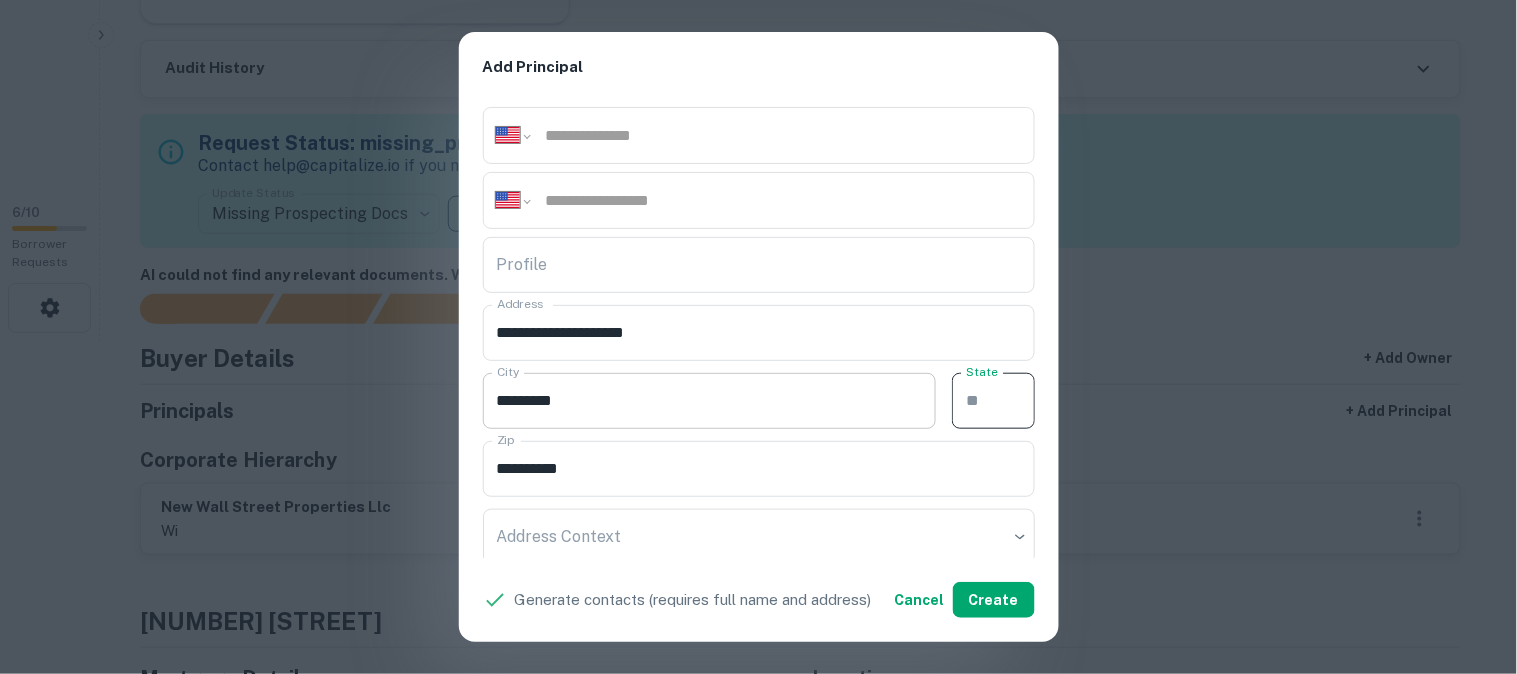 paste on "**" 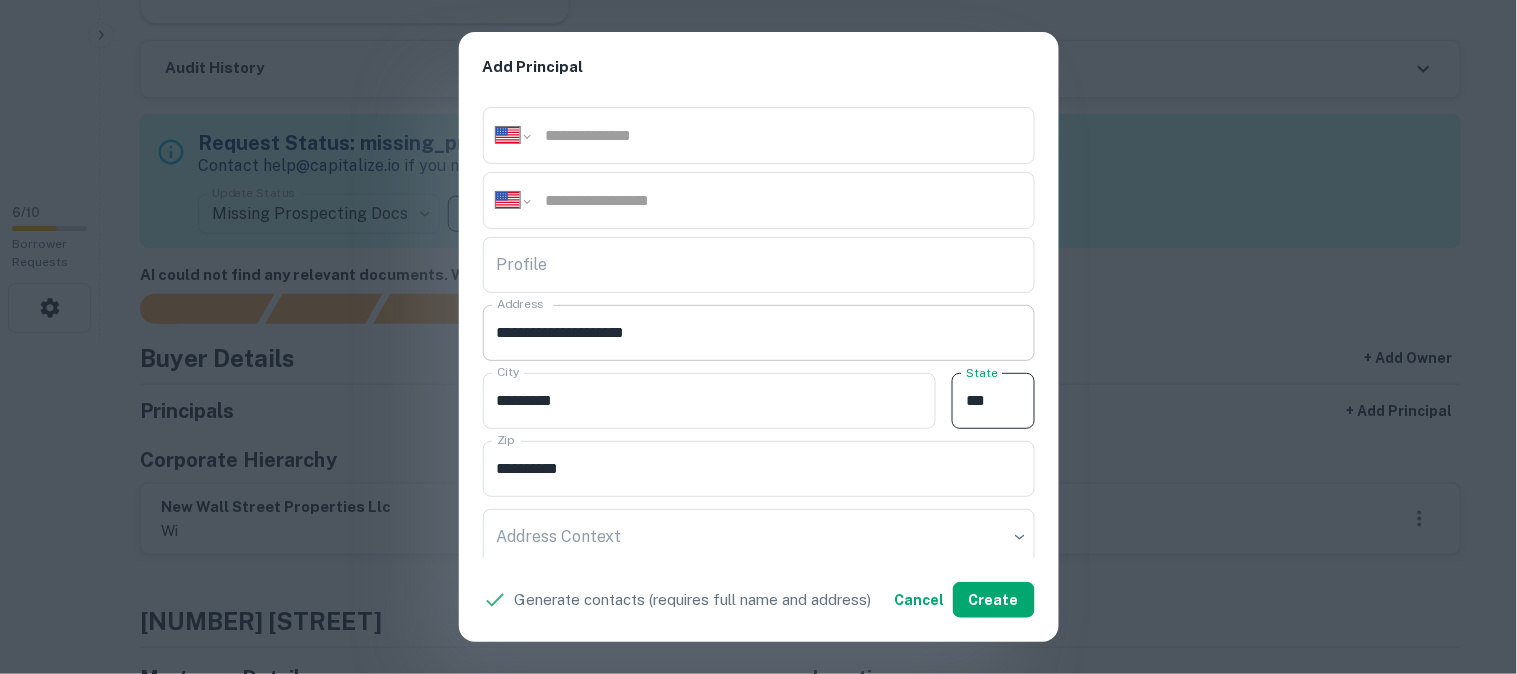 type on "**" 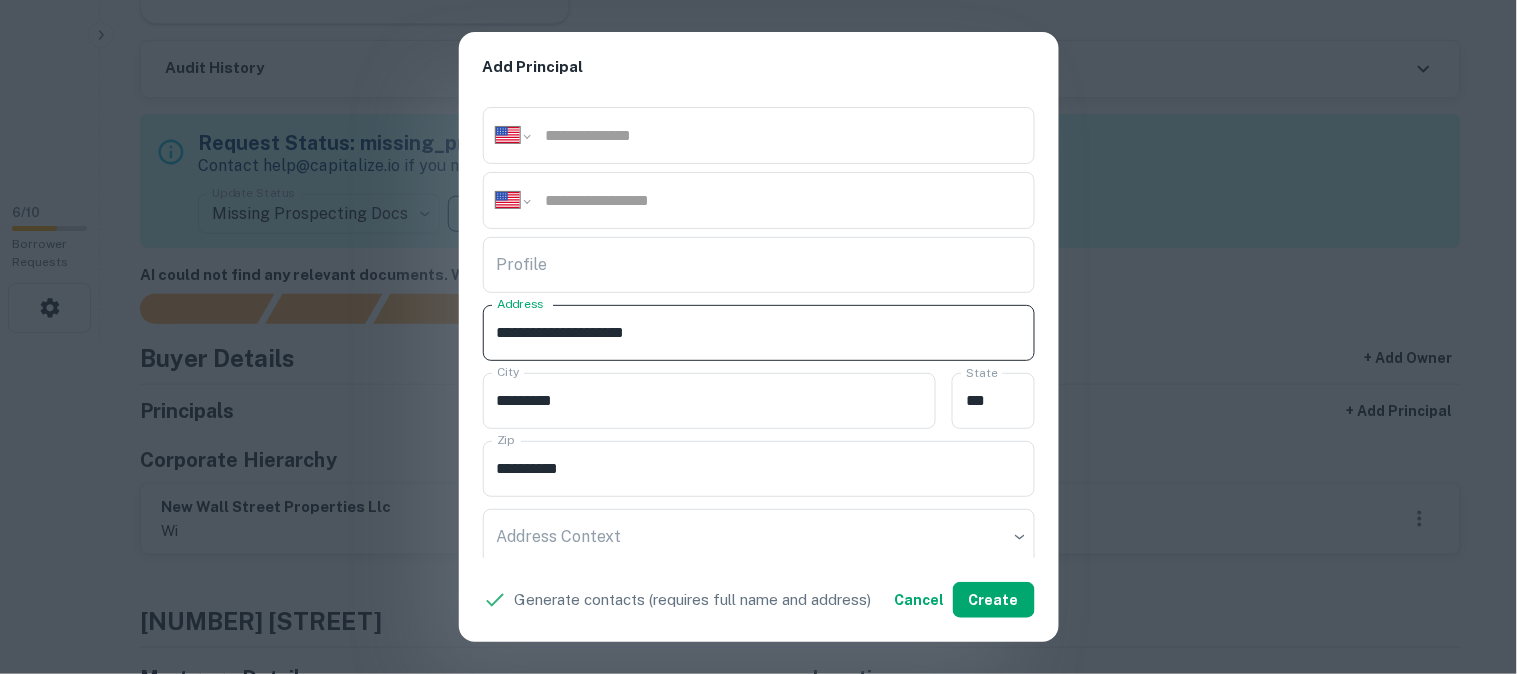 drag, startPoint x: 655, startPoint y: 334, endPoint x: 737, endPoint y: 350, distance: 83.546394 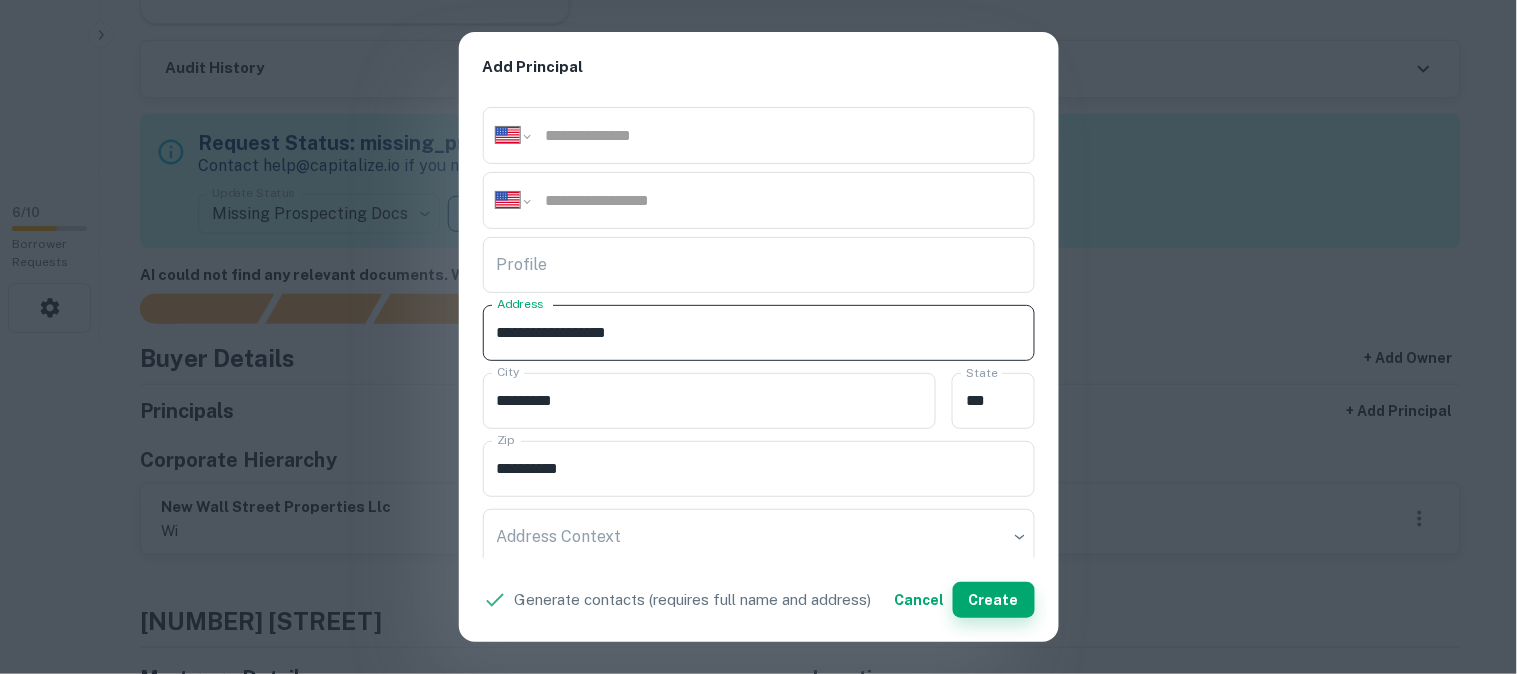 type on "**********" 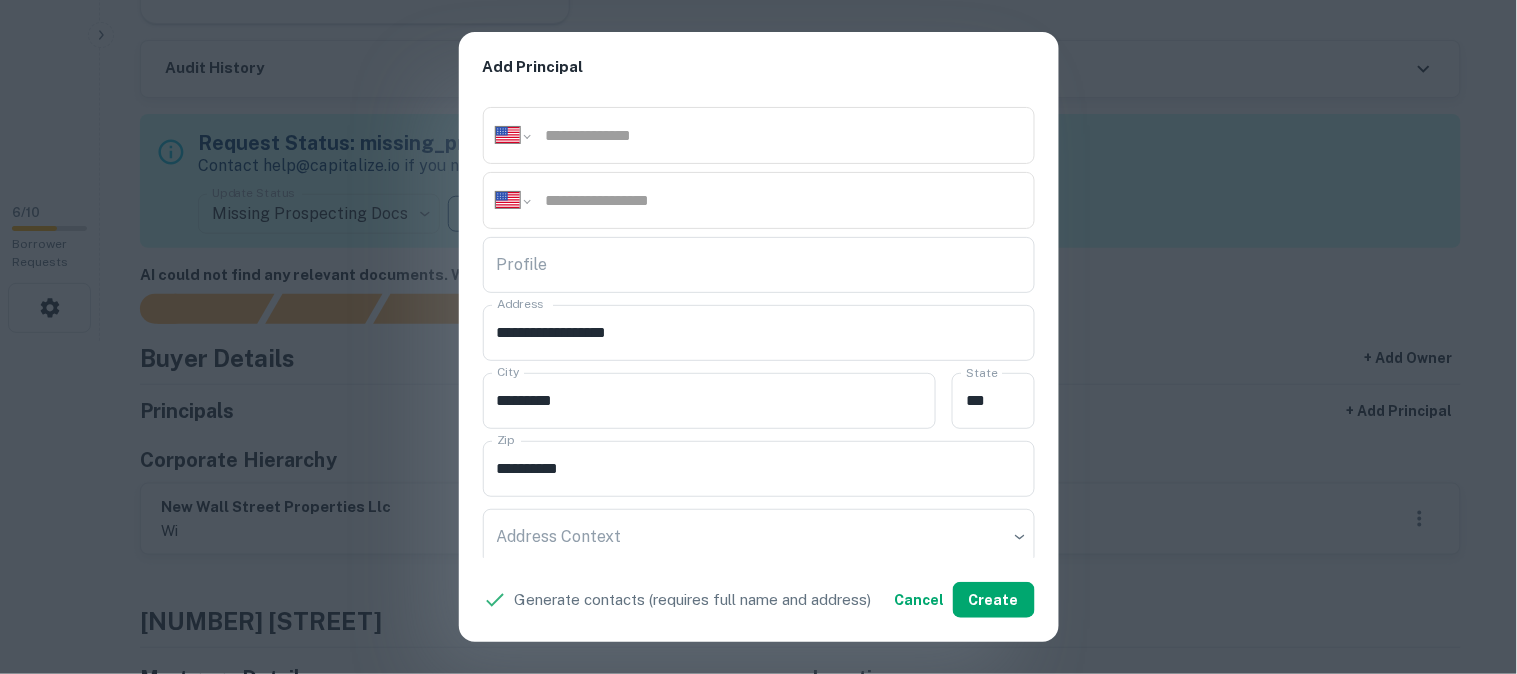 click on "**********" at bounding box center (758, 337) 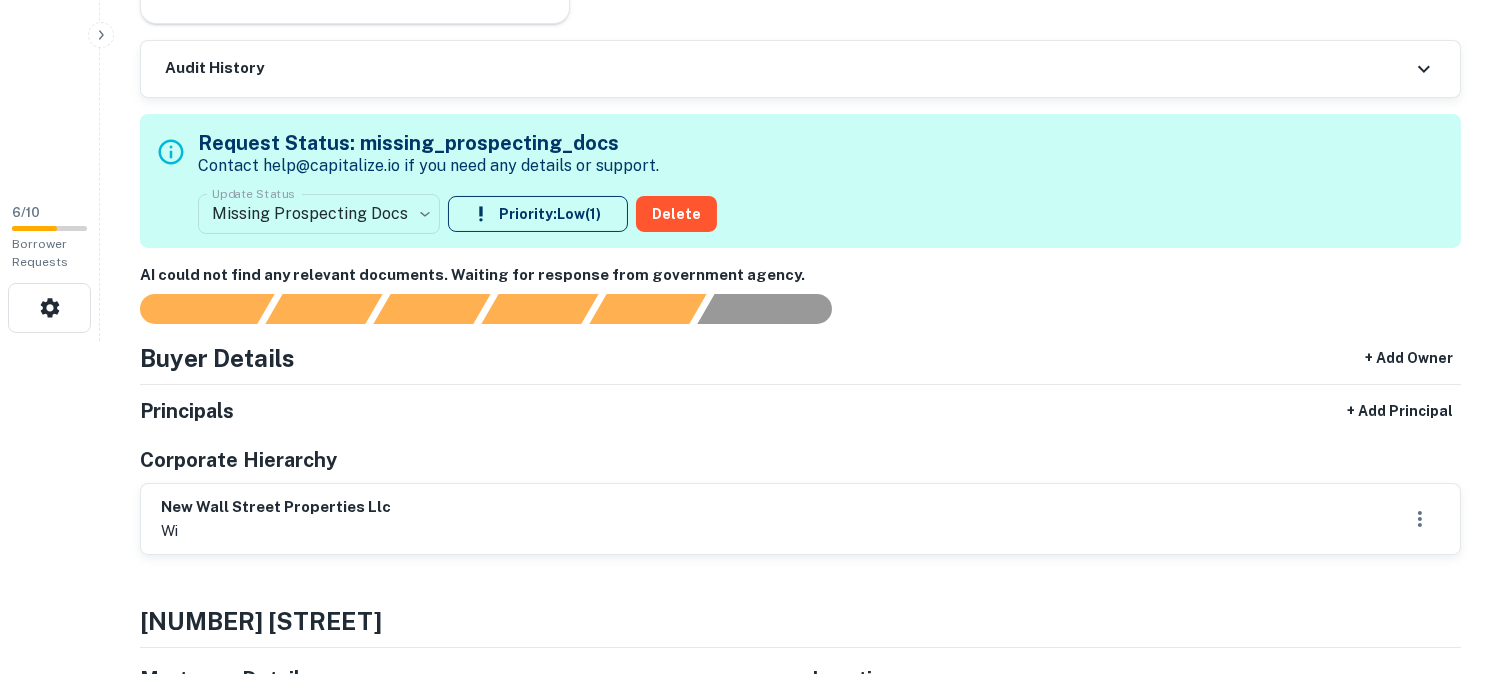 click on "**********" at bounding box center (750, 4) 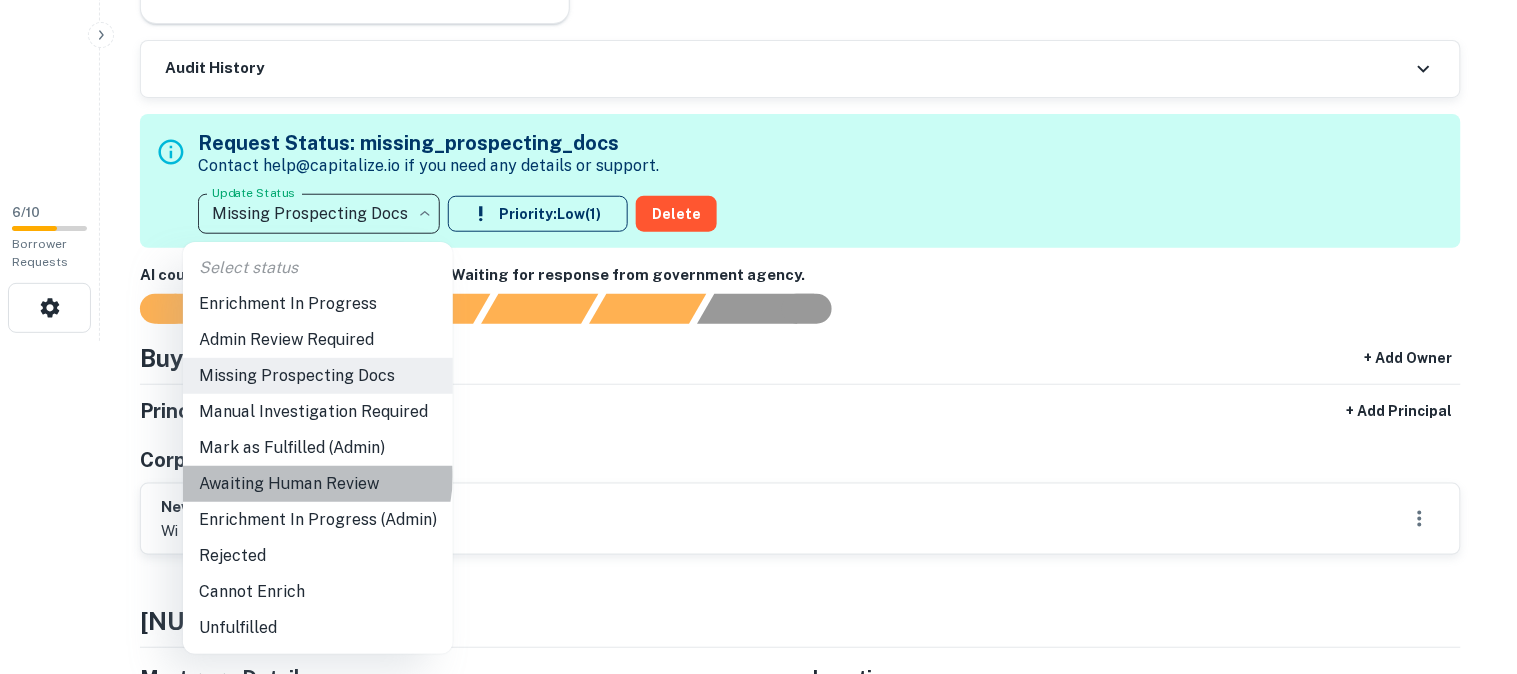 click on "Awaiting Human Review" at bounding box center (318, 484) 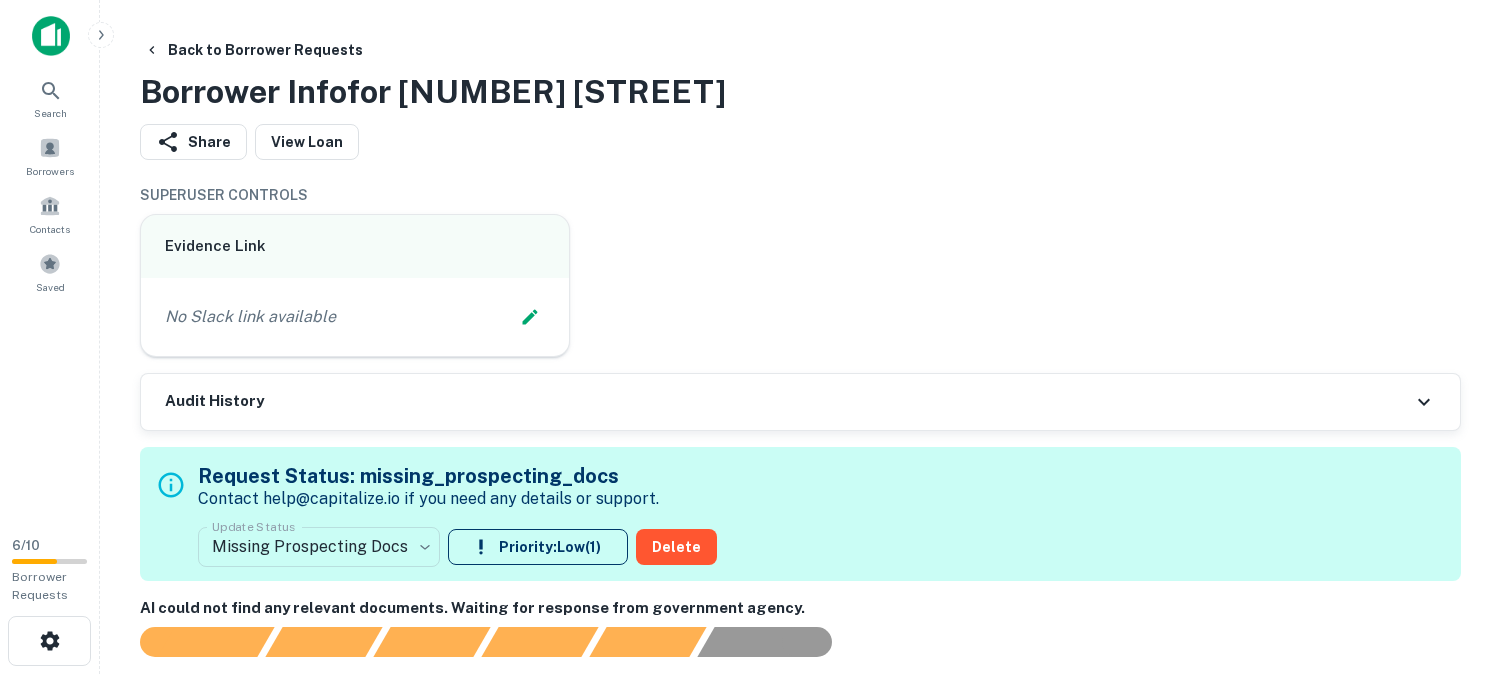 scroll, scrollTop: 0, scrollLeft: 0, axis: both 